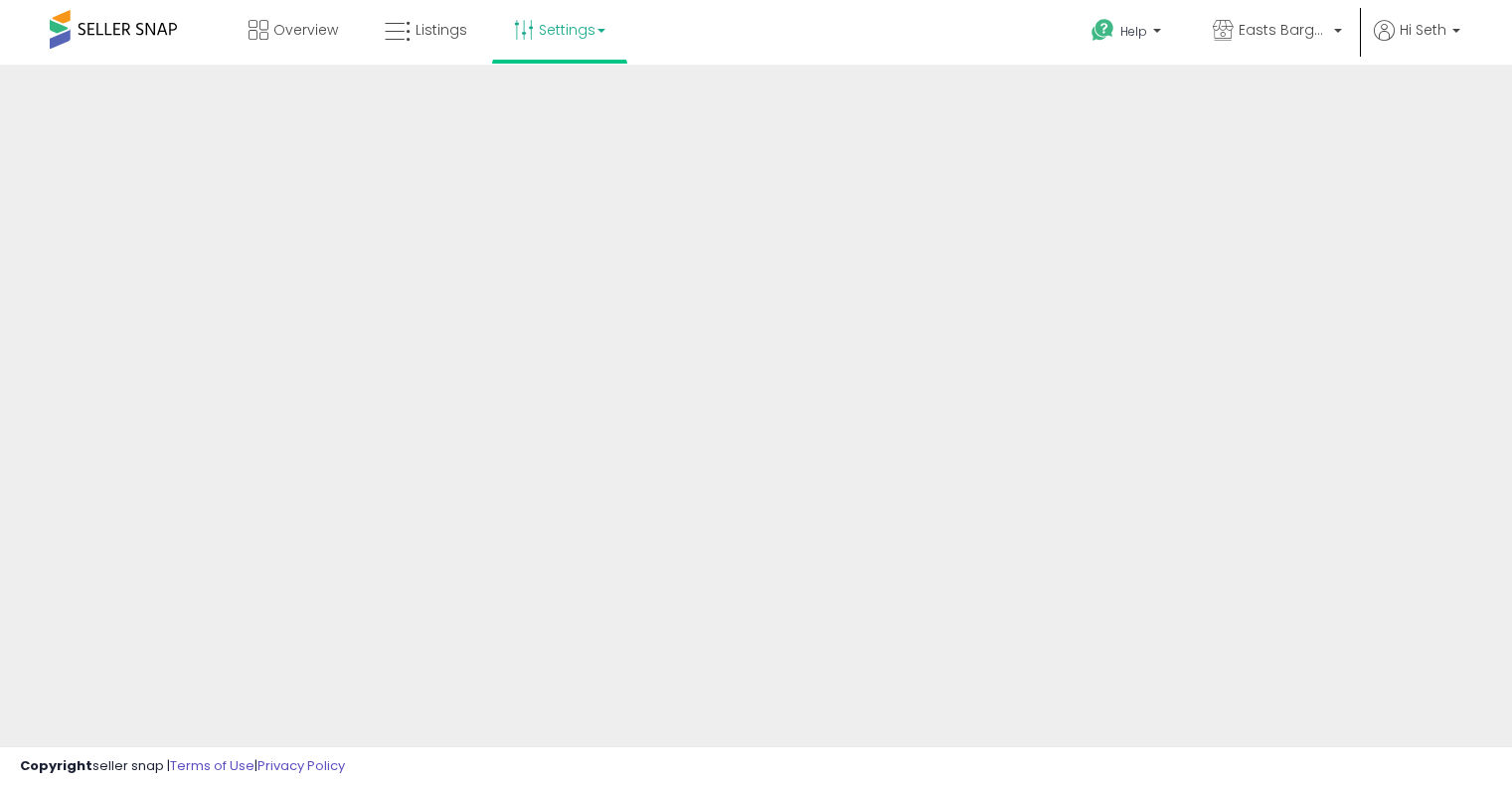 scroll, scrollTop: 0, scrollLeft: 0, axis: both 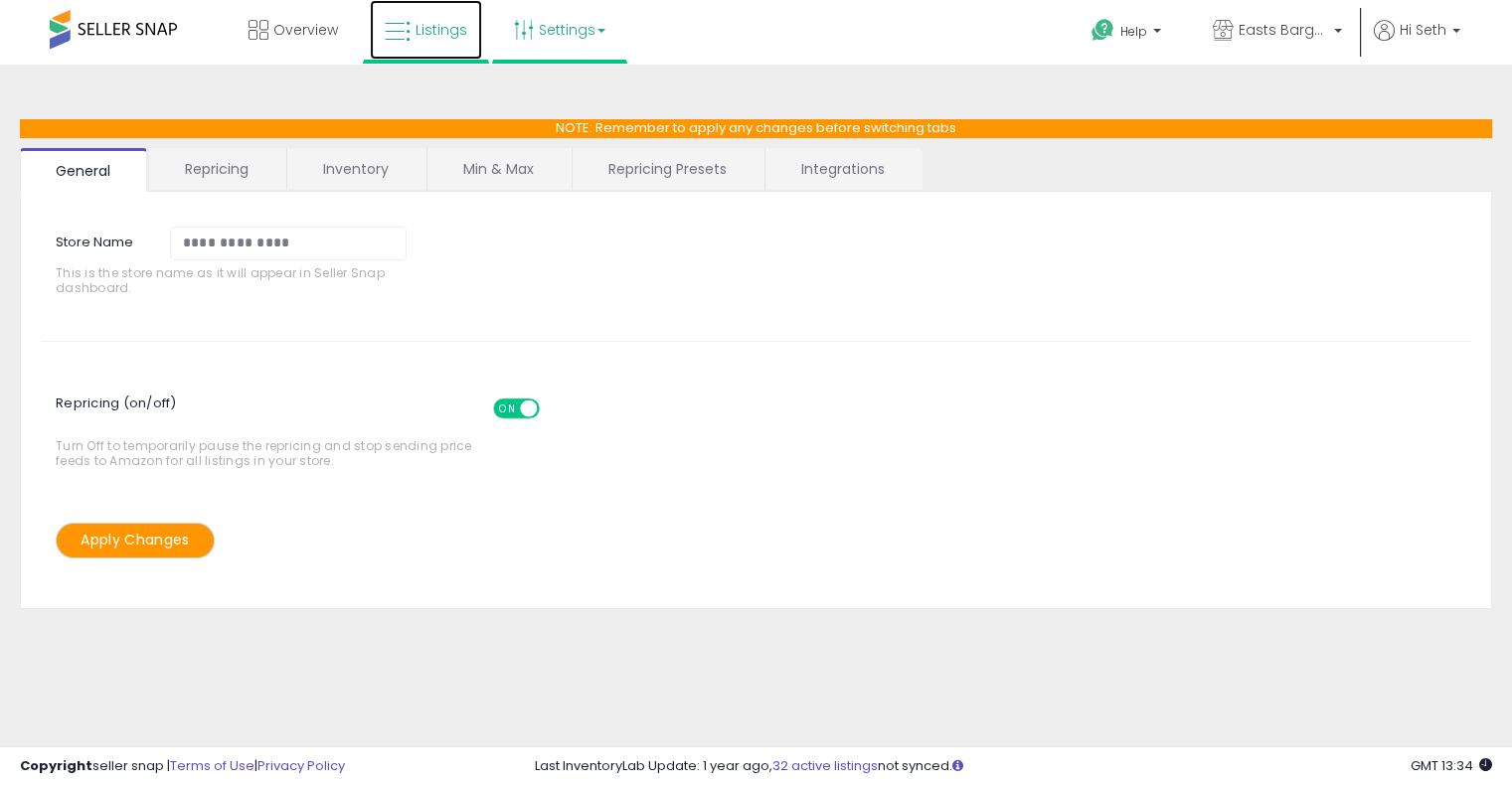 click at bounding box center (398, 32) 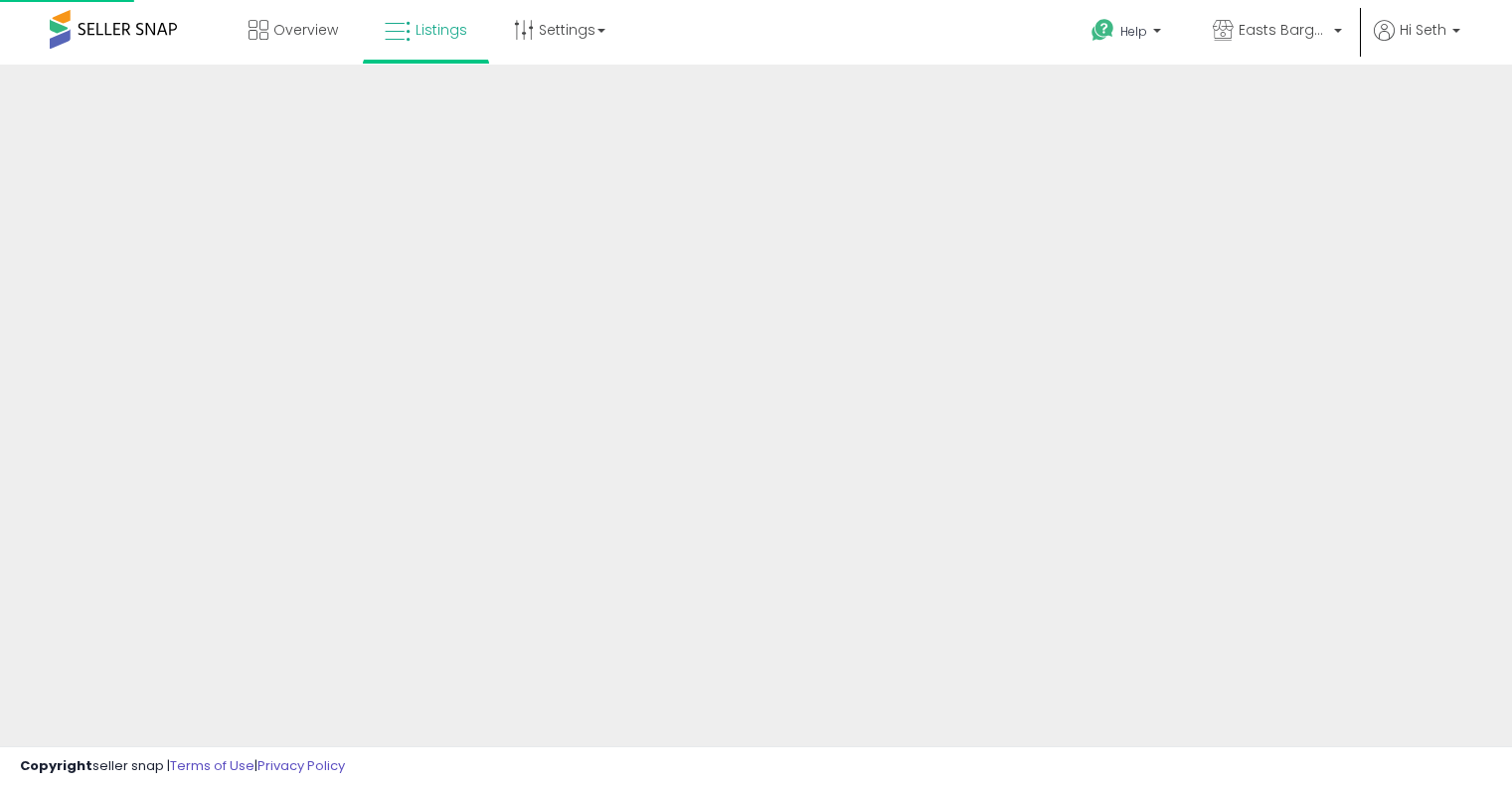 scroll, scrollTop: 0, scrollLeft: 0, axis: both 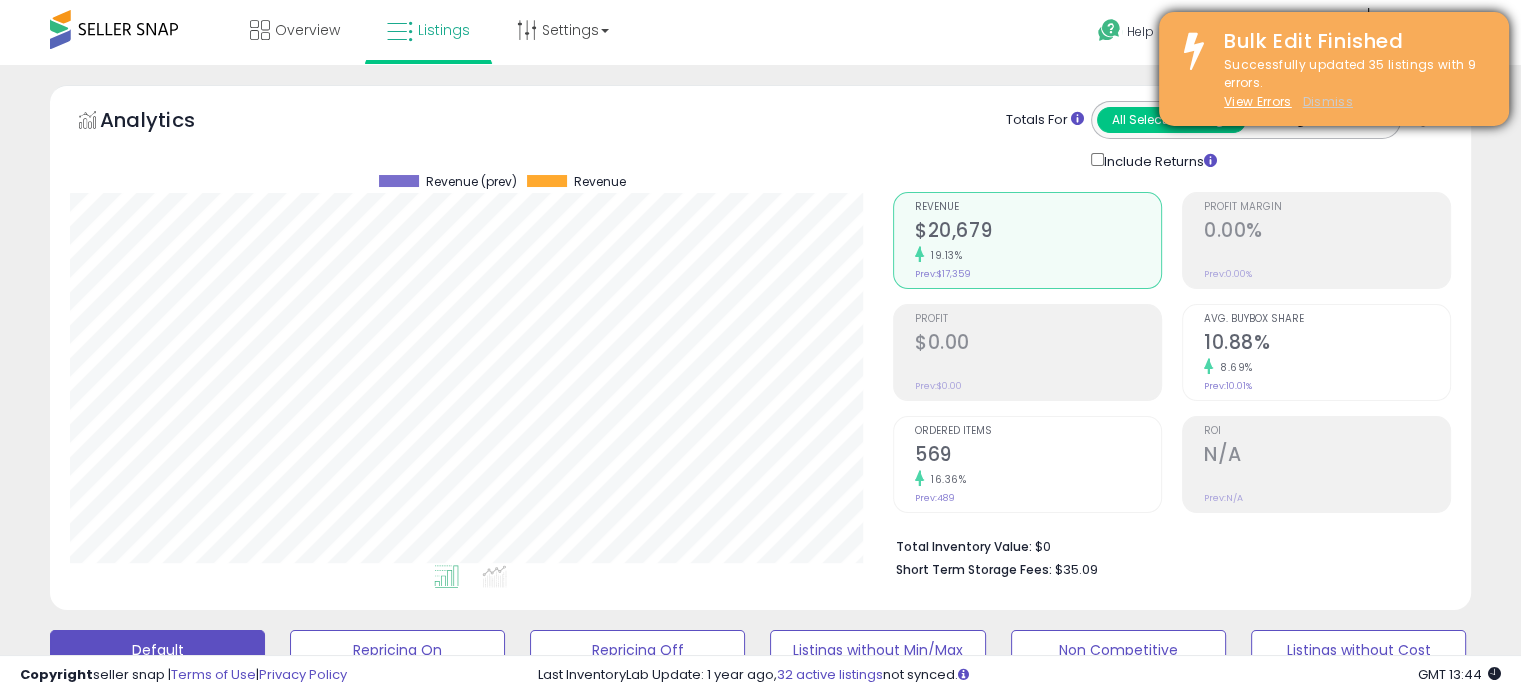 click on "Dismiss" at bounding box center (1327, 101) 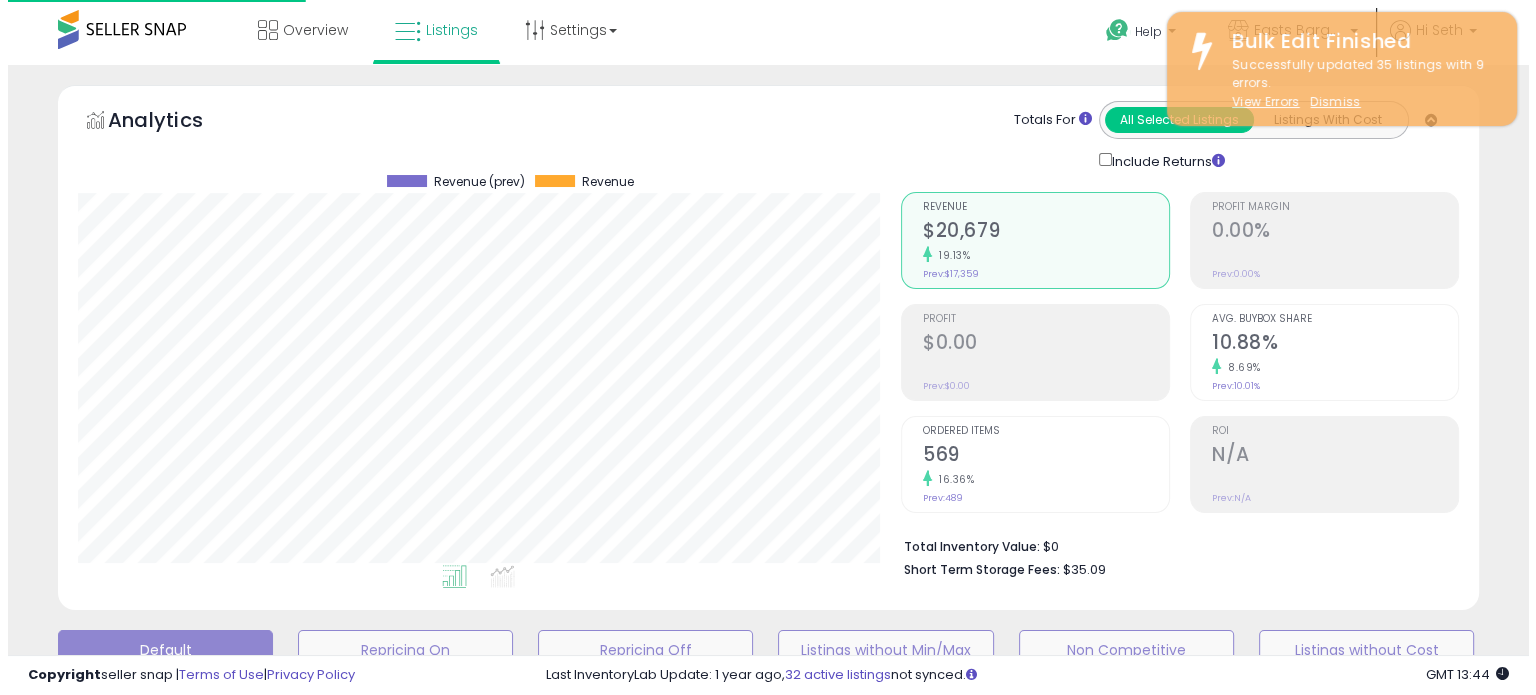 scroll, scrollTop: 999589, scrollLeft: 999168, axis: both 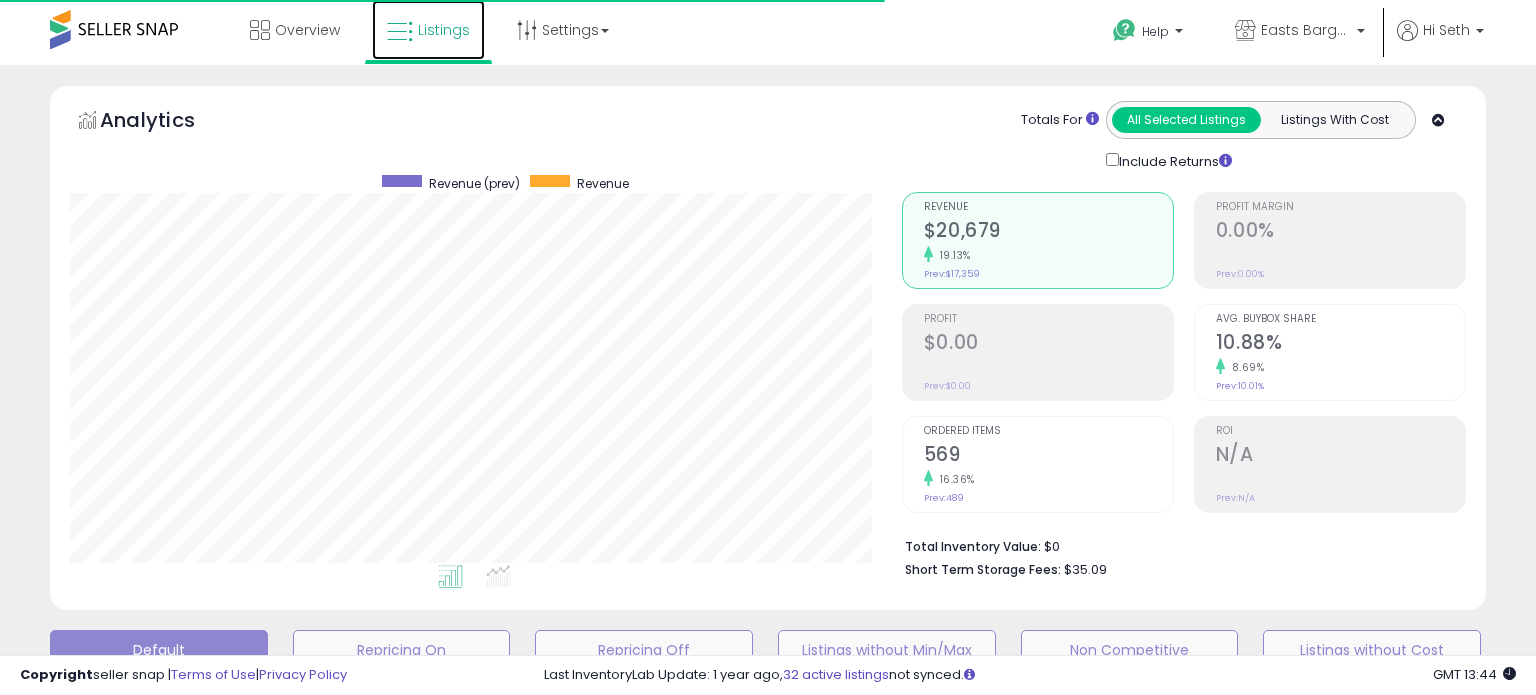 click on "Listings" at bounding box center (444, 30) 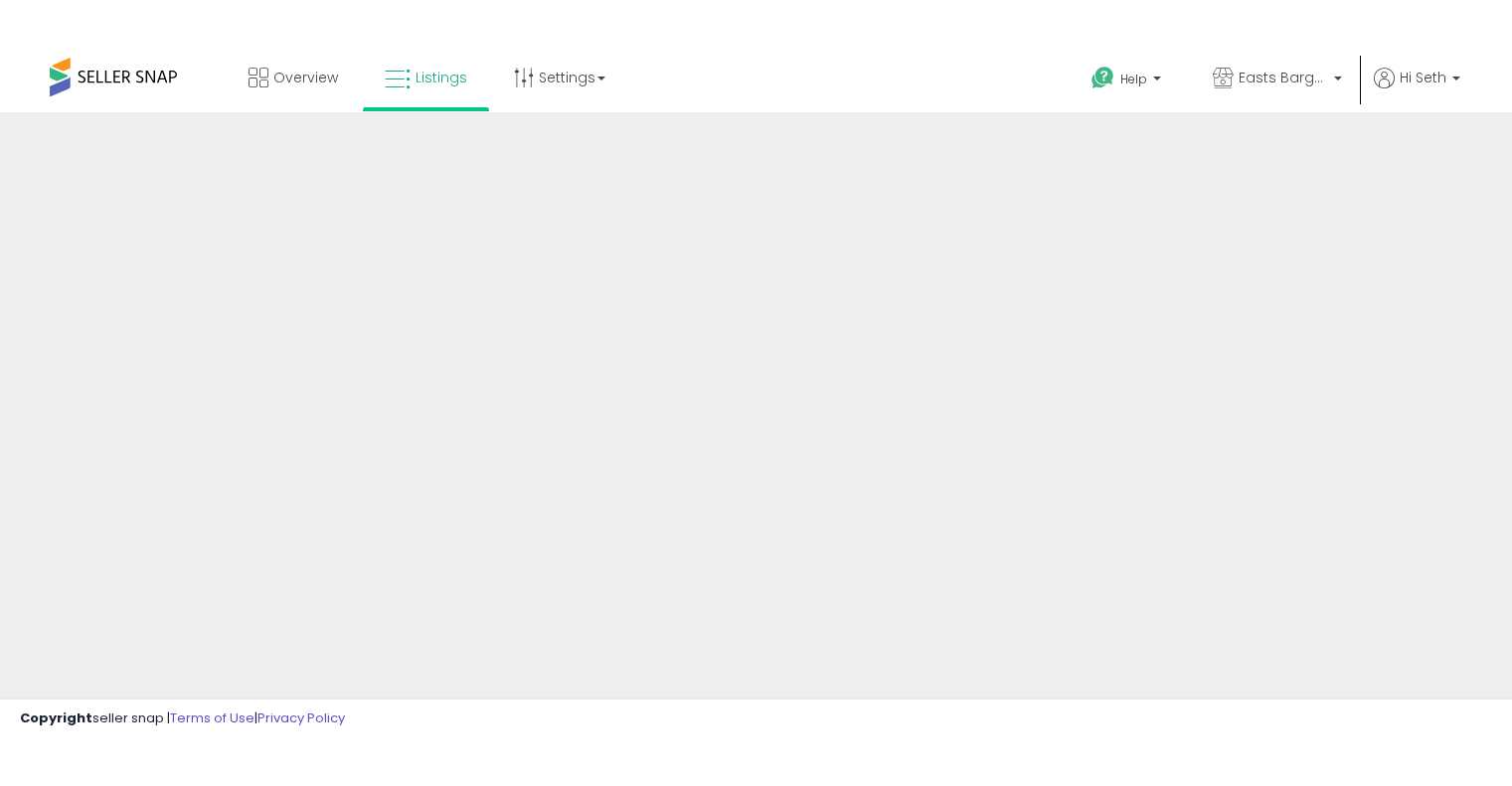 scroll, scrollTop: 0, scrollLeft: 0, axis: both 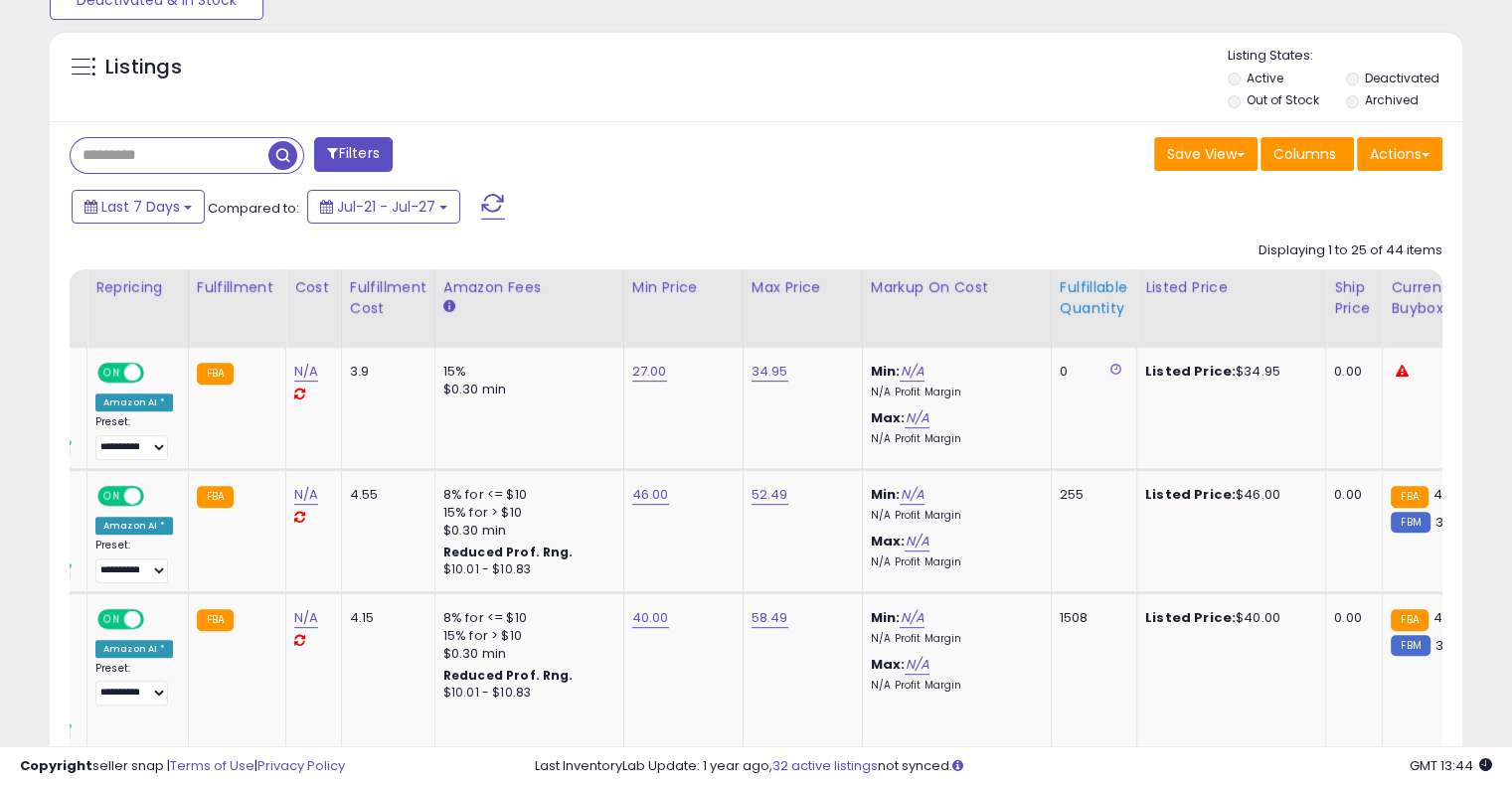 click on "Fulfillable Quantity" at bounding box center [1093, 298] 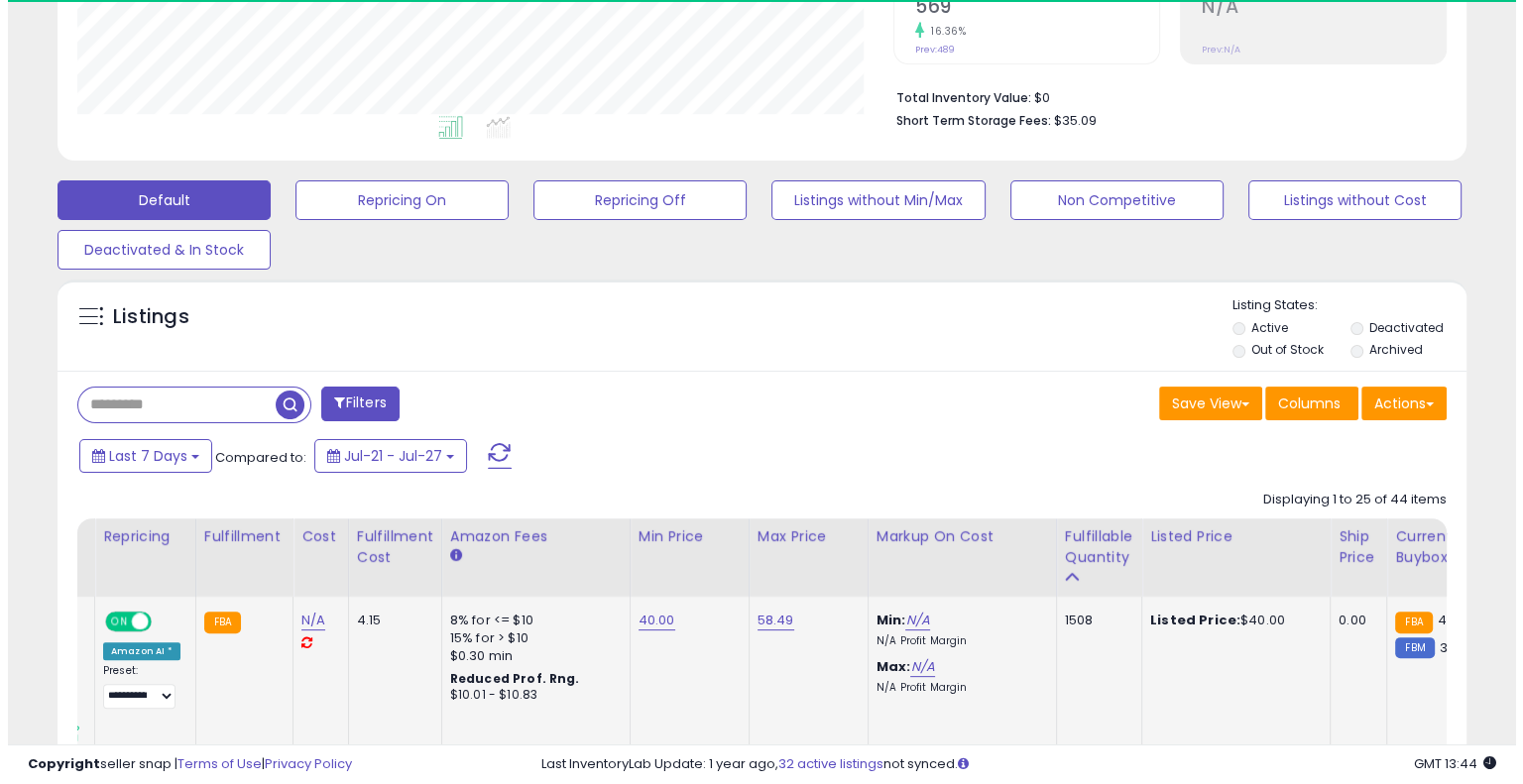 scroll, scrollTop: 694, scrollLeft: 0, axis: vertical 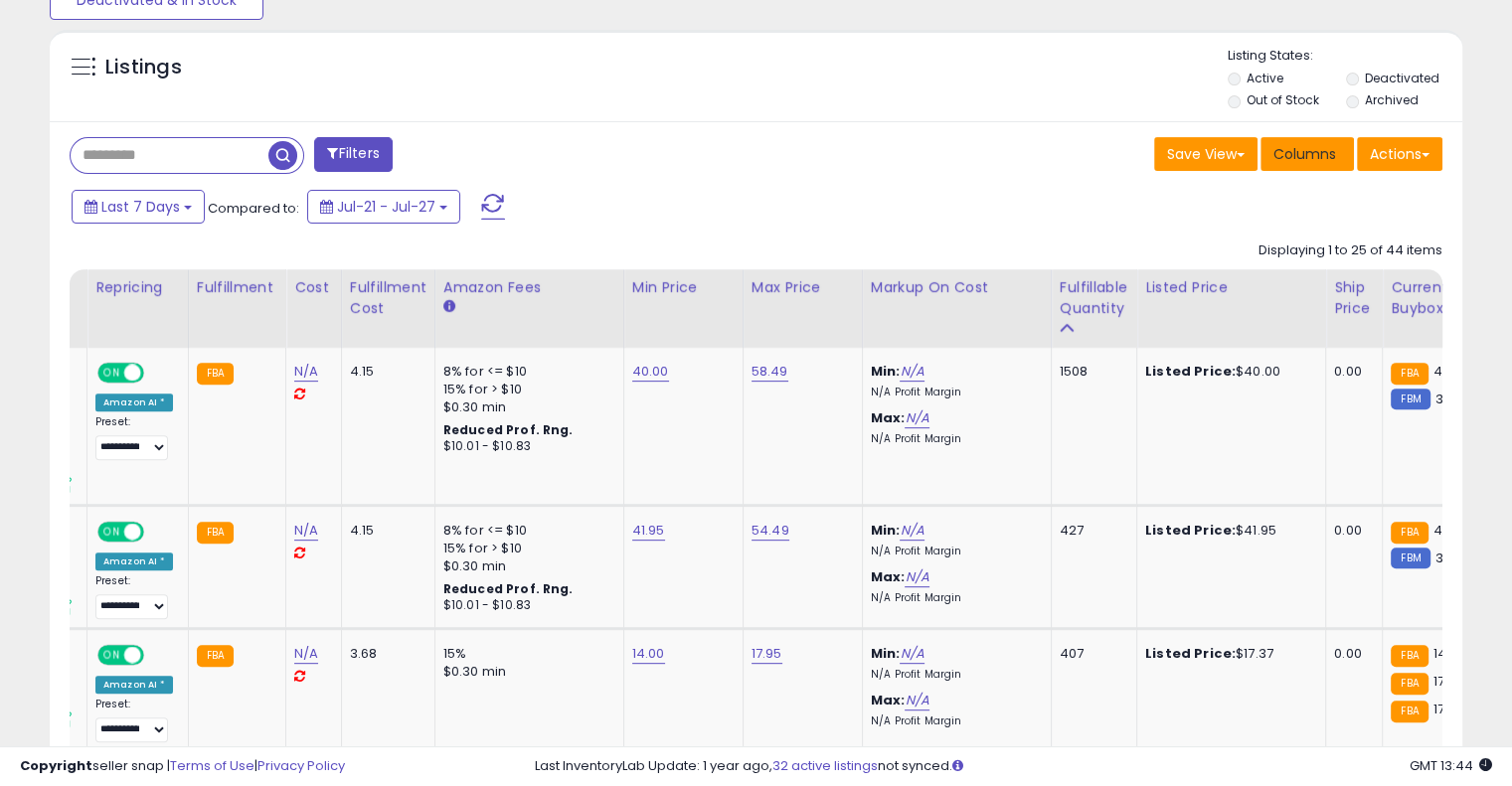click on "Columns" at bounding box center [1307, 154] 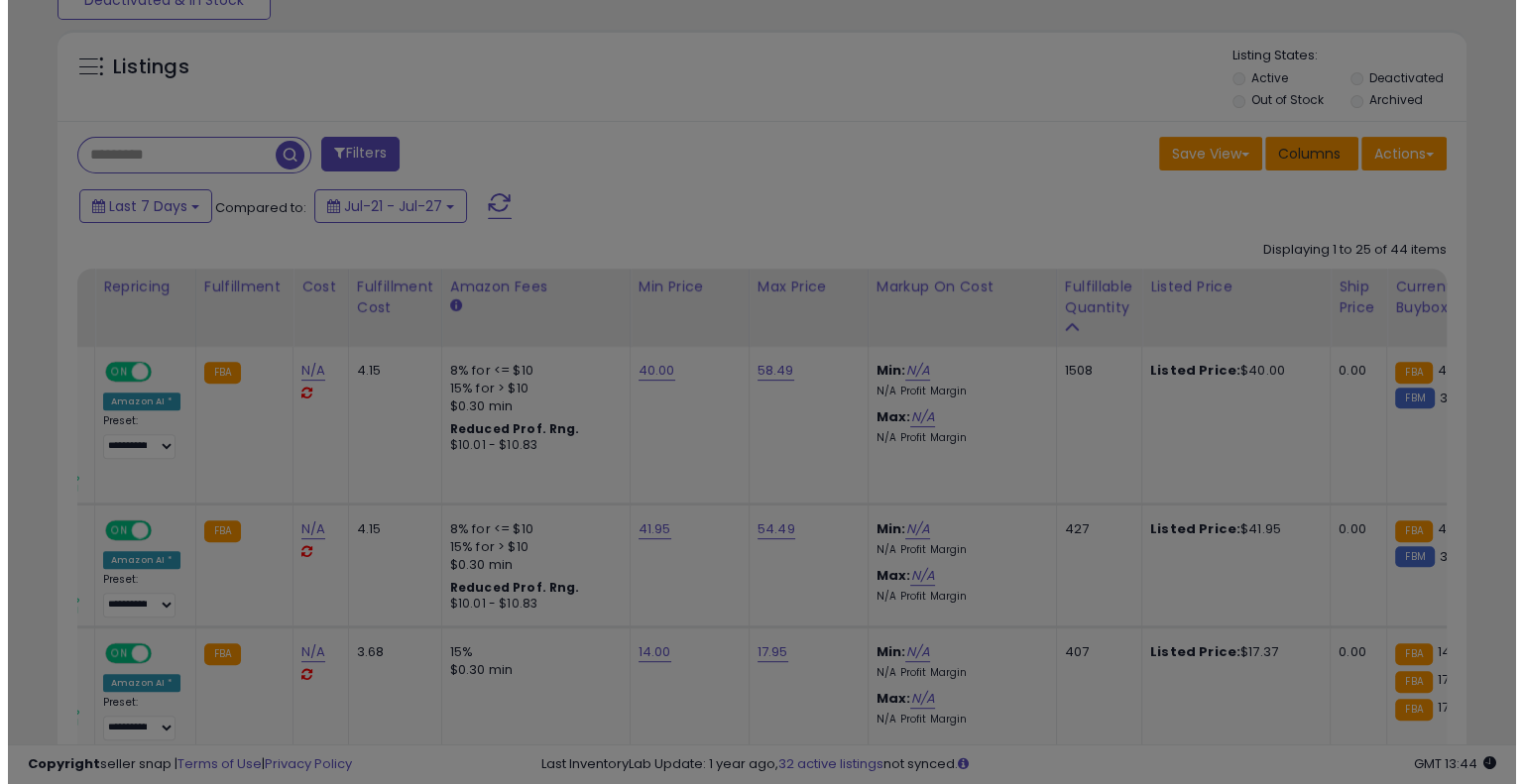 scroll, scrollTop: 990743, scrollLeft: 990712, axis: both 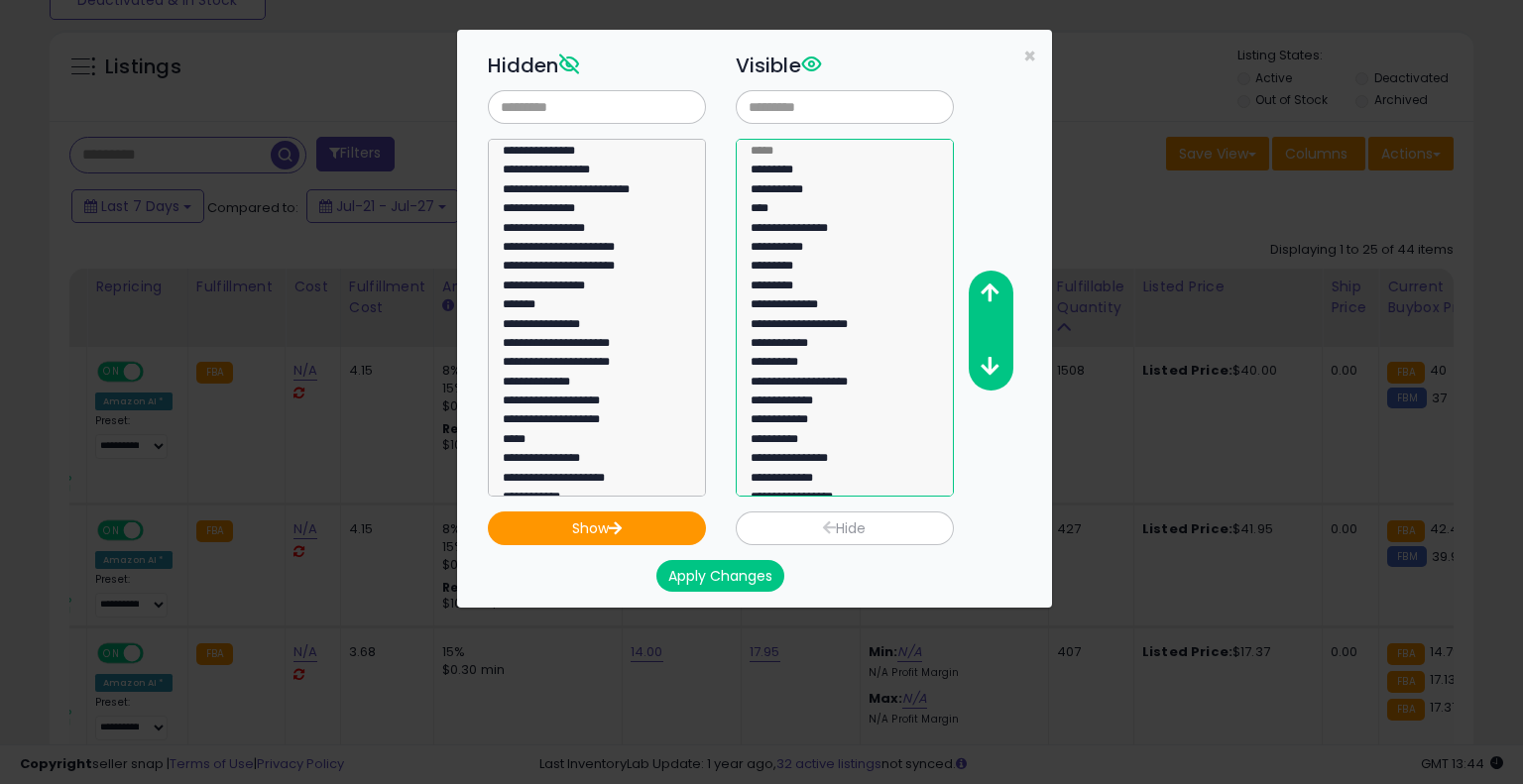 select on "*********" 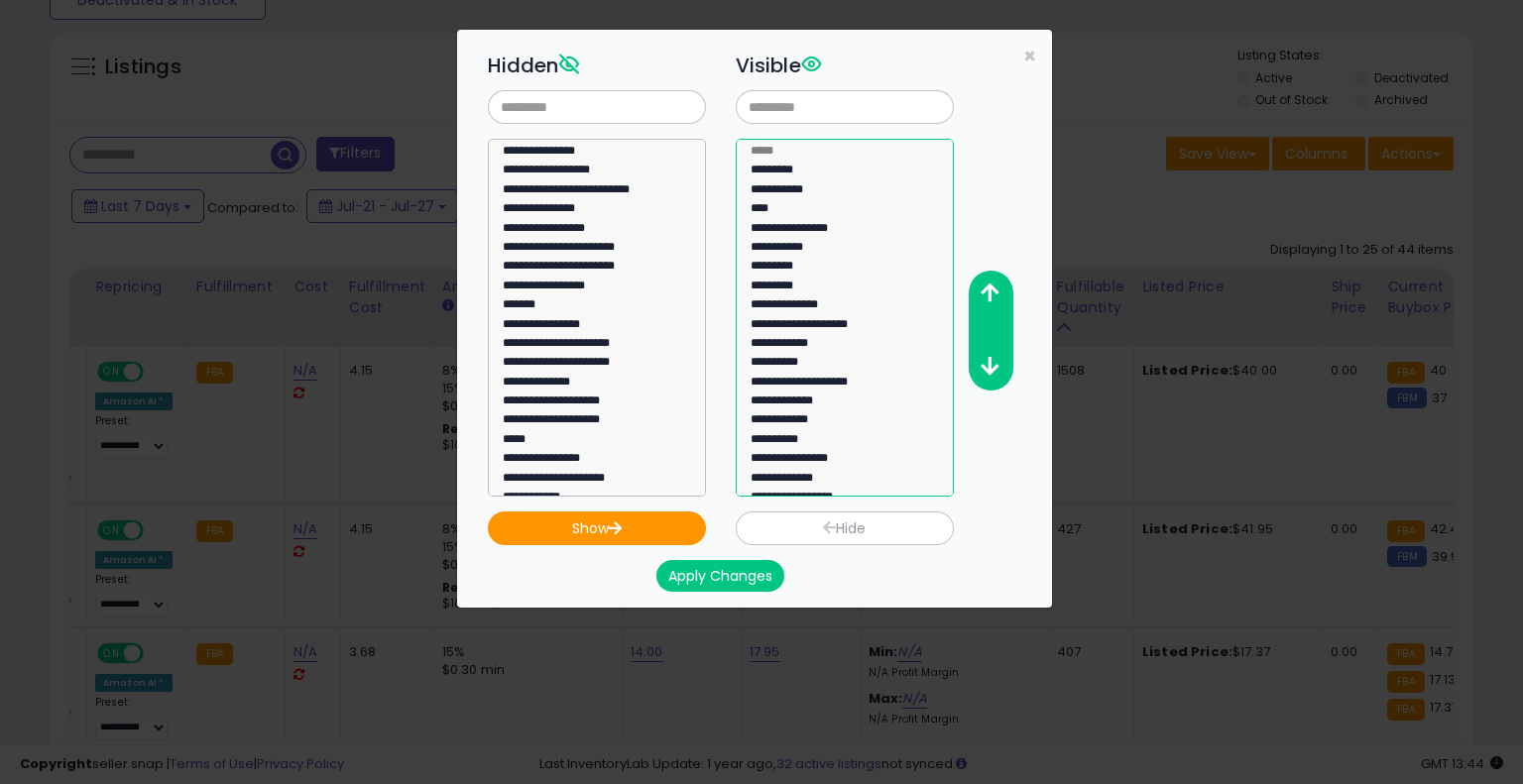 click on "*********" 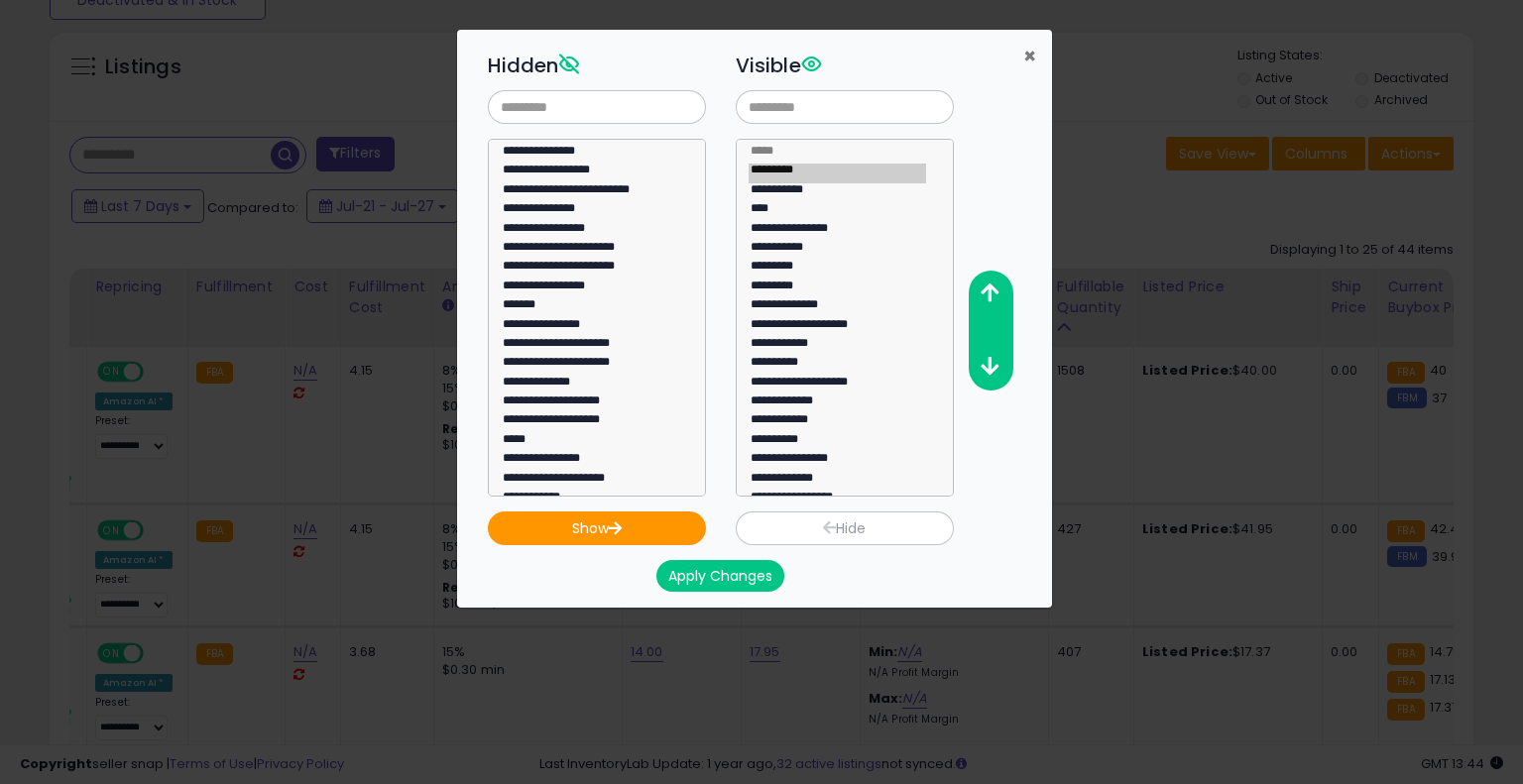 click on "×" at bounding box center [1029, 56] 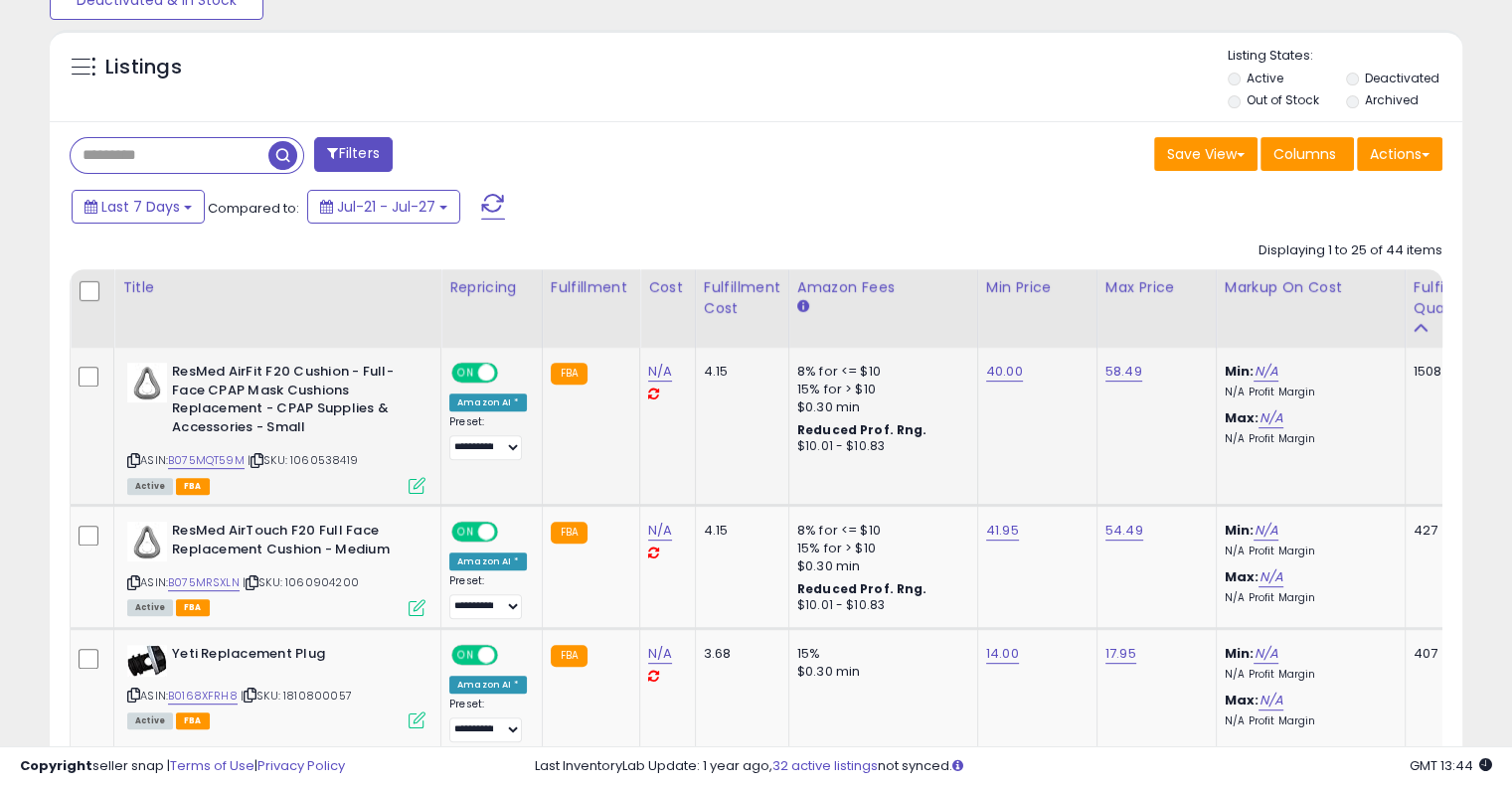 click at bounding box center [653, 393] 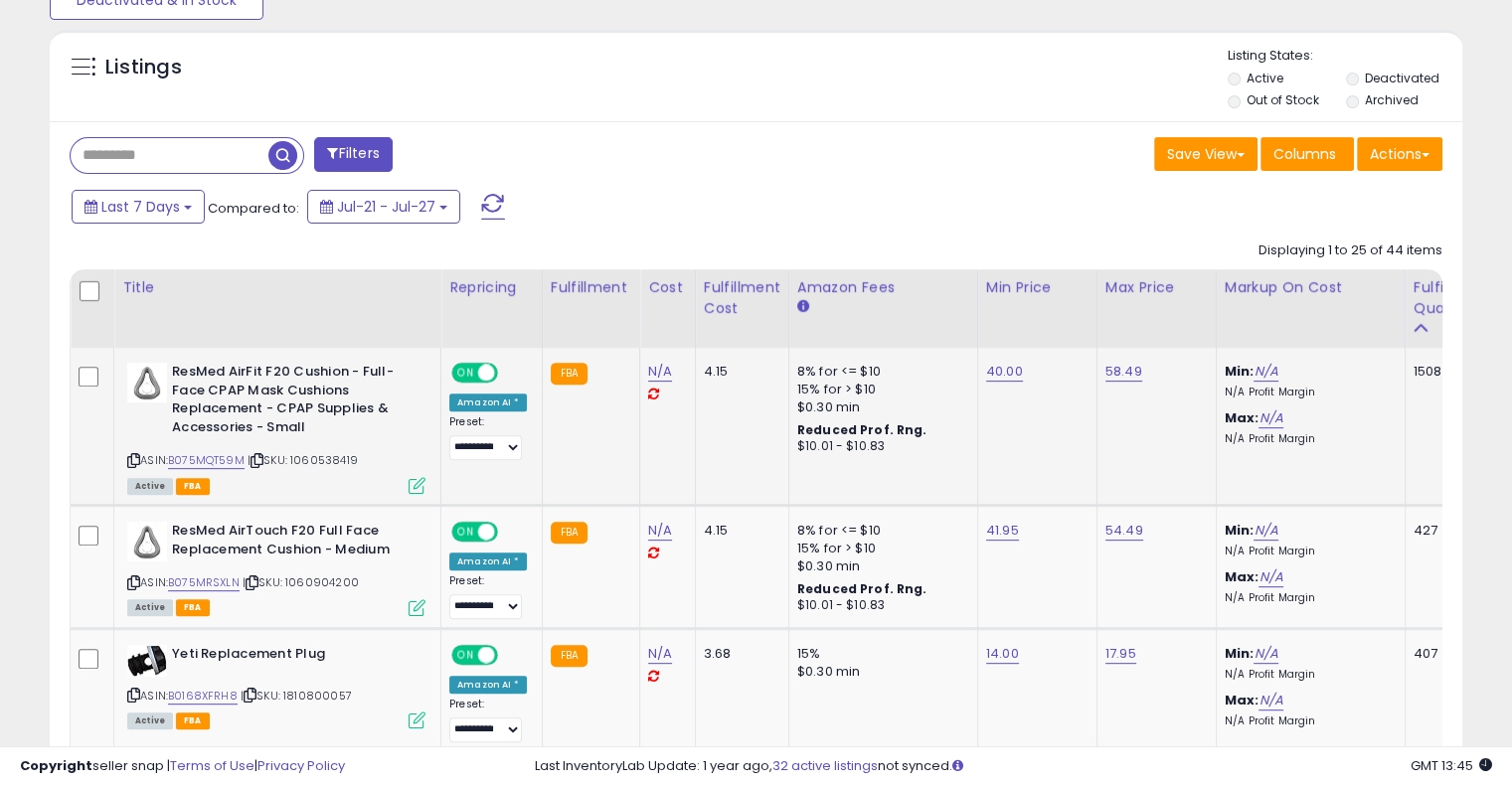 click on "N/A" at bounding box center (664, 383) 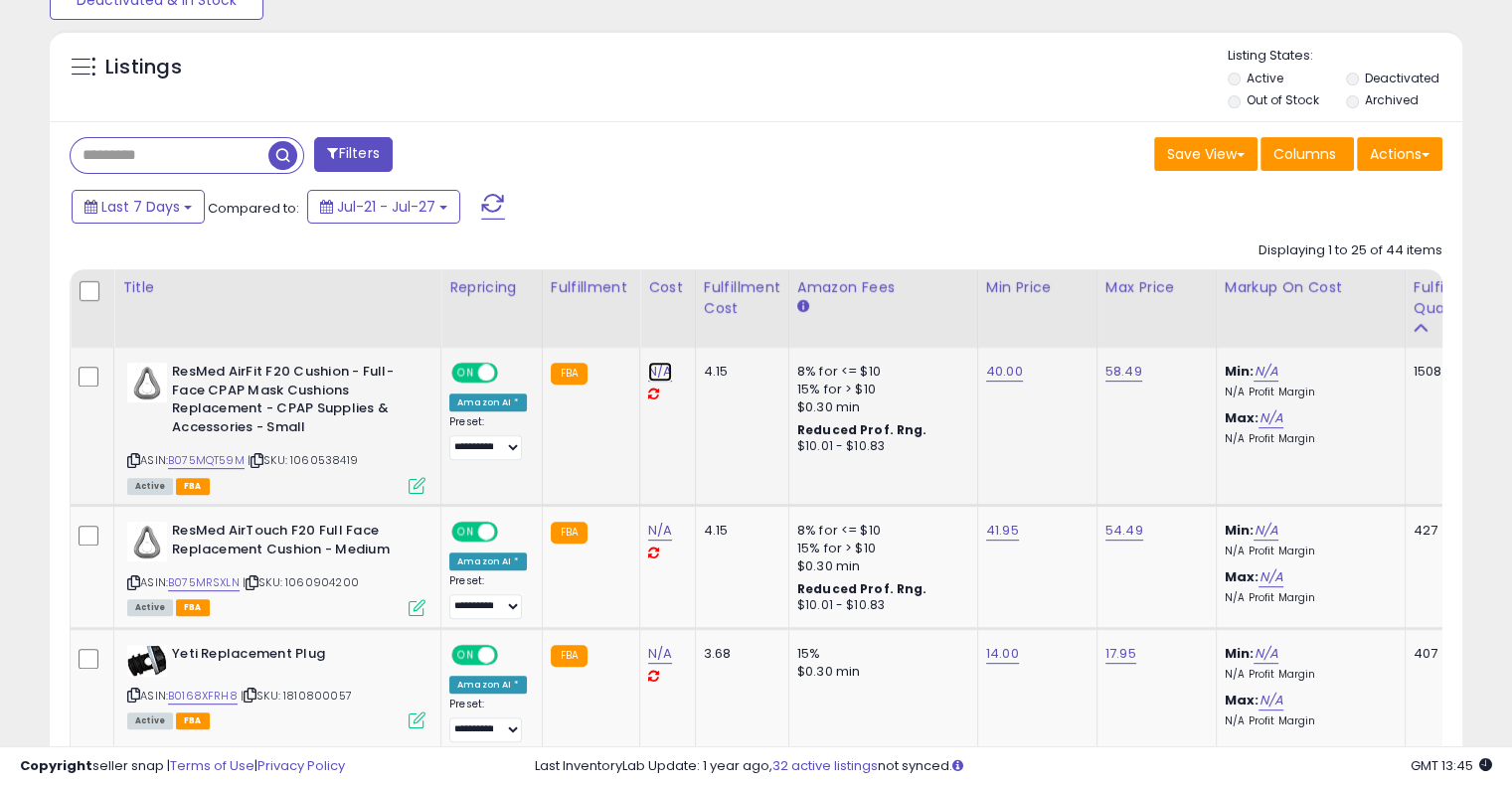 click on "N/A" at bounding box center [660, 372] 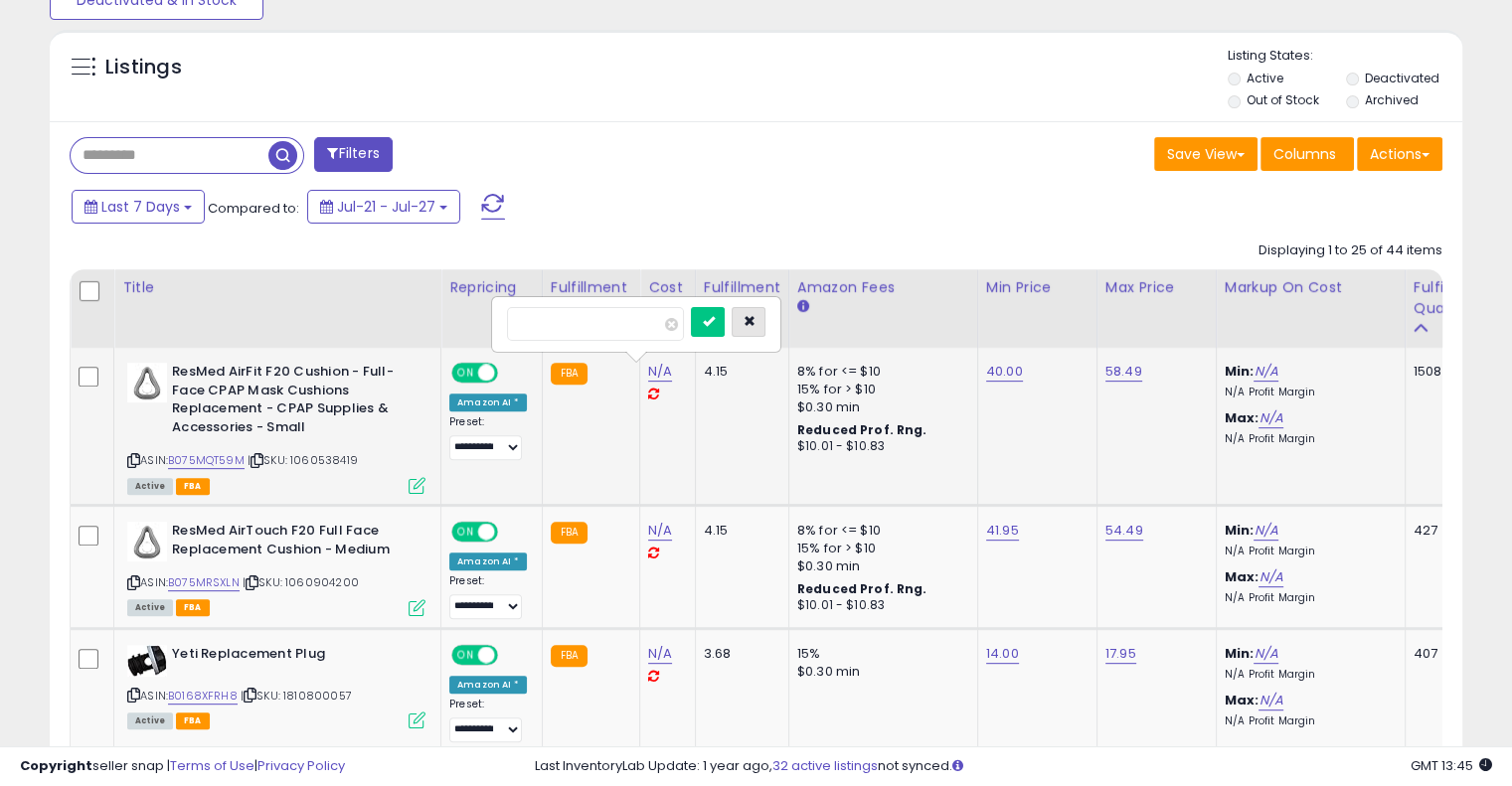click at bounding box center [749, 322] 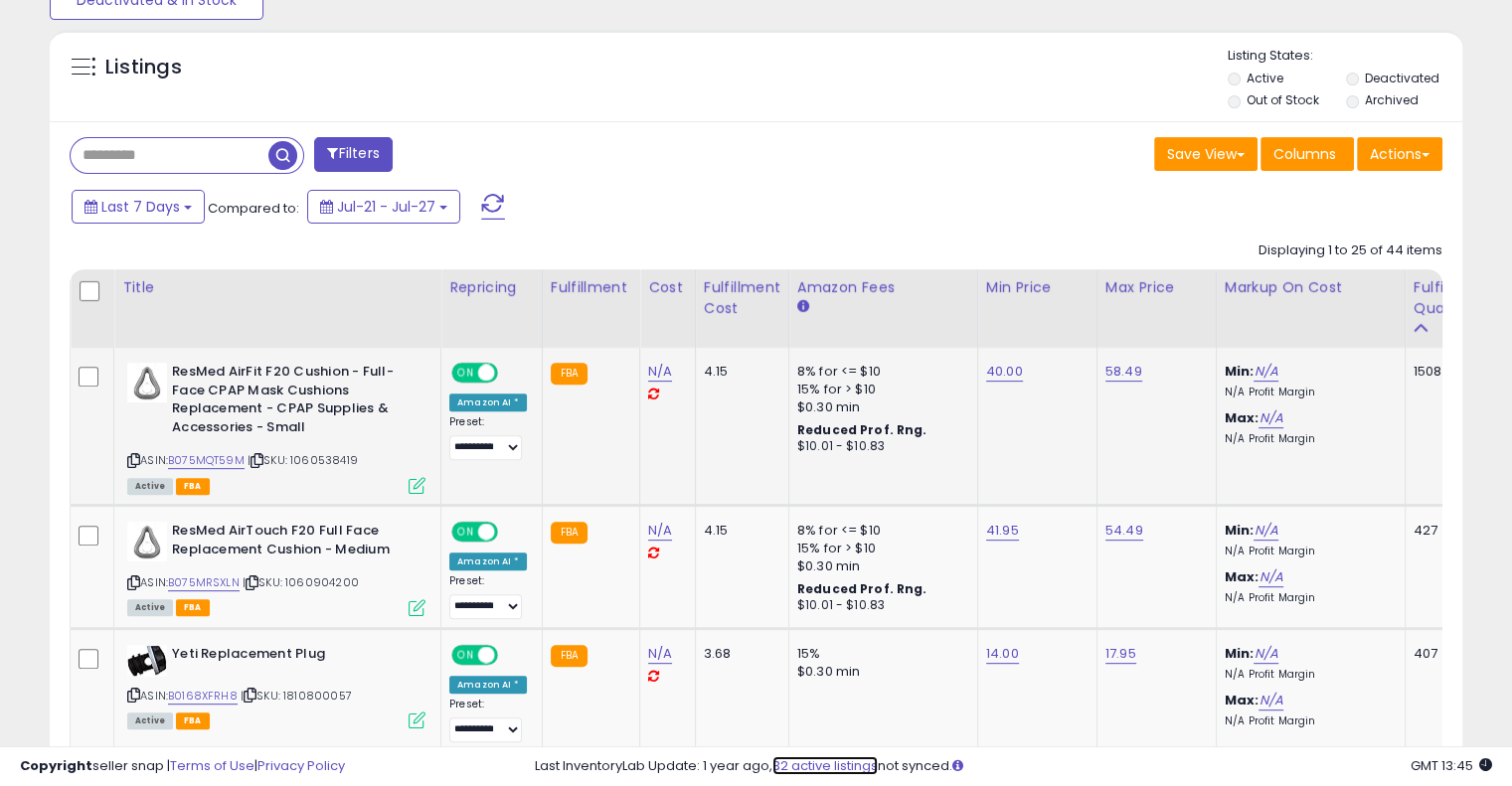 click on "32 active listings" at bounding box center (825, 765) 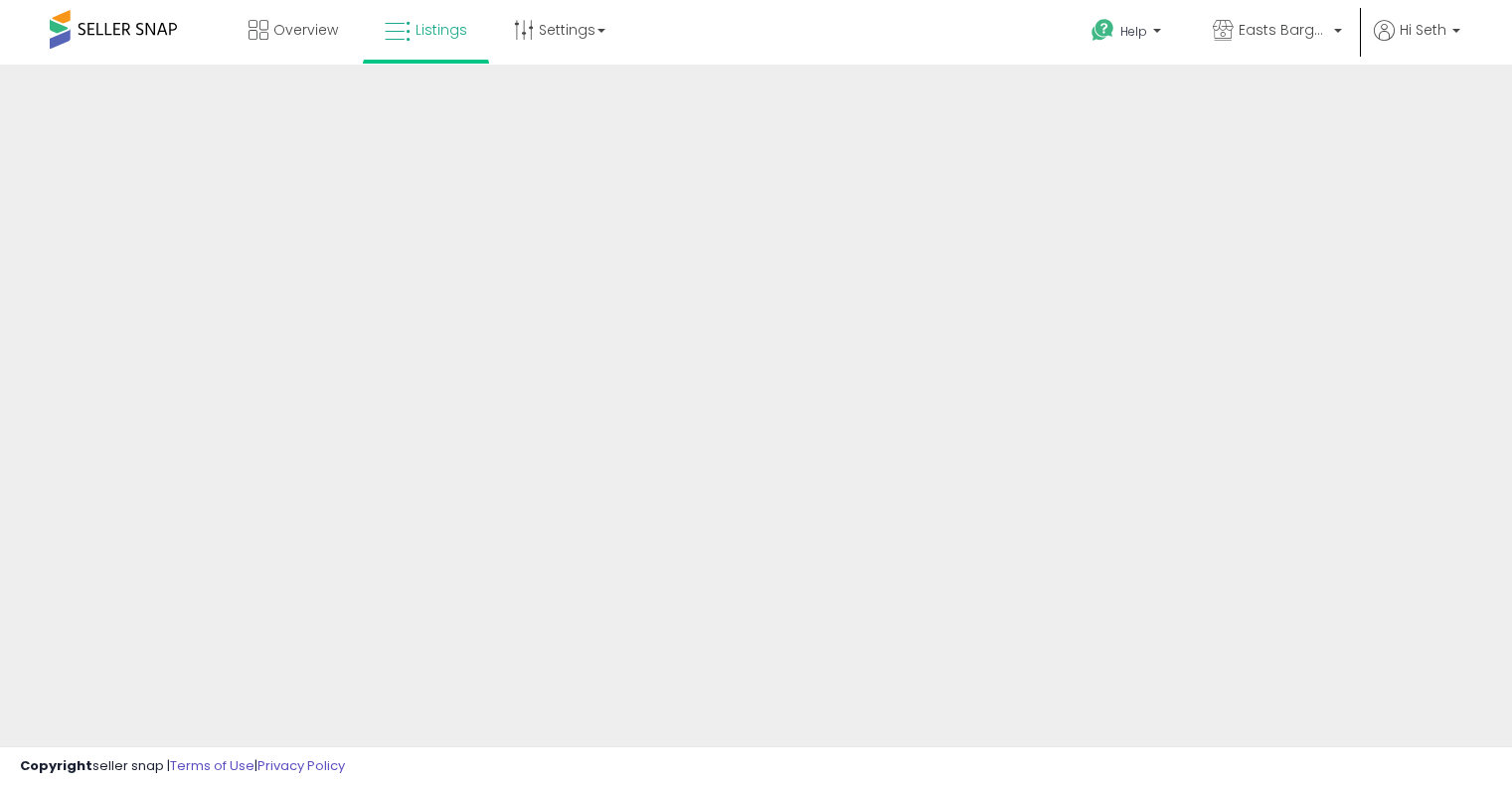 scroll, scrollTop: 0, scrollLeft: 0, axis: both 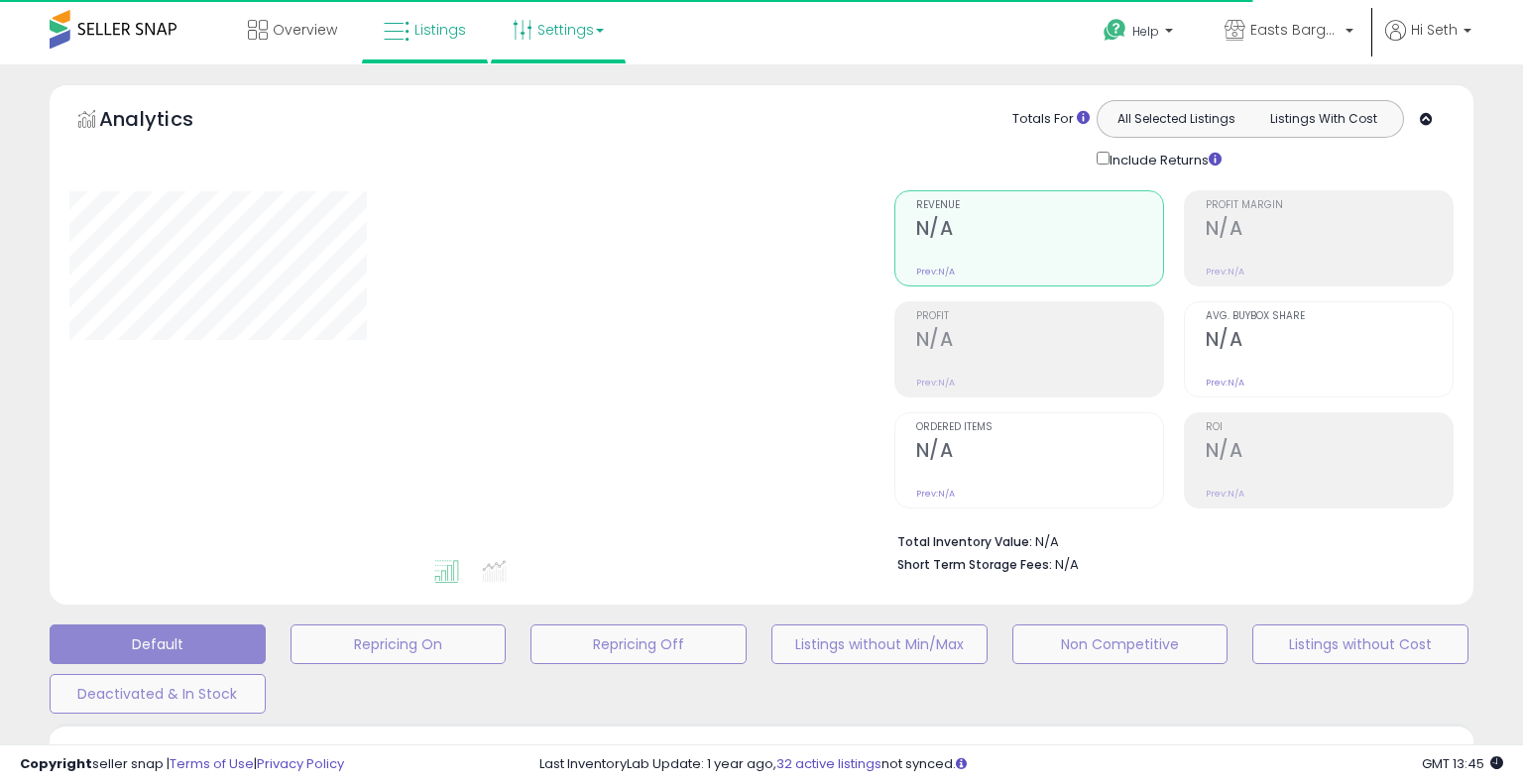 click on "Settings" at bounding box center (558, 30) 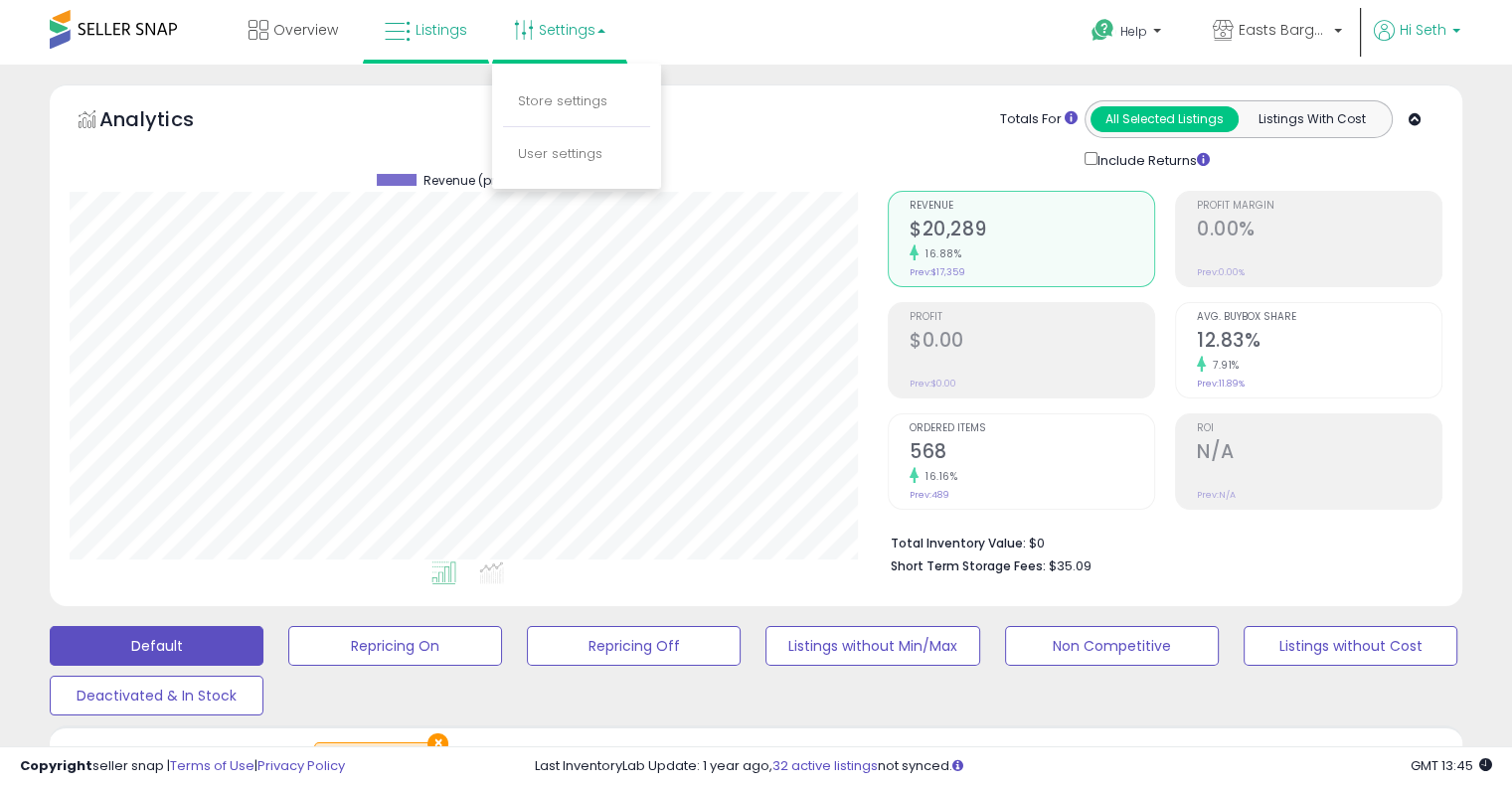 scroll, scrollTop: 993270, scrollLeft: 993264, axis: both 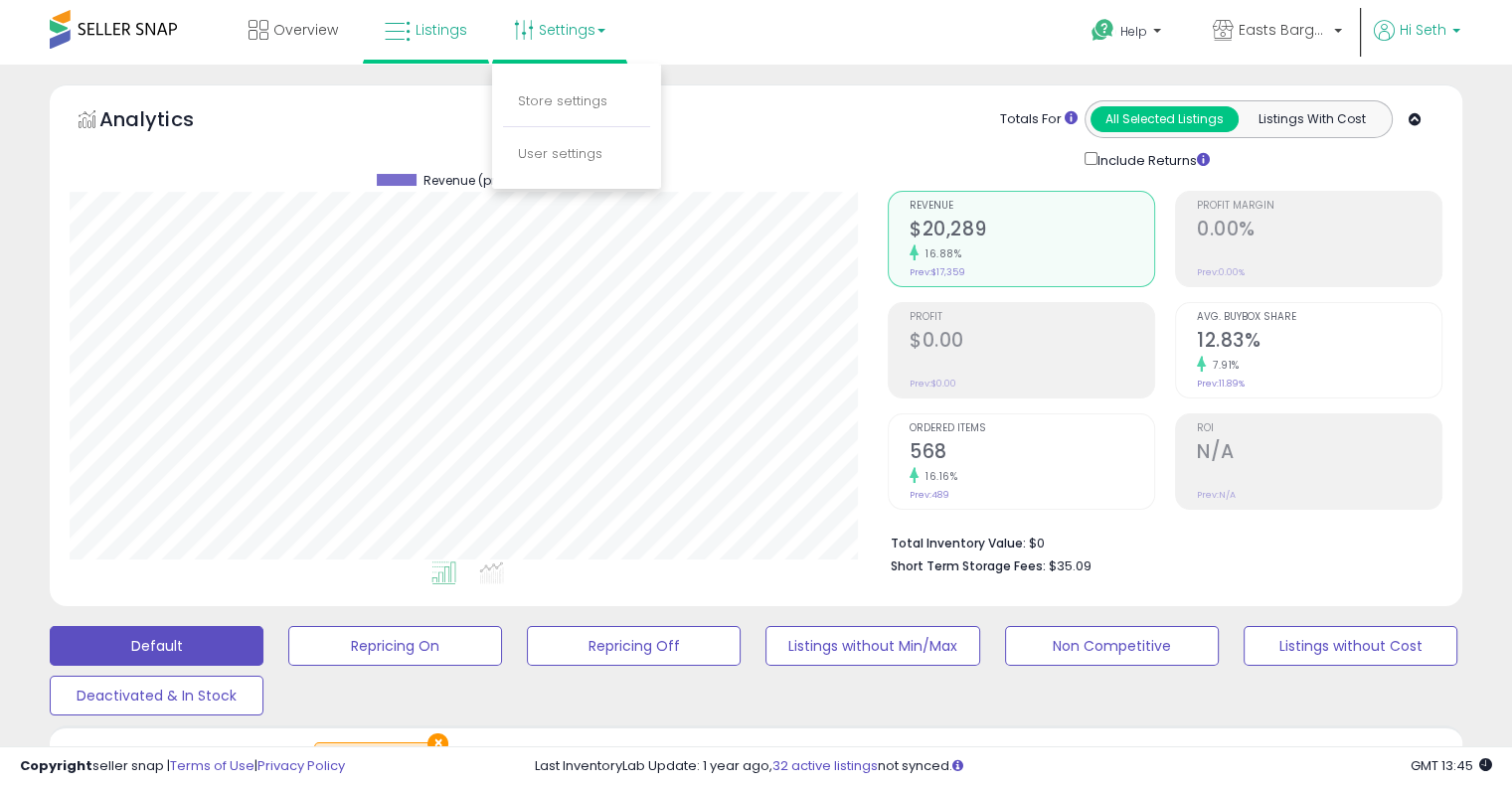 click on "Hi Seth" at bounding box center (1423, 30) 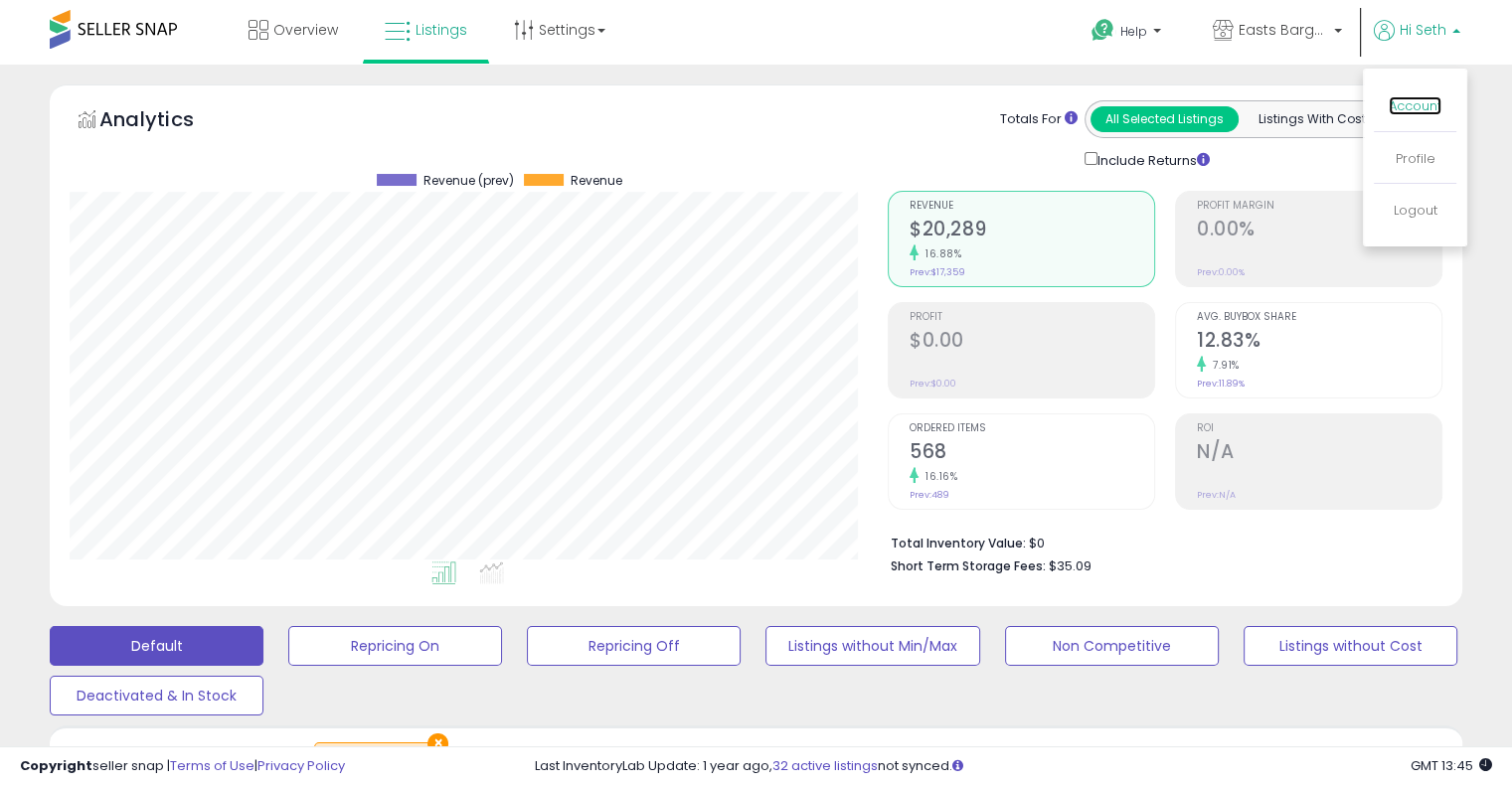 click on "Account" at bounding box center (1415, 105) 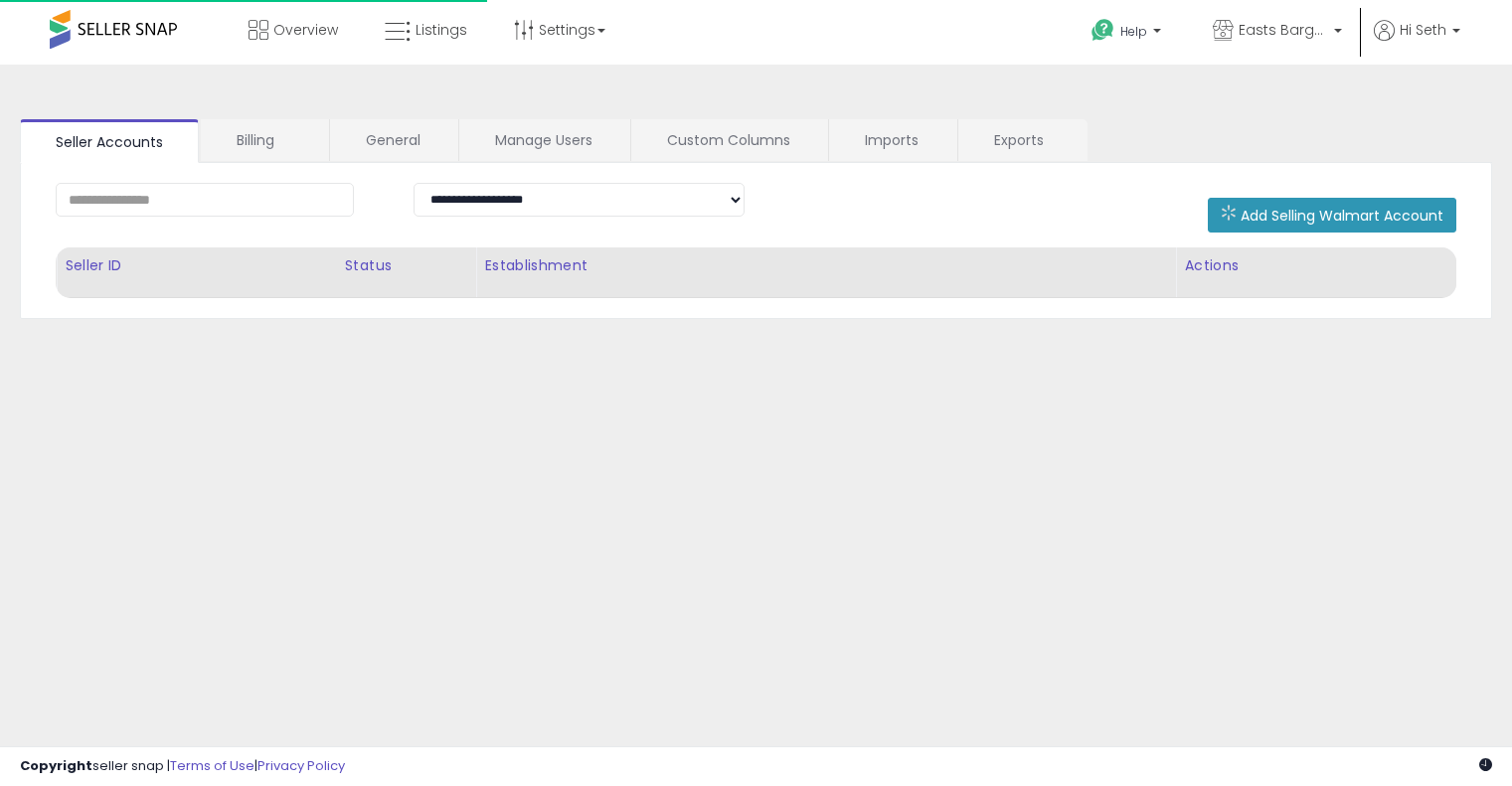 scroll, scrollTop: 0, scrollLeft: 0, axis: both 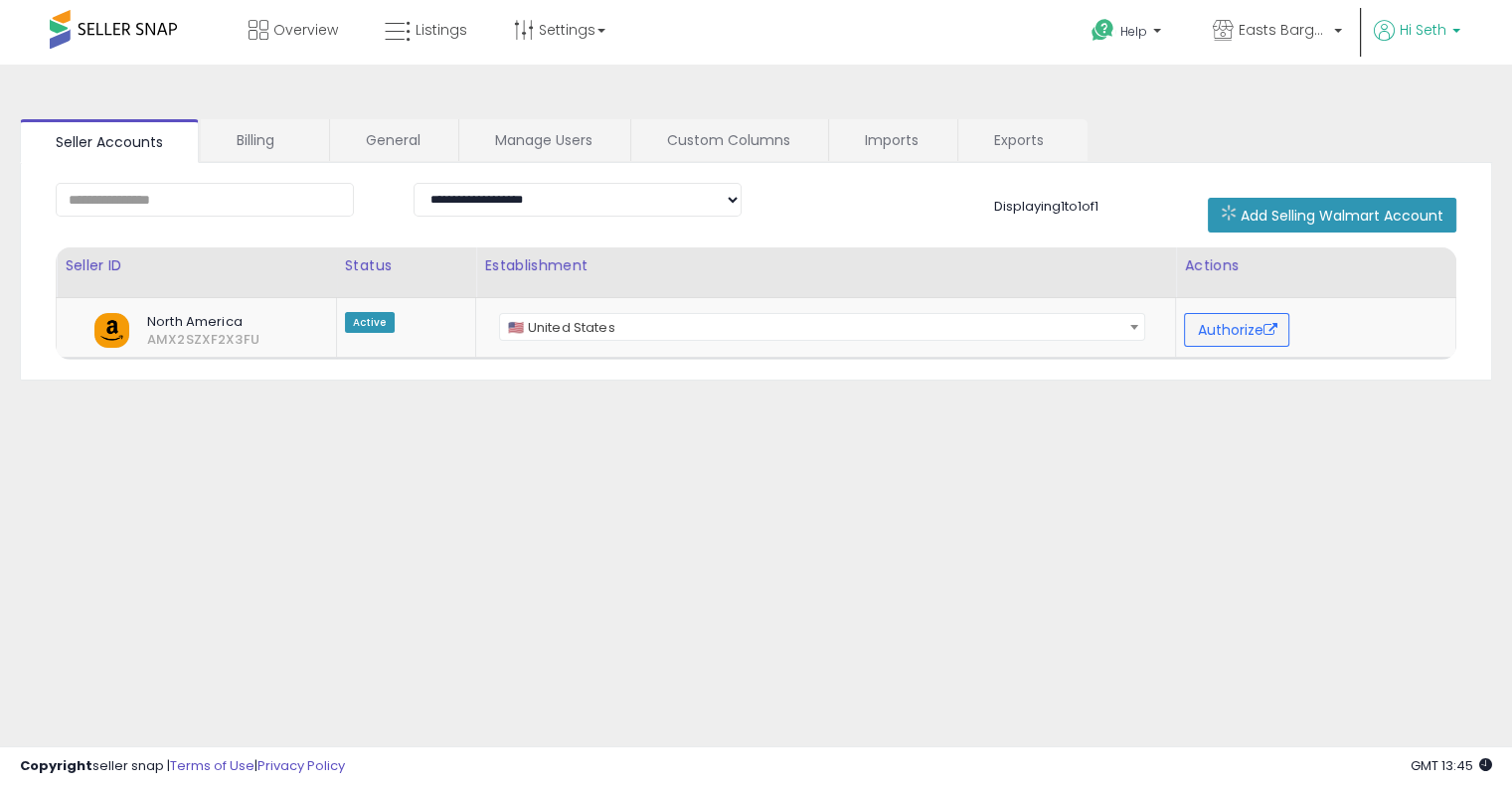 click on "Hi Seth" at bounding box center (1423, 30) 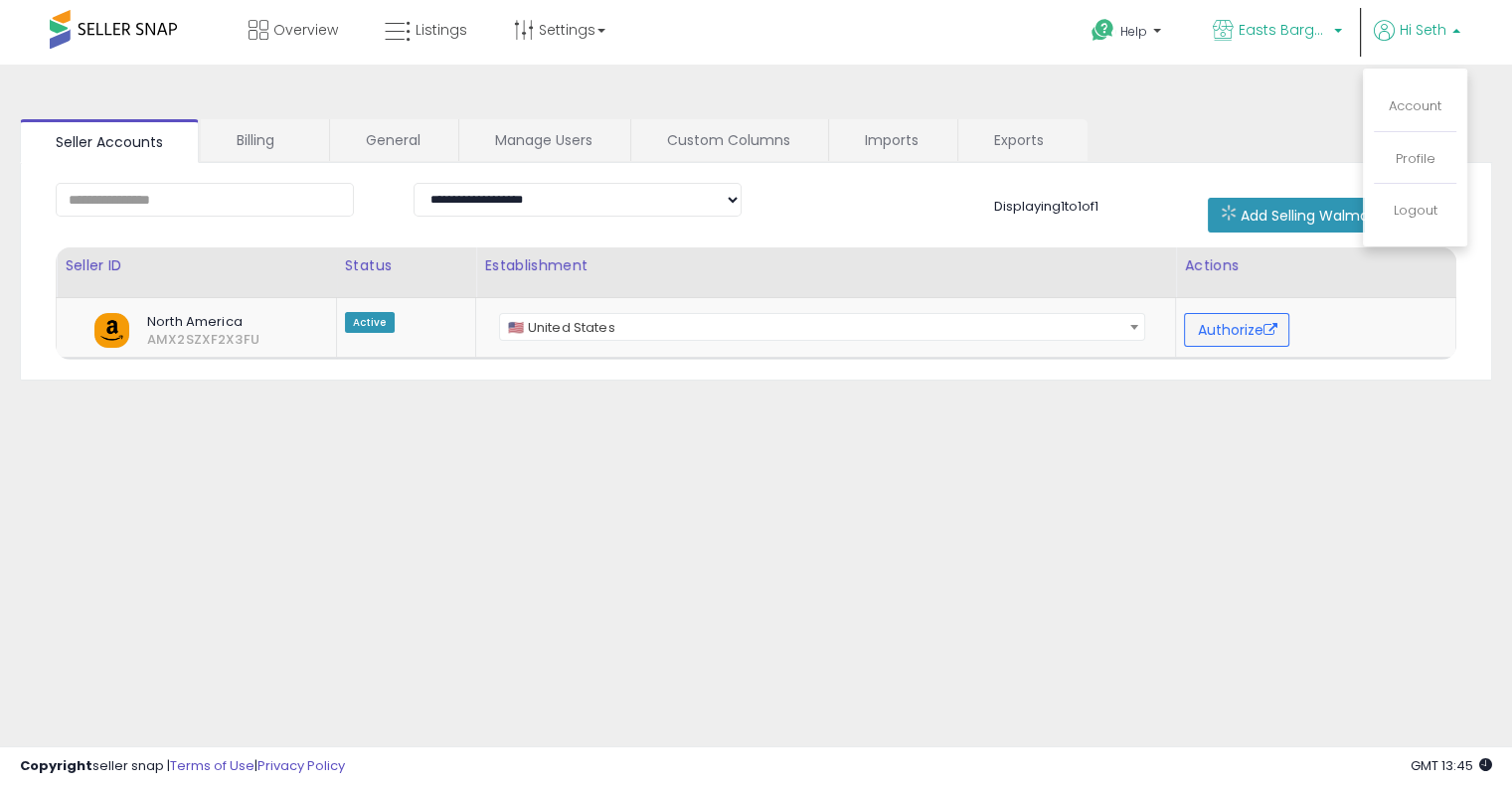 click on "Easts Bargains" at bounding box center (1283, 30) 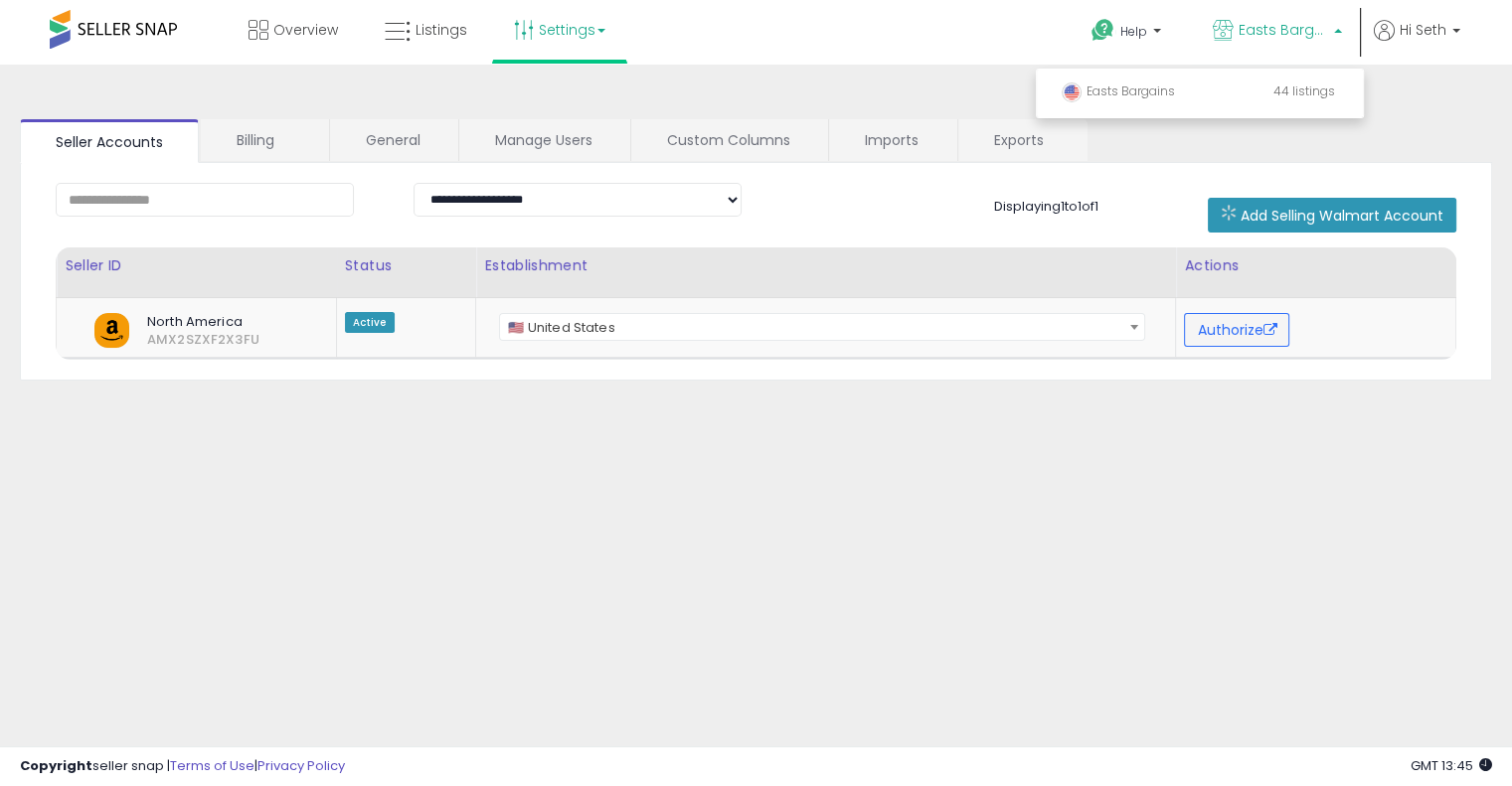 click on "Settings" at bounding box center (560, 30) 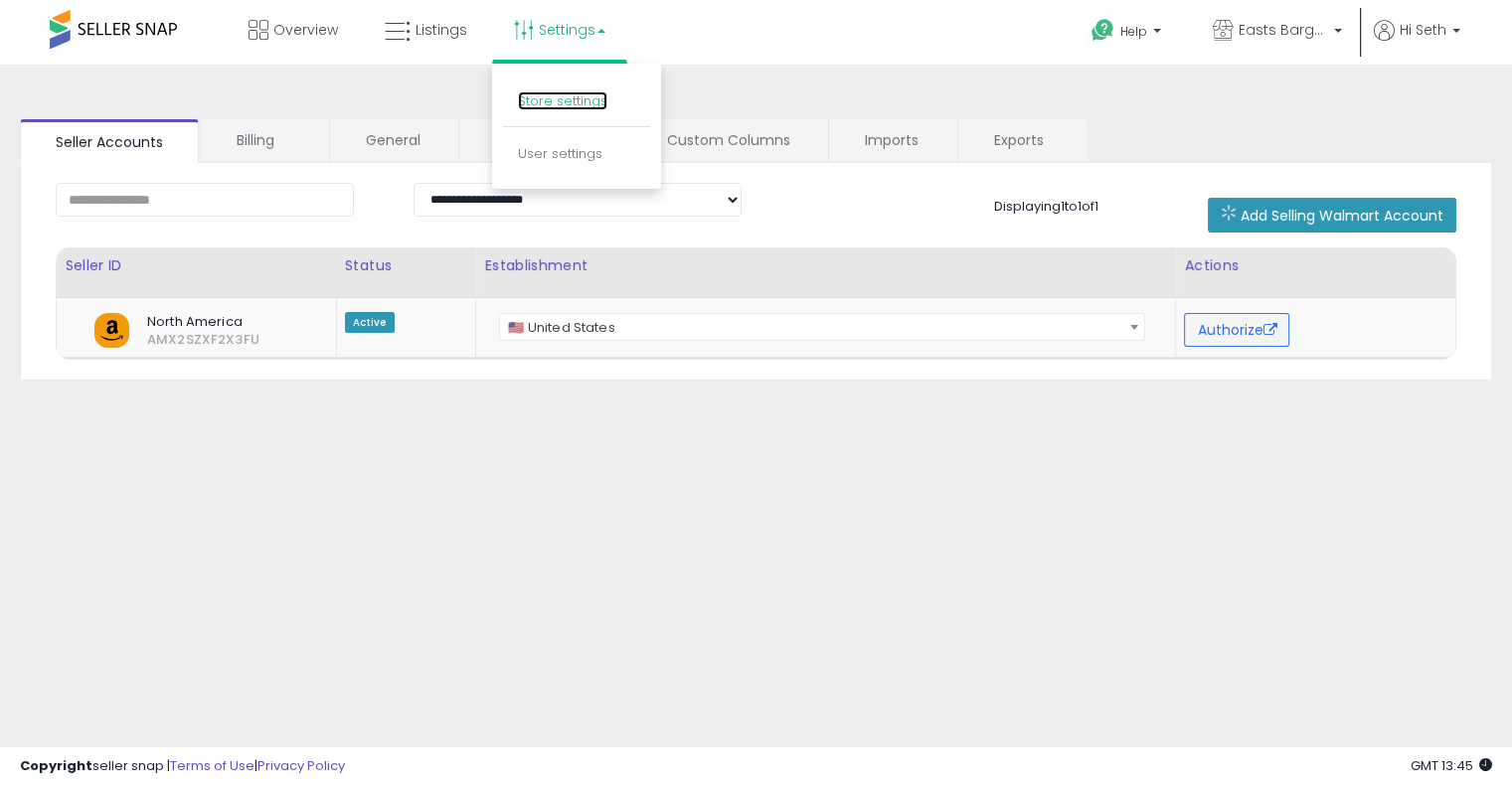 click on "Store
settings" at bounding box center (563, 100) 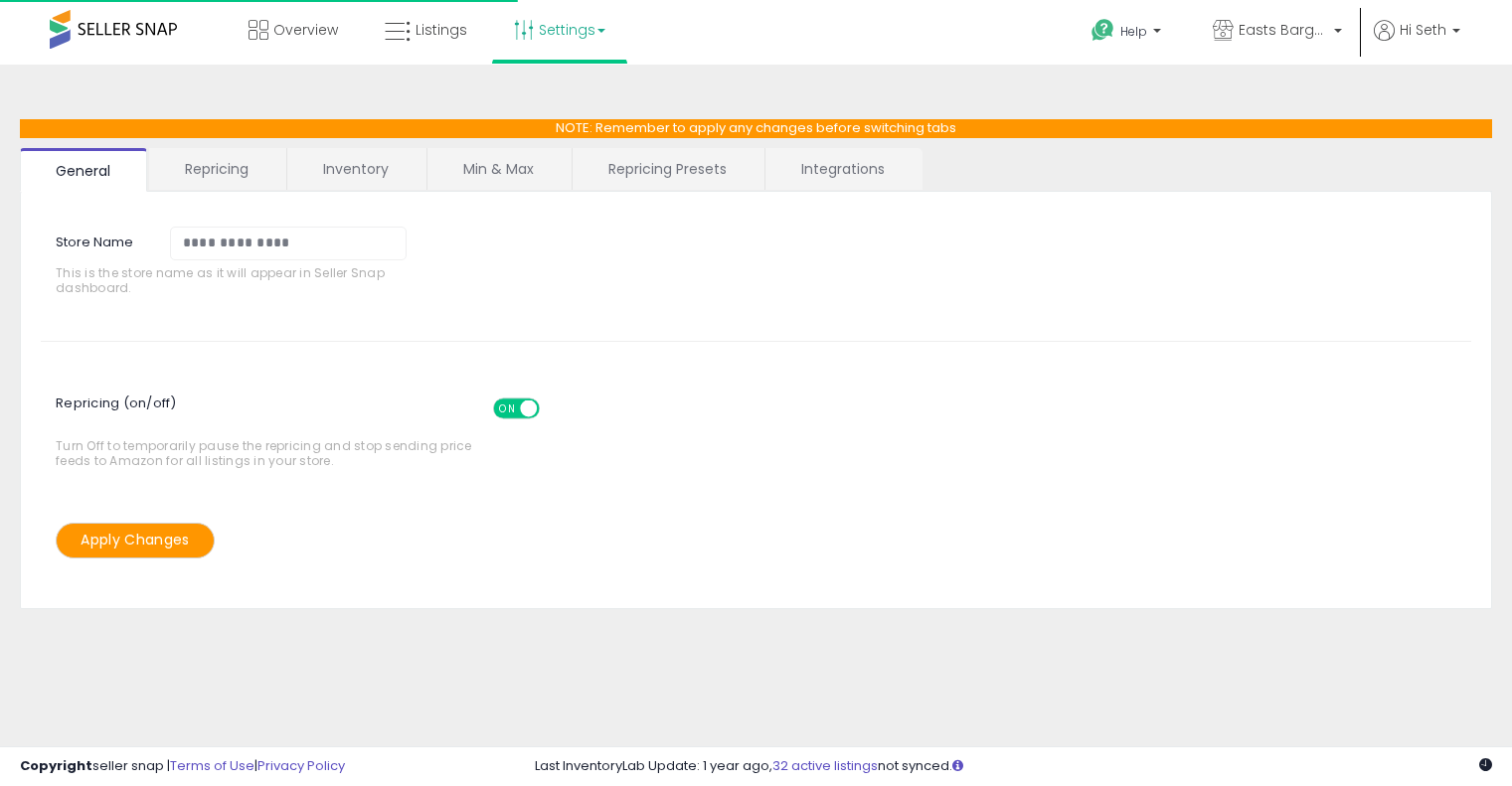 scroll, scrollTop: 0, scrollLeft: 0, axis: both 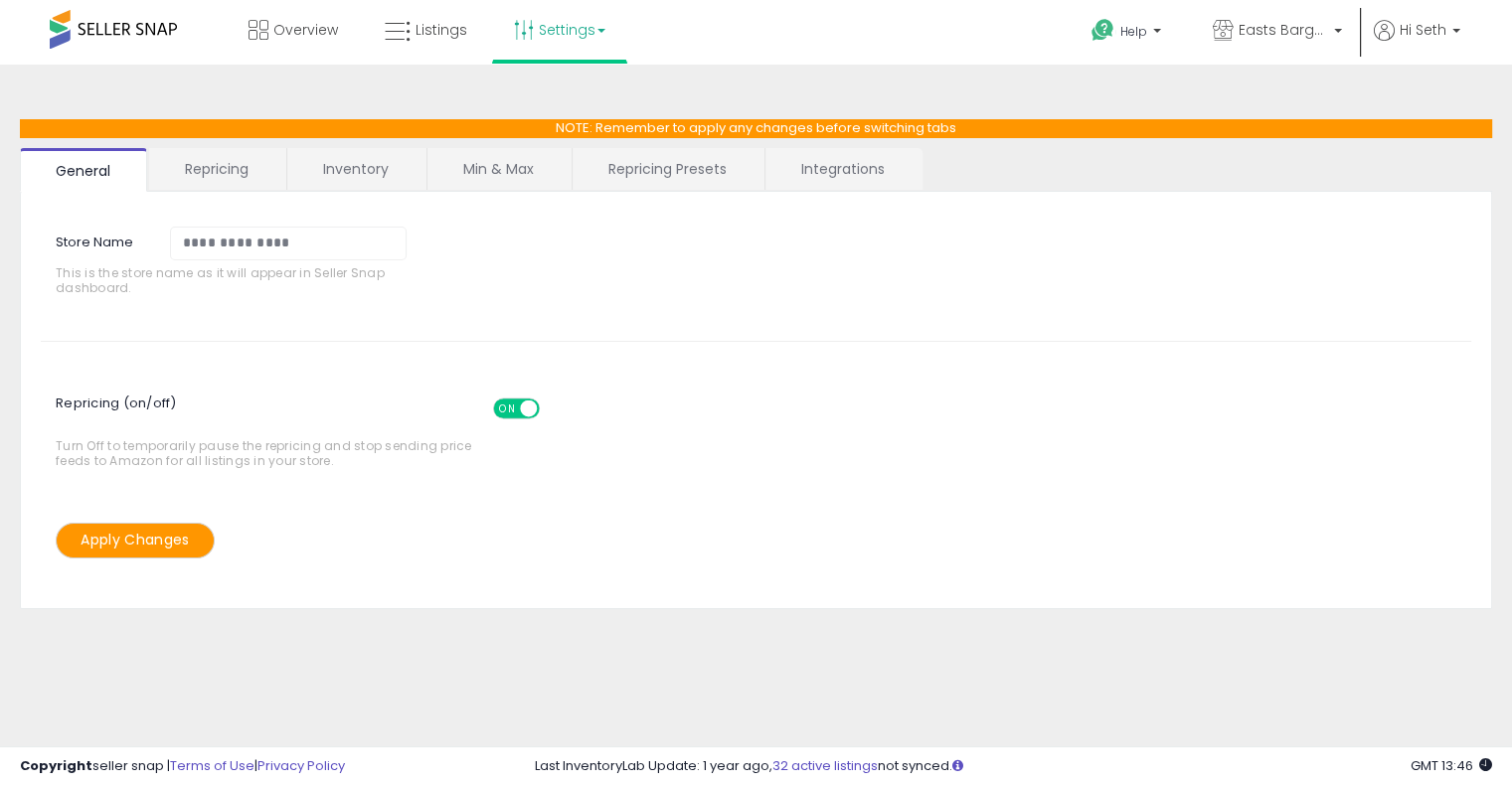 click on "Integrations" at bounding box center [843, 169] 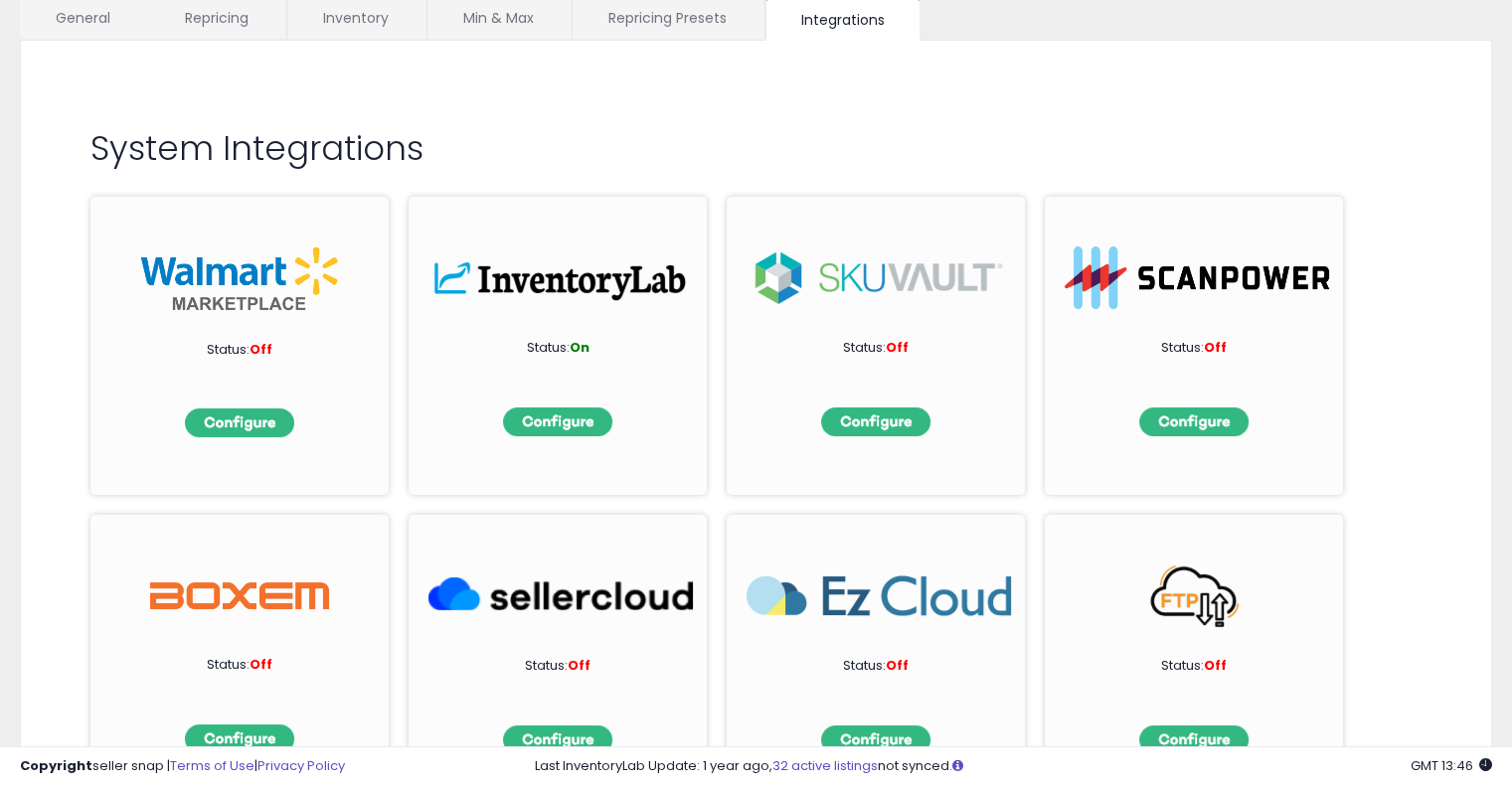 scroll, scrollTop: 199, scrollLeft: 0, axis: vertical 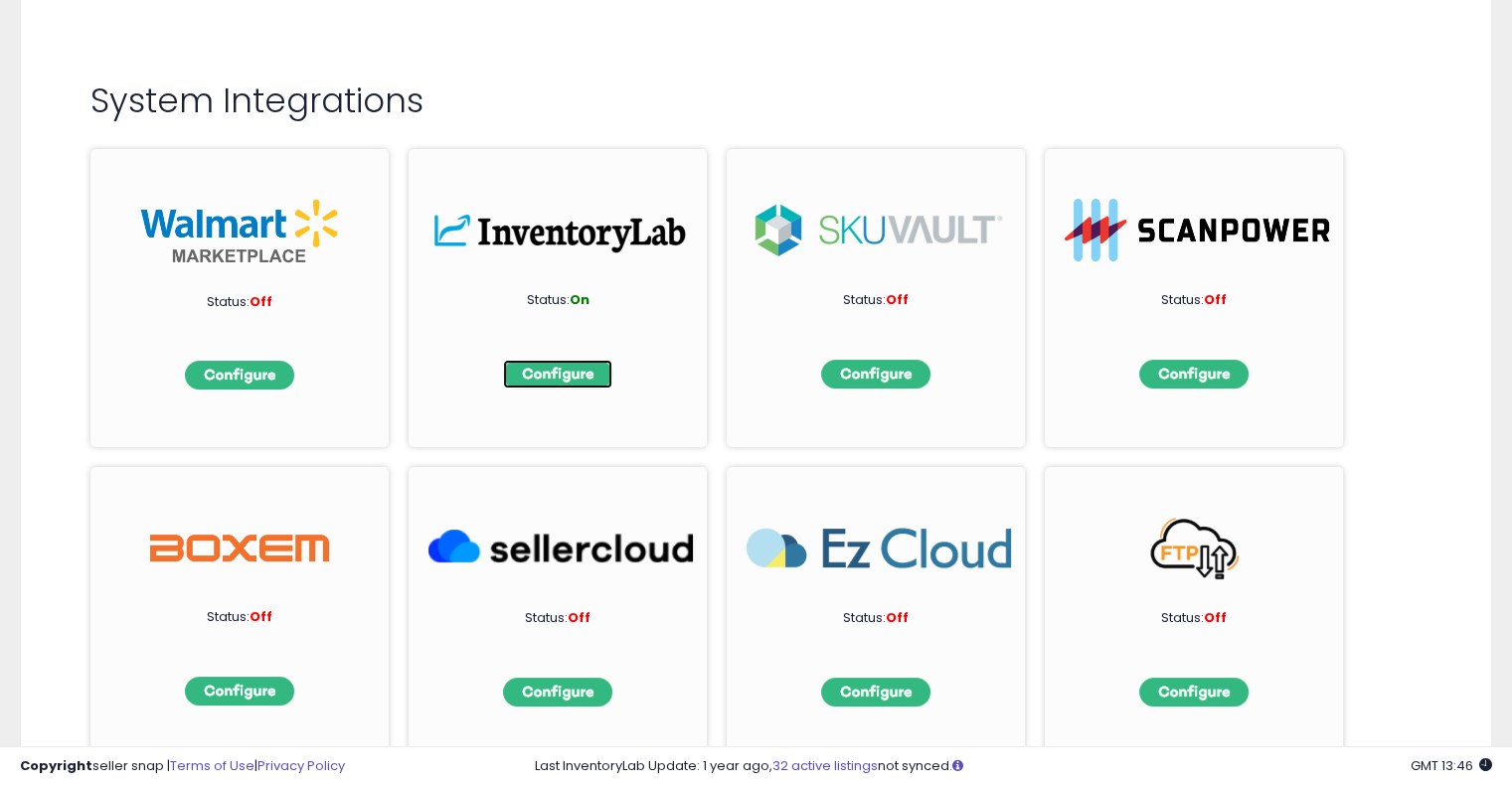 click at bounding box center [558, 374] 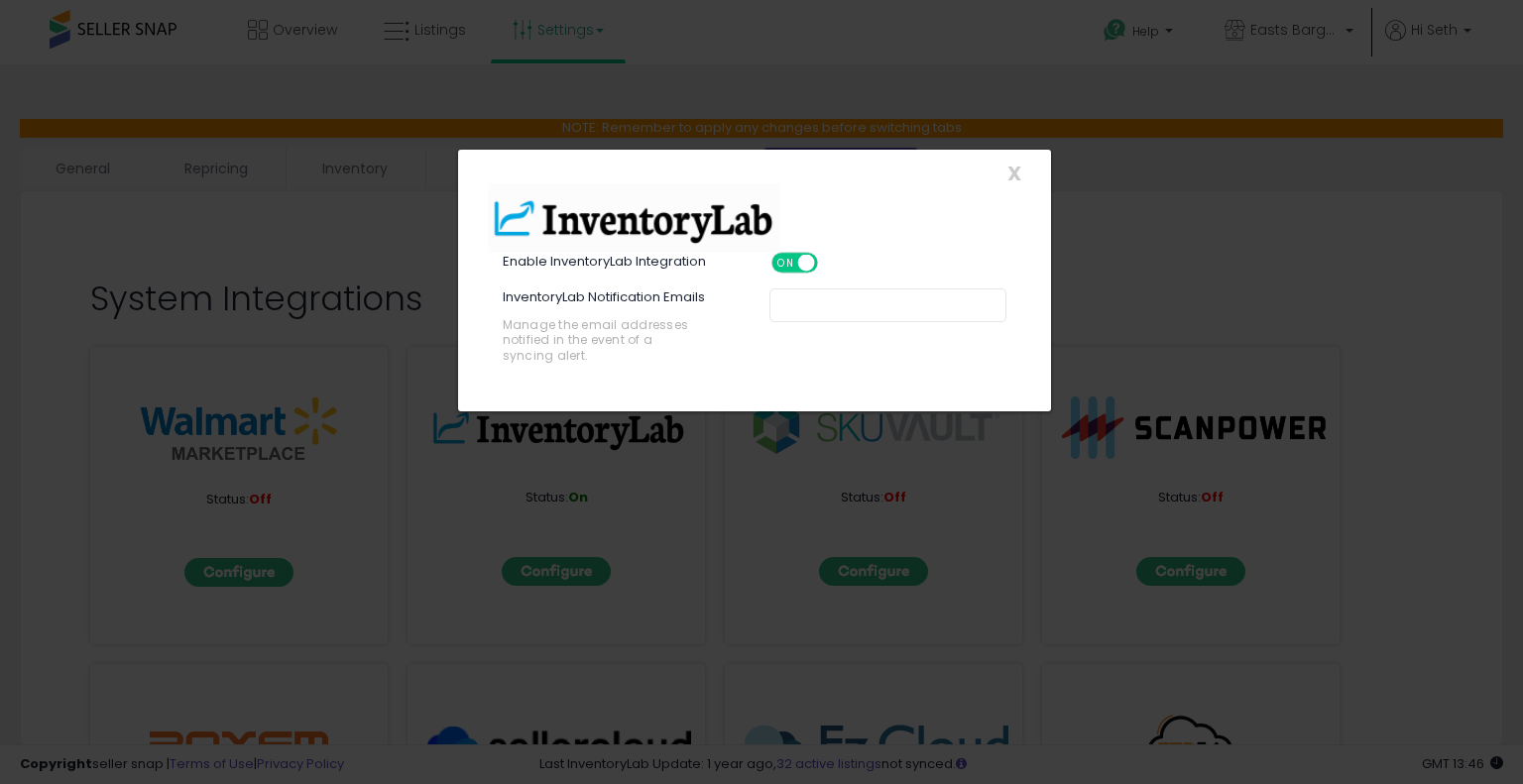 click at bounding box center (931, 305) 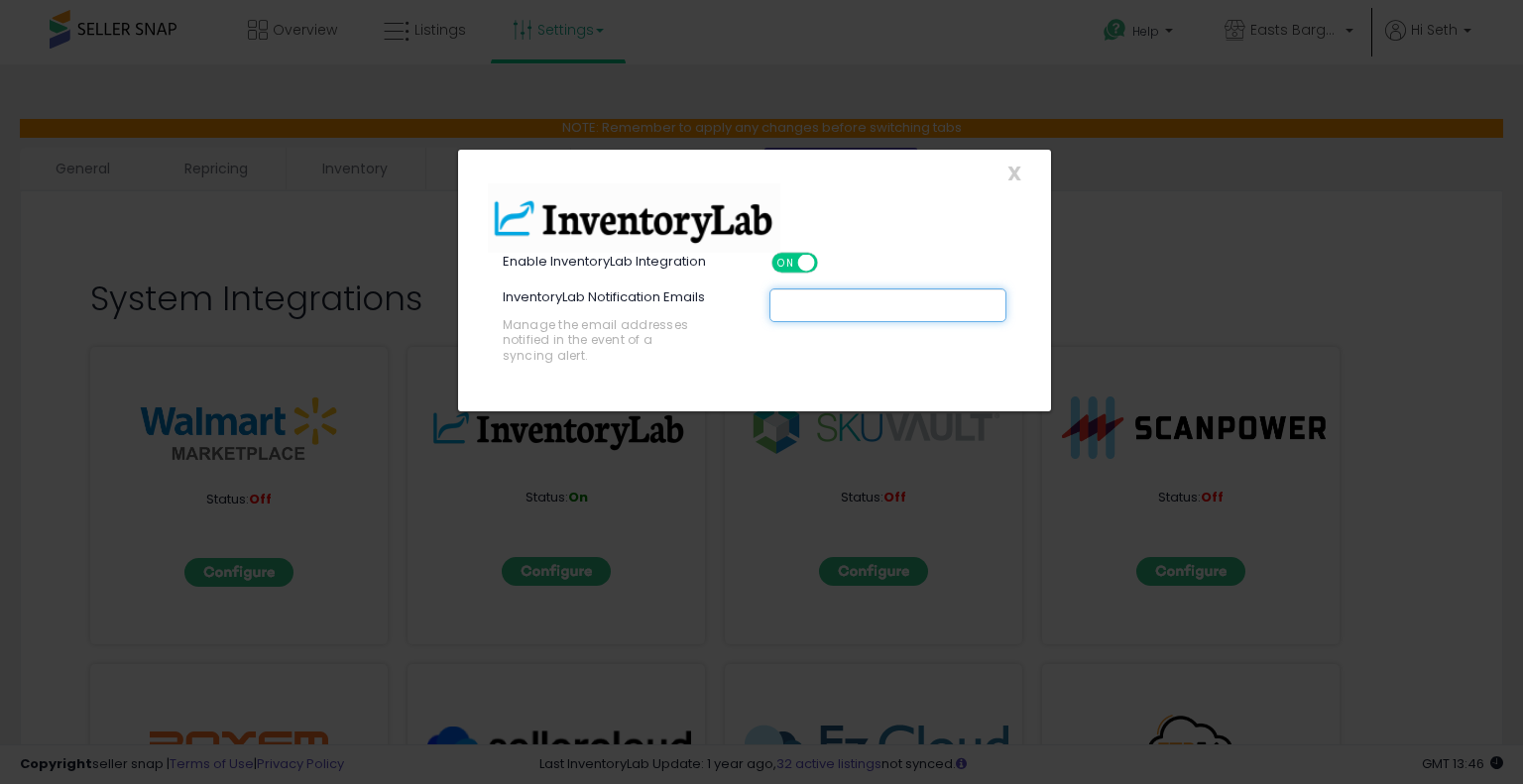 click on "ON" at bounding box center (785, 263) 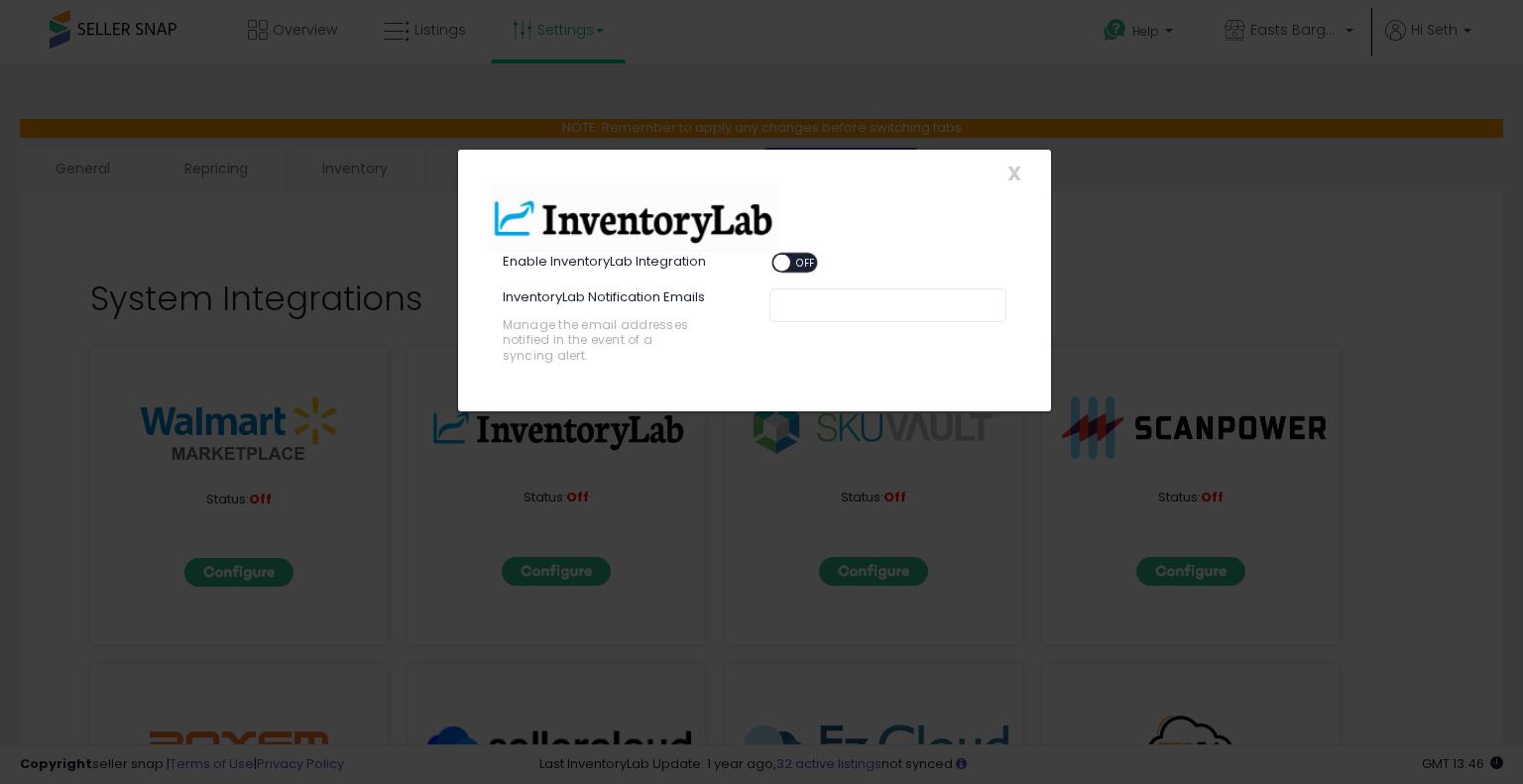 click on "OFF" at bounding box center [806, 263] 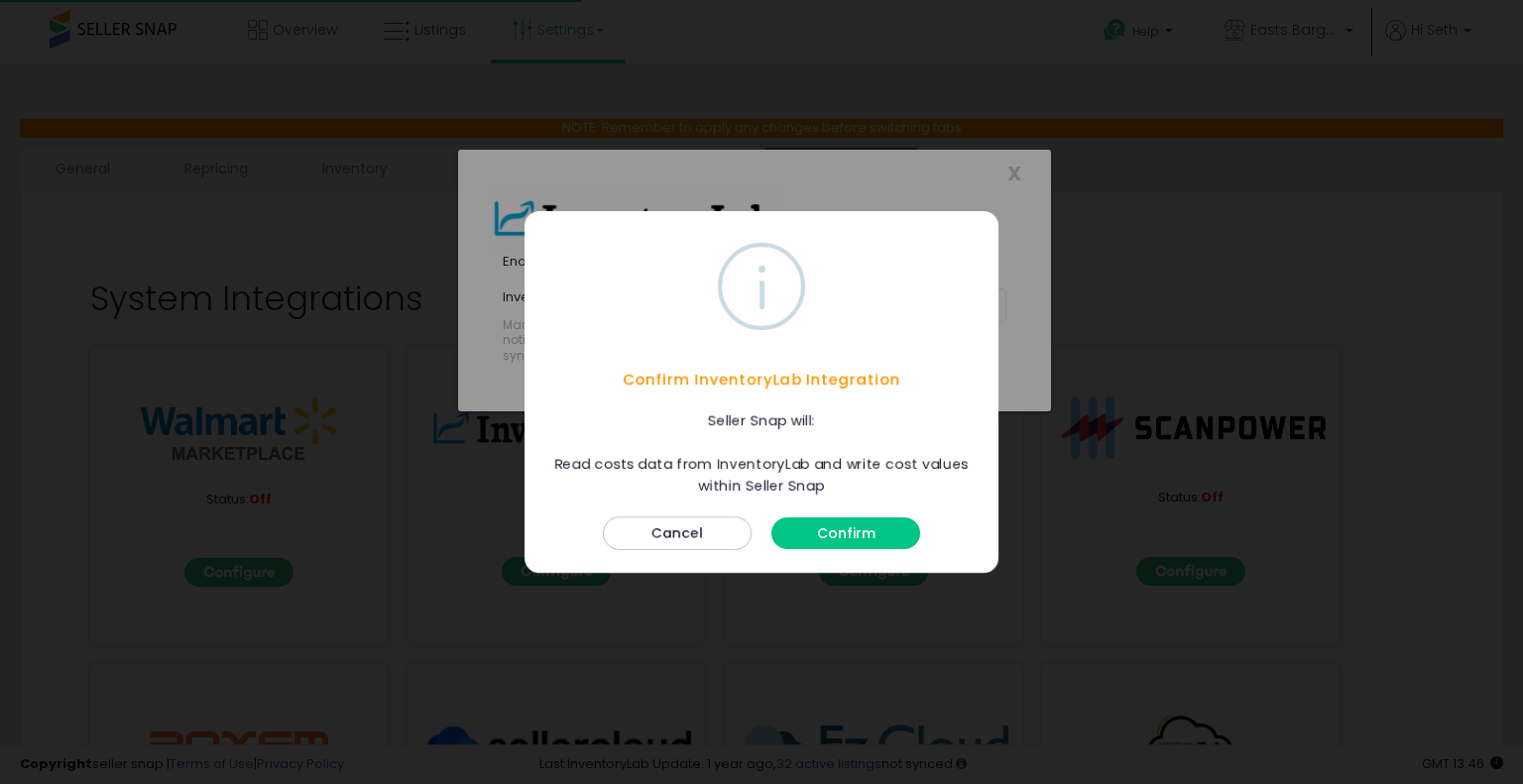 click on "Confirm" at bounding box center [846, 533] 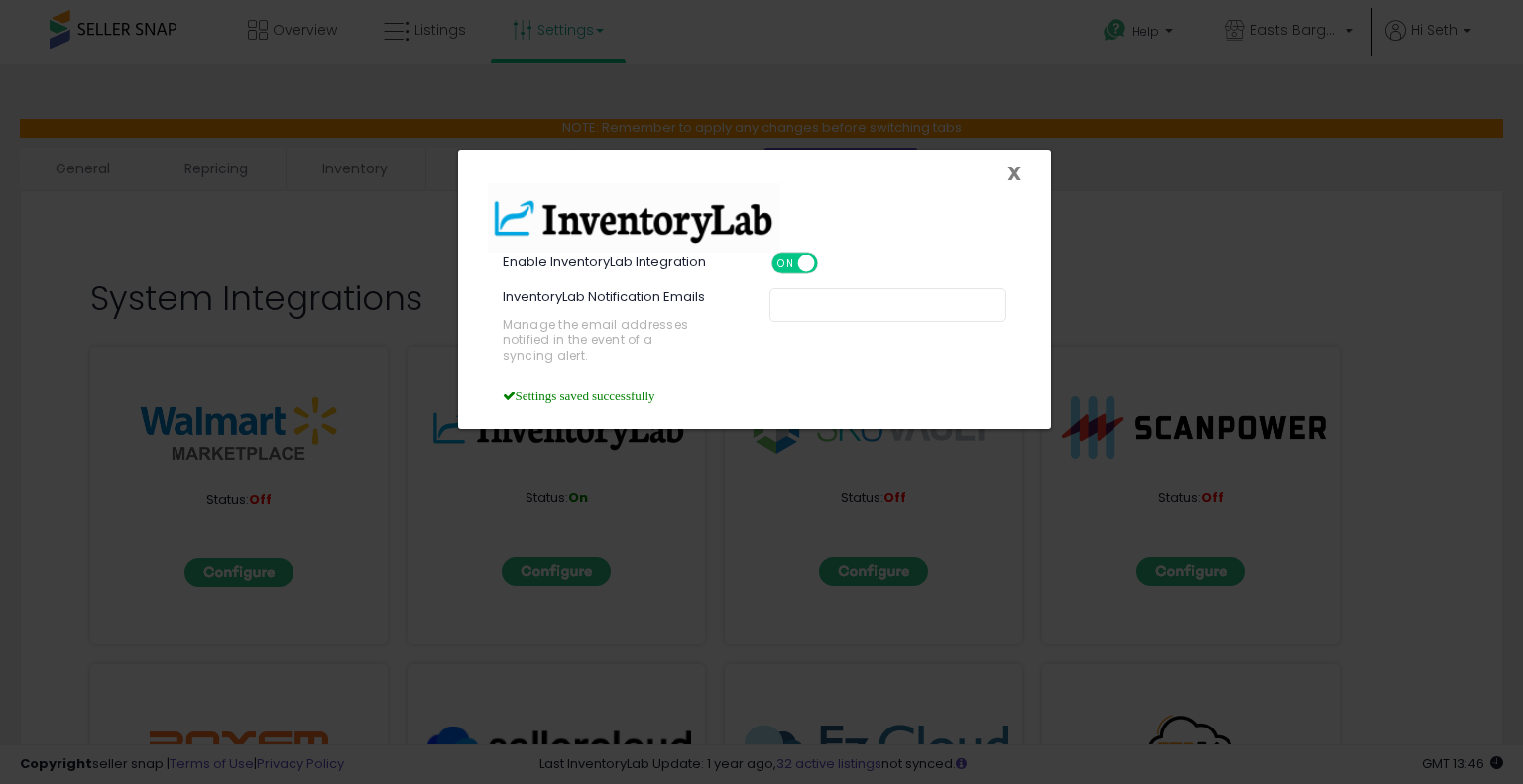 click on "X" at bounding box center [1014, 173] 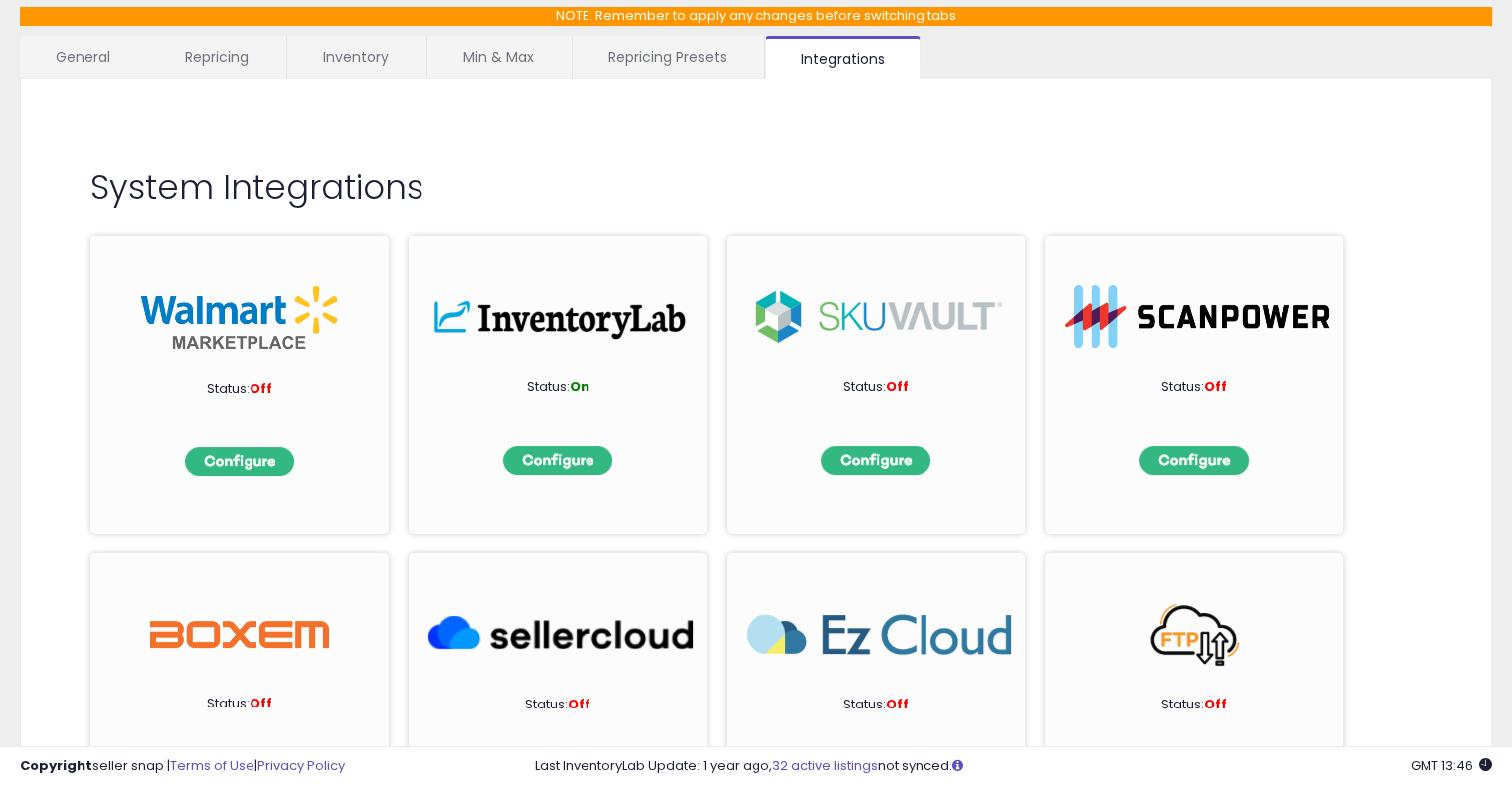 scroll, scrollTop: 0, scrollLeft: 0, axis: both 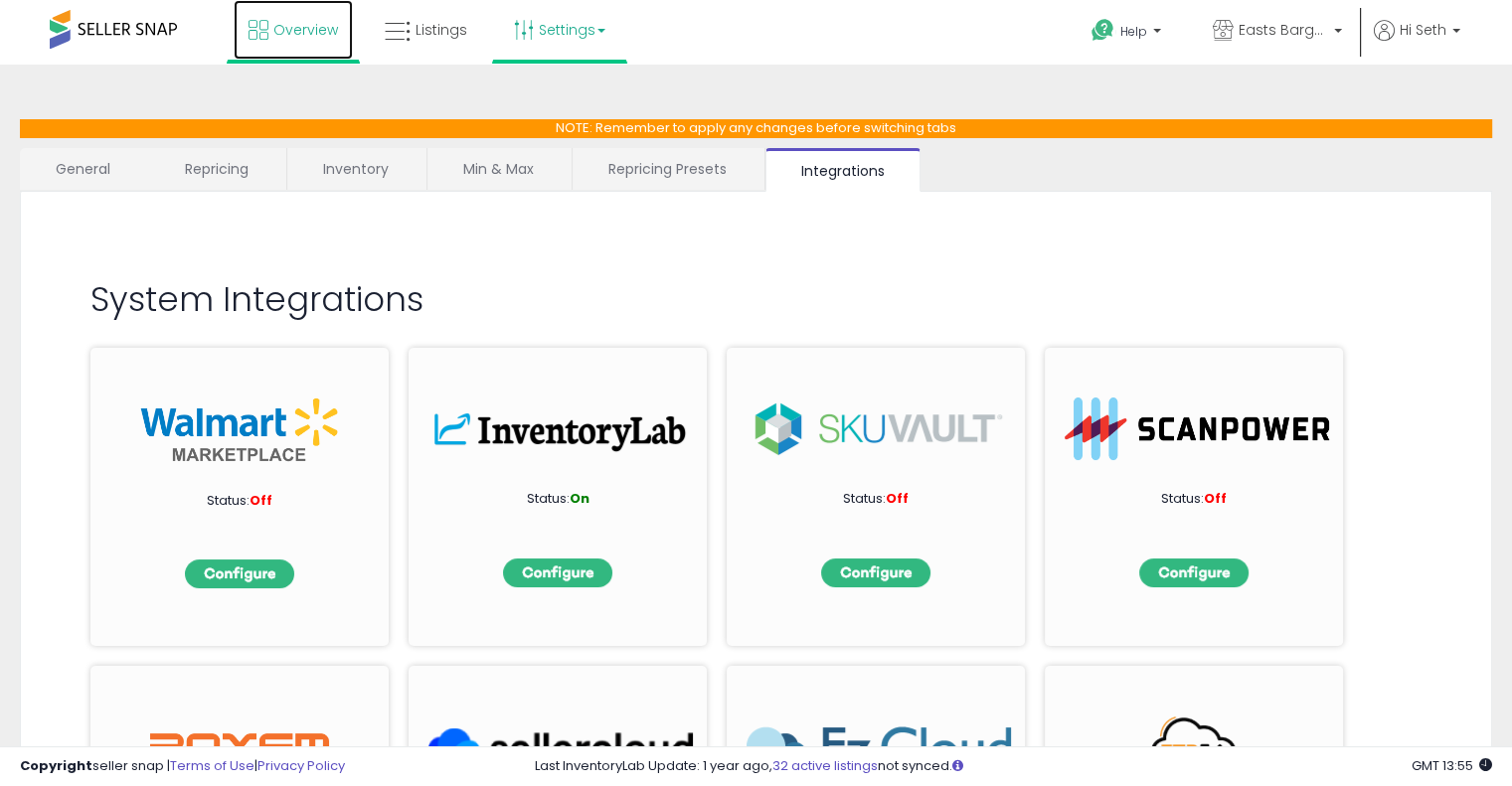 click on "Overview" at bounding box center (305, 30) 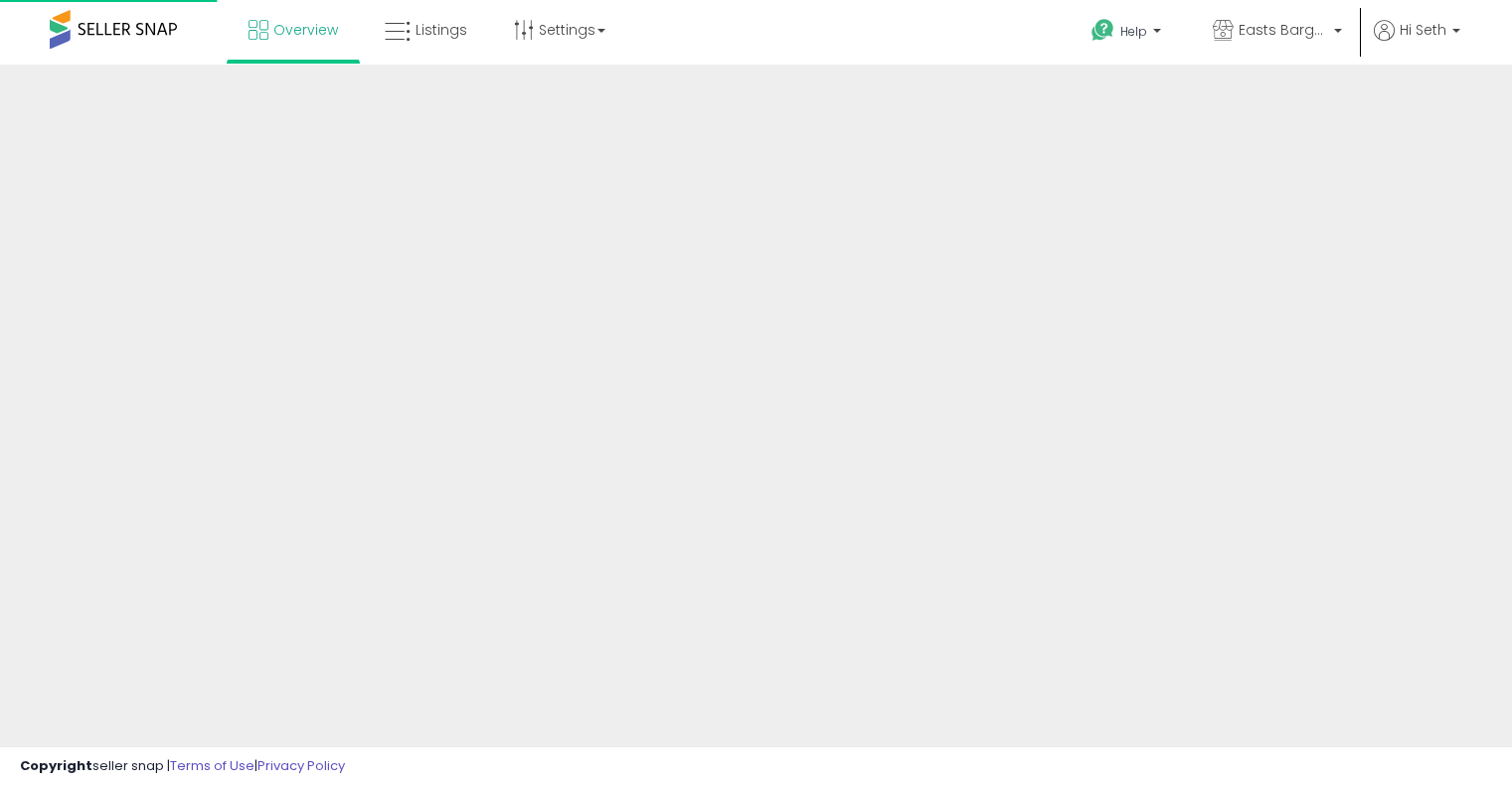 scroll, scrollTop: 0, scrollLeft: 0, axis: both 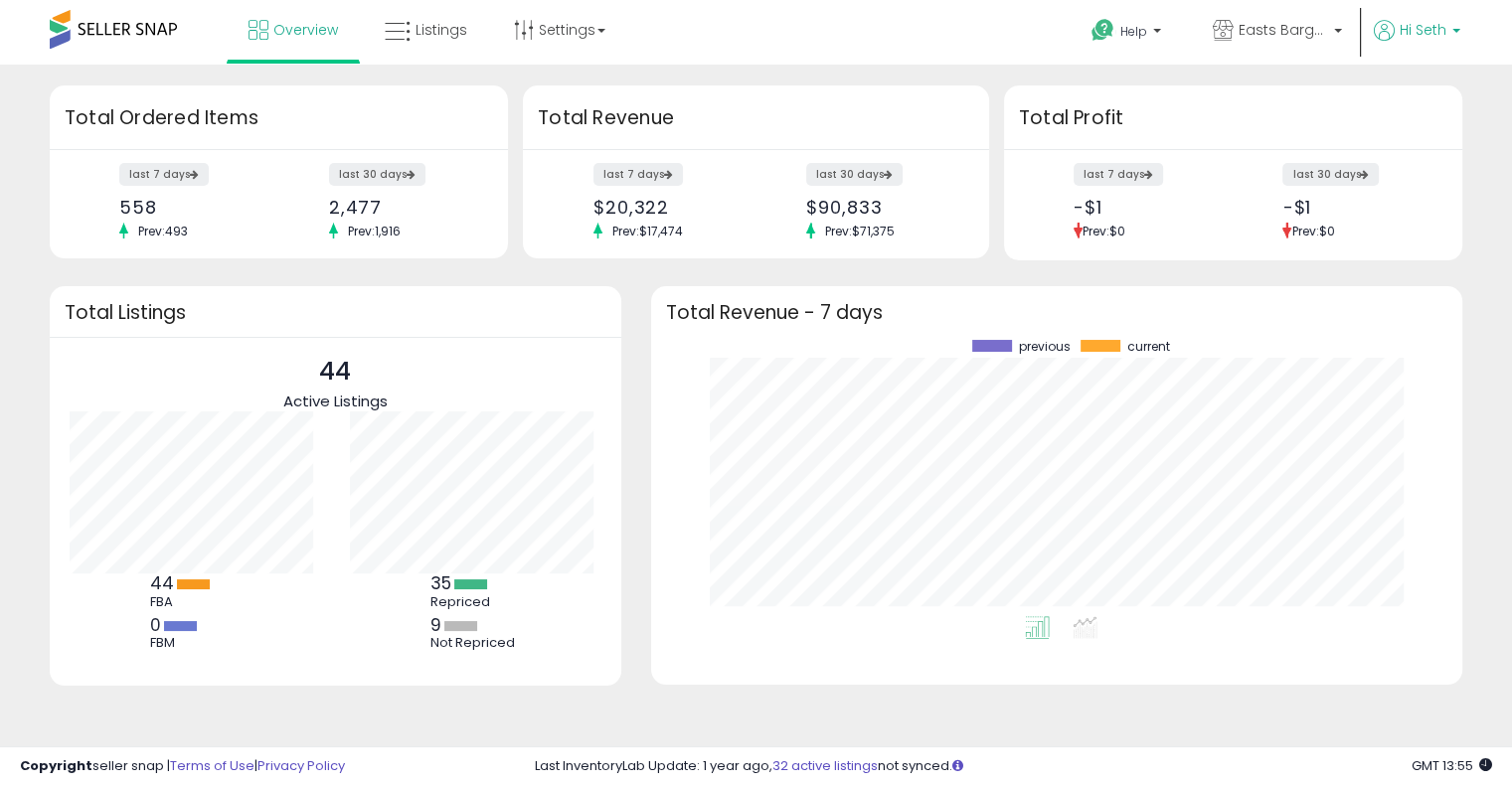 click on "Hi Seth" at bounding box center [1423, 30] 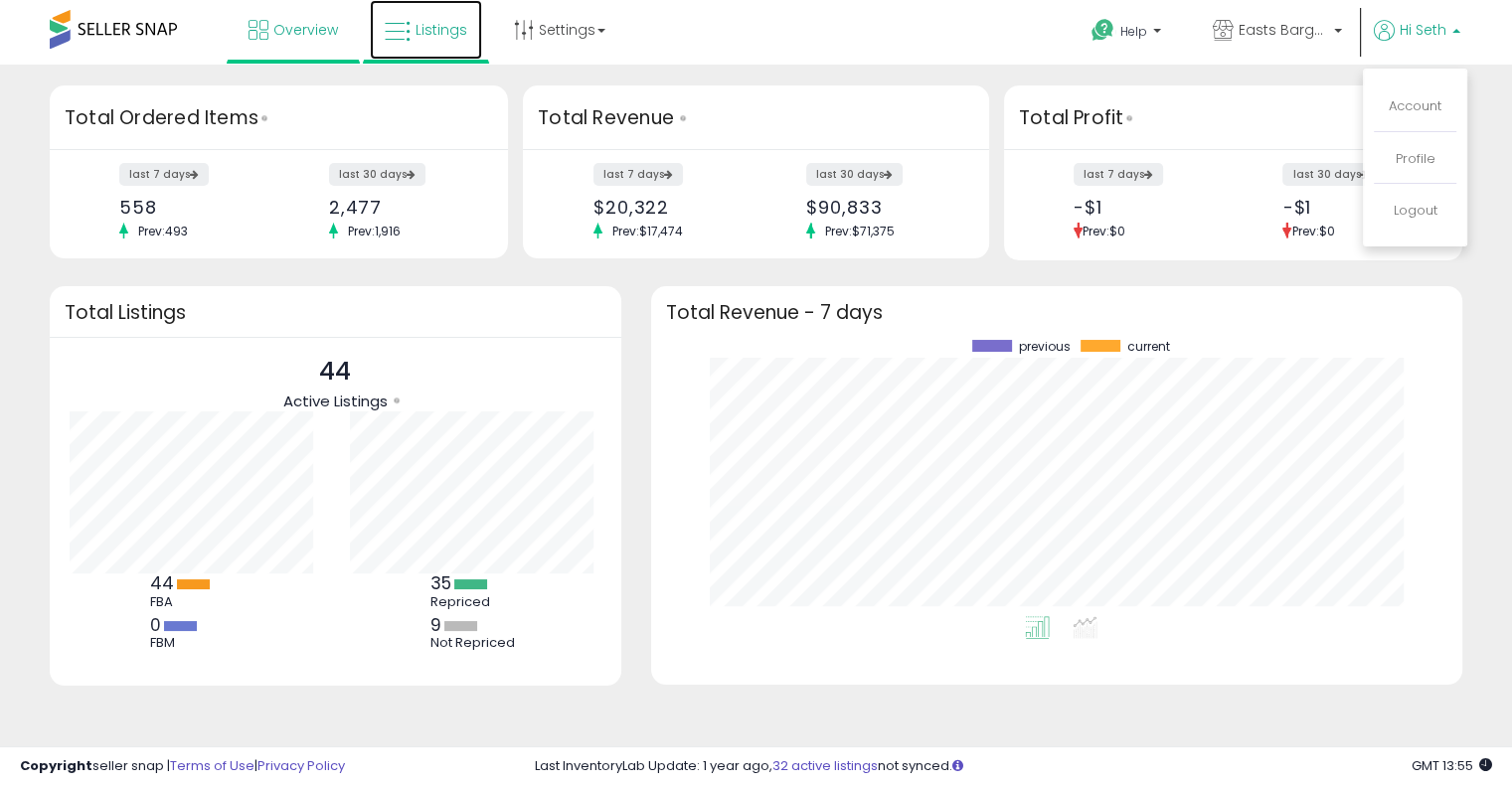 click on "Listings" at bounding box center [441, 30] 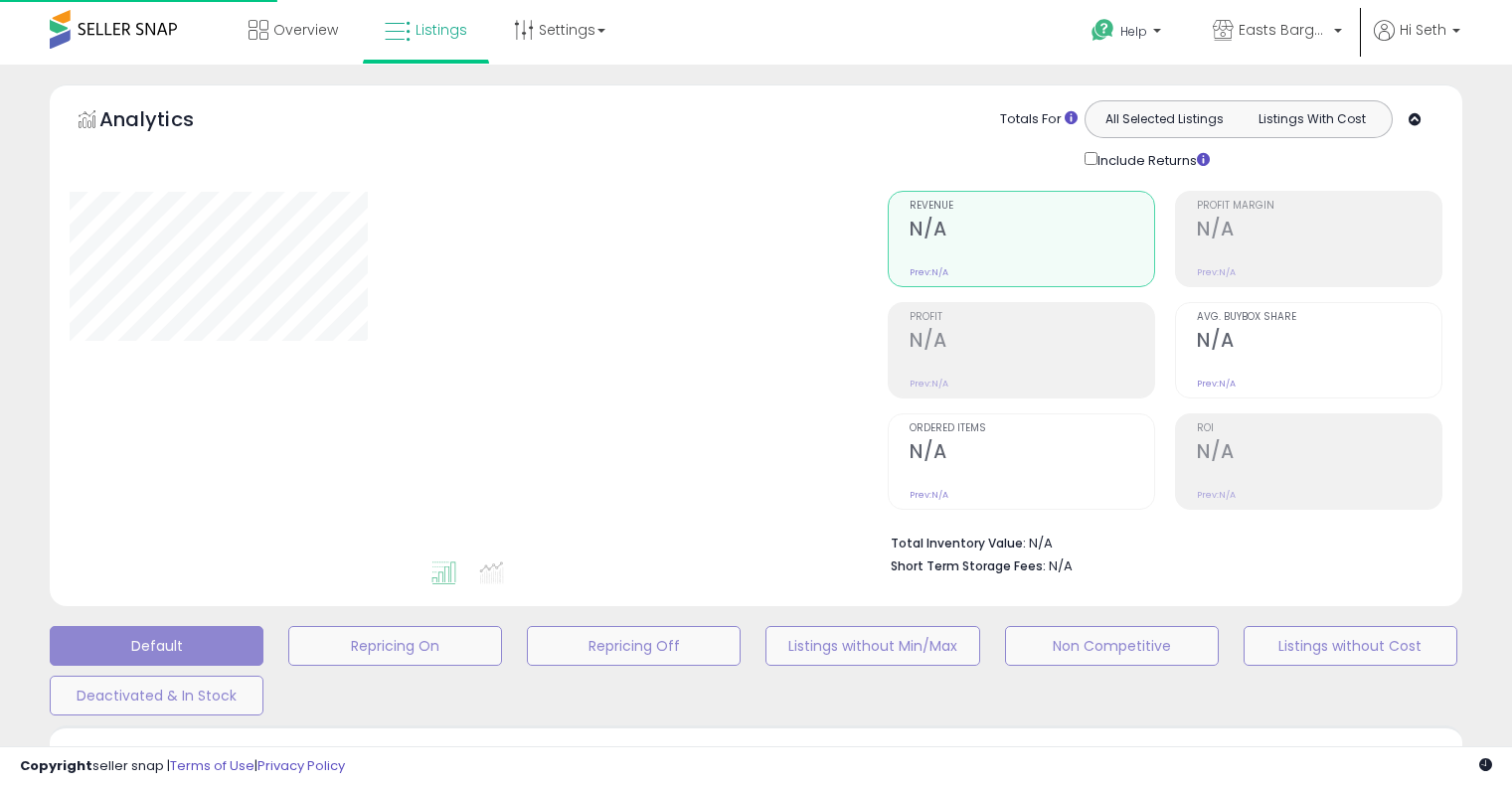 select 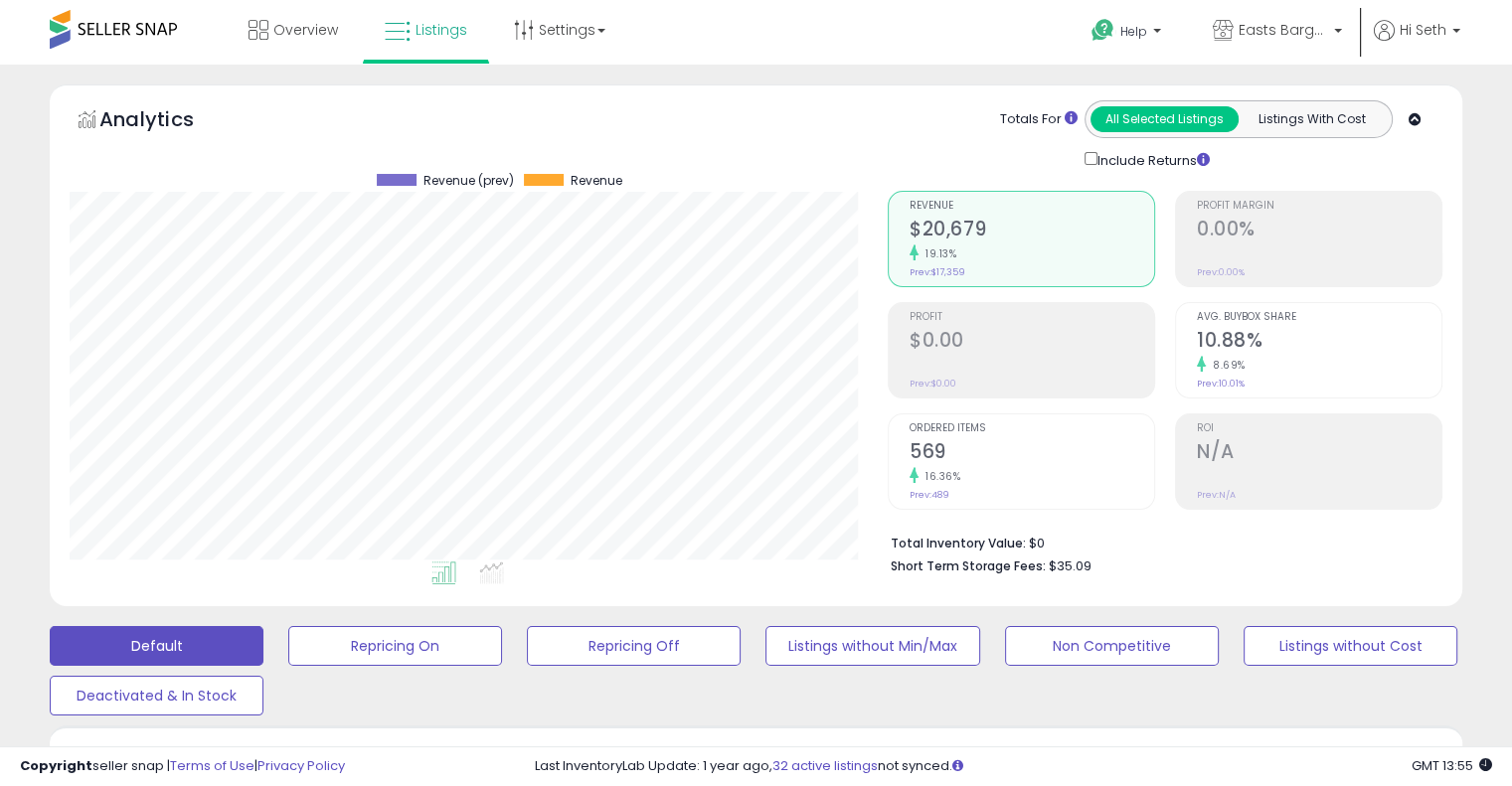scroll, scrollTop: 993270, scrollLeft: 993264, axis: both 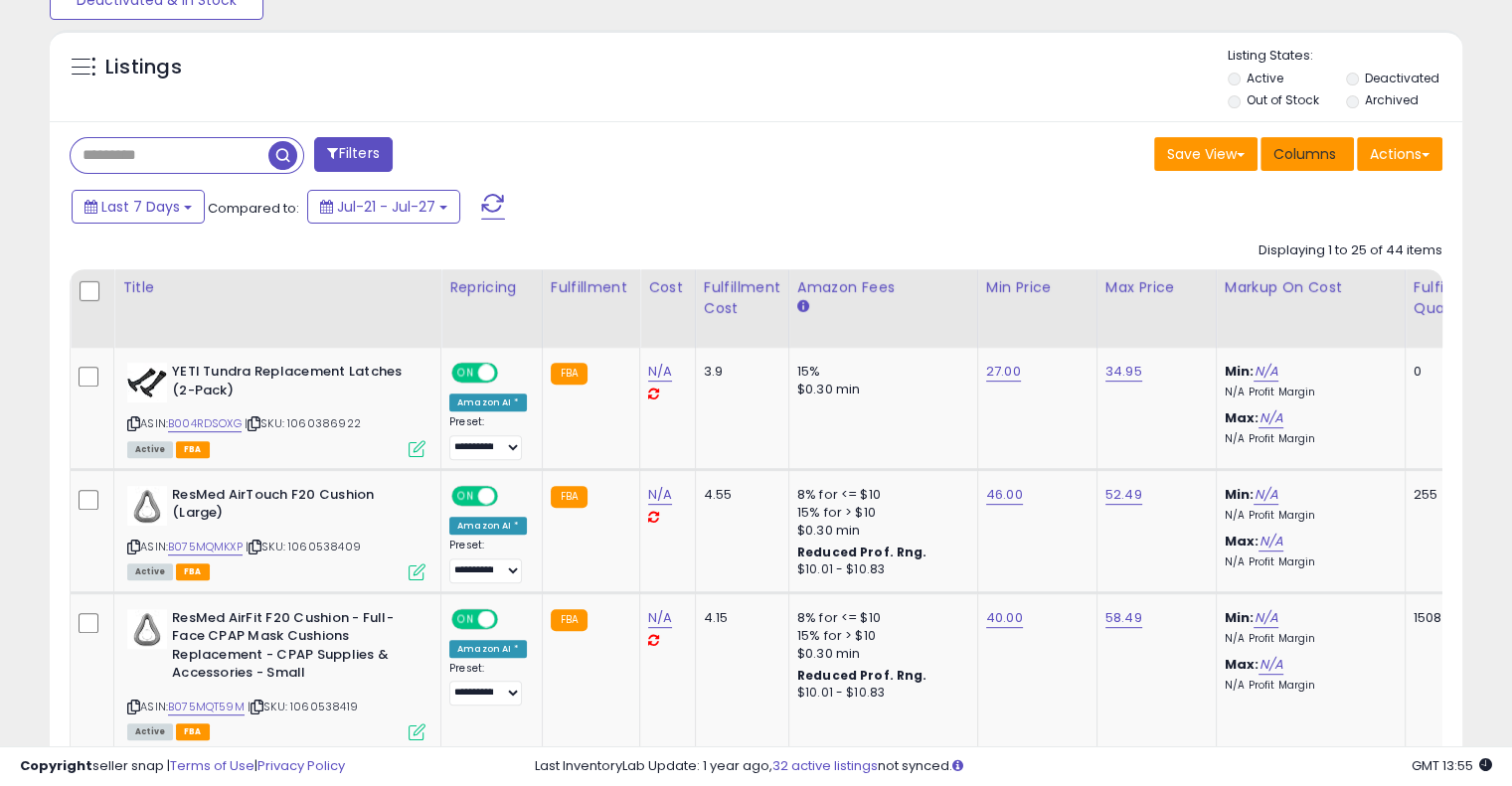 click on "Columns" at bounding box center [1304, 154] 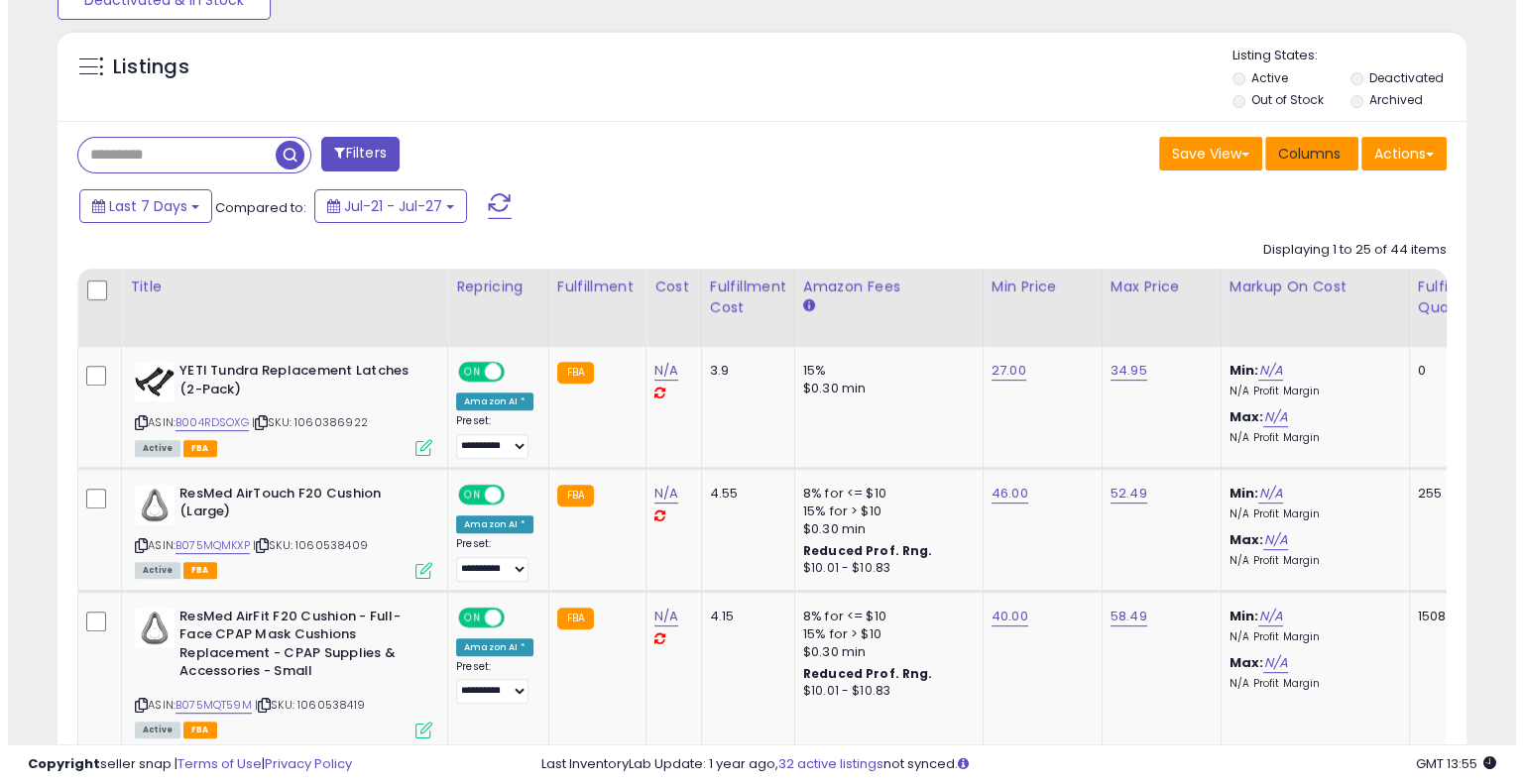 scroll, scrollTop: 990743, scrollLeft: 990712, axis: both 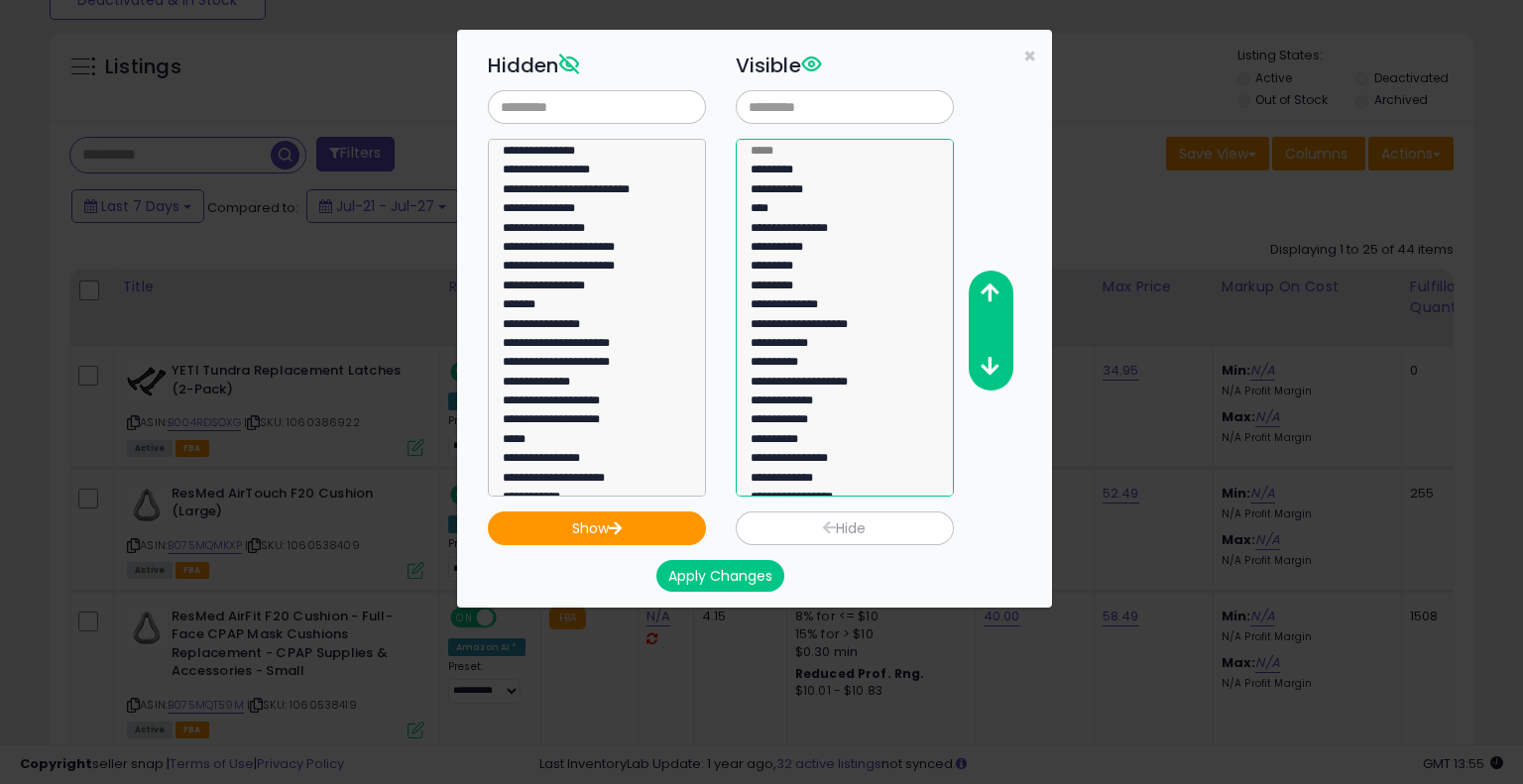 click on "*********" 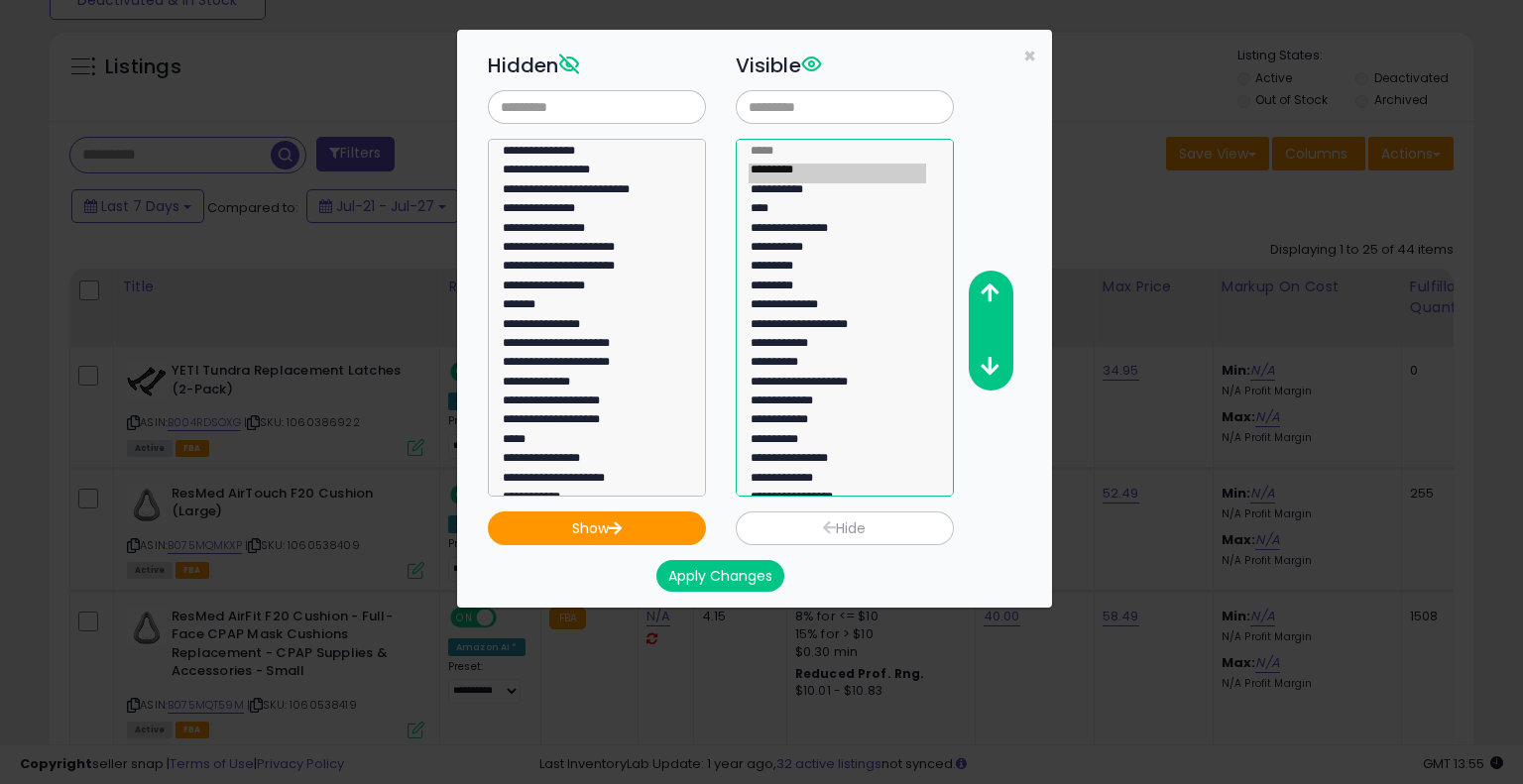 click on "**********" 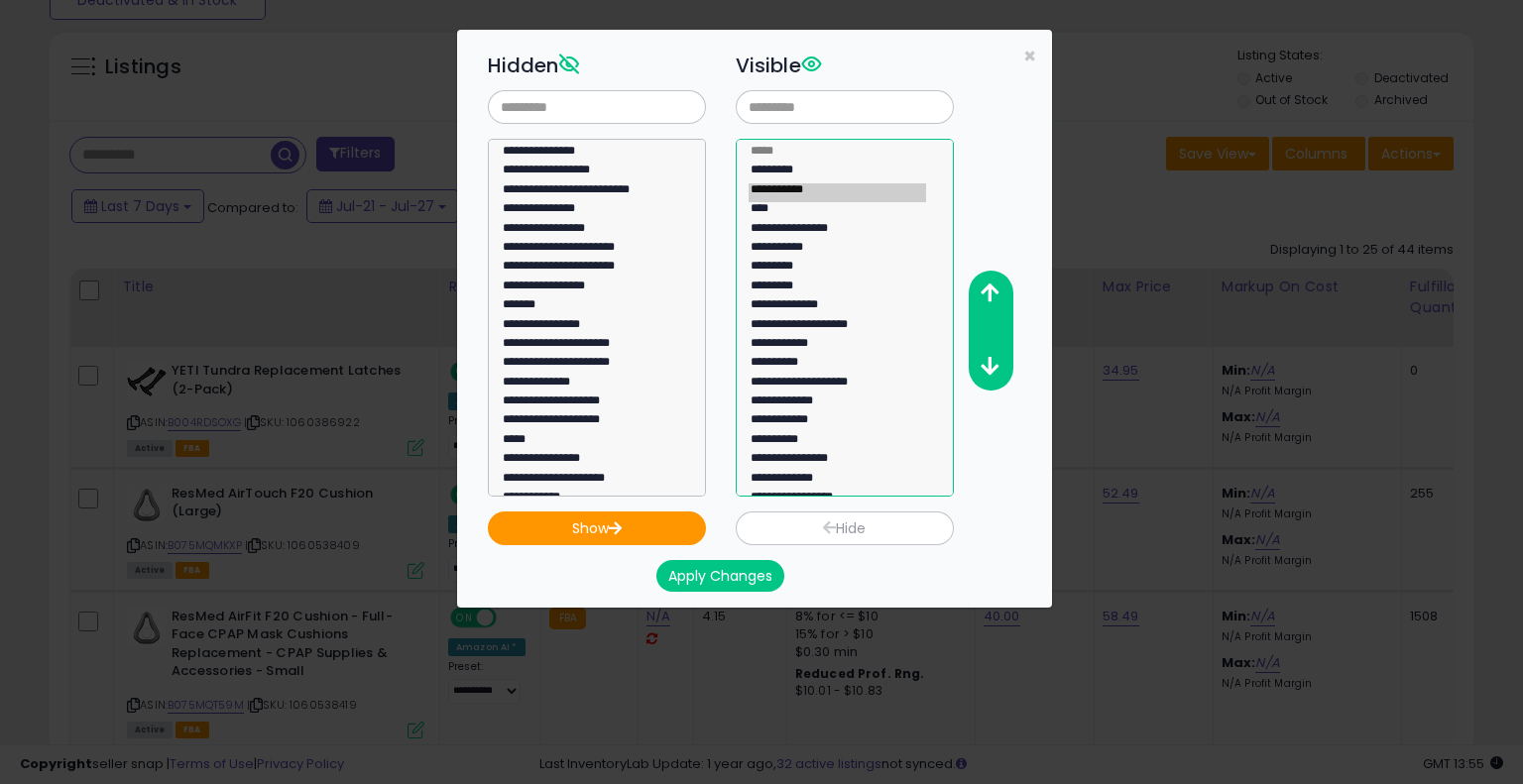click on "****" 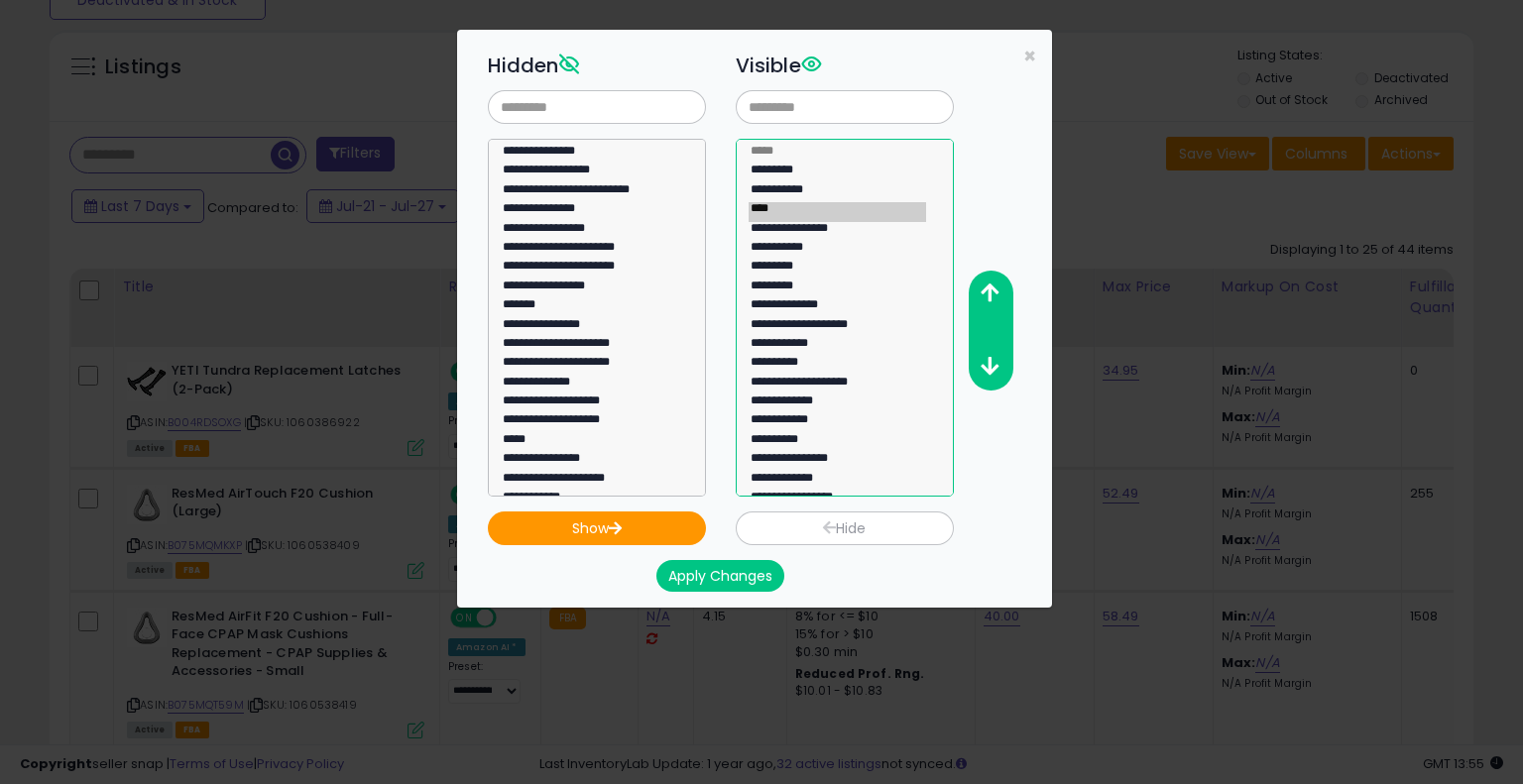 click on "**********" 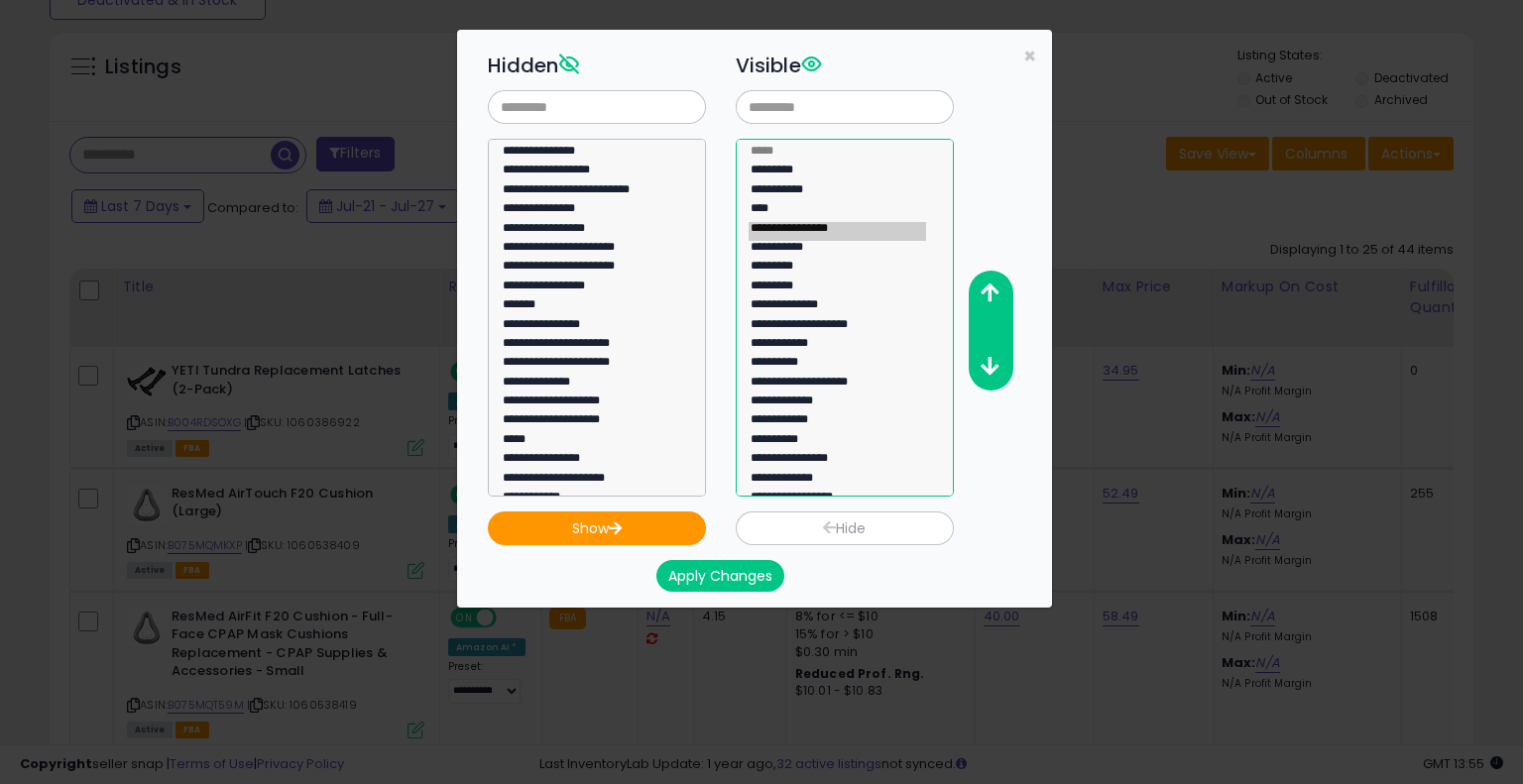 drag, startPoint x: 842, startPoint y: 230, endPoint x: 840, endPoint y: 241, distance: 11.18034 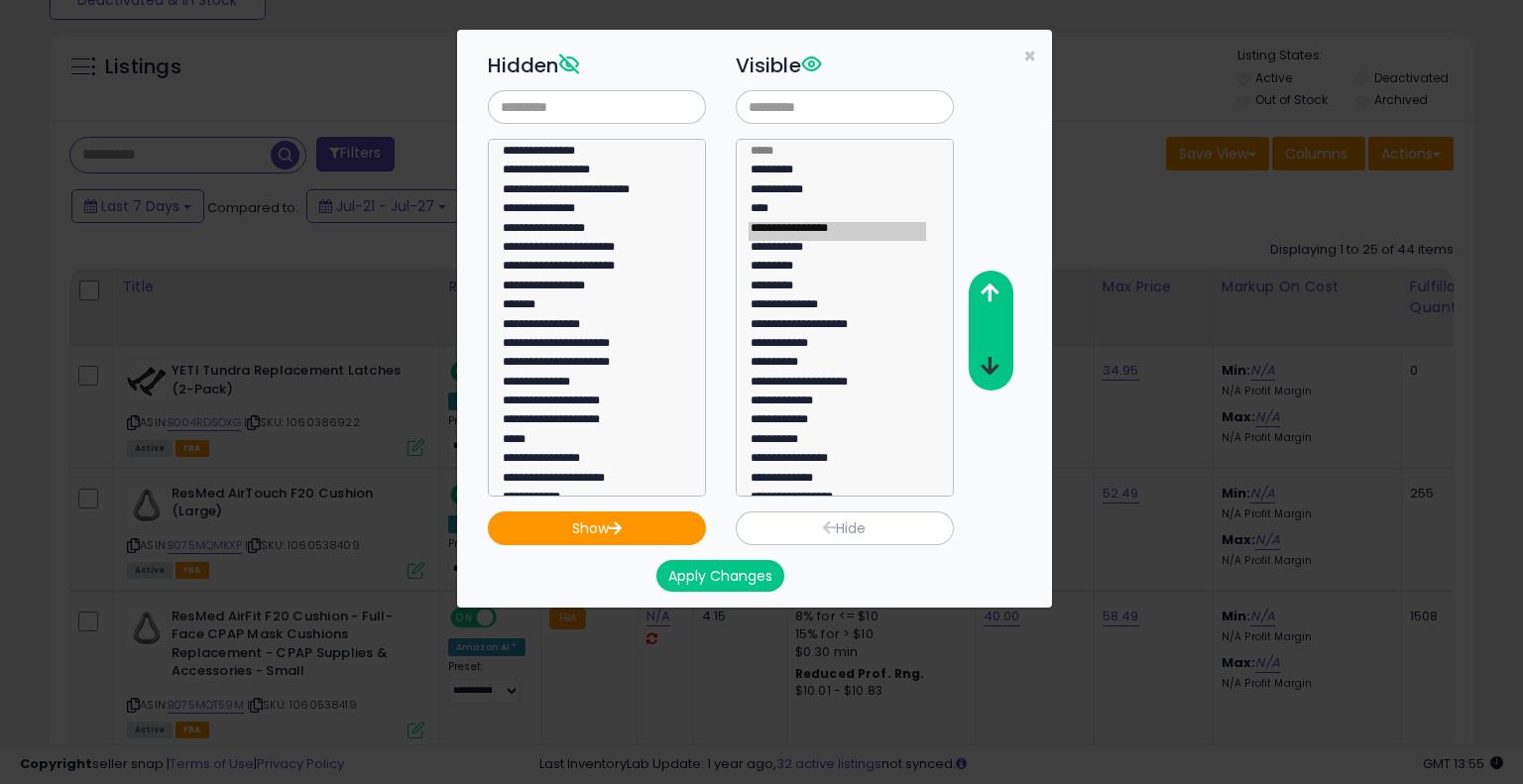 click at bounding box center (990, 366) 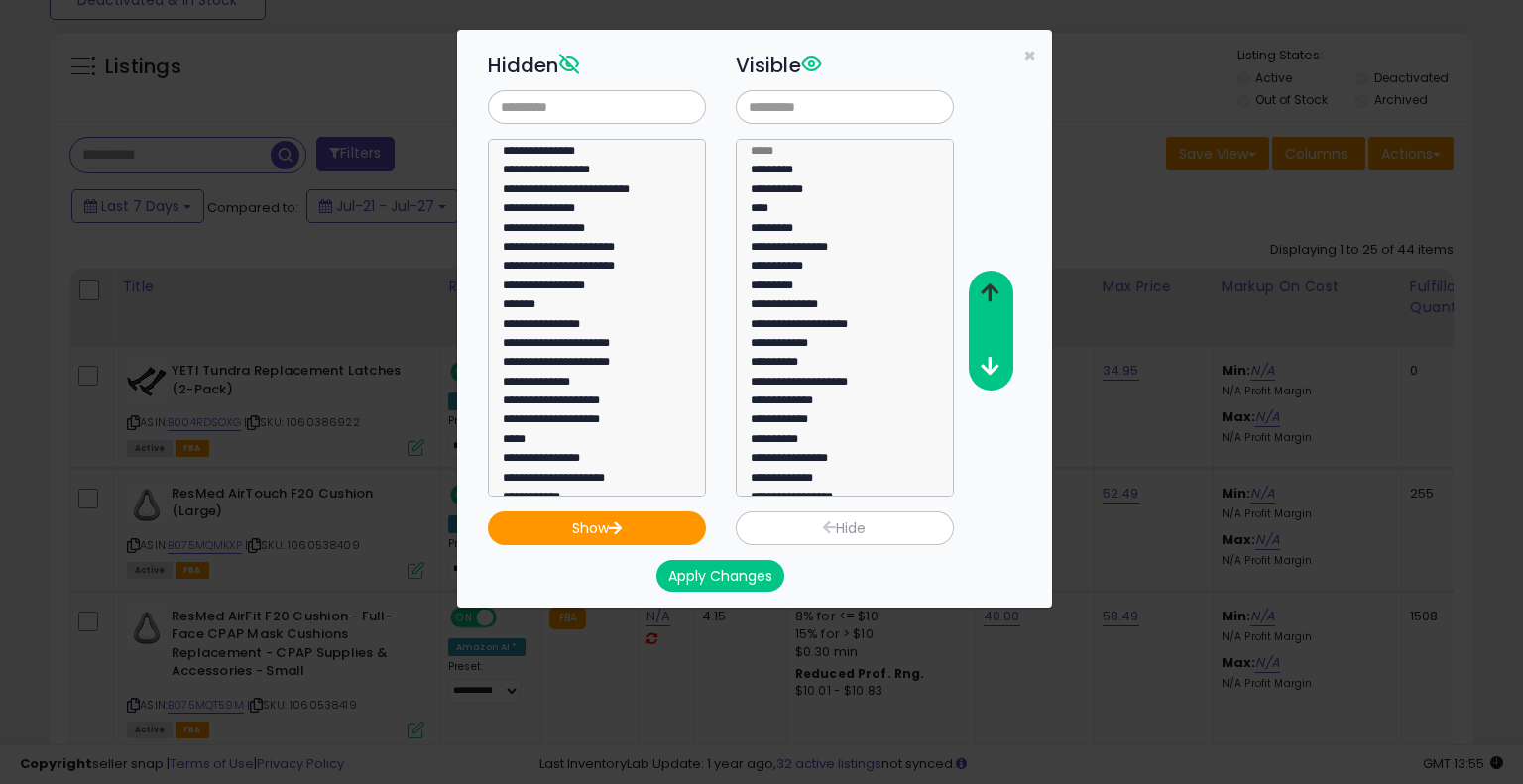 click at bounding box center [990, 292] 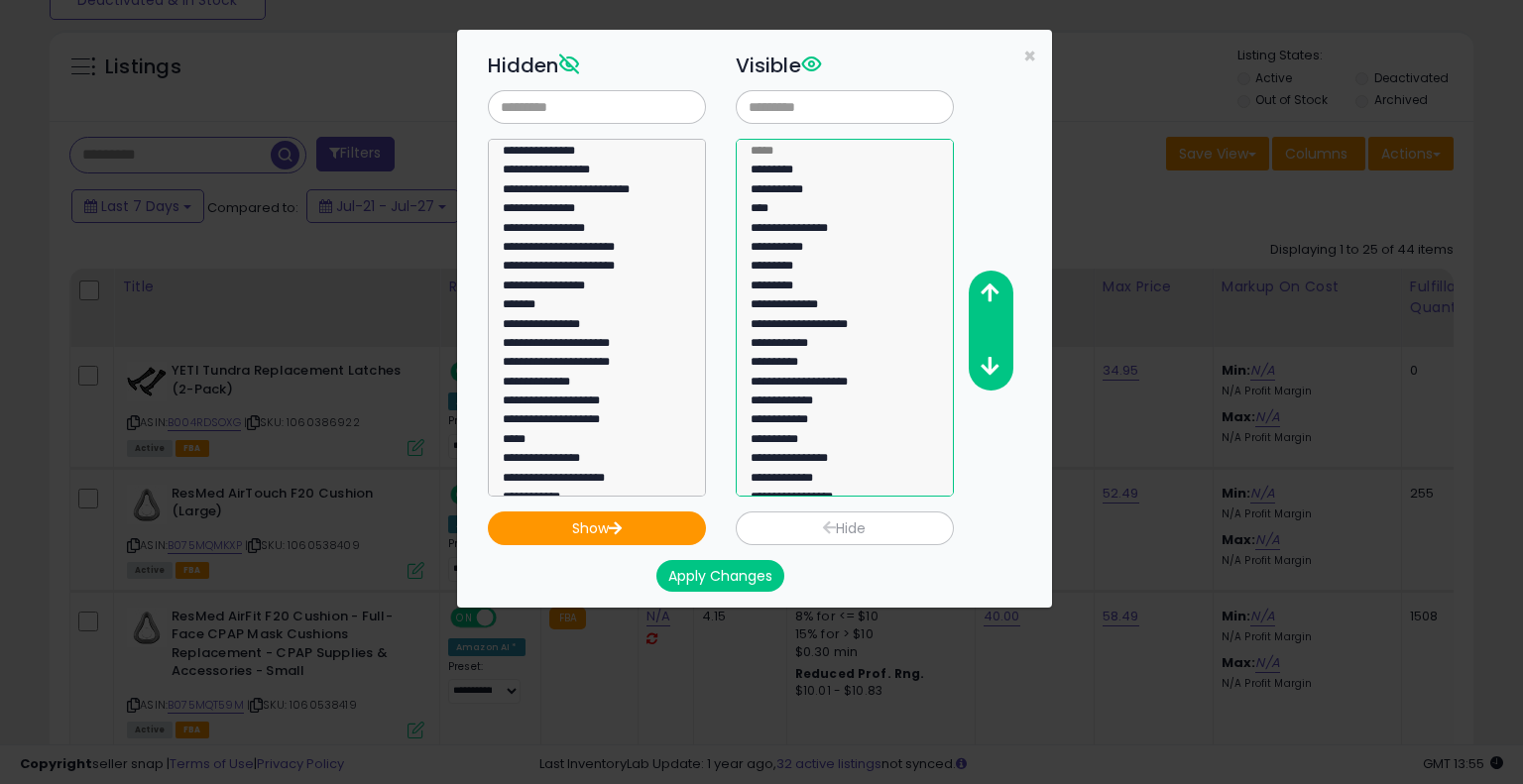 click on "*********" 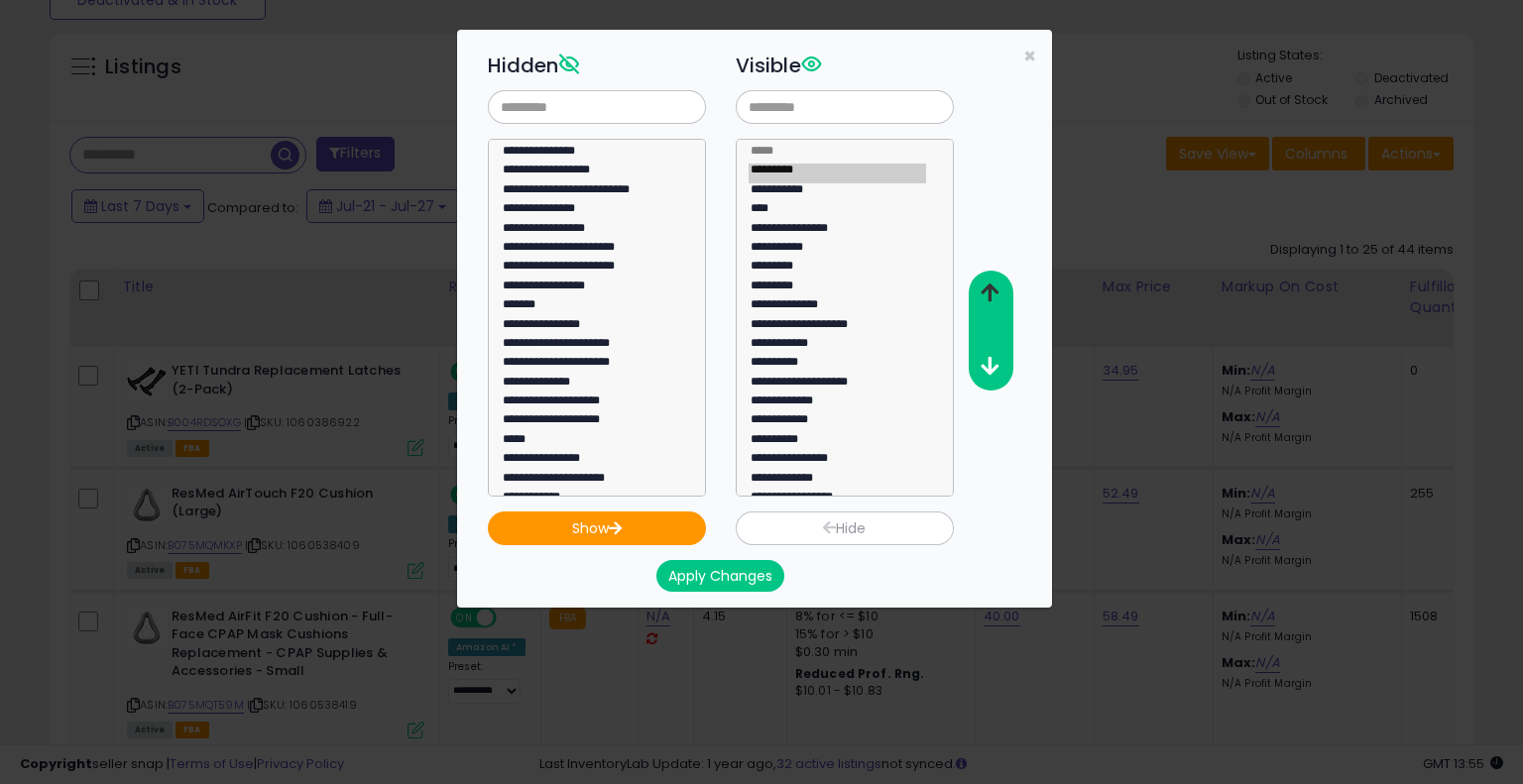 click at bounding box center [990, 292] 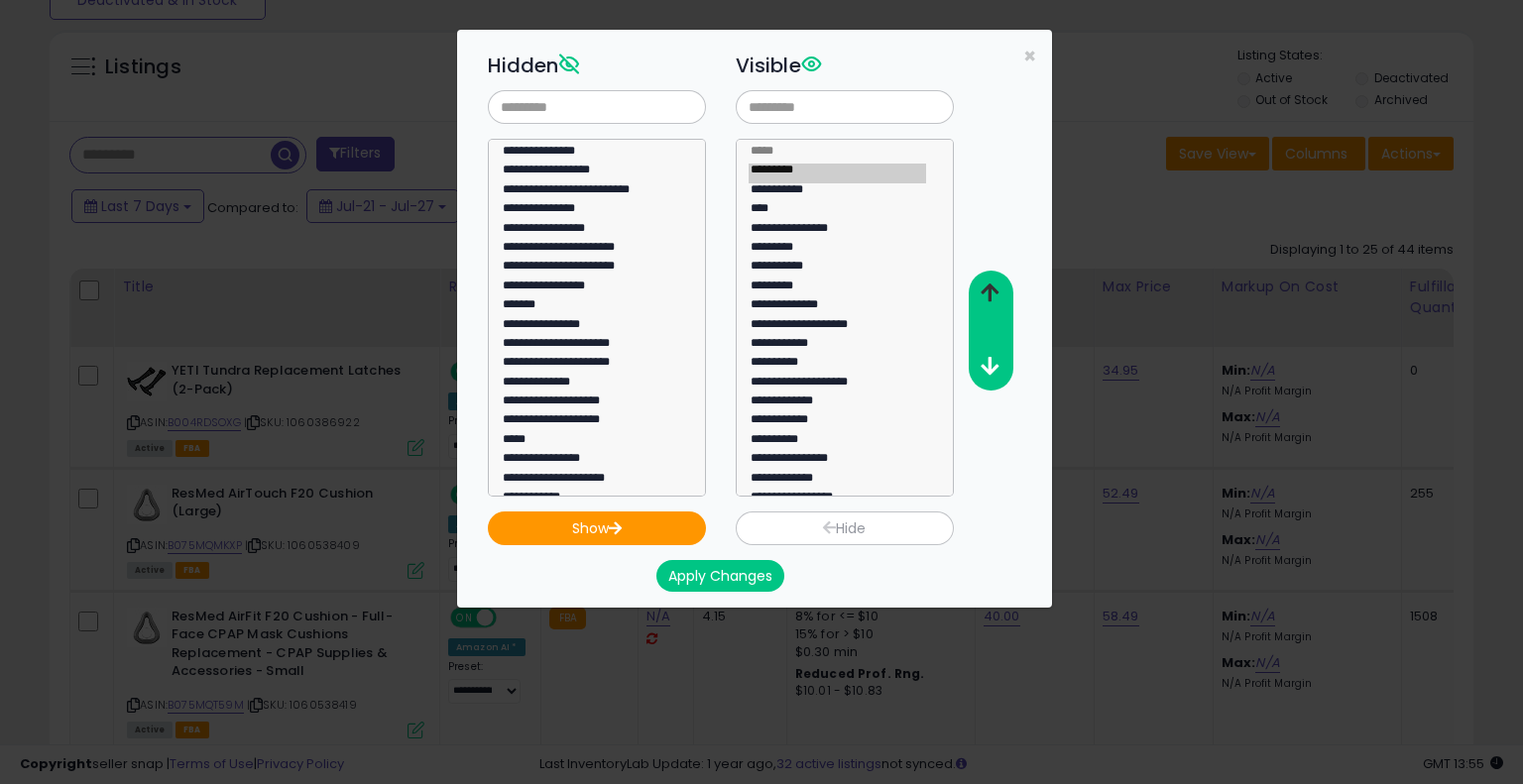 click at bounding box center (990, 292) 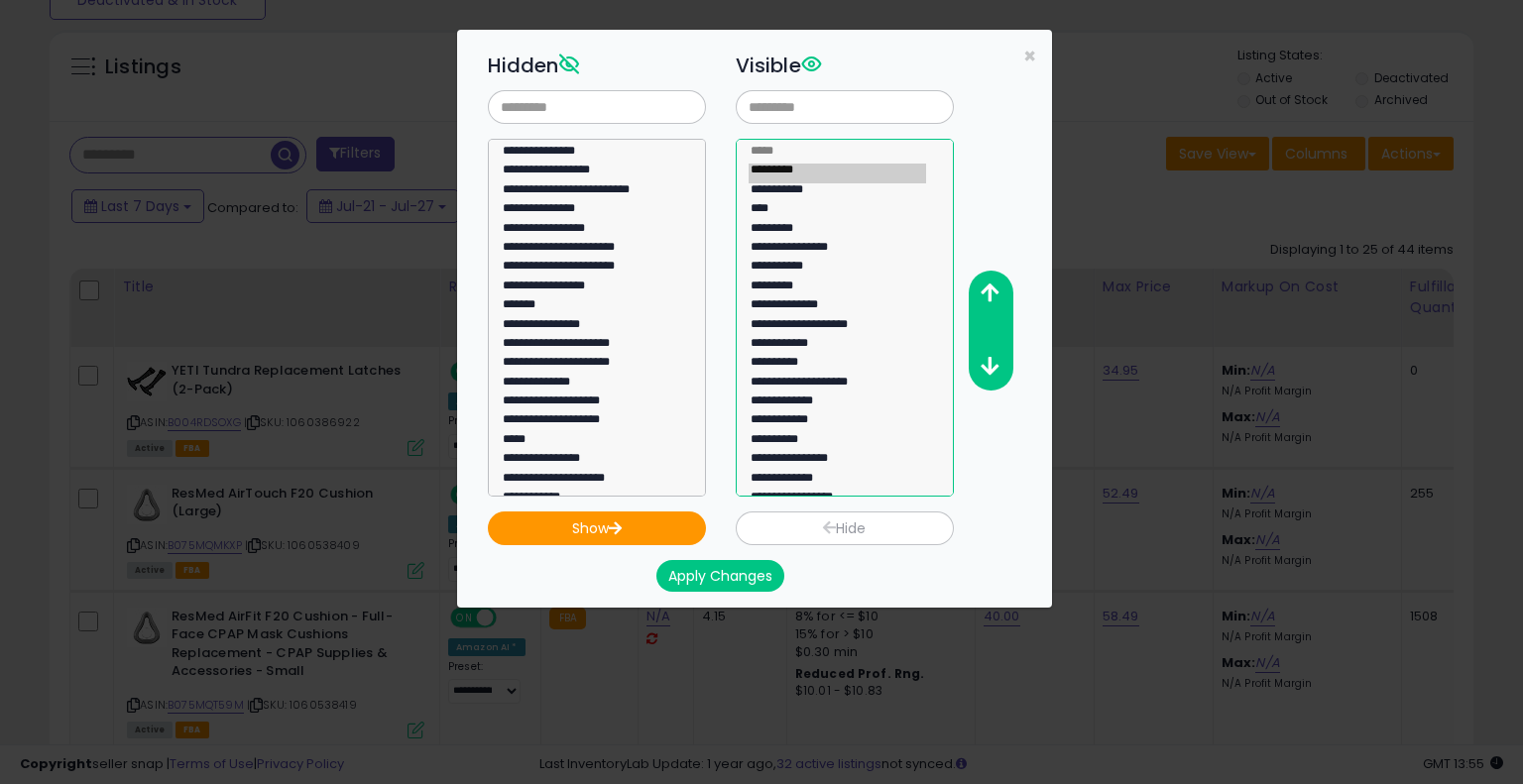click on "*********" 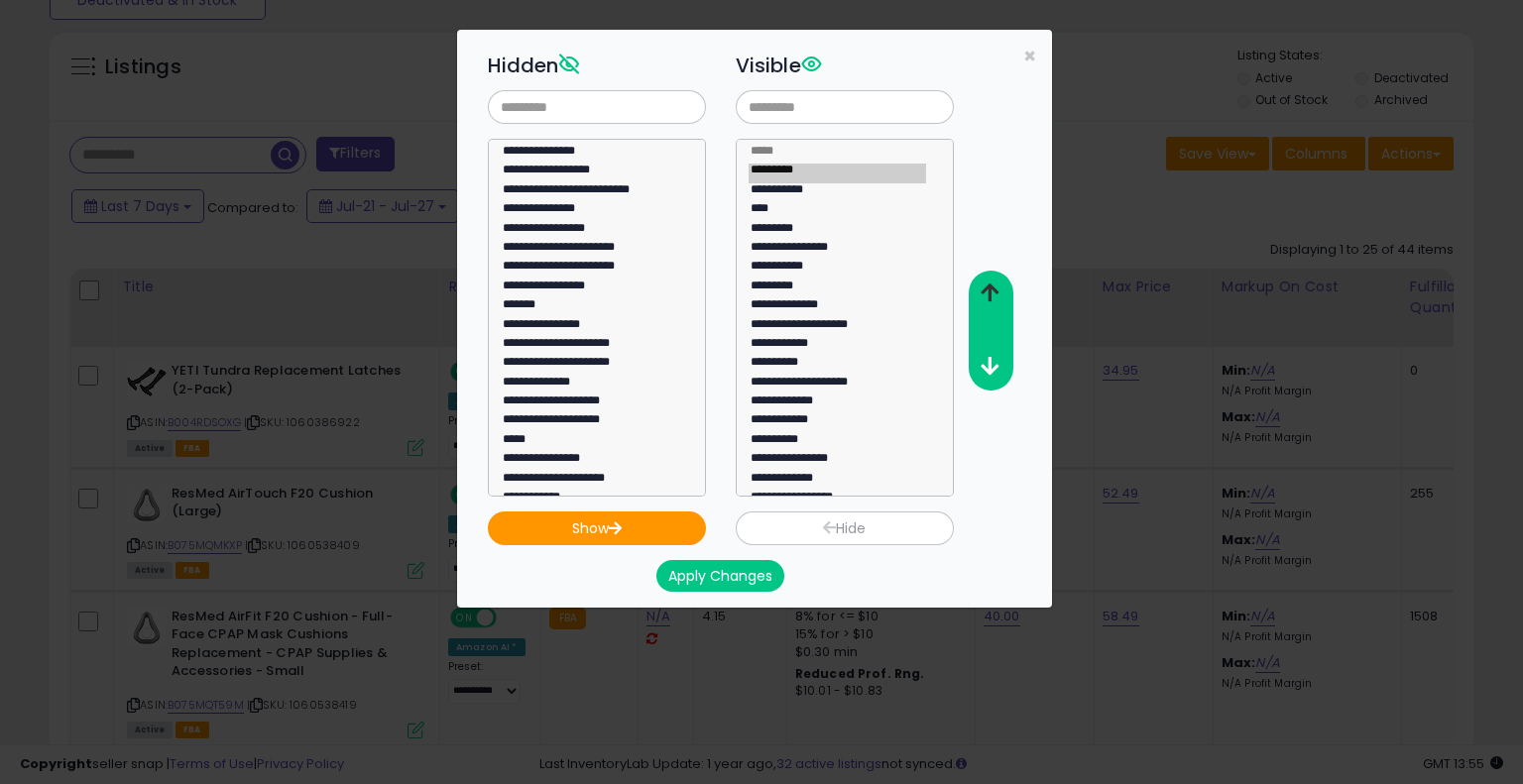 click at bounding box center (990, 293) 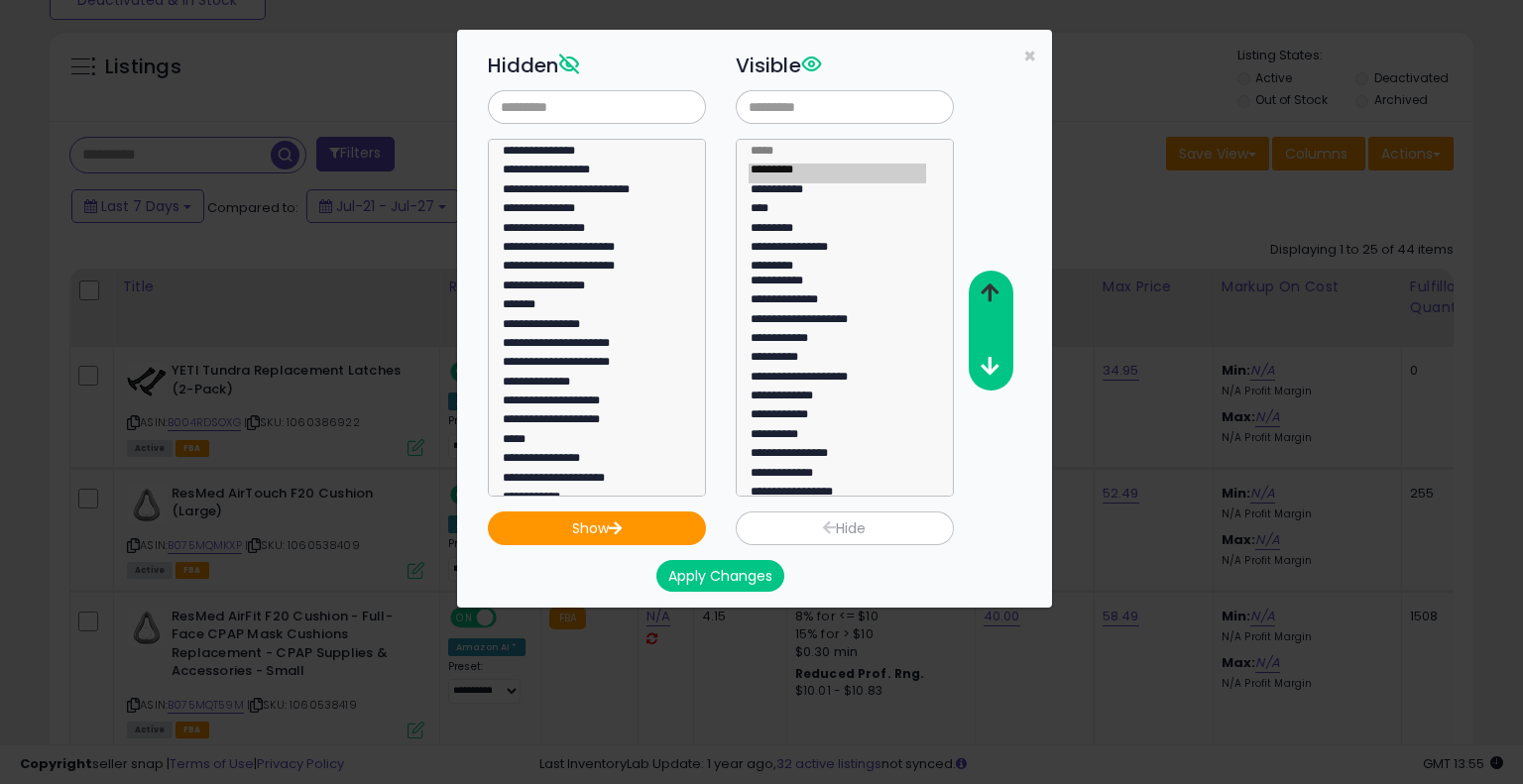 click at bounding box center [990, 293] 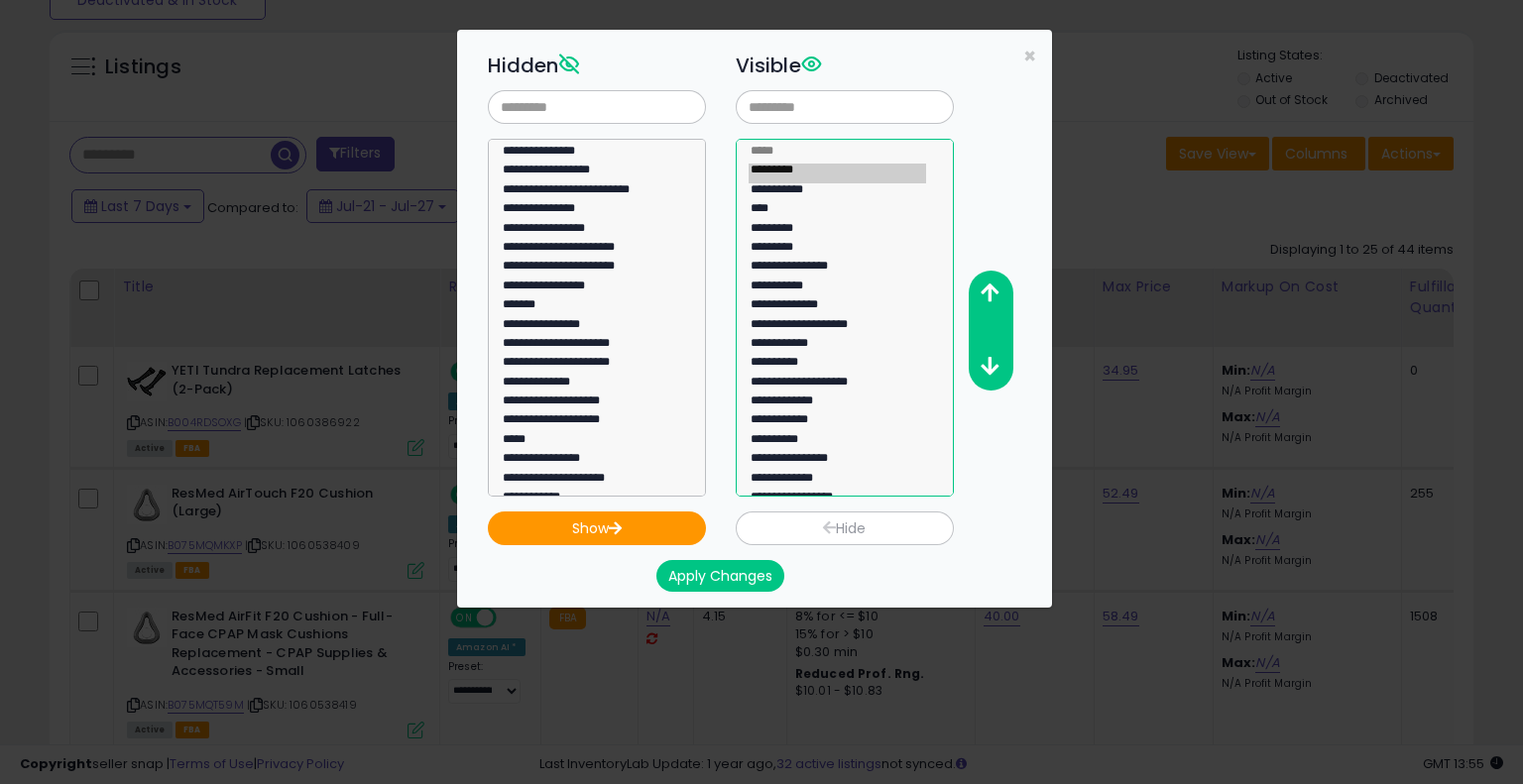 click on "**********" 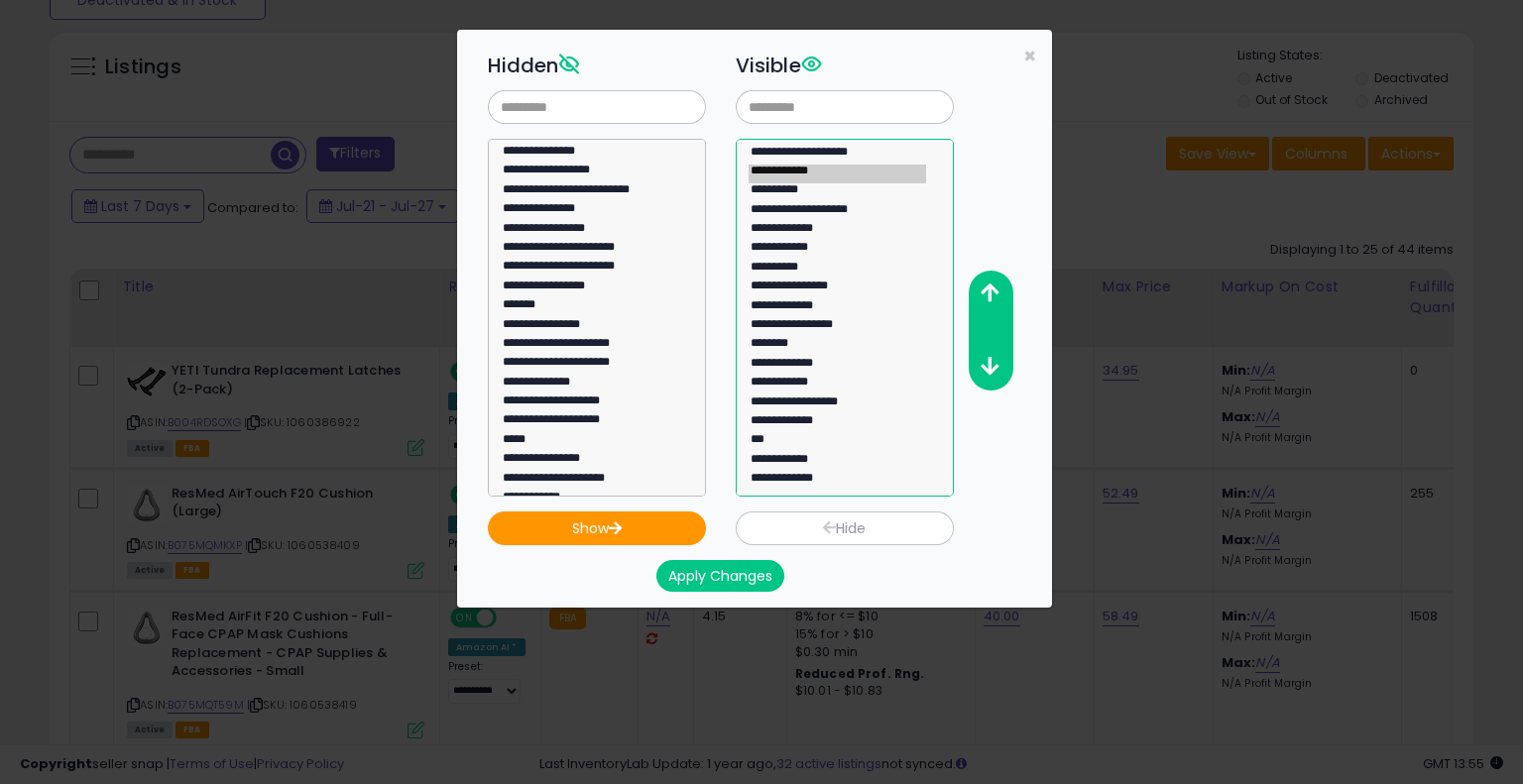 scroll, scrollTop: 0, scrollLeft: 0, axis: both 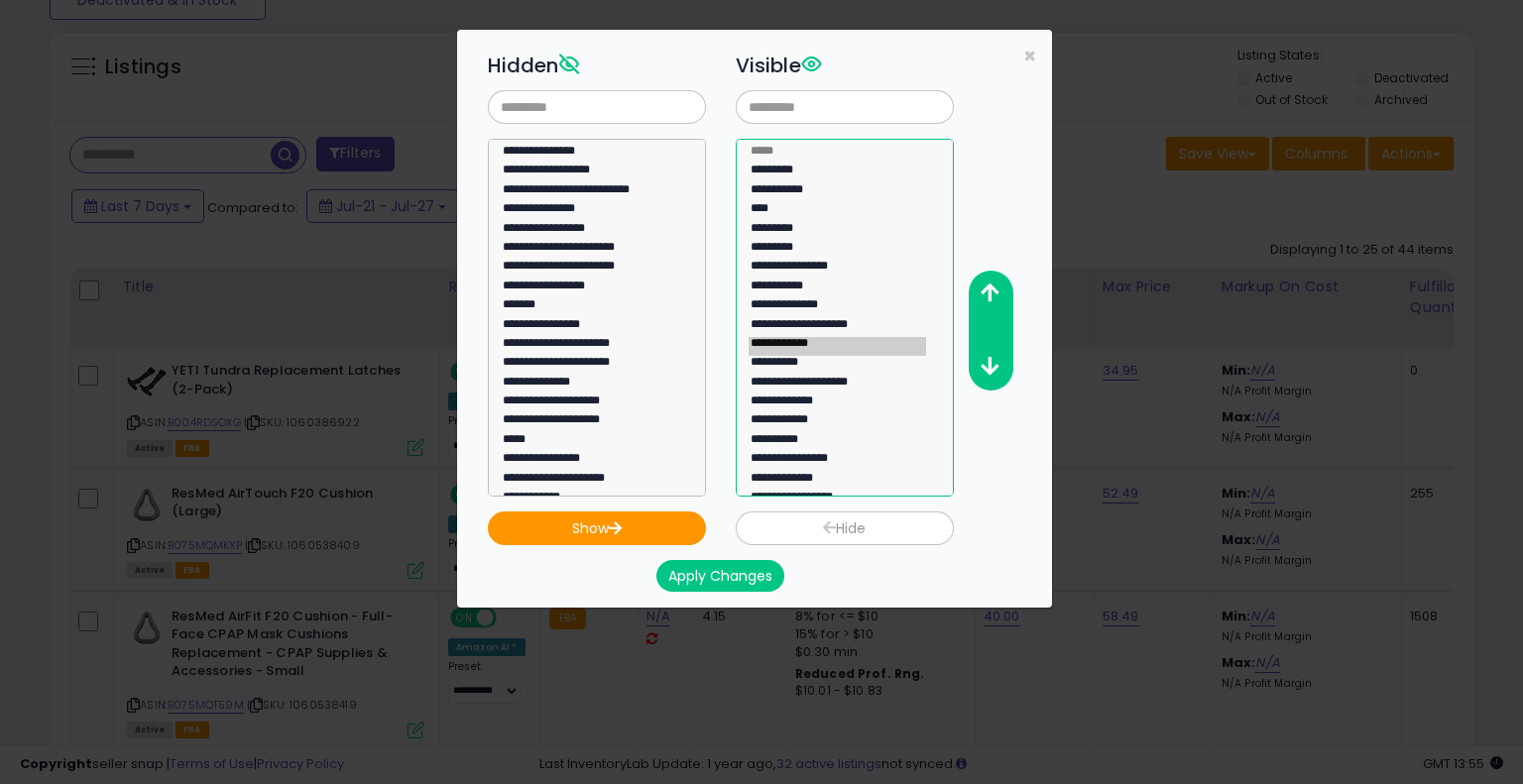 click on "**********" 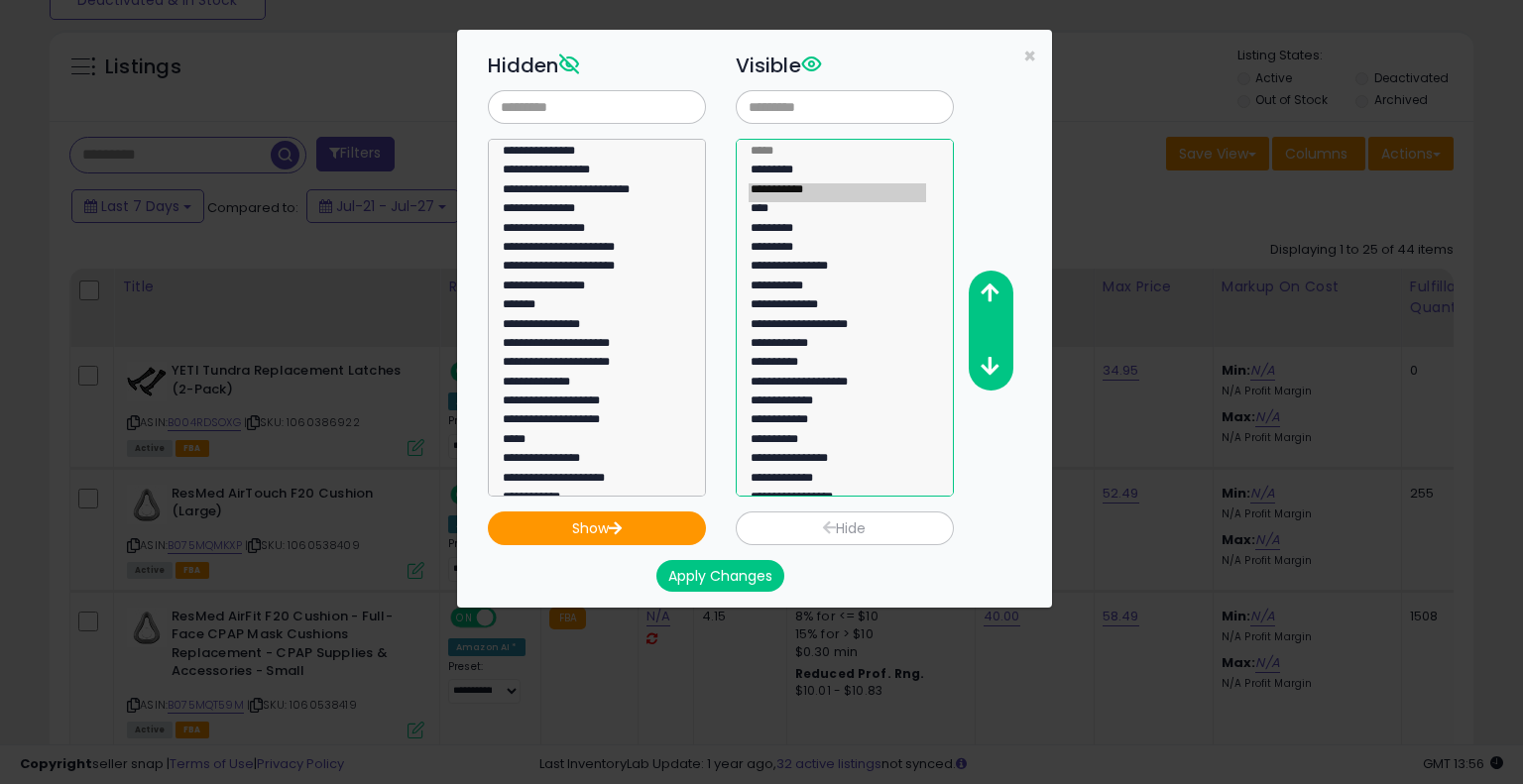 click on "**********" 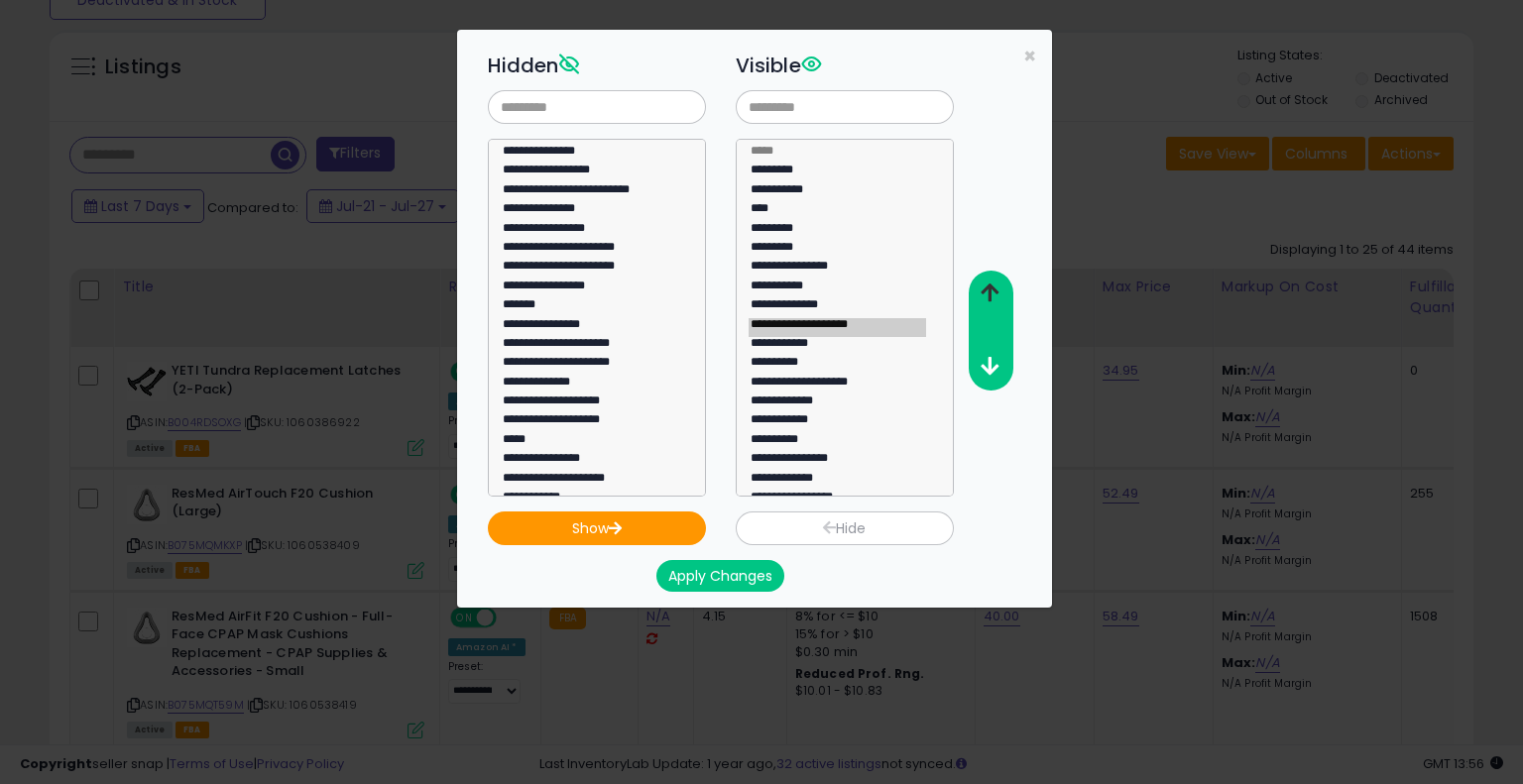 click at bounding box center (990, 292) 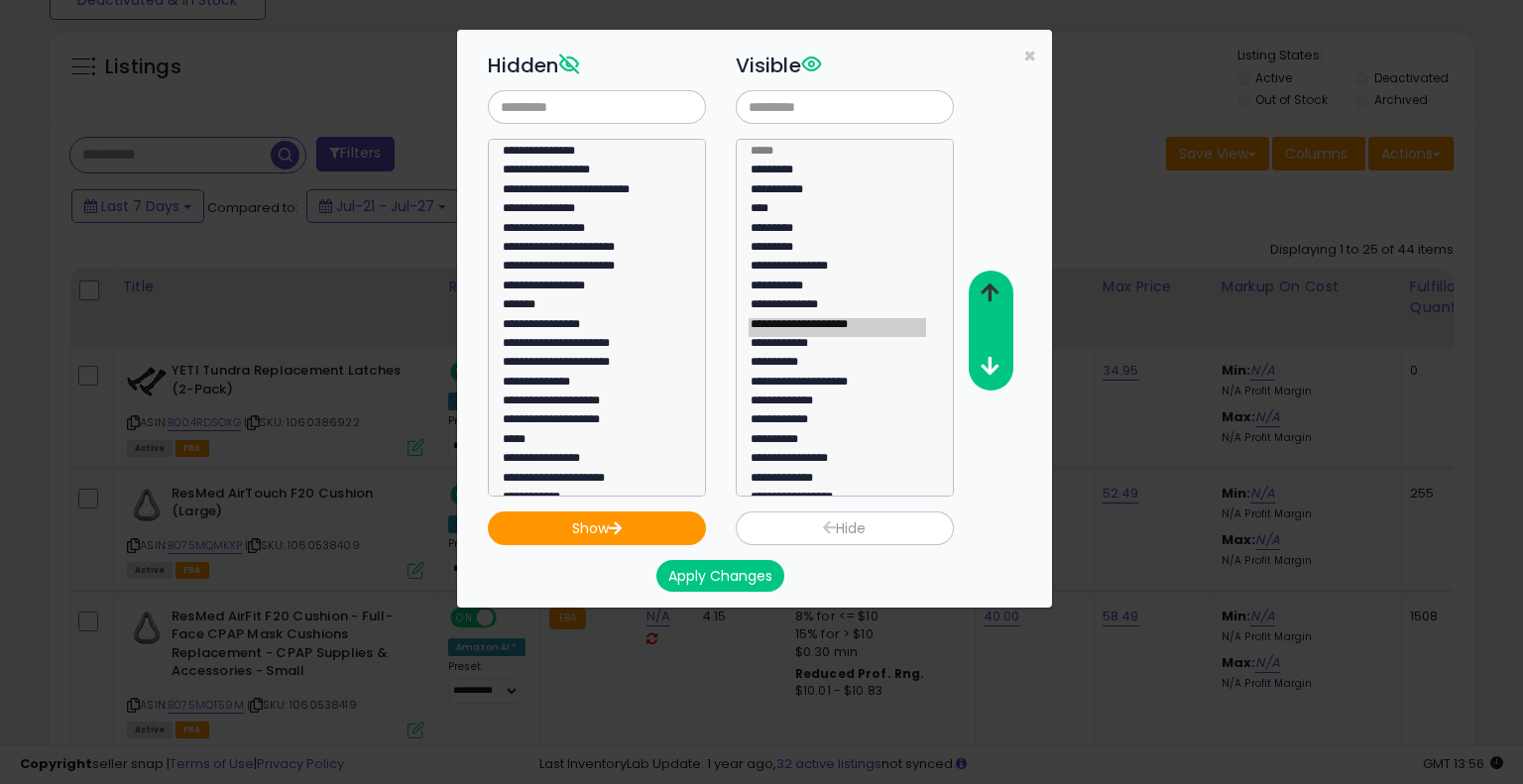 click at bounding box center (990, 292) 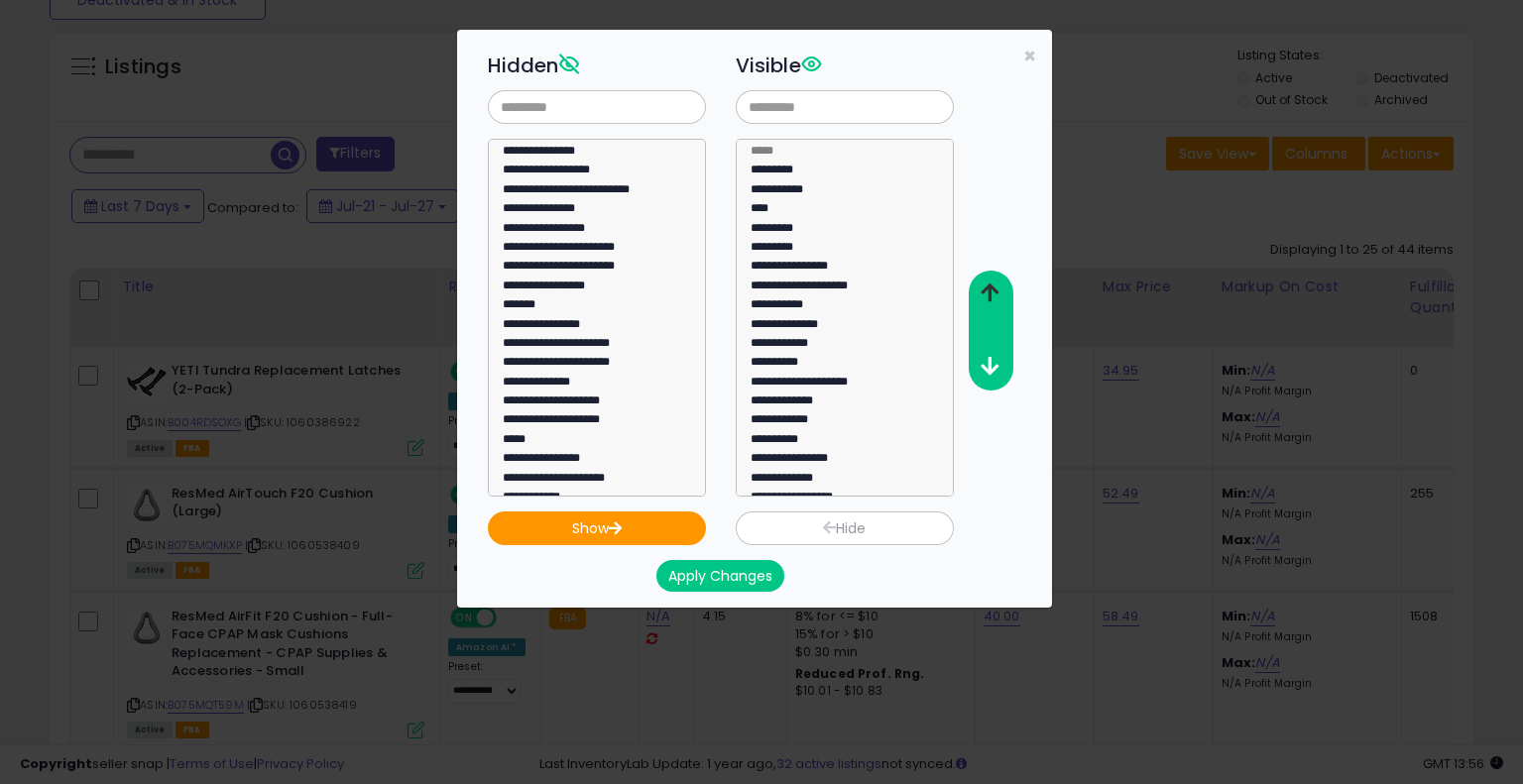 click at bounding box center [990, 292] 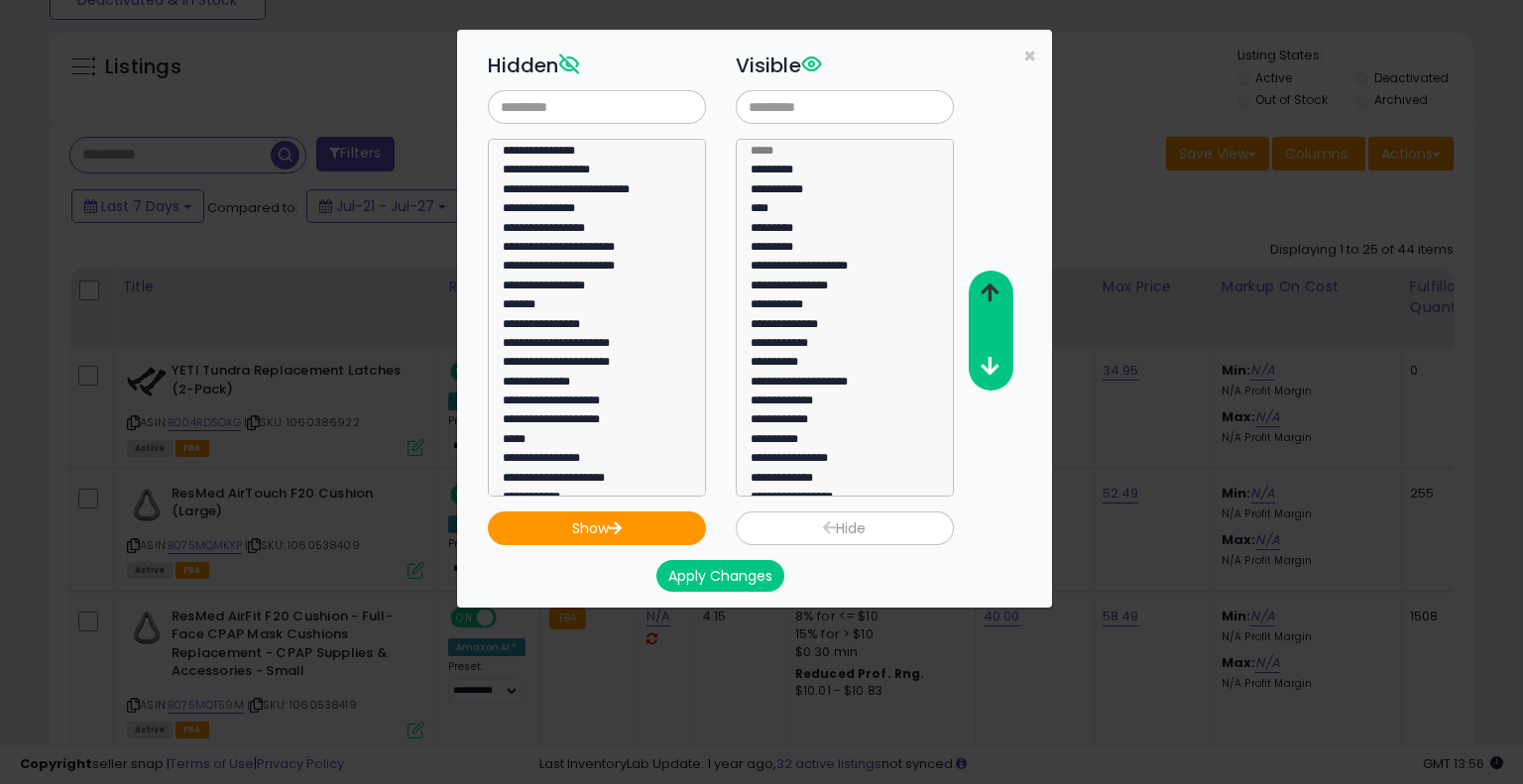 click at bounding box center (990, 292) 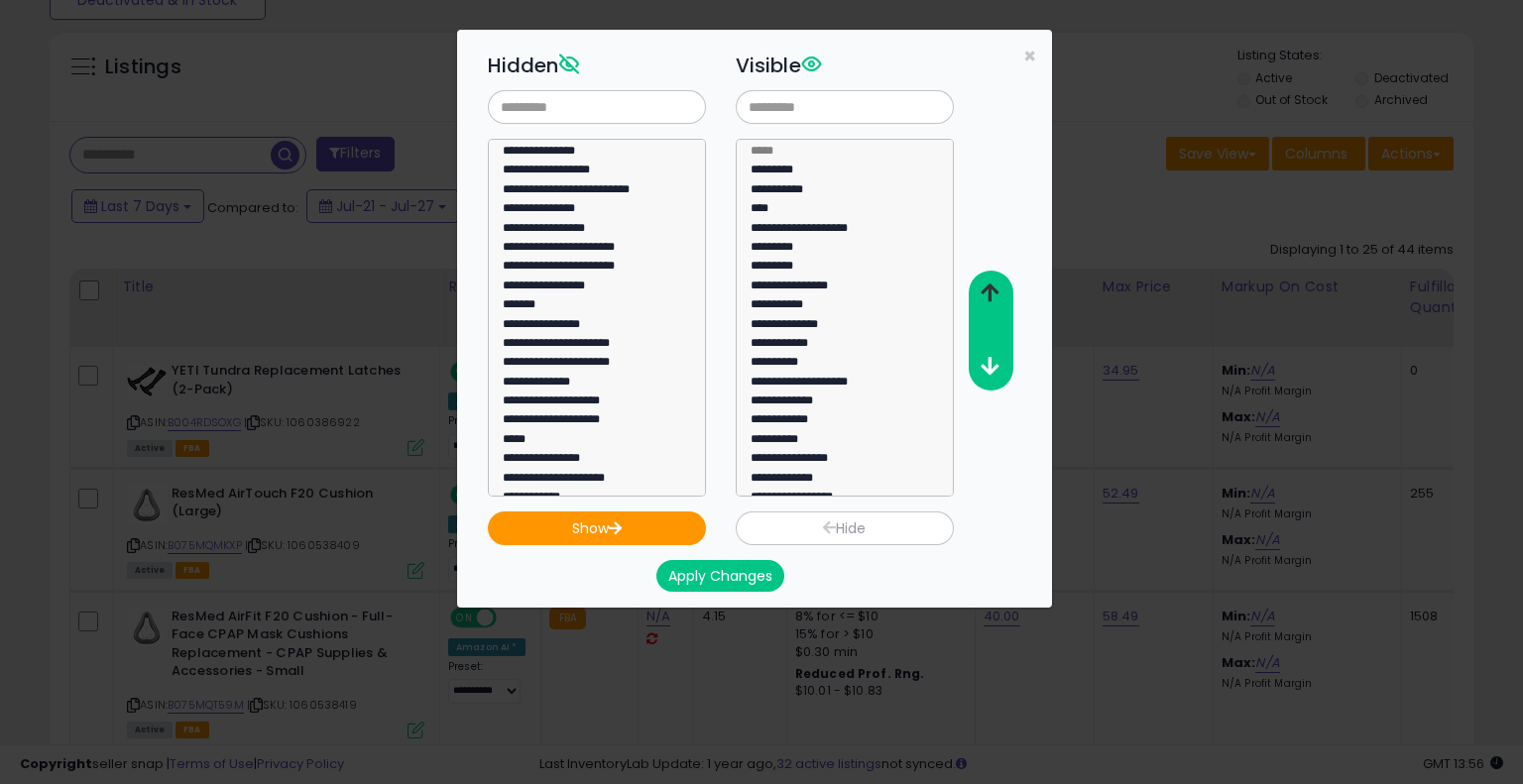 click at bounding box center [990, 292] 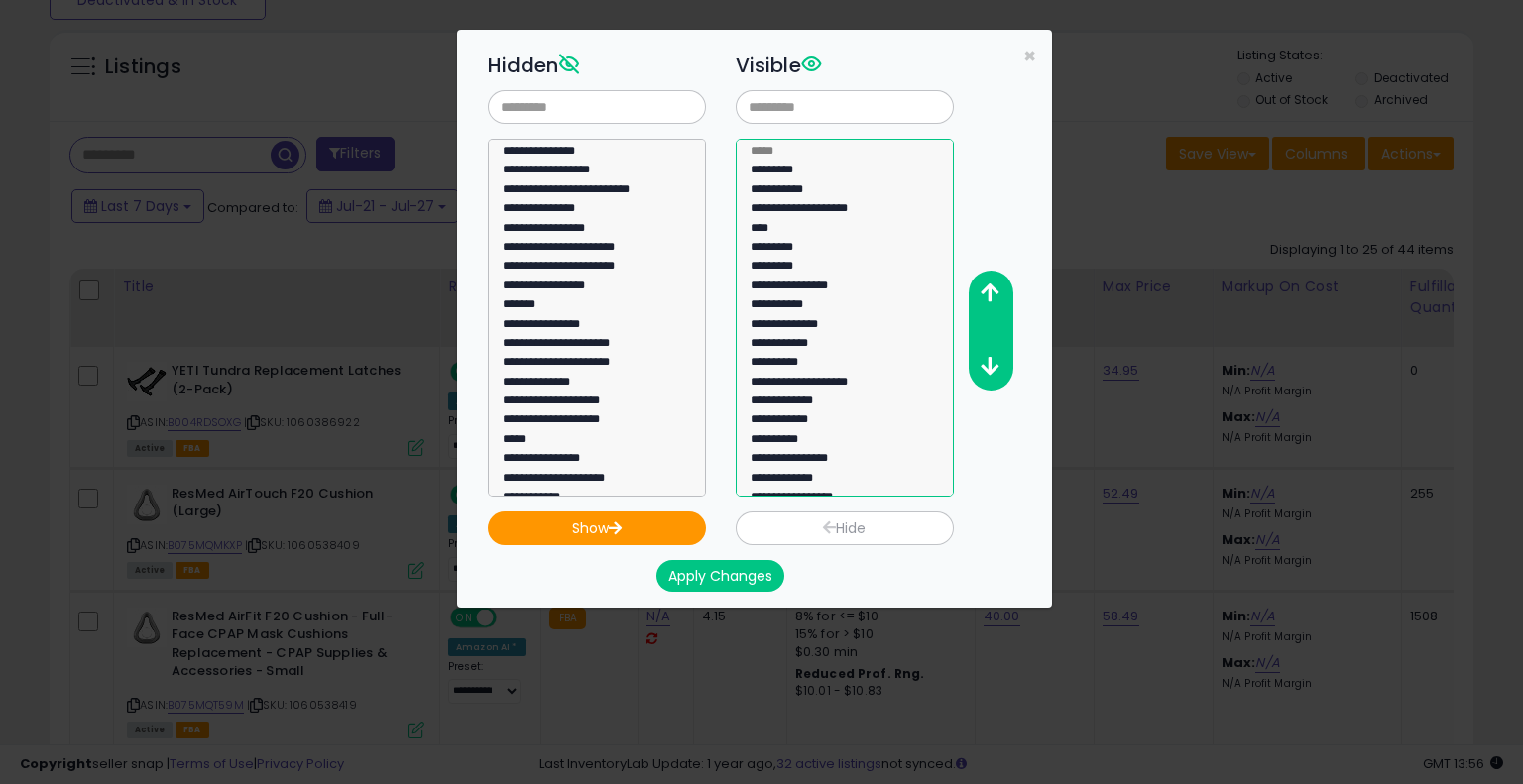 click on "**********" 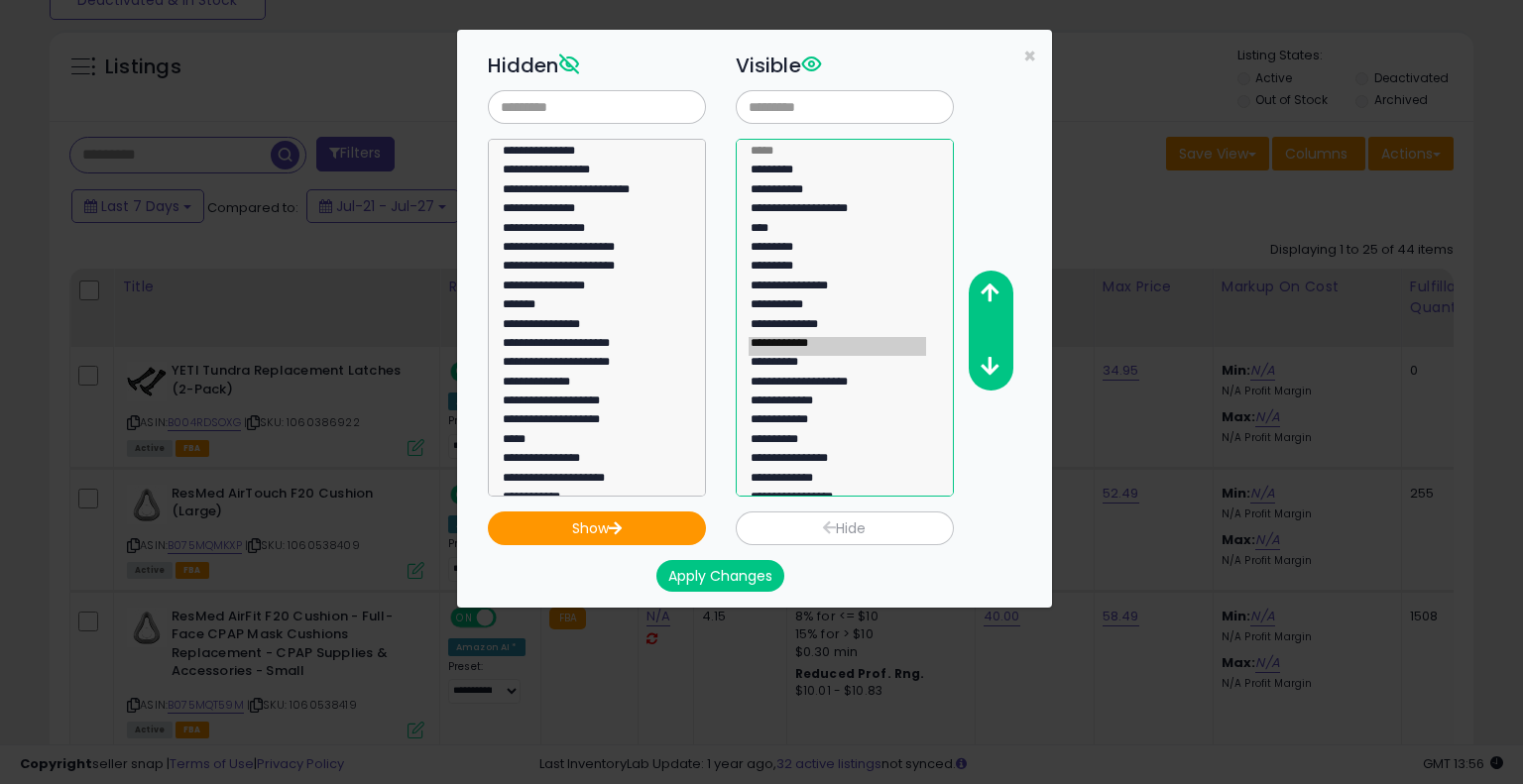 click on "**********" 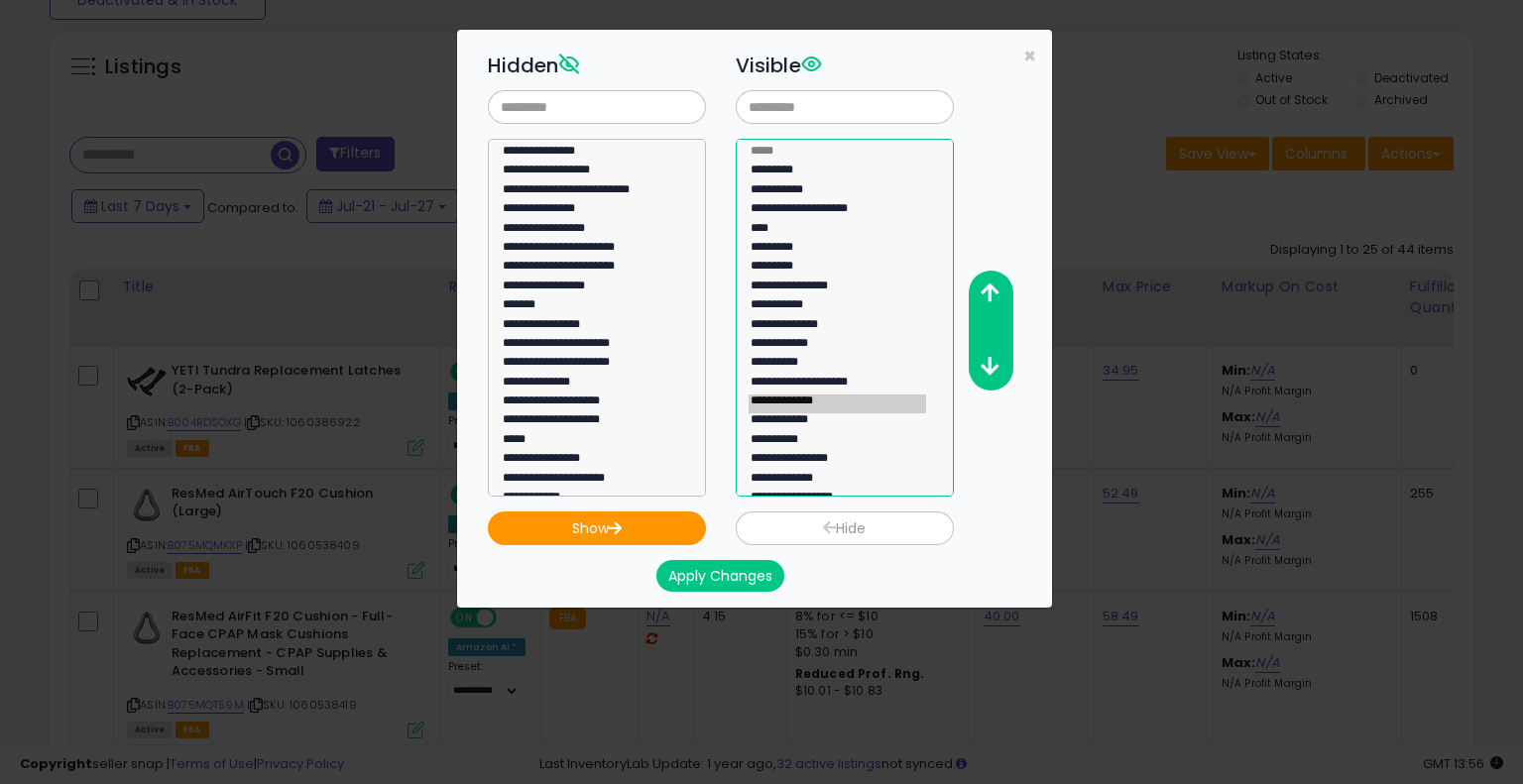 click on "**********" 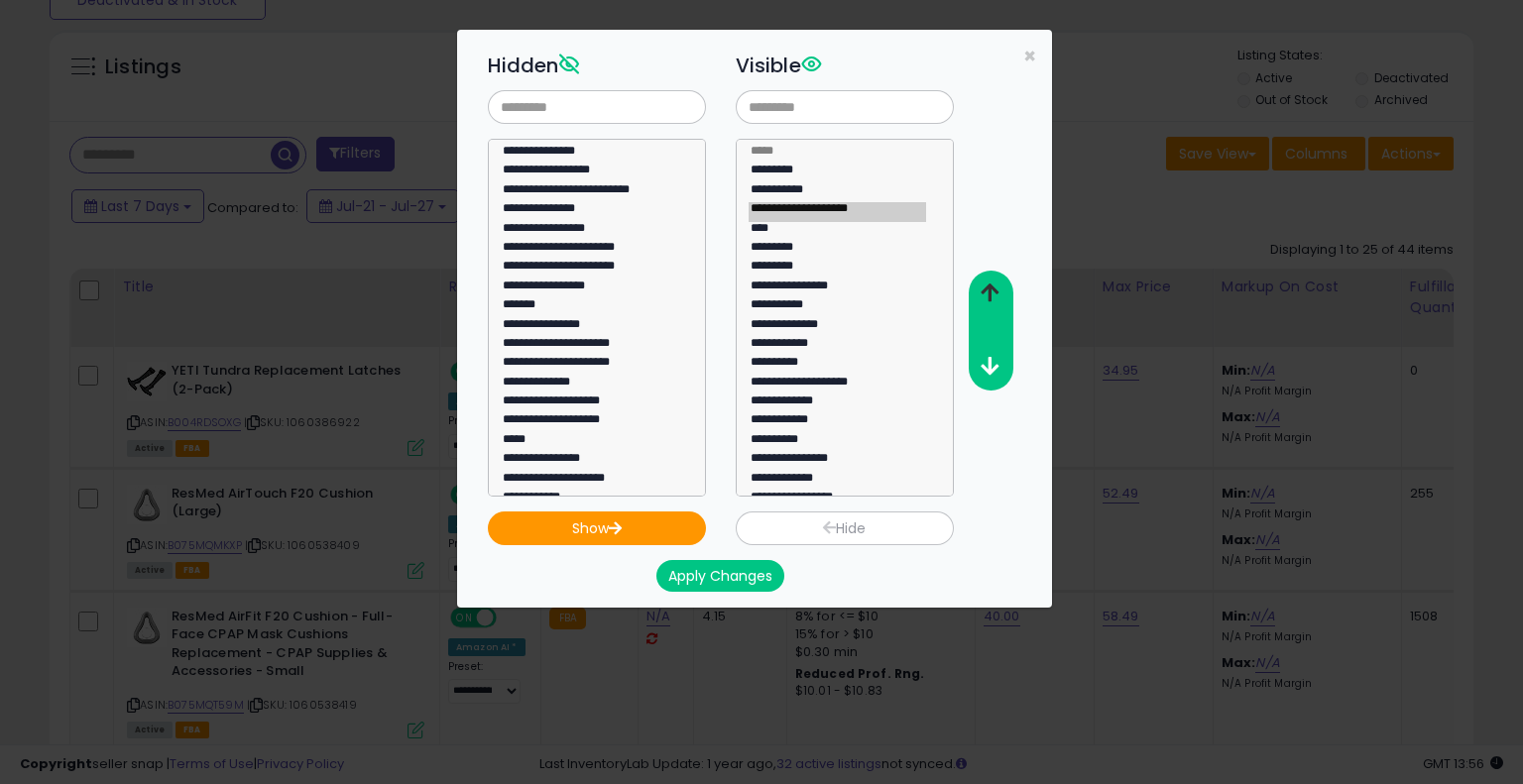 click at bounding box center (990, 292) 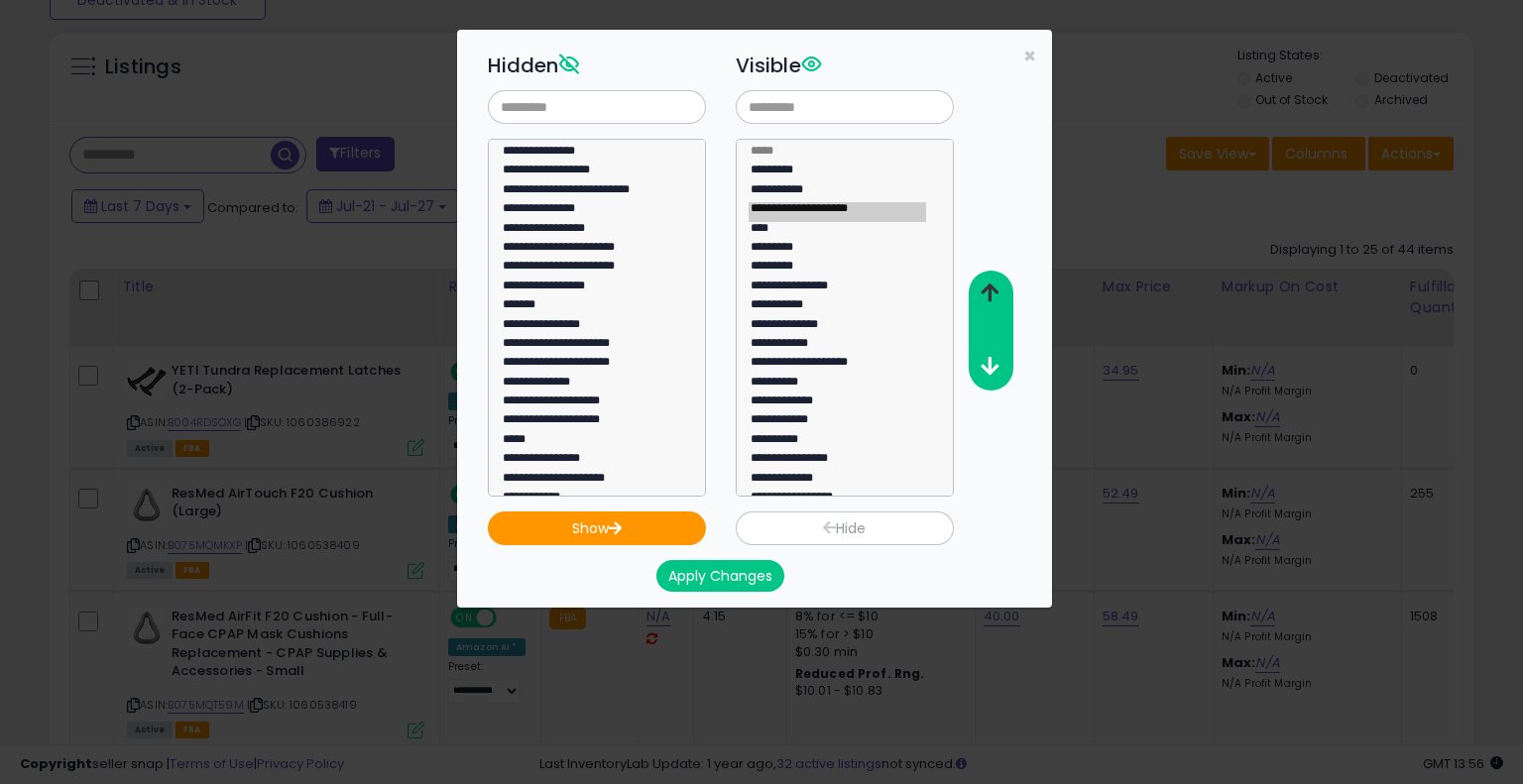 click at bounding box center [990, 292] 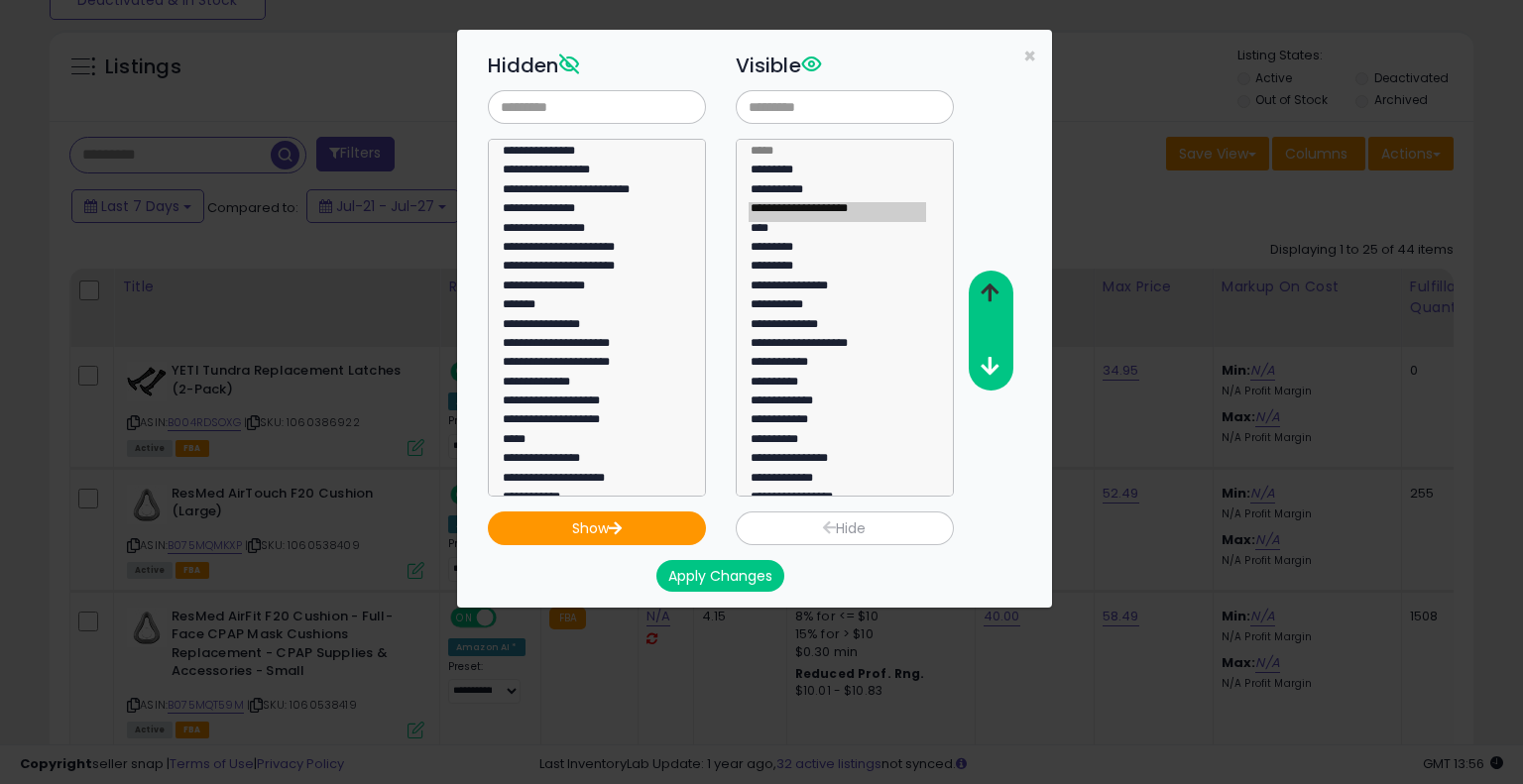 click at bounding box center (990, 292) 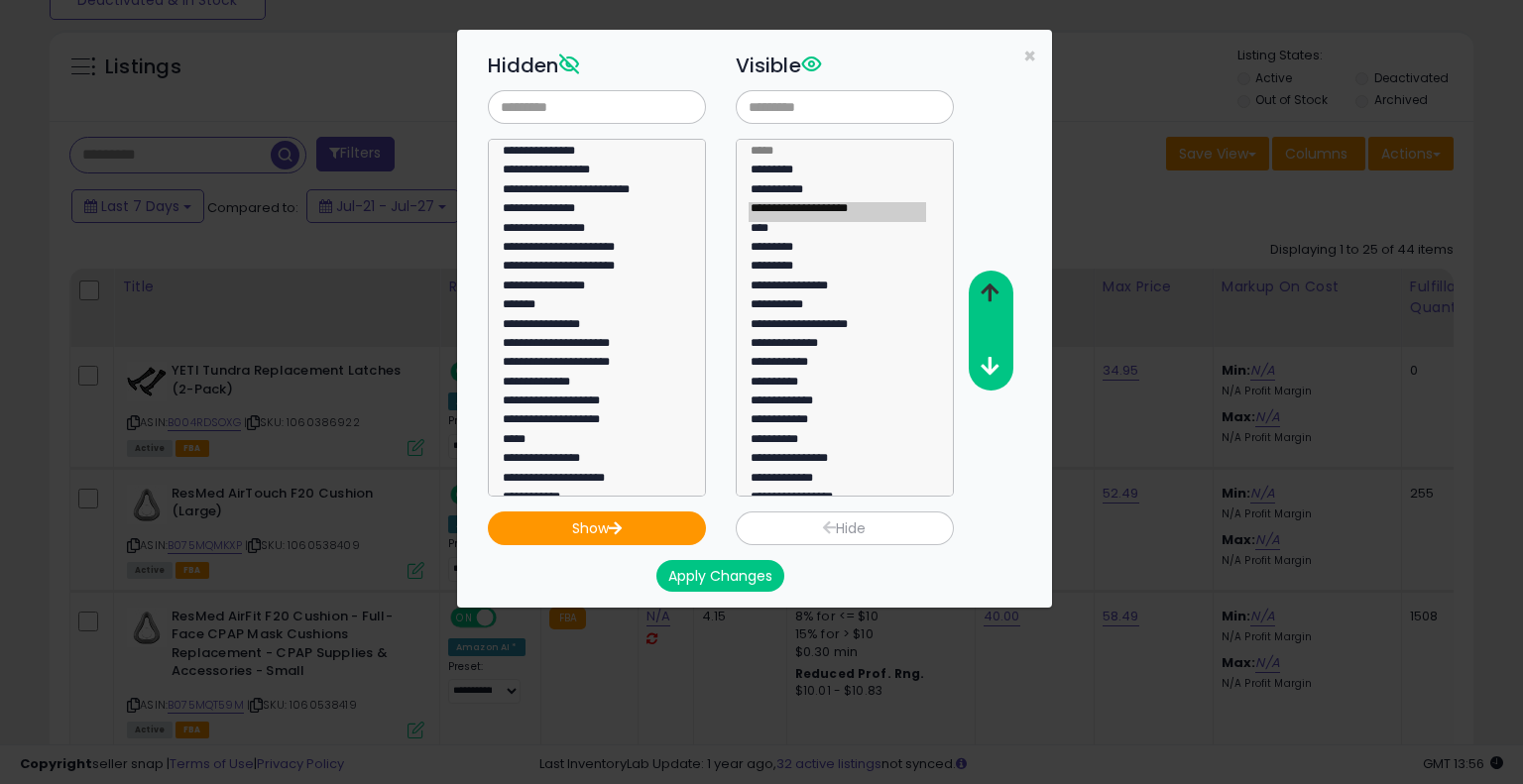 click at bounding box center [990, 292] 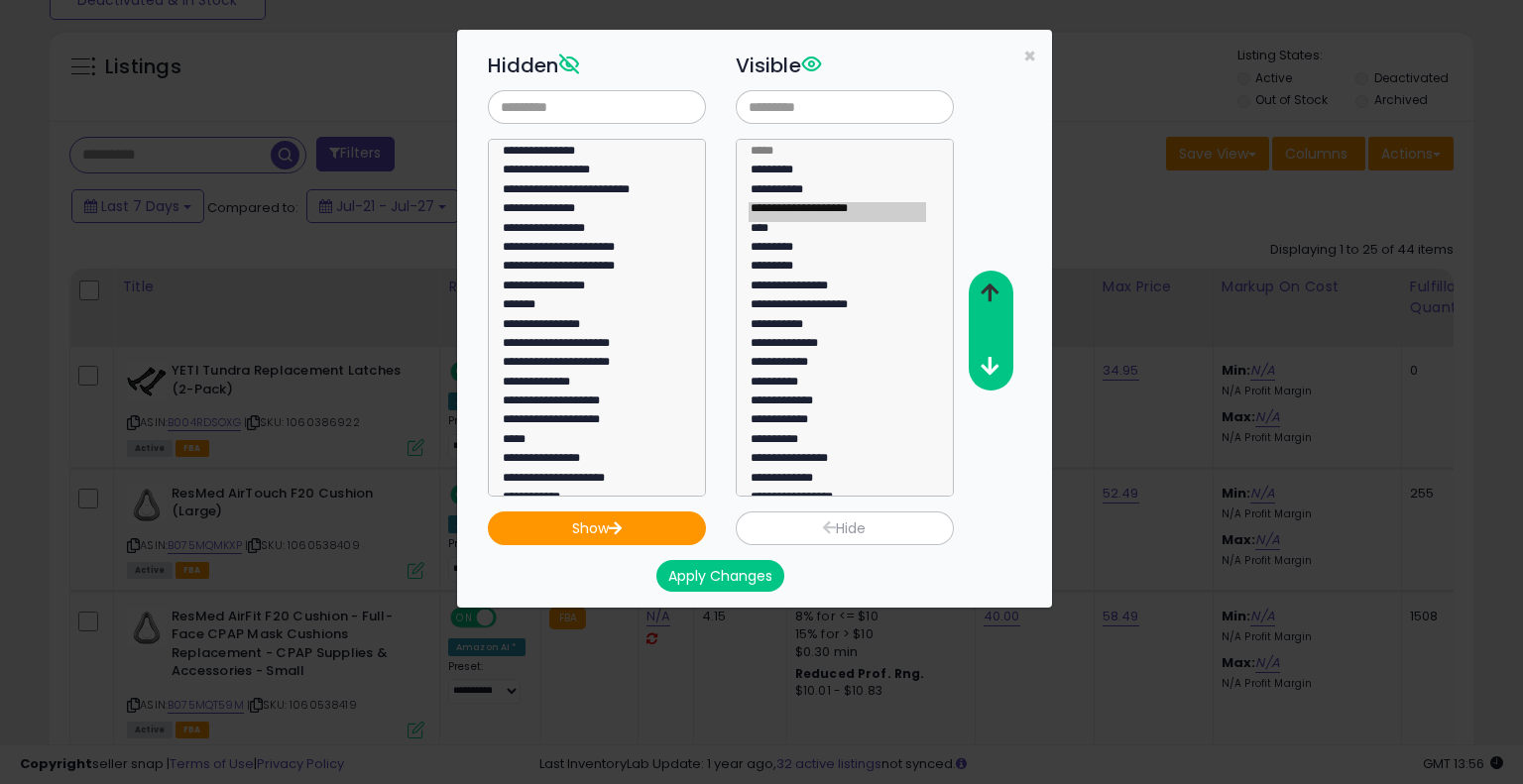 click at bounding box center [990, 292] 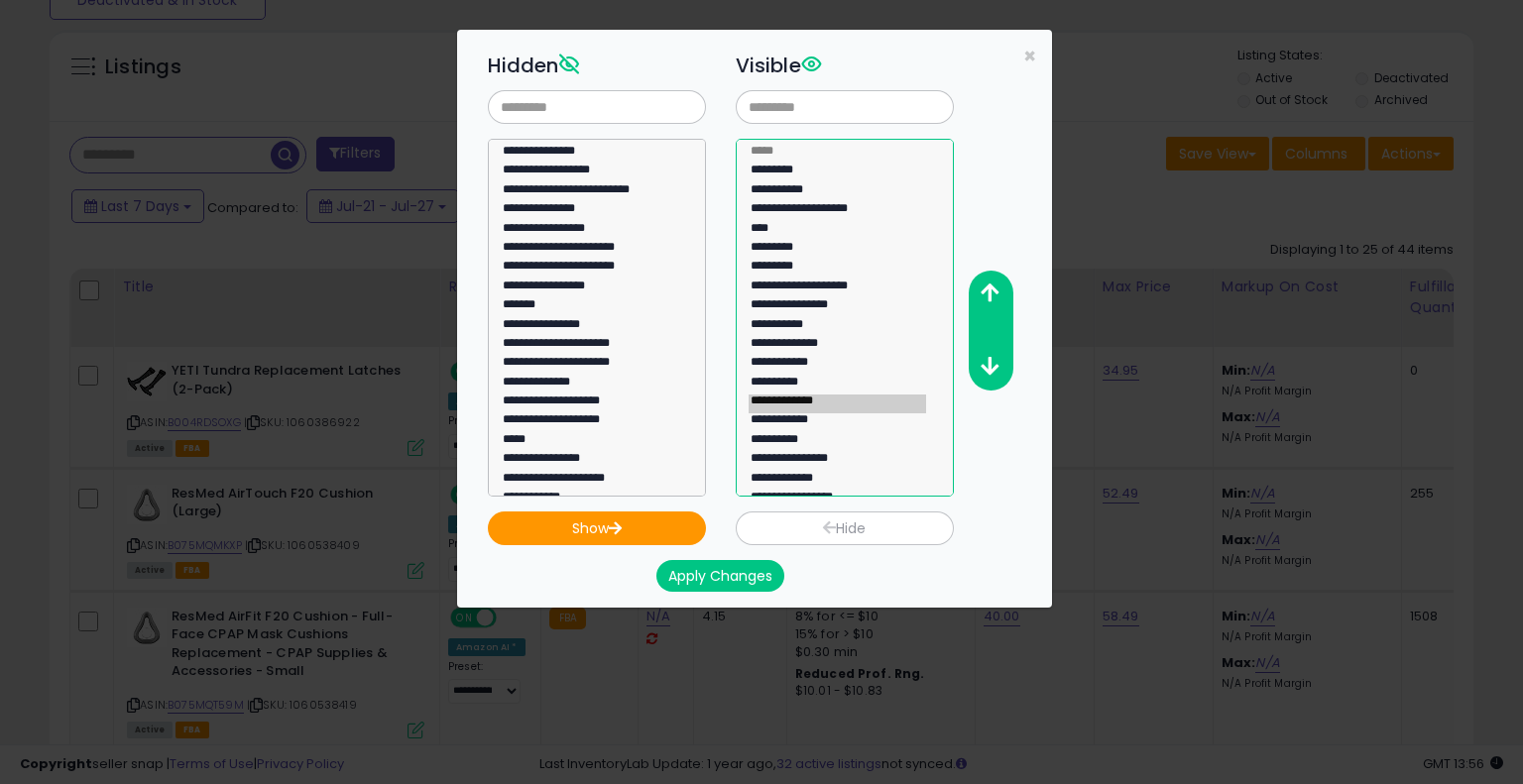 click on "**********" 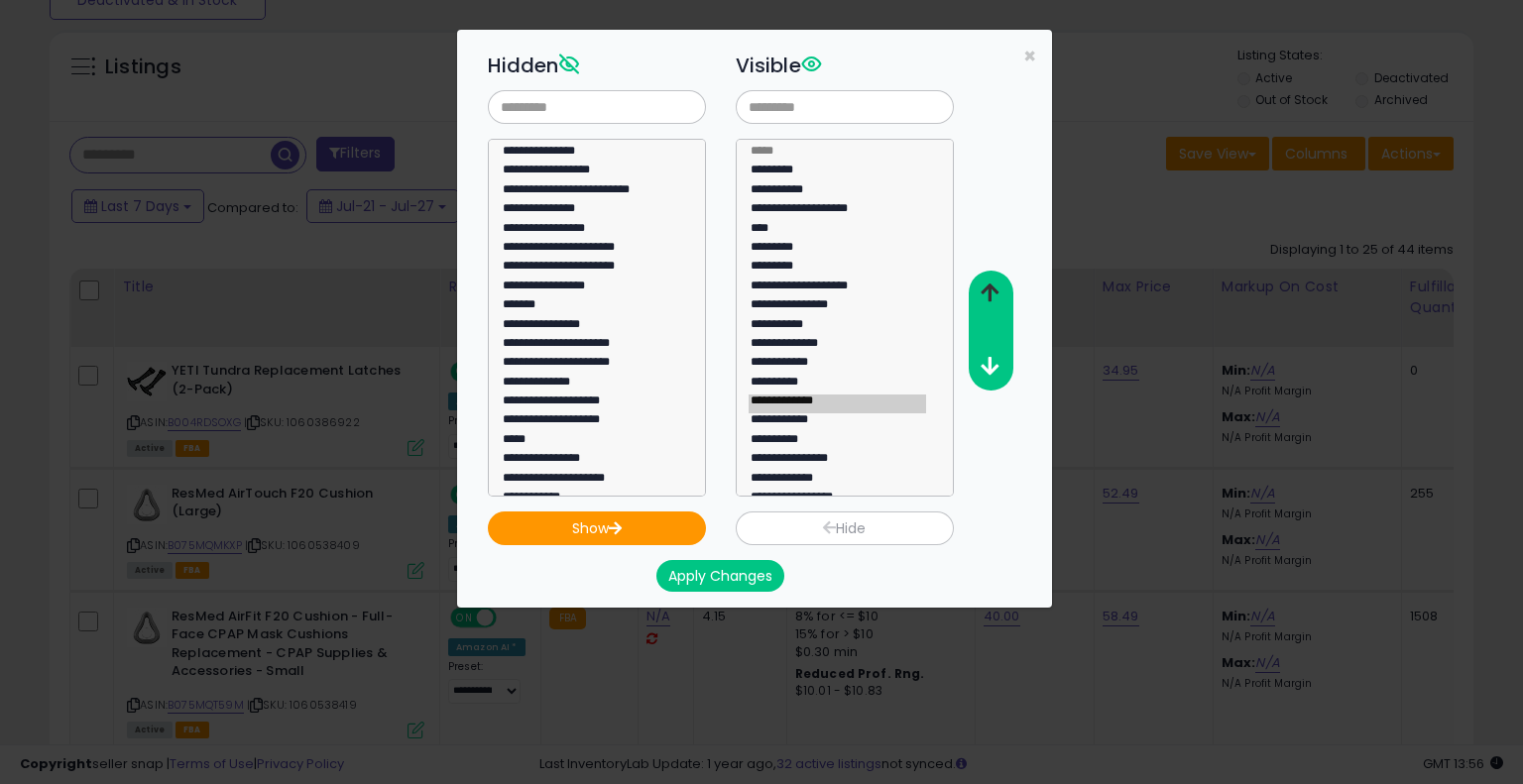 click at bounding box center [990, 293] 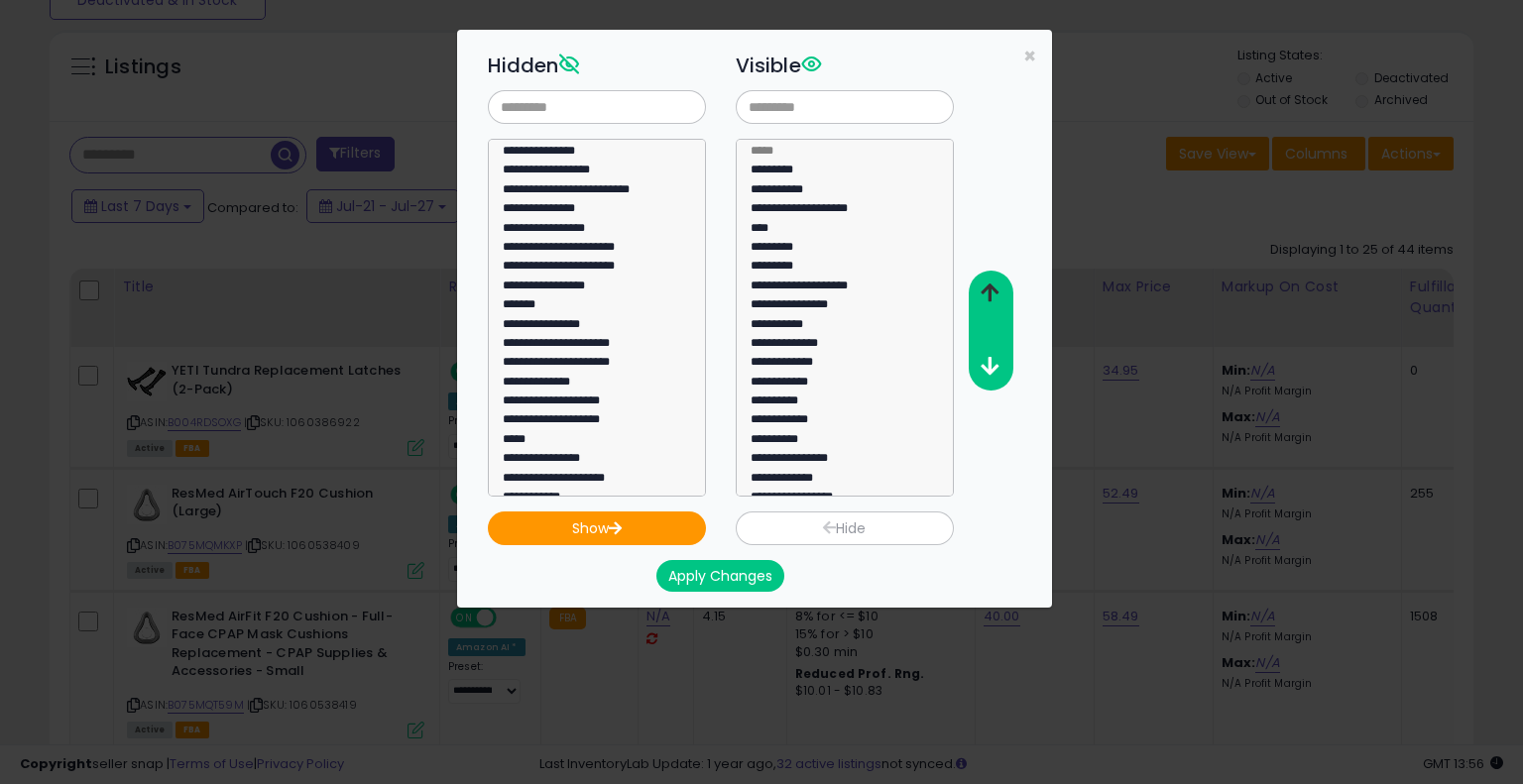 click at bounding box center (990, 293) 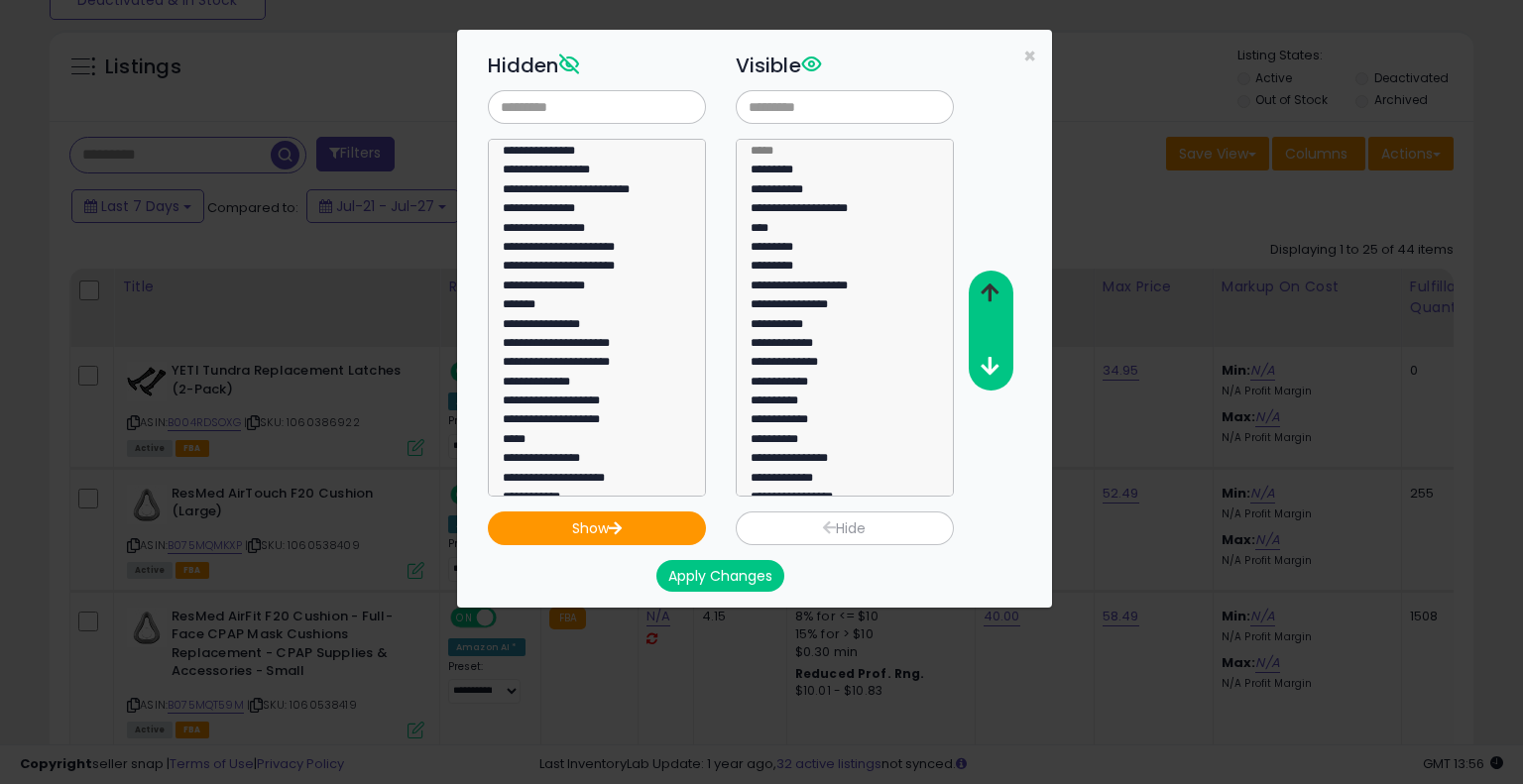 click at bounding box center [990, 293] 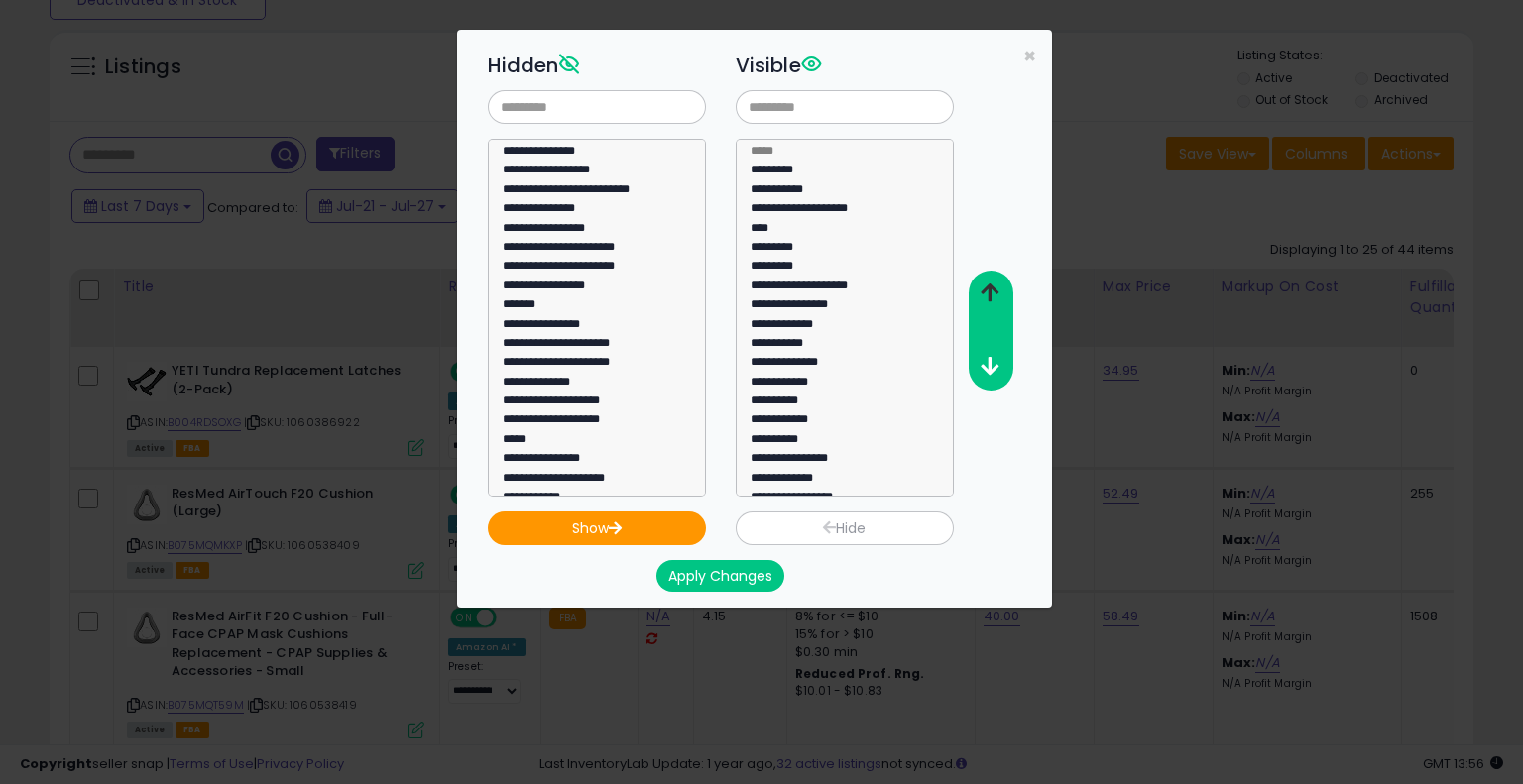 click at bounding box center (990, 293) 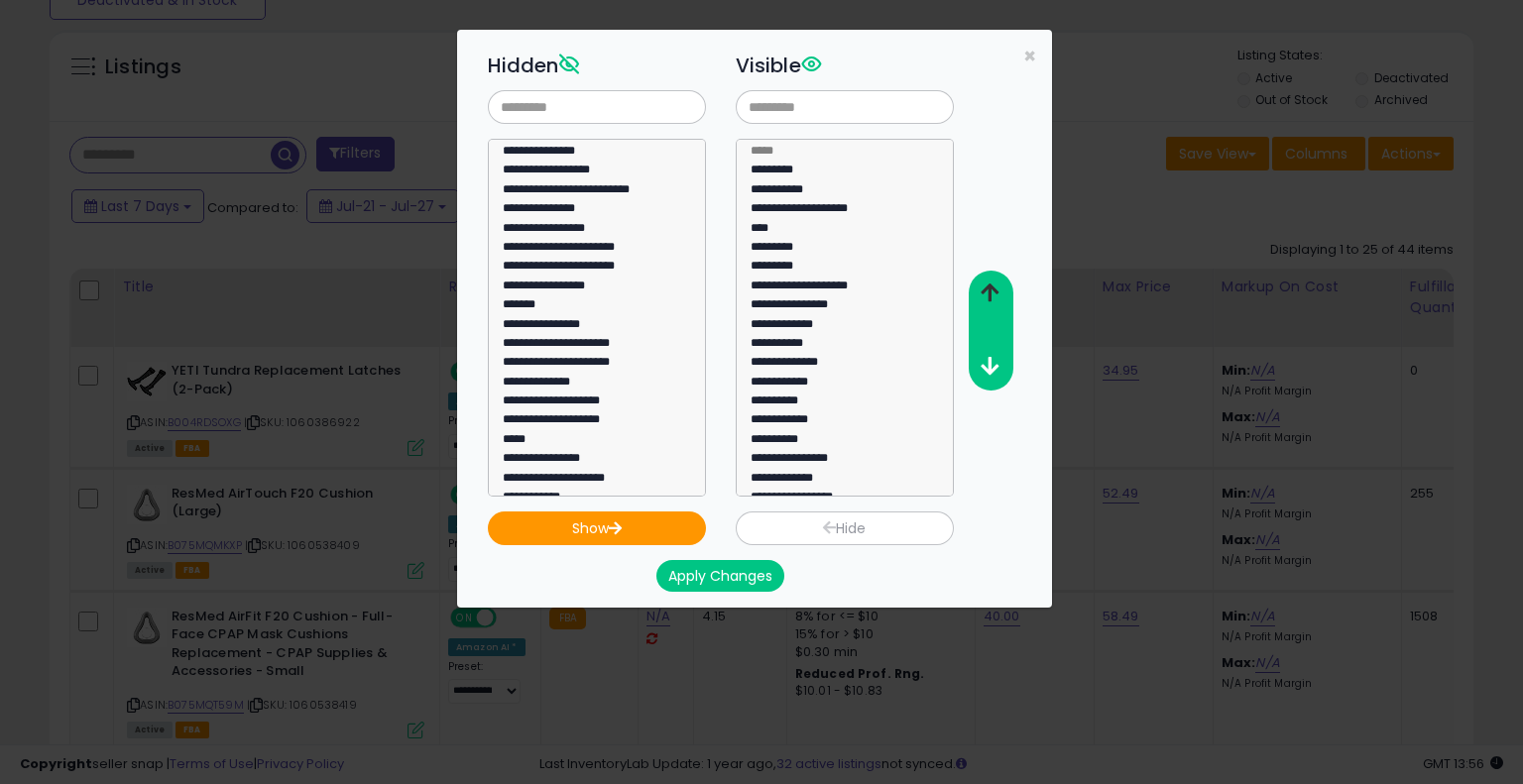 click at bounding box center (990, 293) 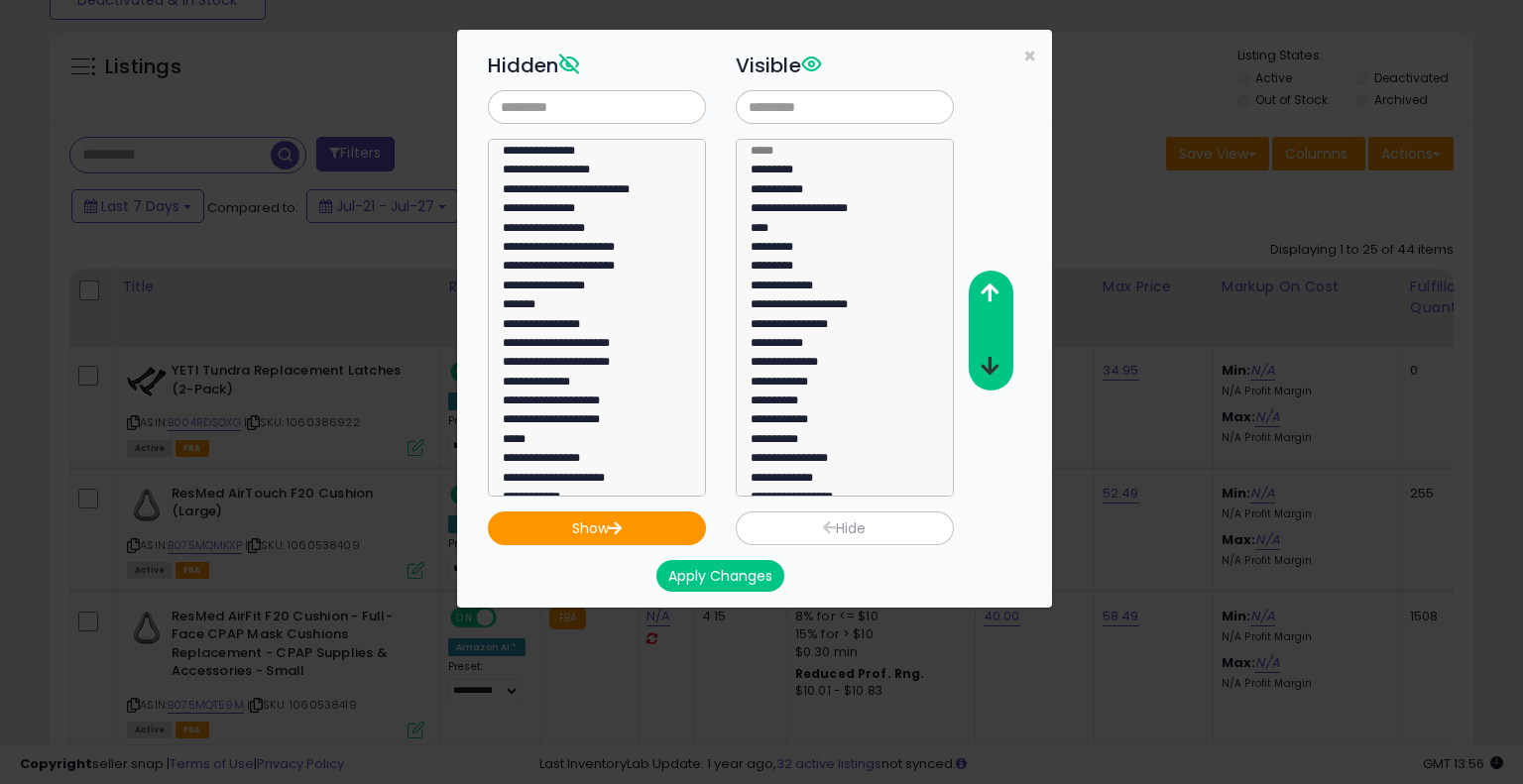 click at bounding box center (990, 367) 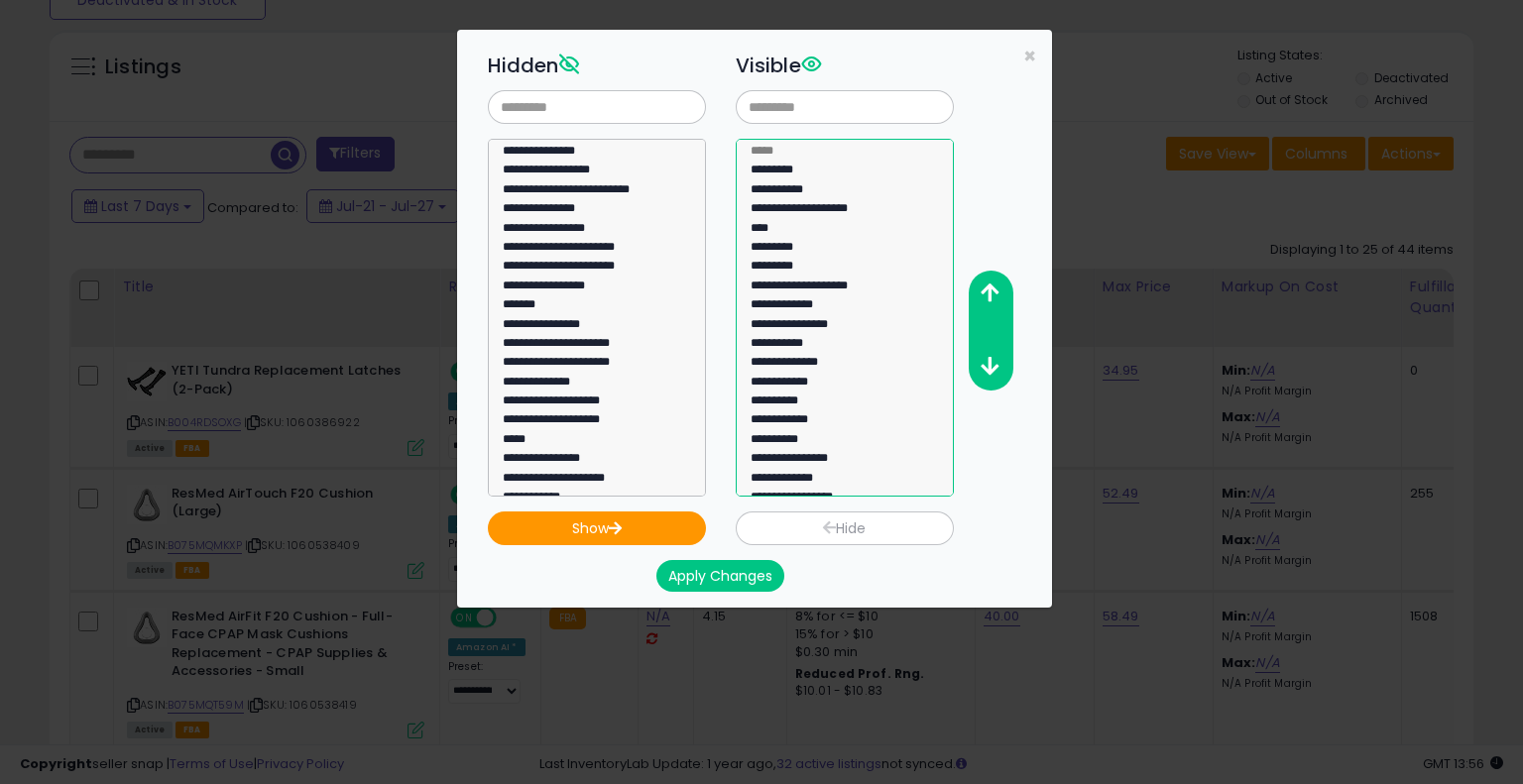click on "**********" 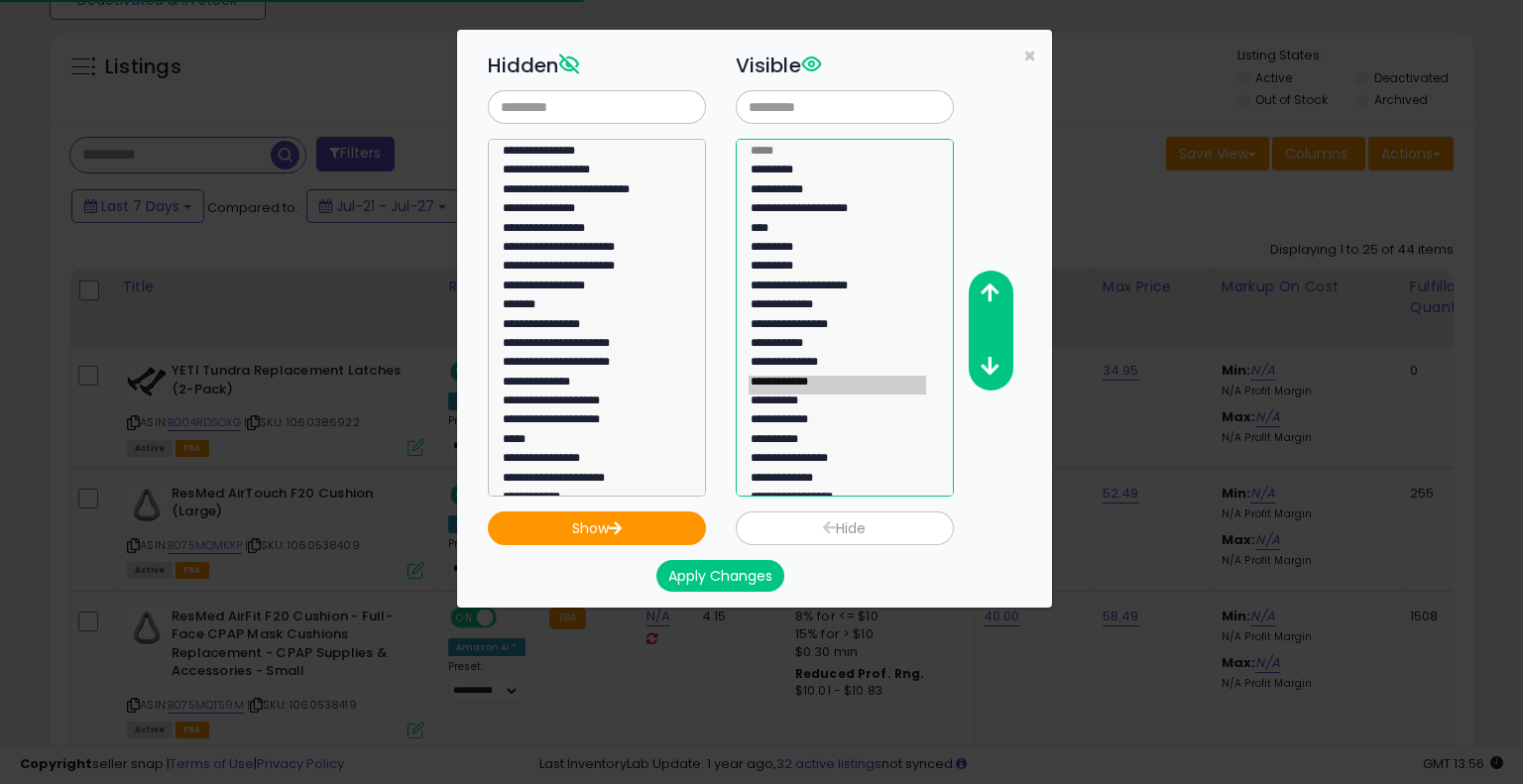 scroll, scrollTop: 99, scrollLeft: 0, axis: vertical 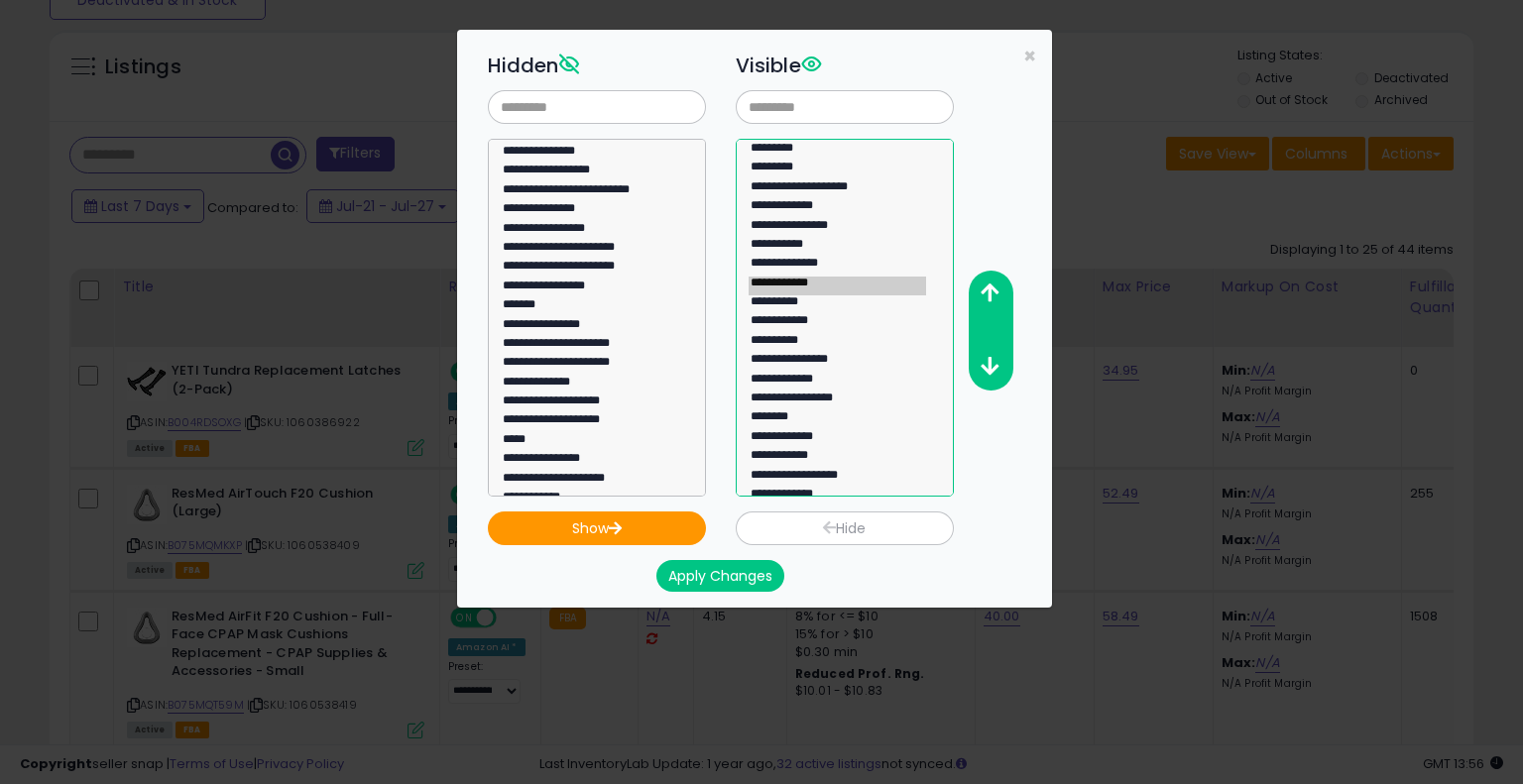 click on "**********" 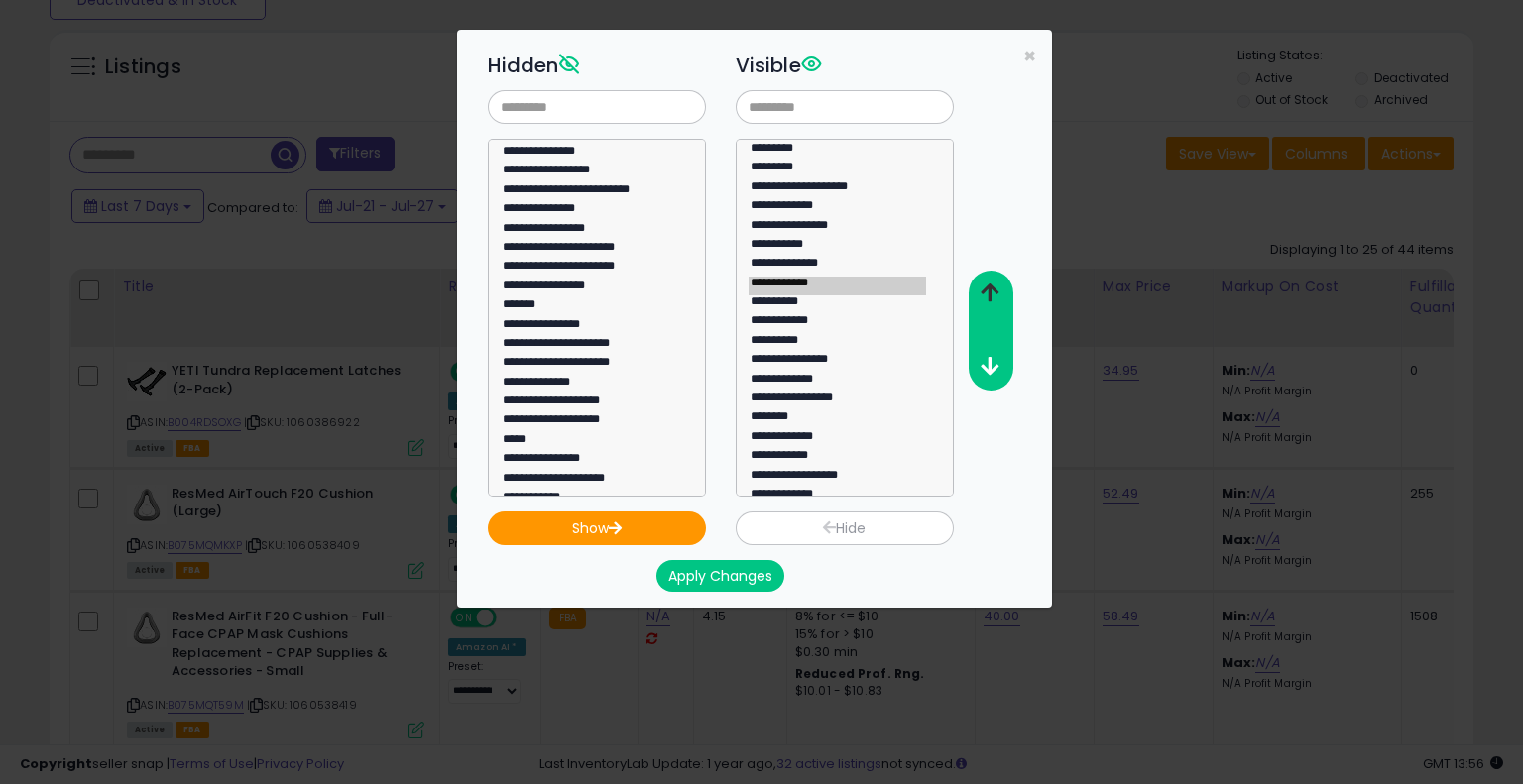 click at bounding box center (990, 292) 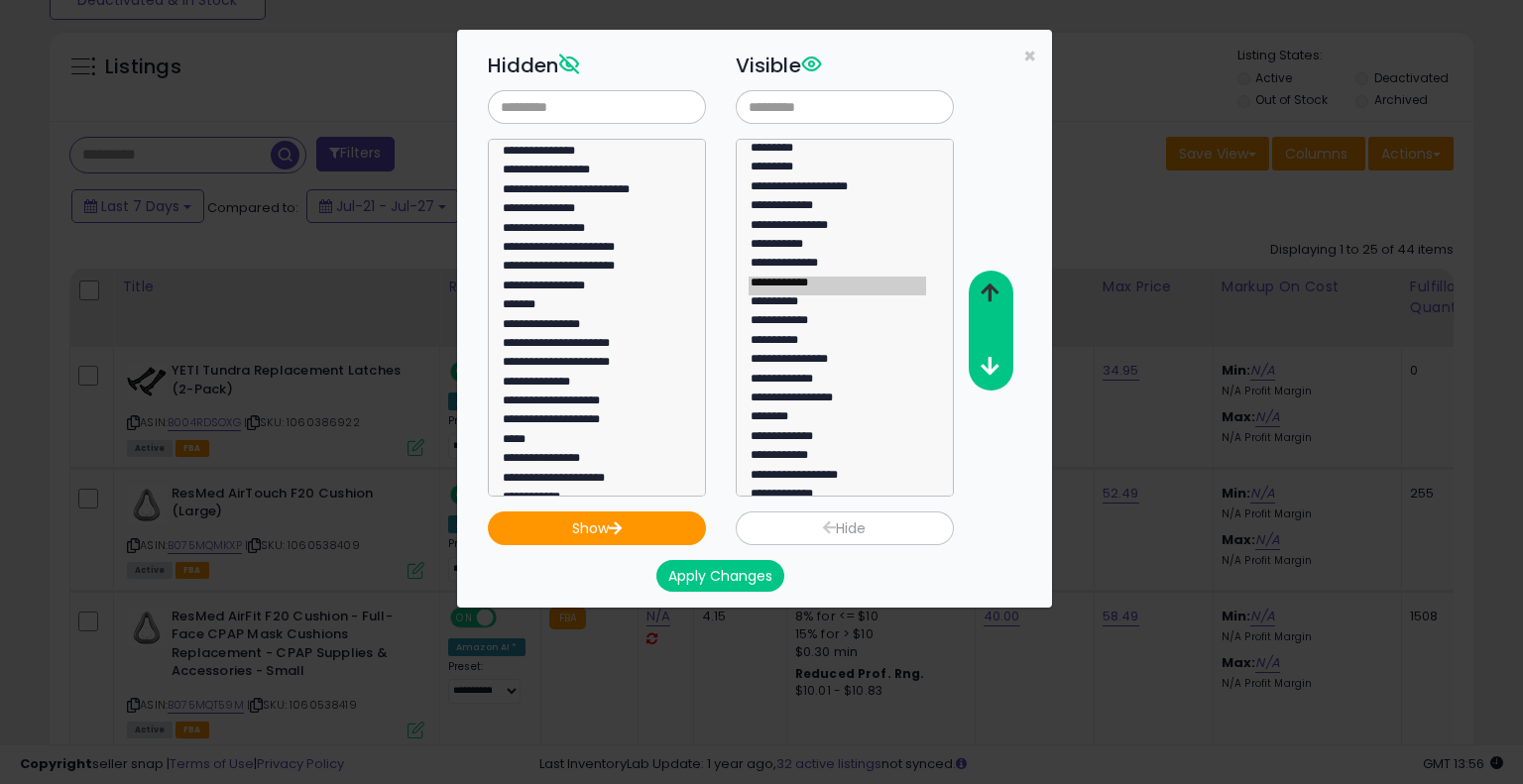 click at bounding box center (990, 292) 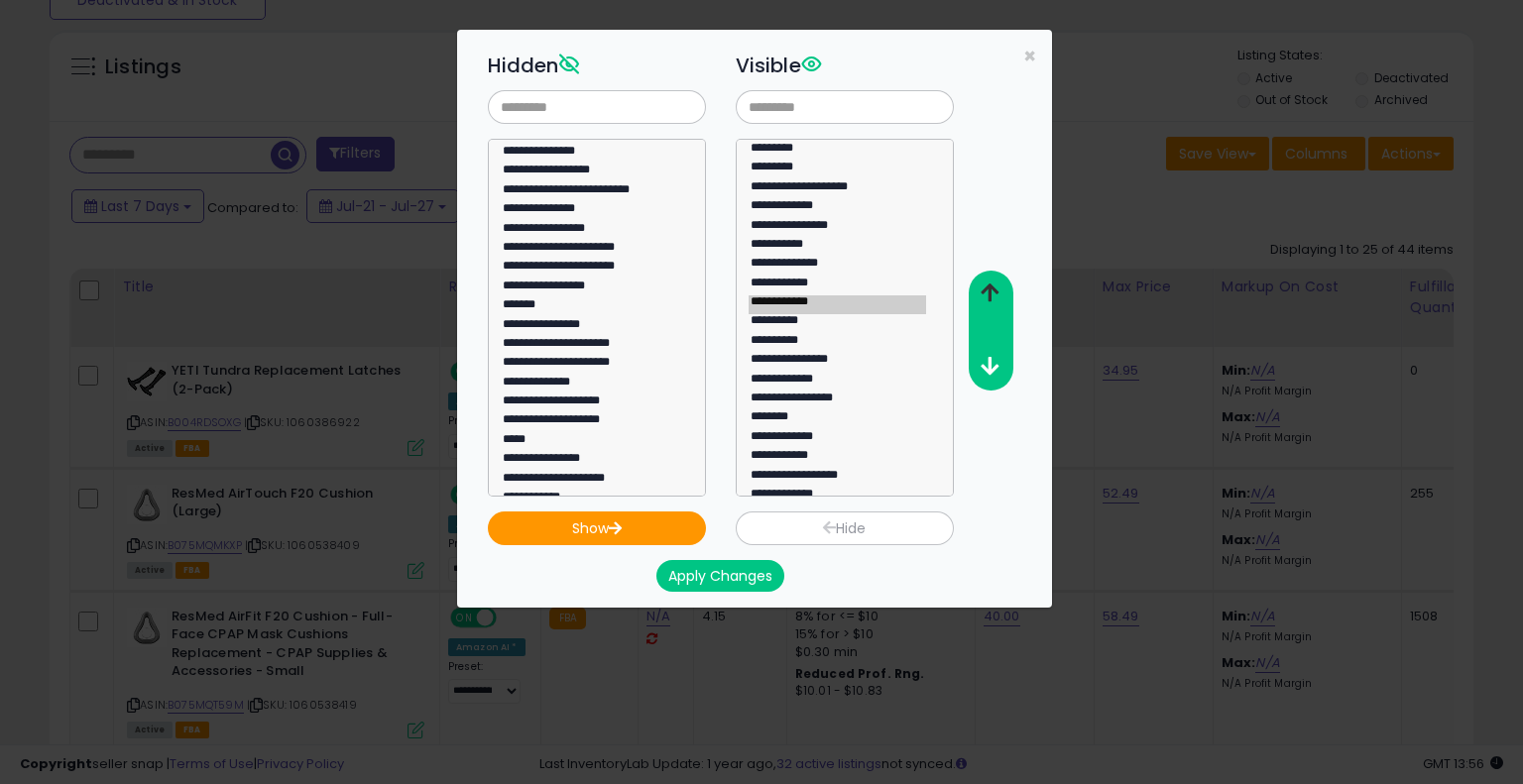 click at bounding box center [990, 292] 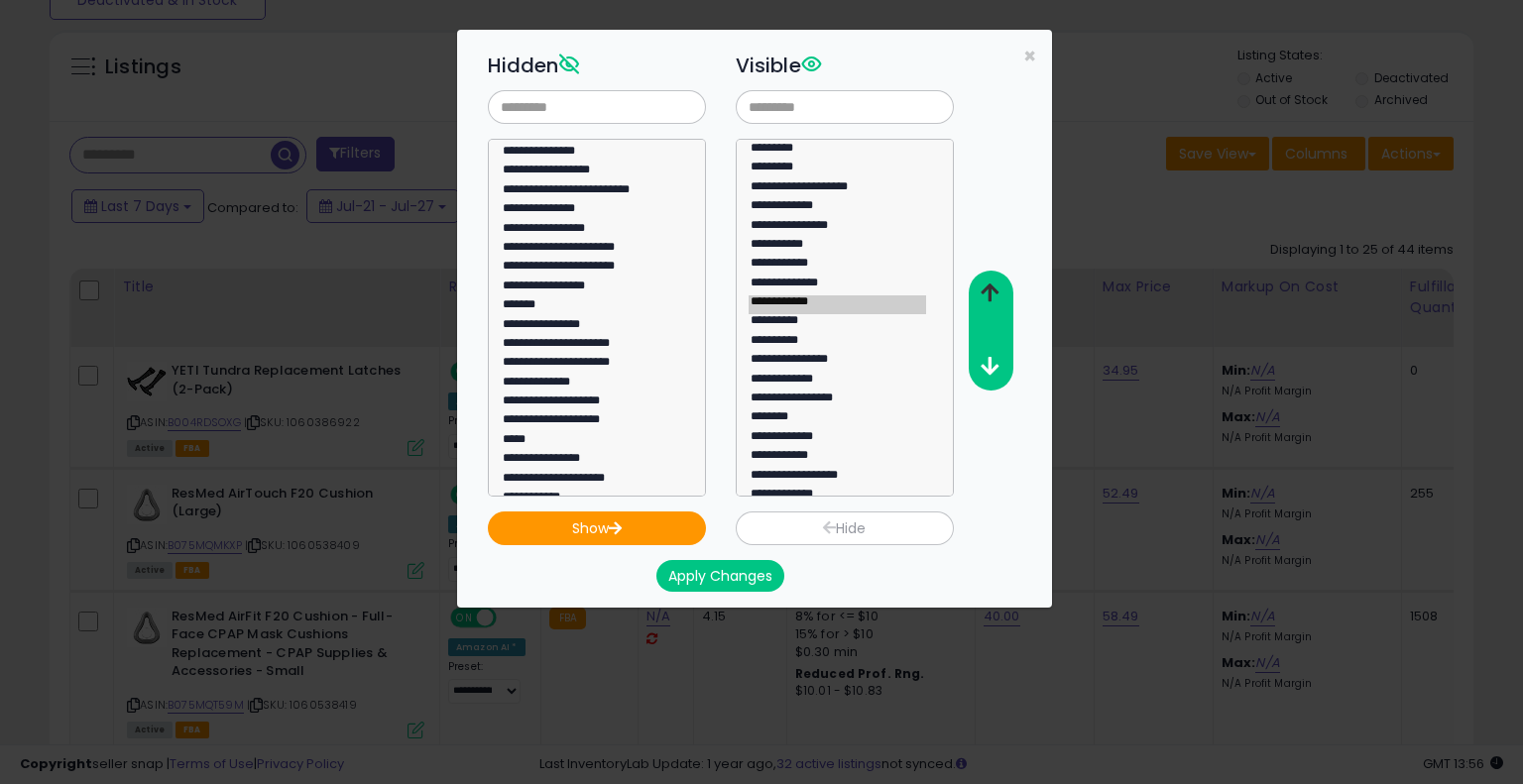 click at bounding box center (990, 292) 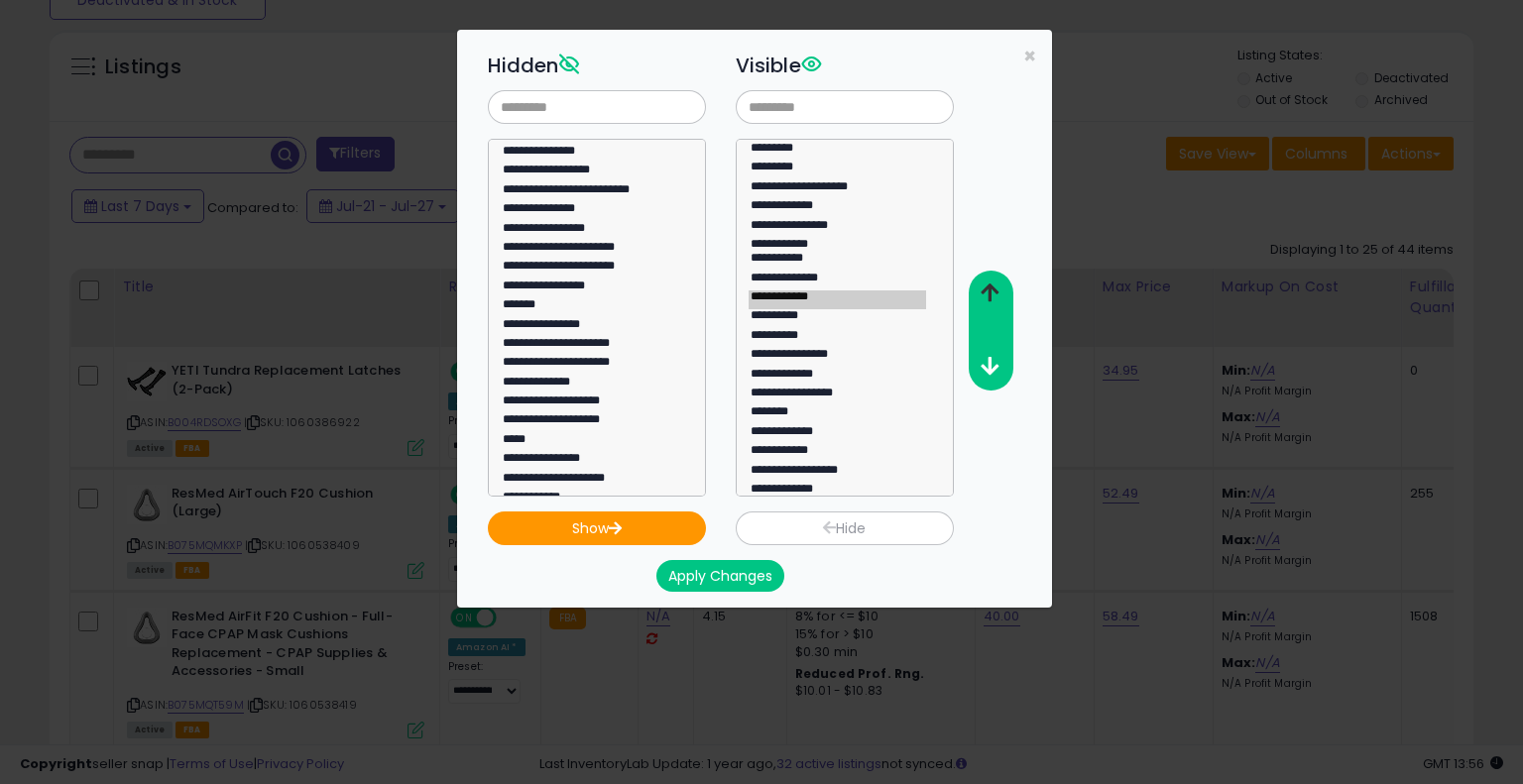 click at bounding box center [990, 292] 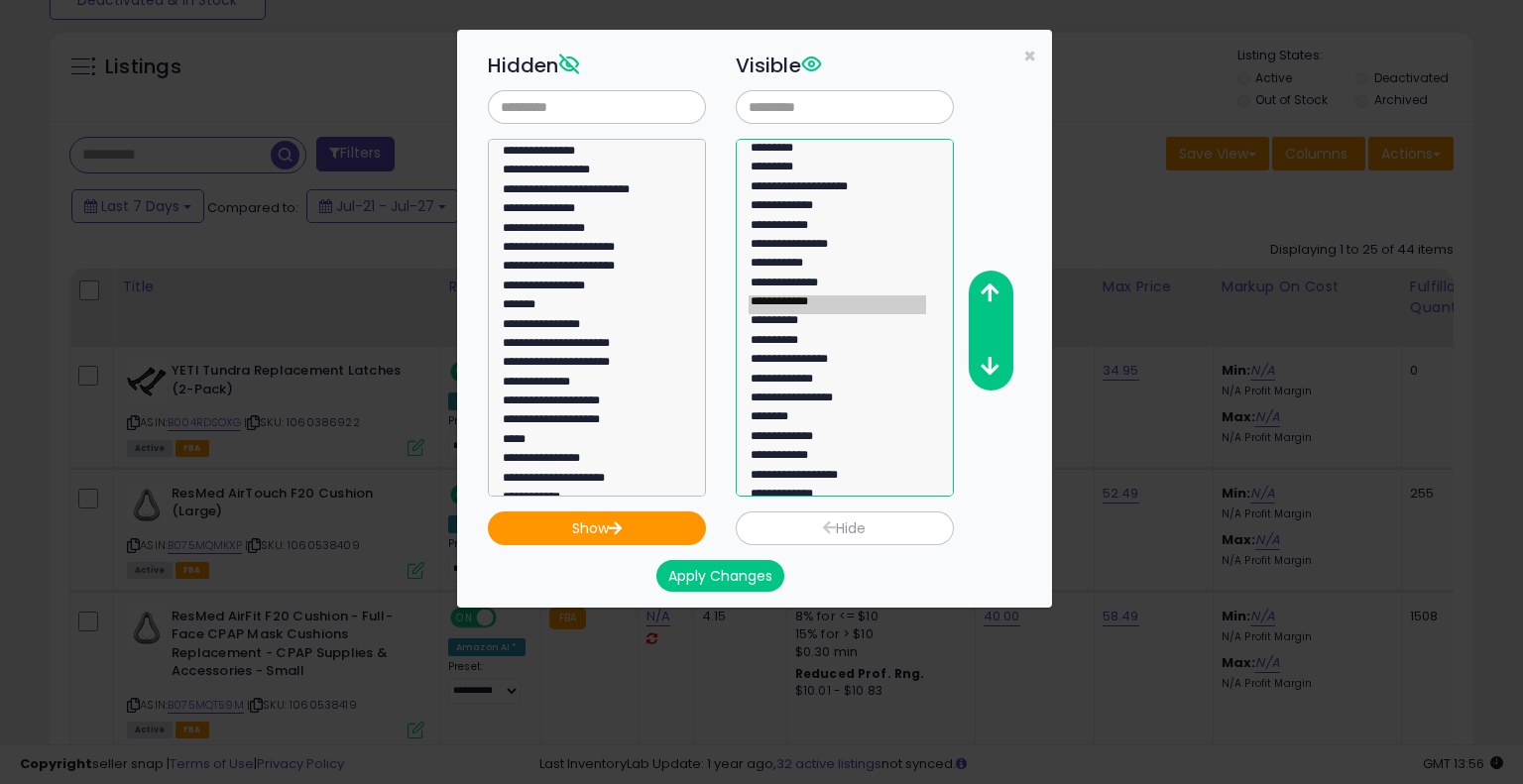 click on "**********" 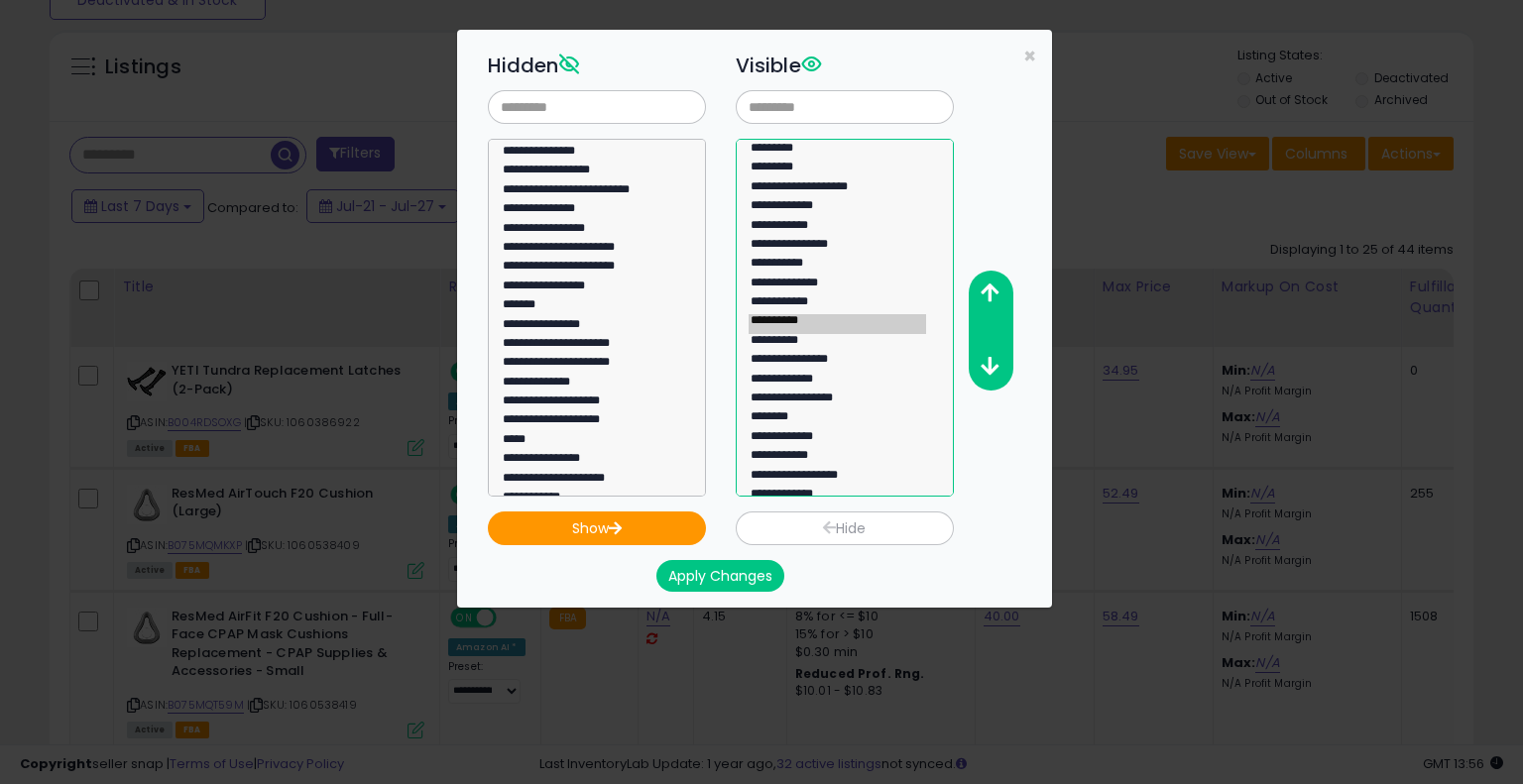 click on "**********" 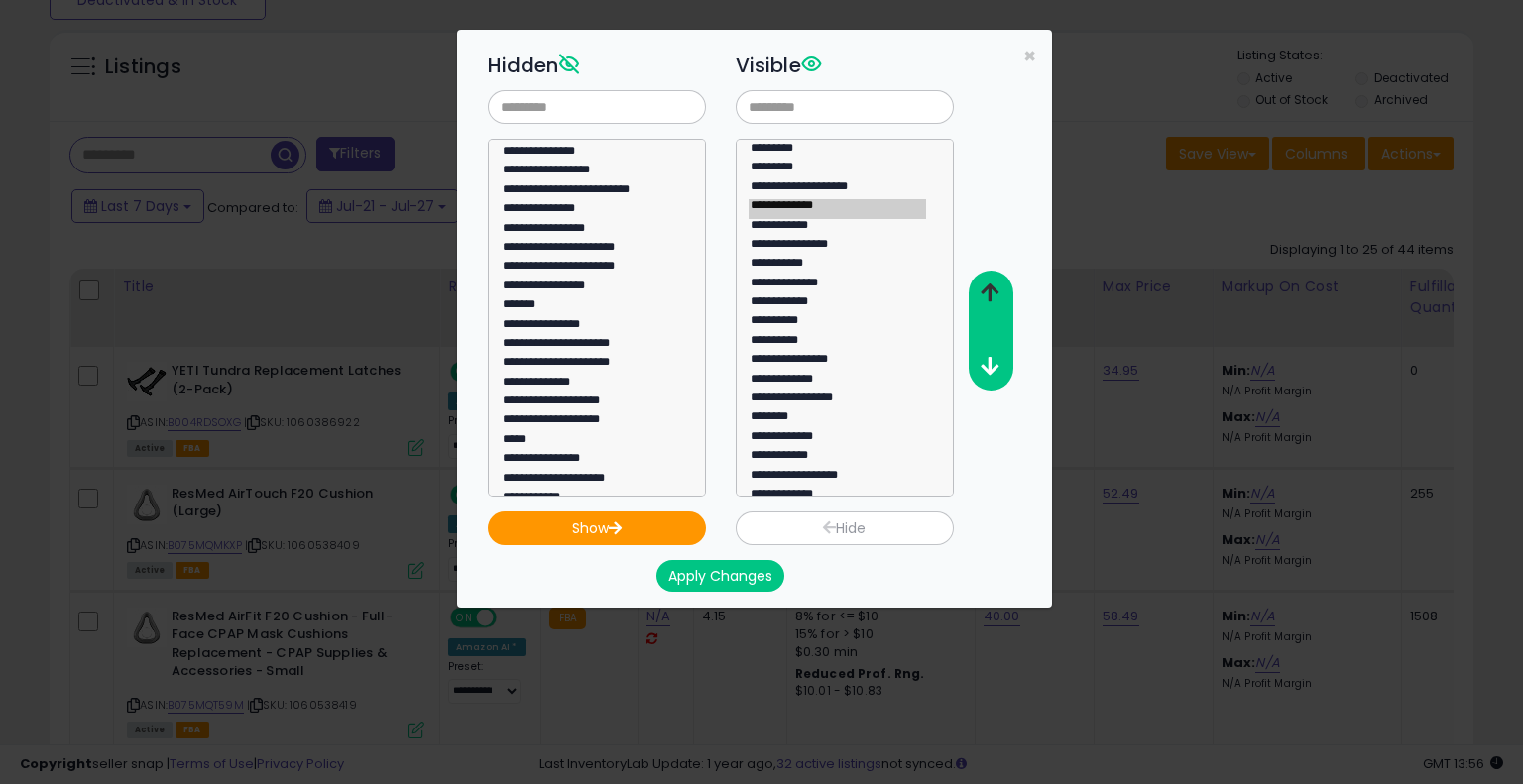 click at bounding box center (990, 293) 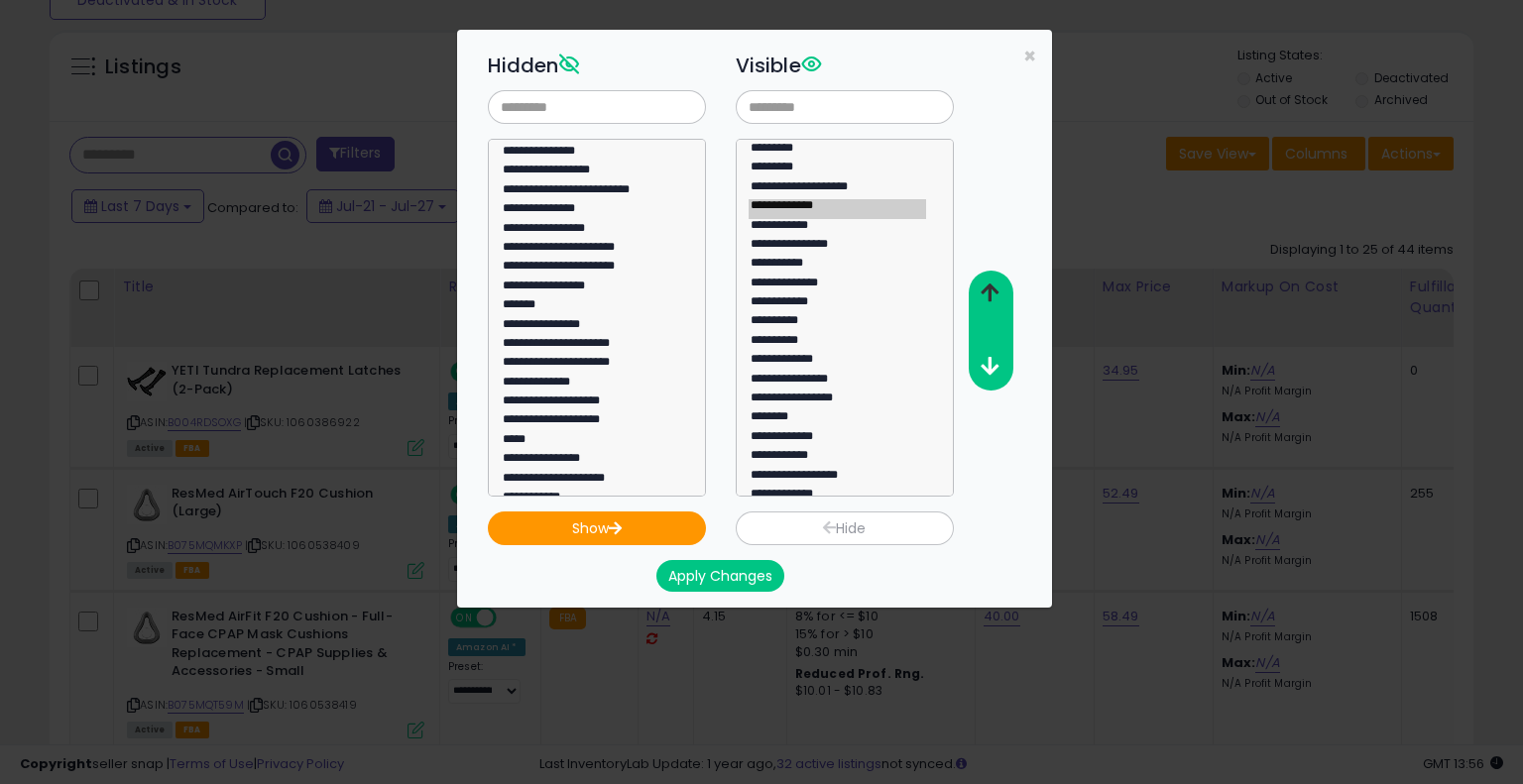 click at bounding box center [990, 293] 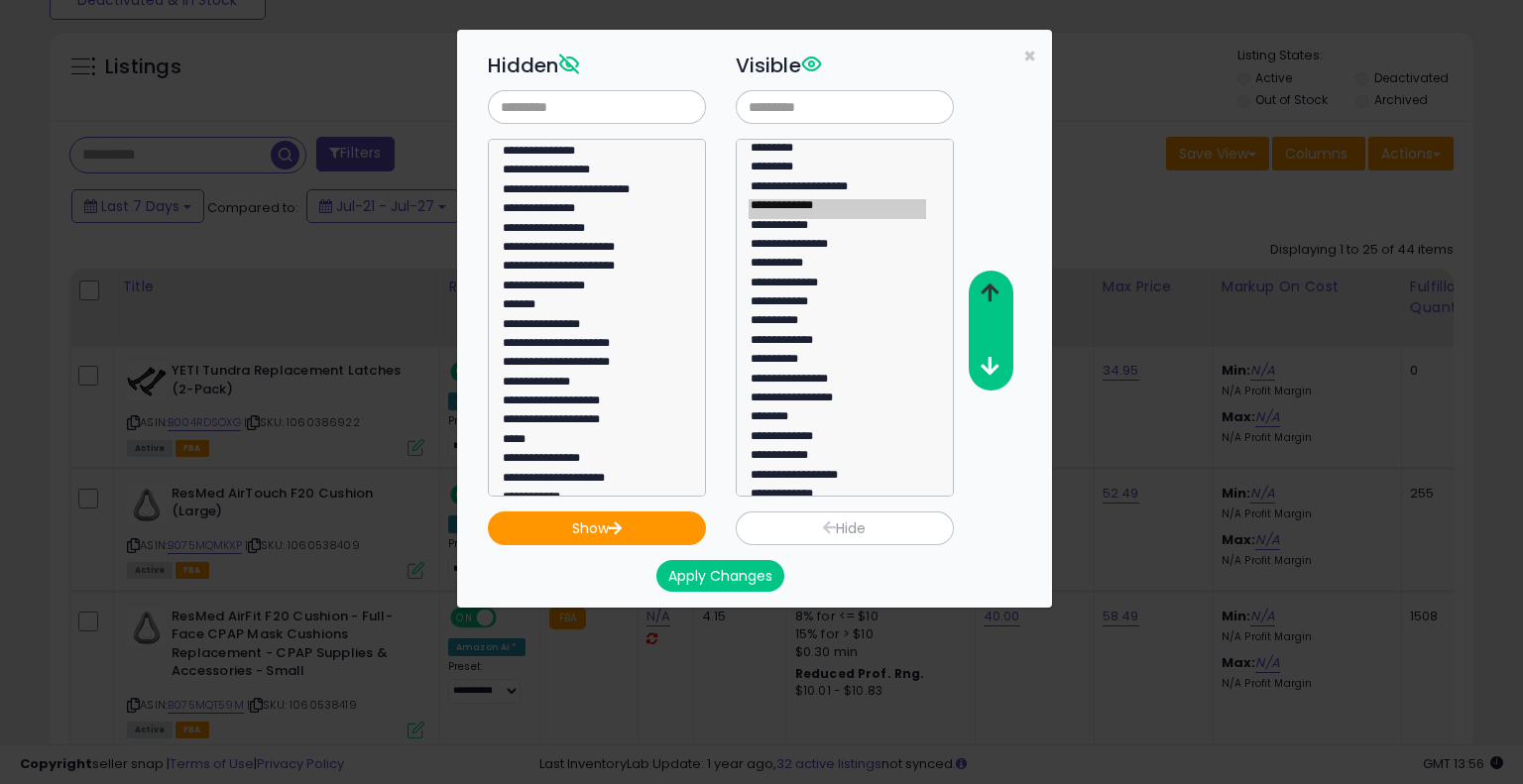 click at bounding box center [990, 293] 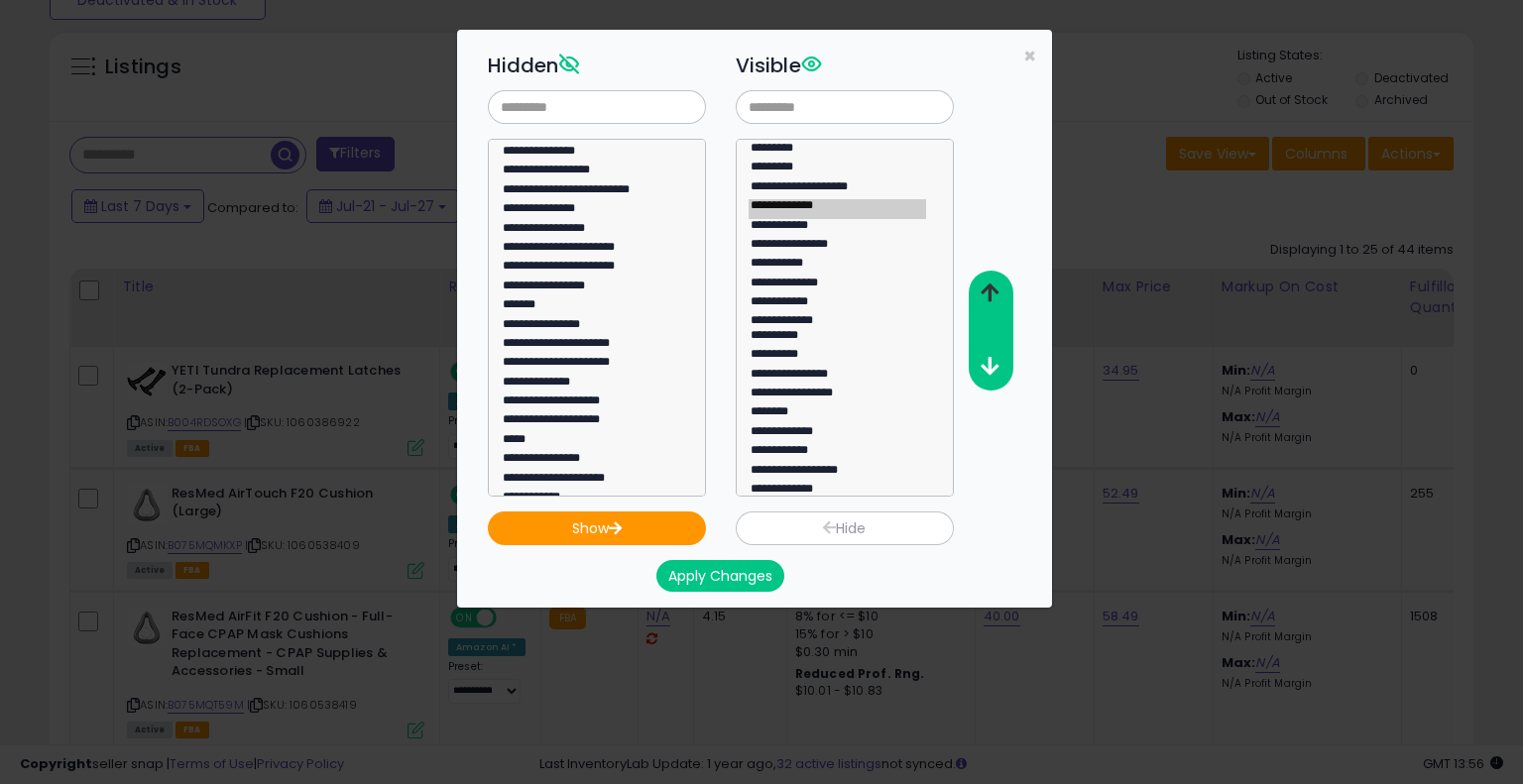 click at bounding box center [990, 293] 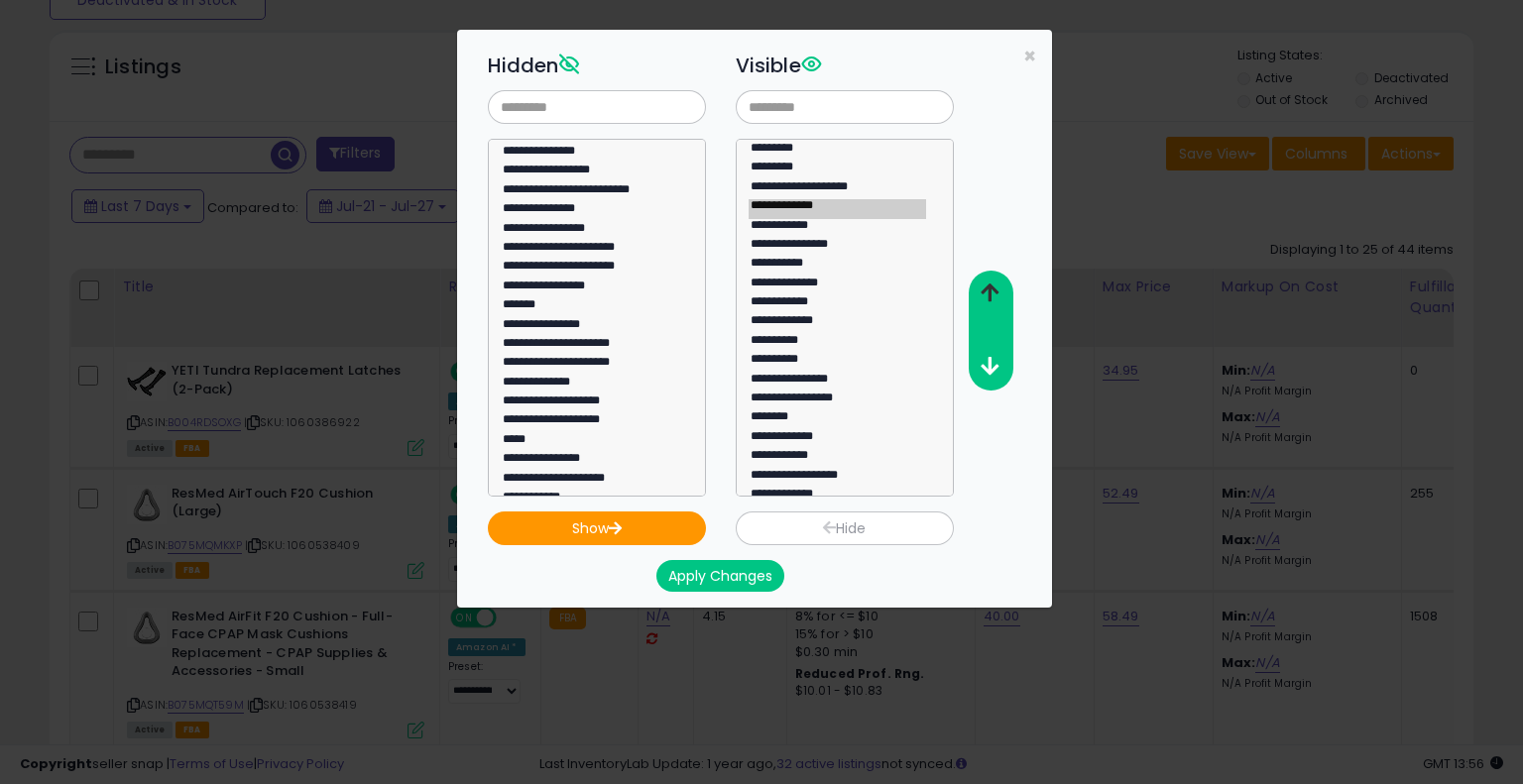 click at bounding box center (990, 293) 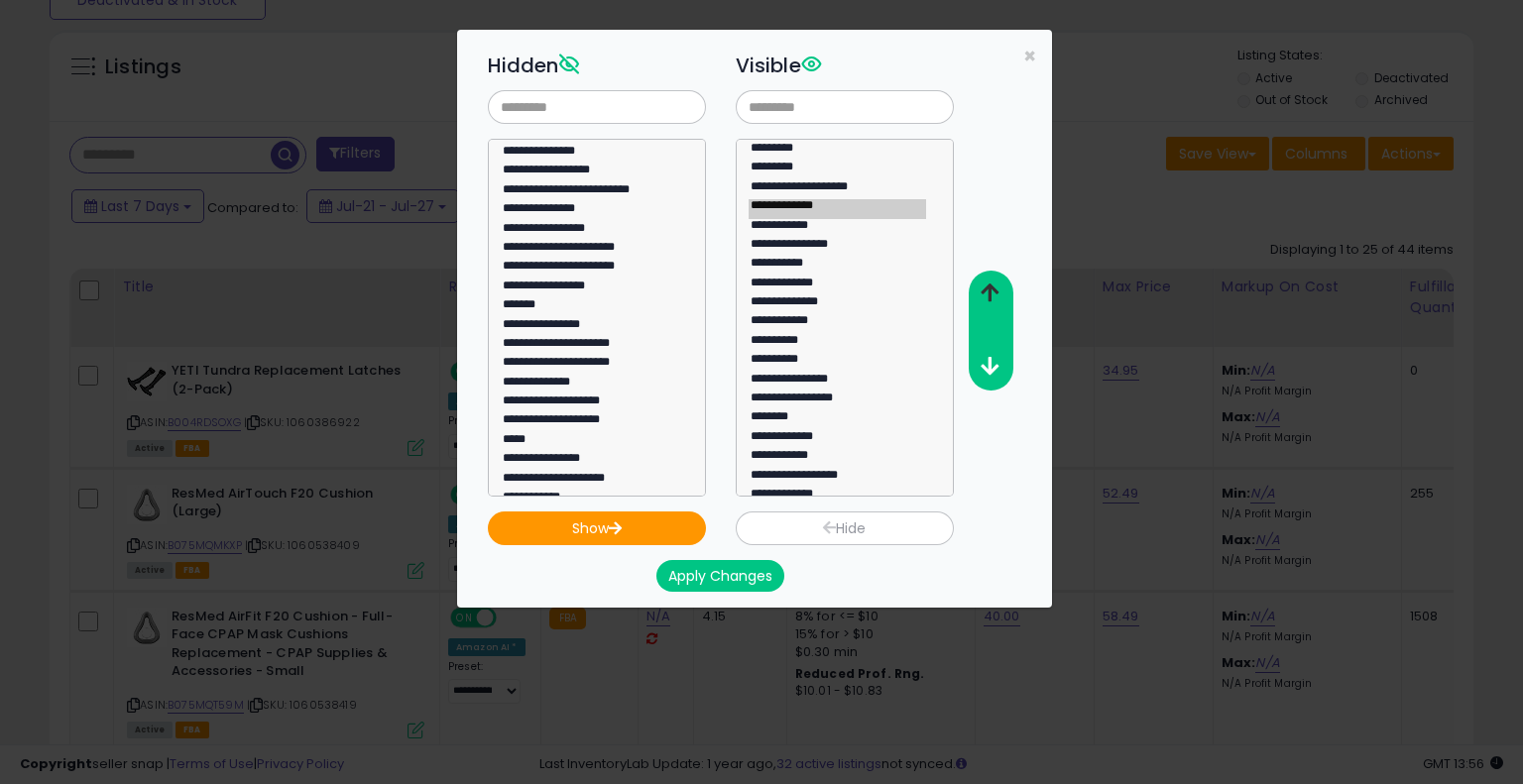 click at bounding box center (990, 293) 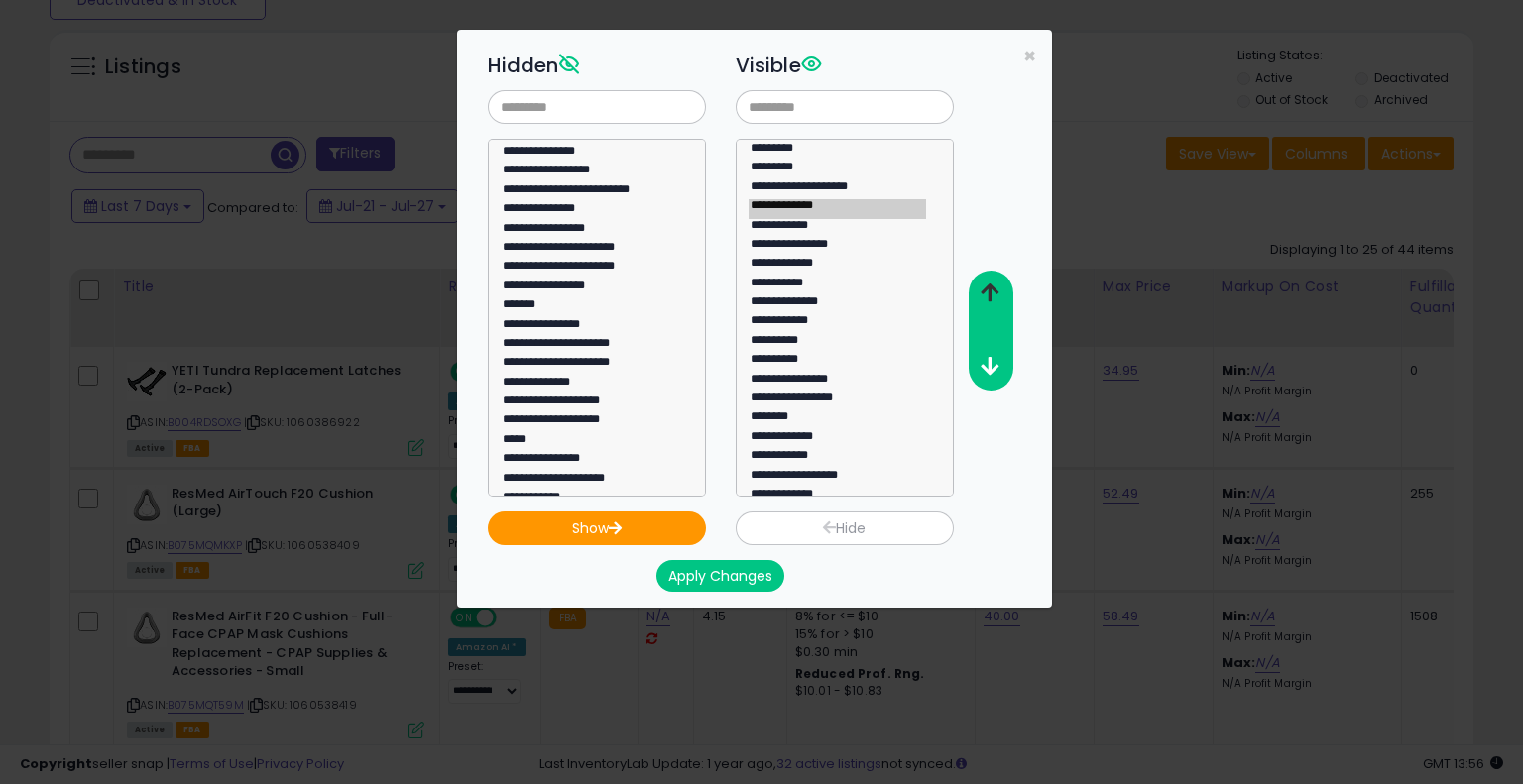 click at bounding box center [990, 293] 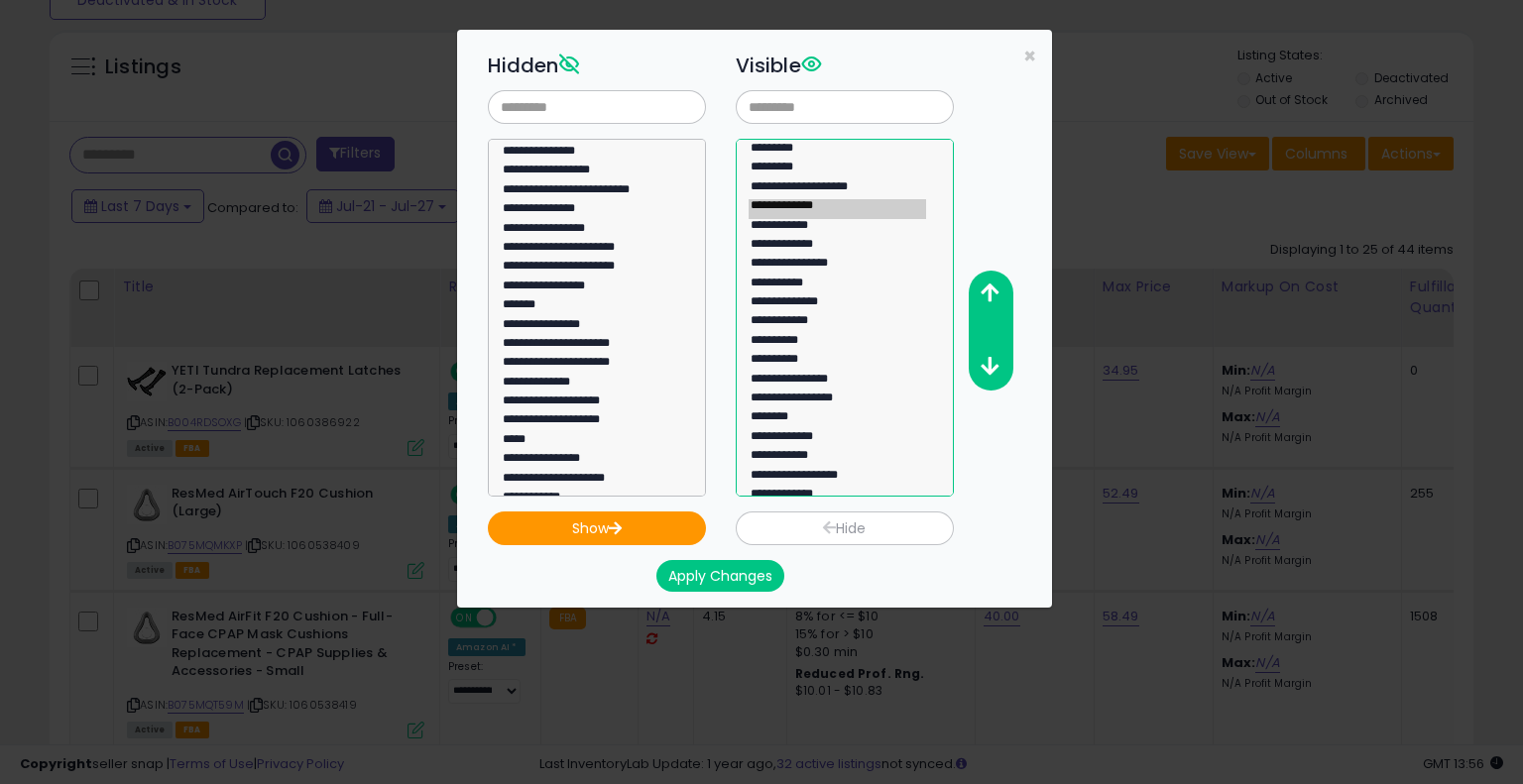 click on "**********" 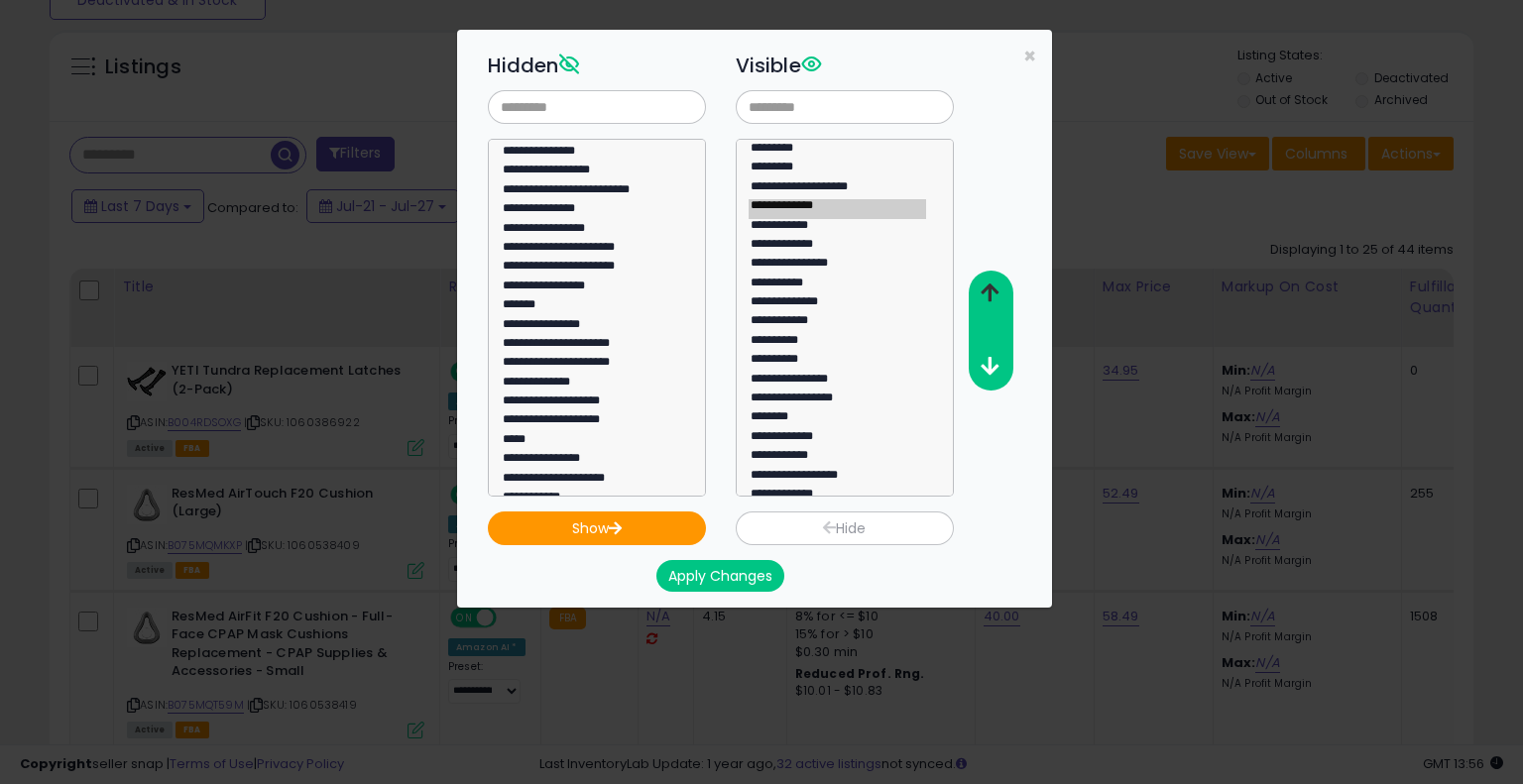 click at bounding box center (990, 292) 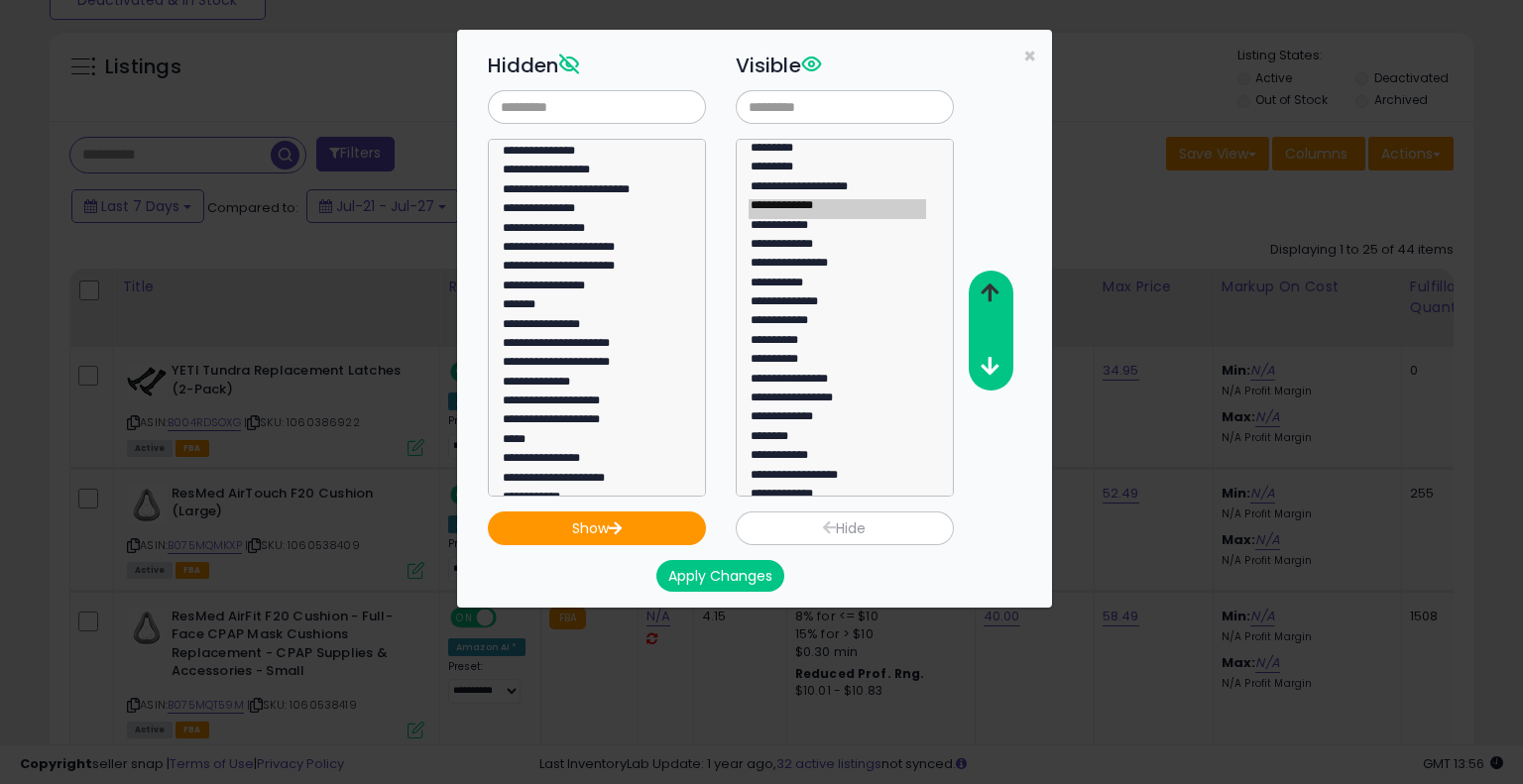 click at bounding box center [990, 292] 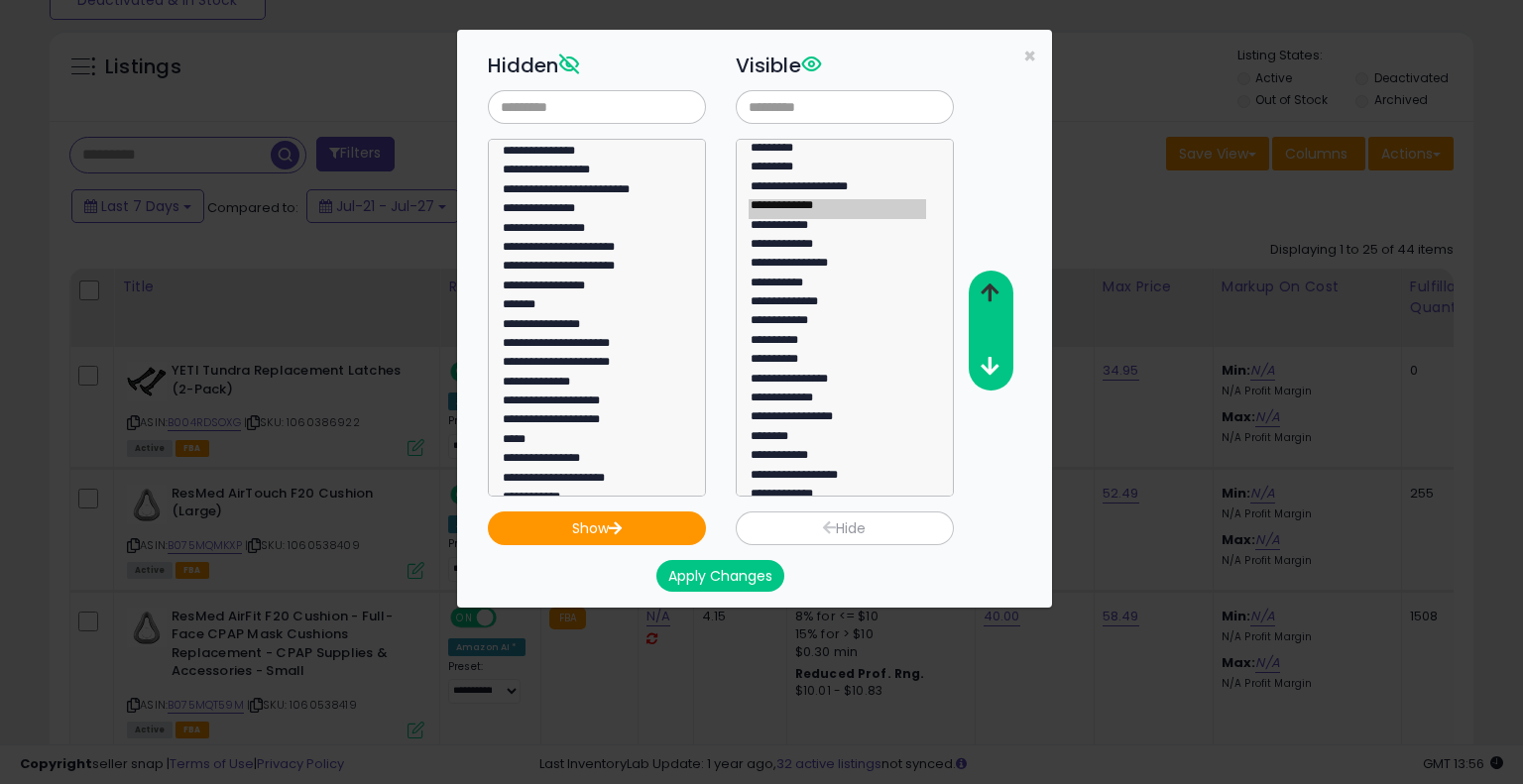 click at bounding box center (990, 292) 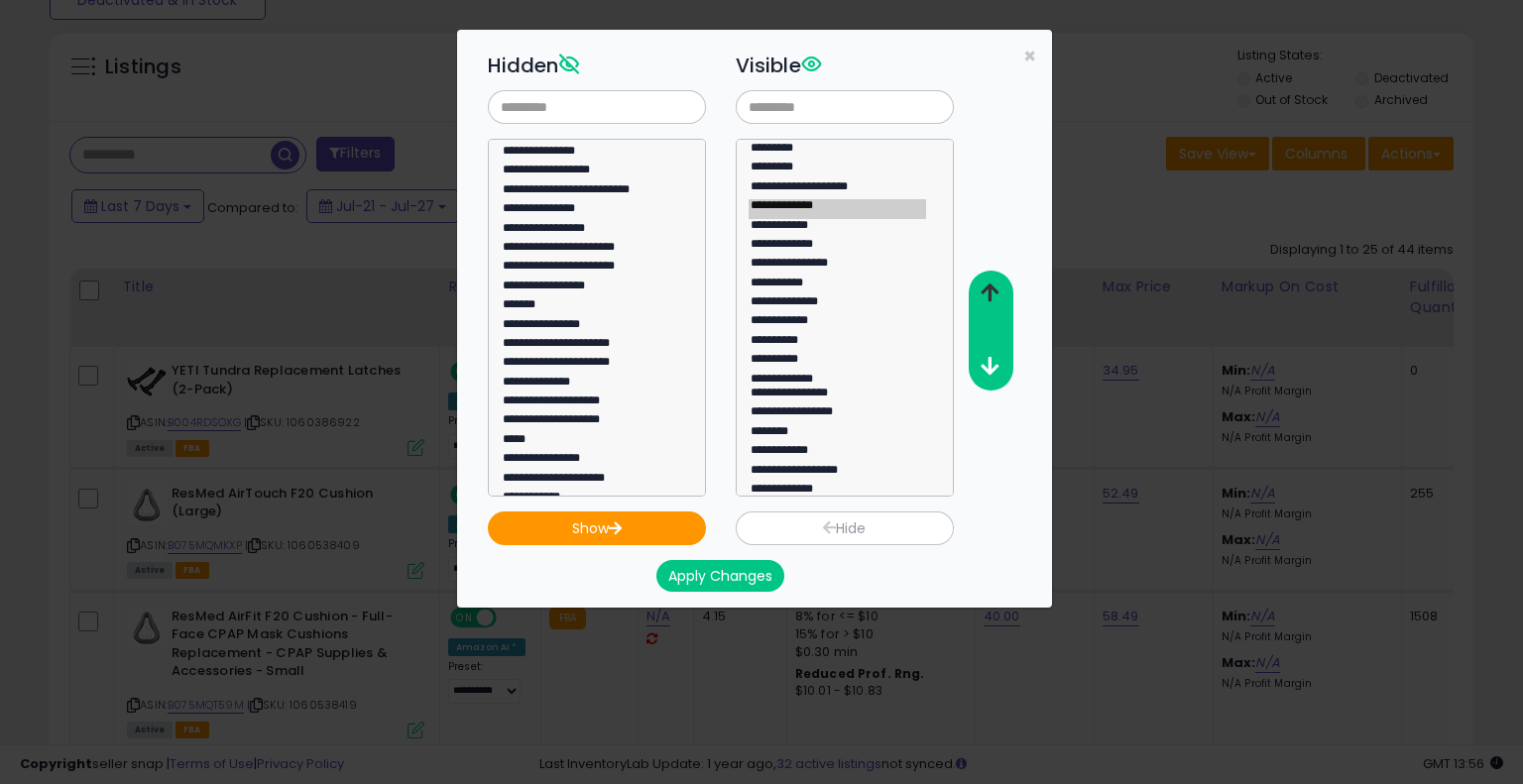 click at bounding box center [990, 292] 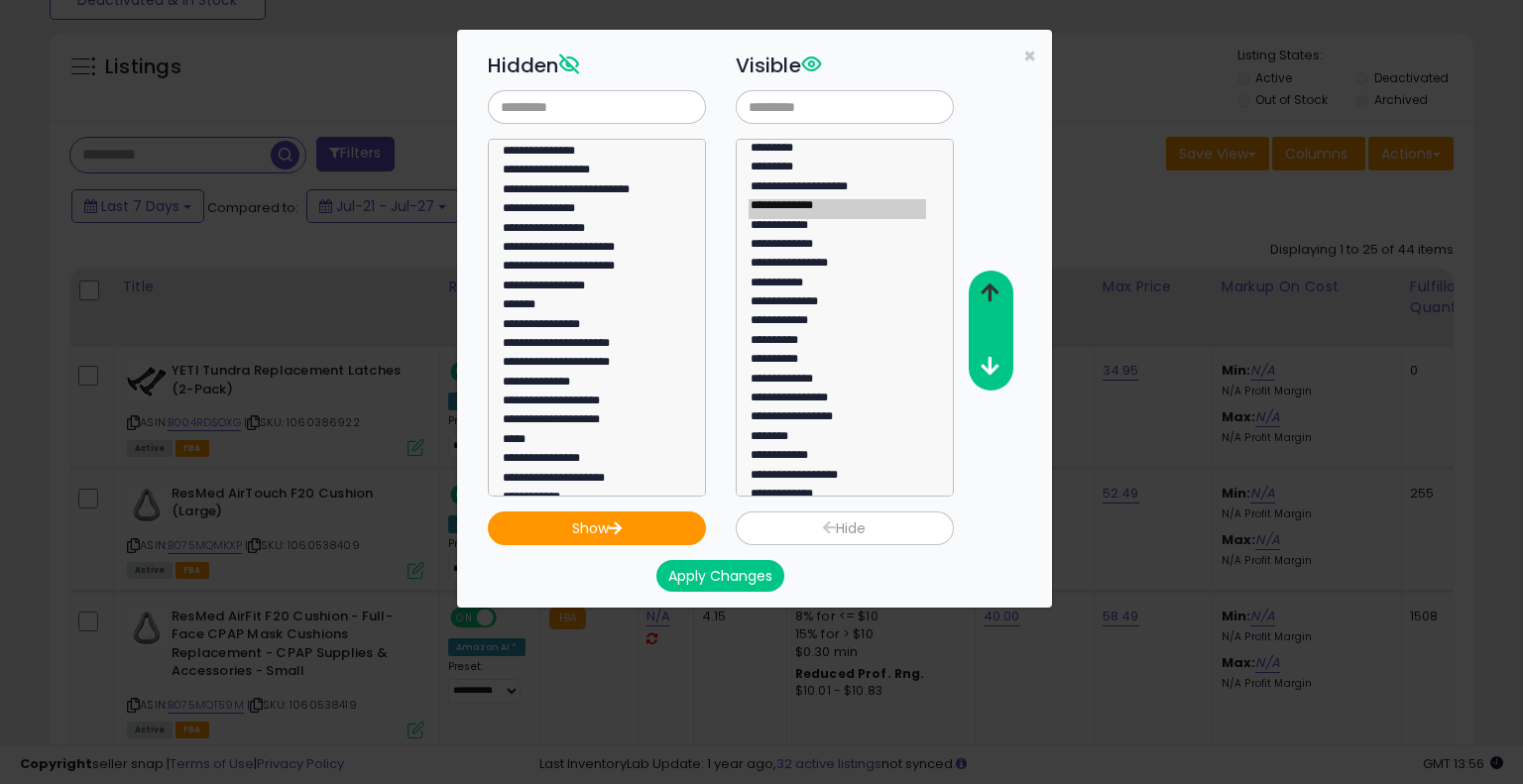 click at bounding box center (990, 292) 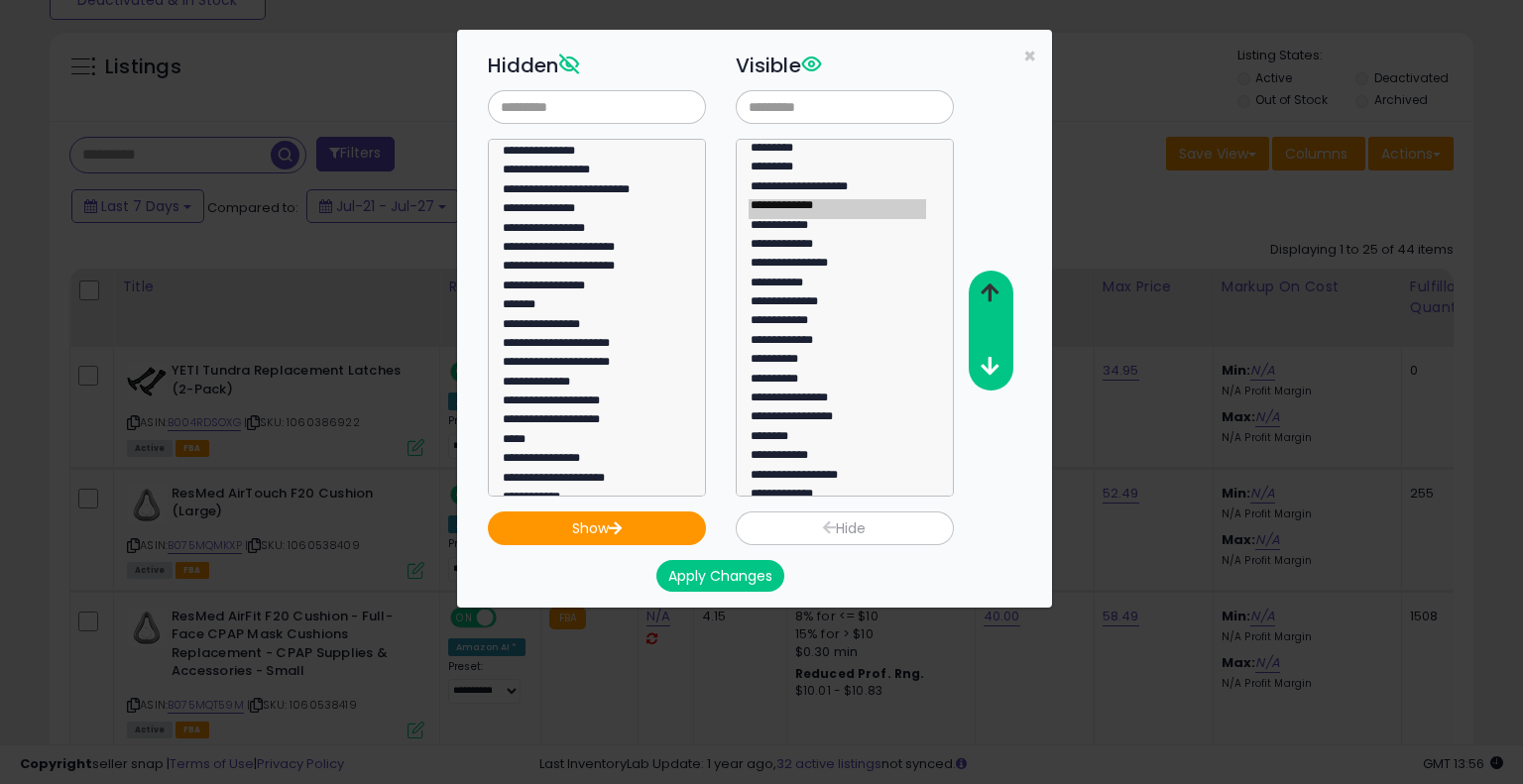 click at bounding box center [990, 292] 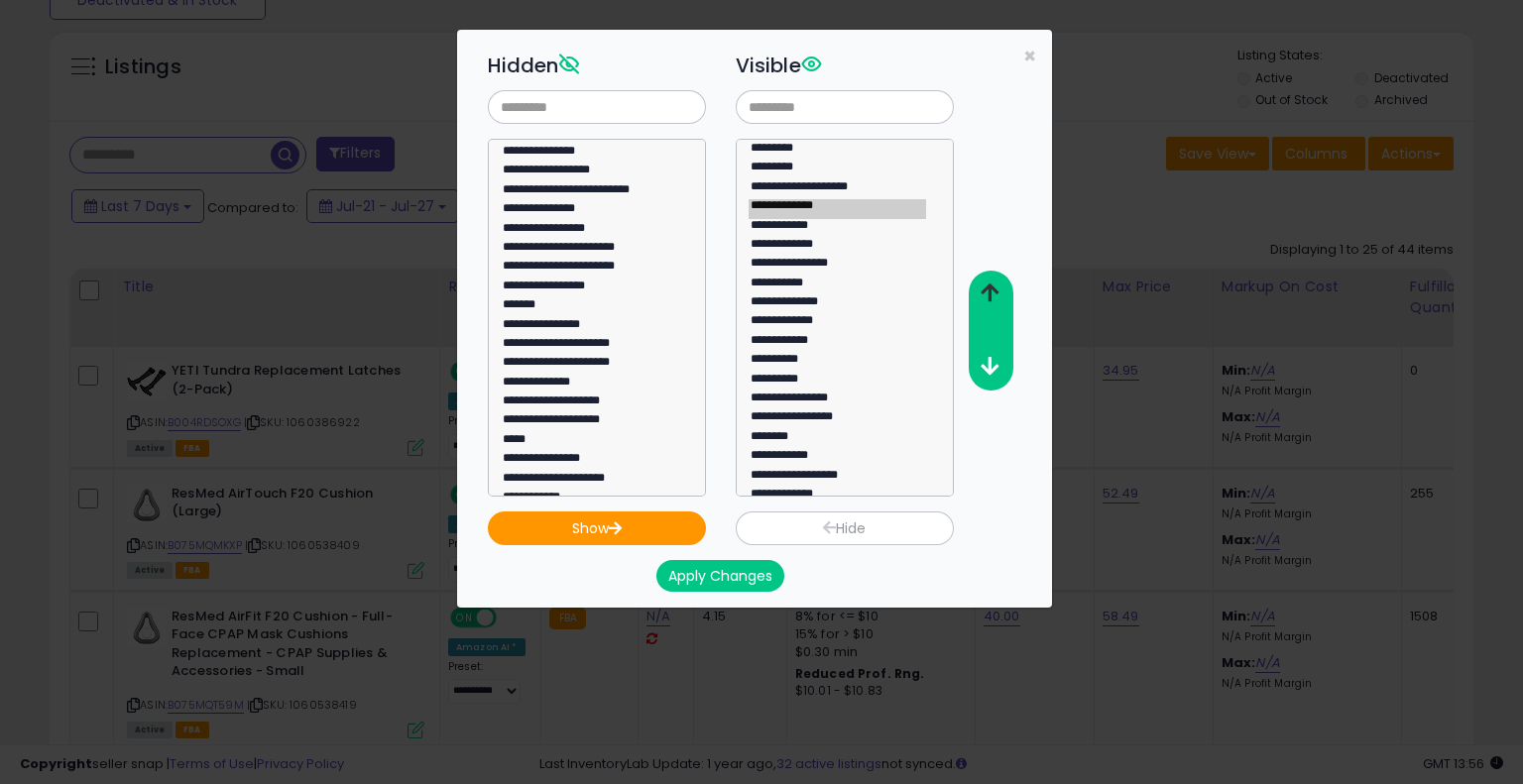 click at bounding box center (990, 292) 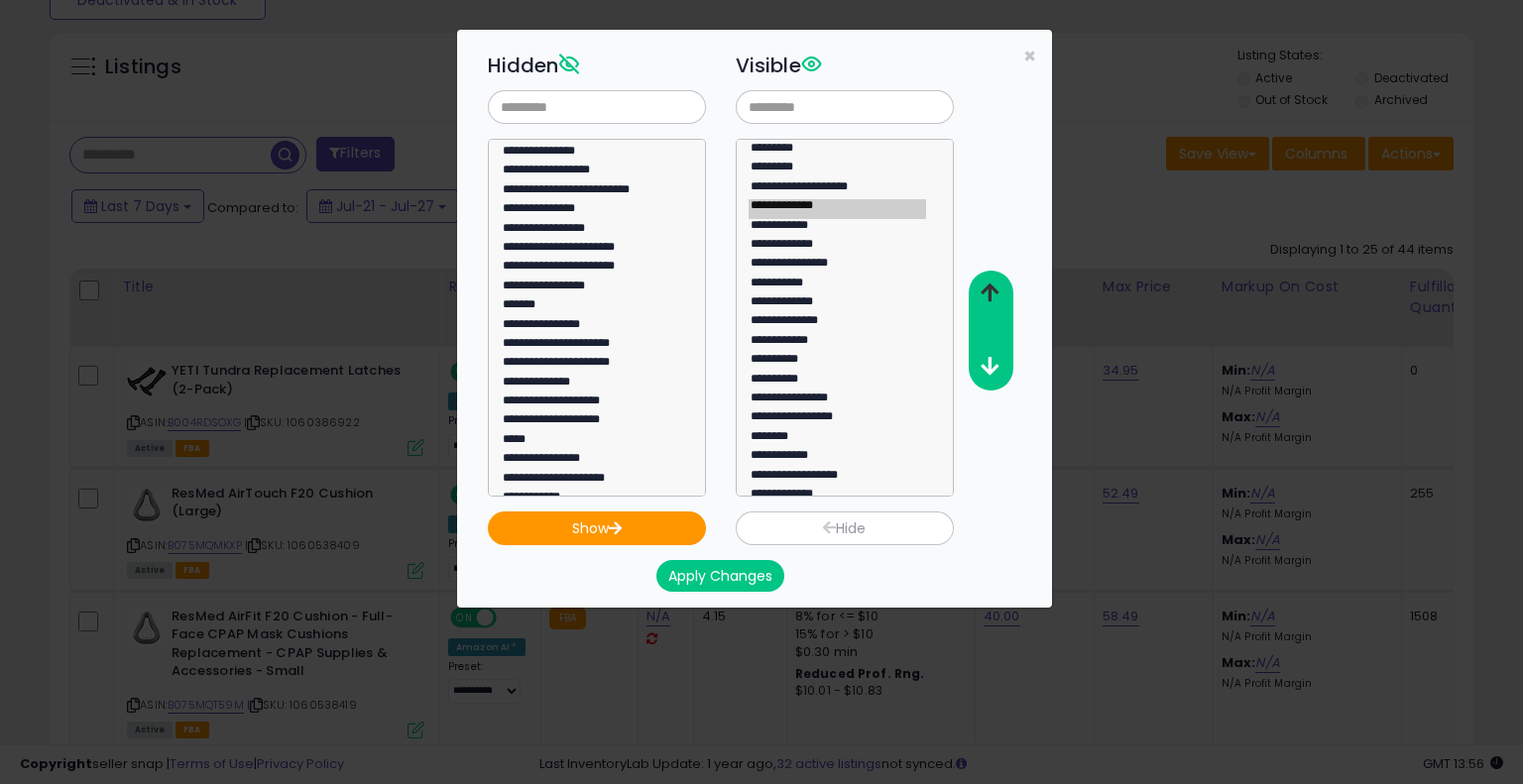 click at bounding box center [990, 292] 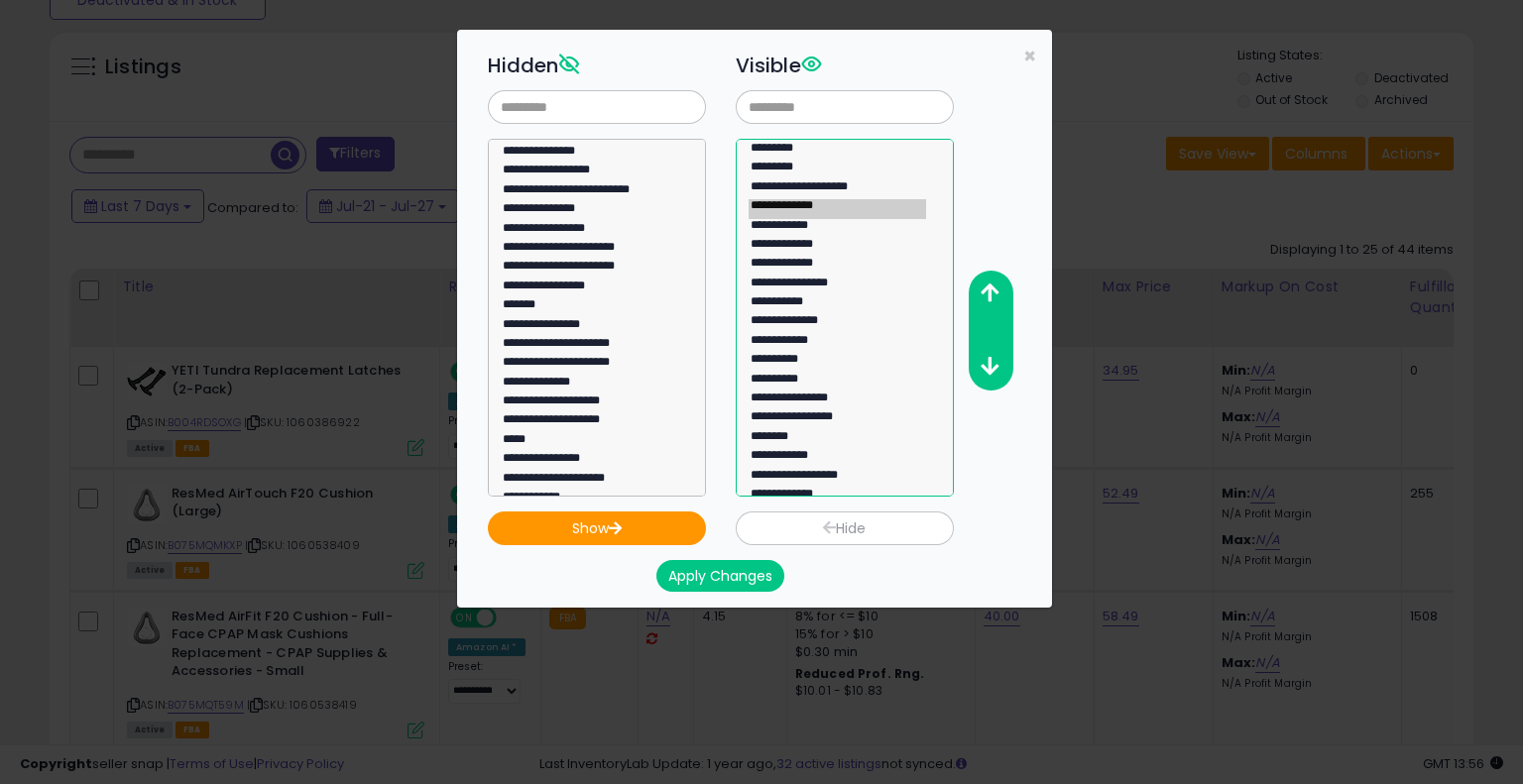 click on "********" 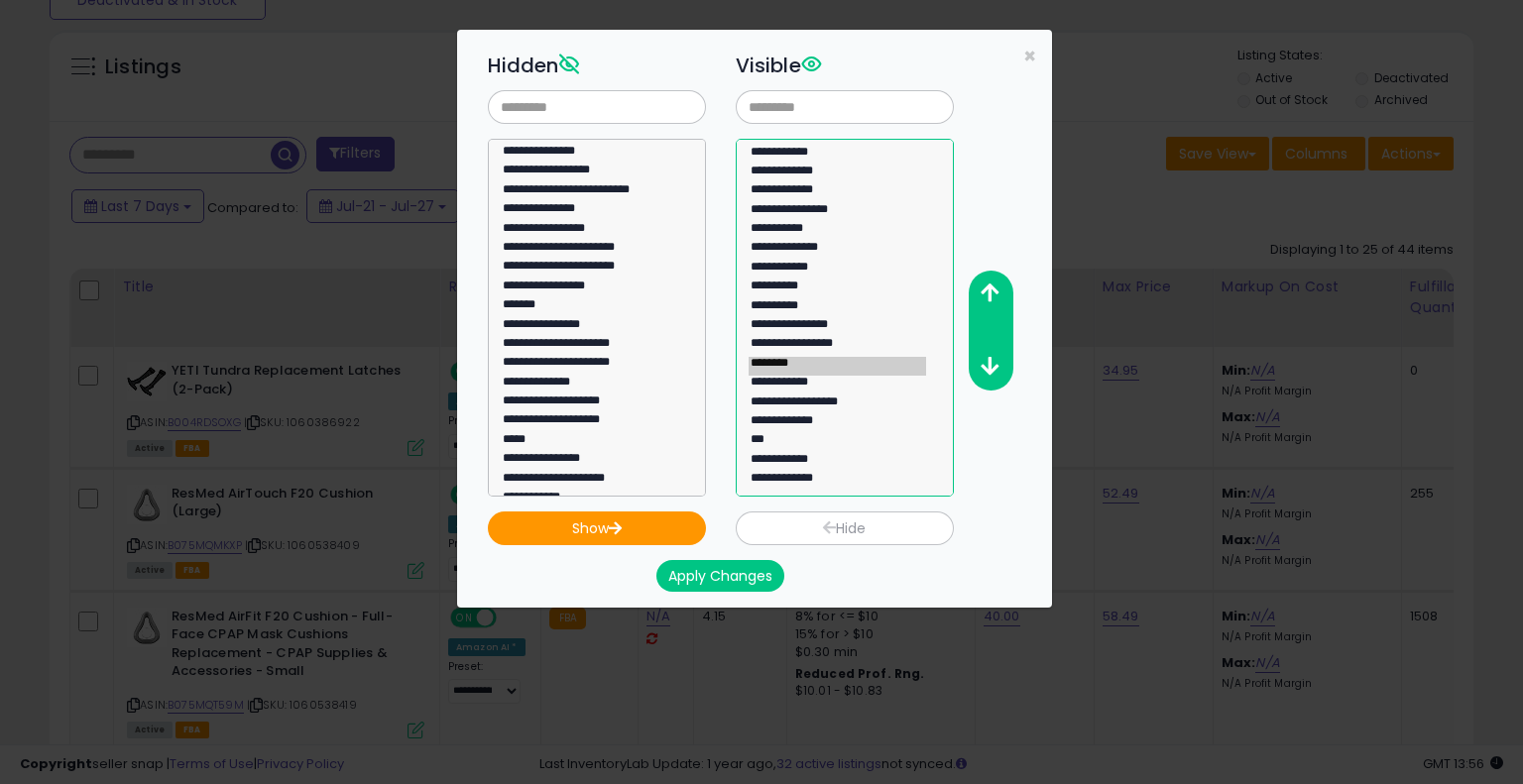 scroll, scrollTop: 0, scrollLeft: 0, axis: both 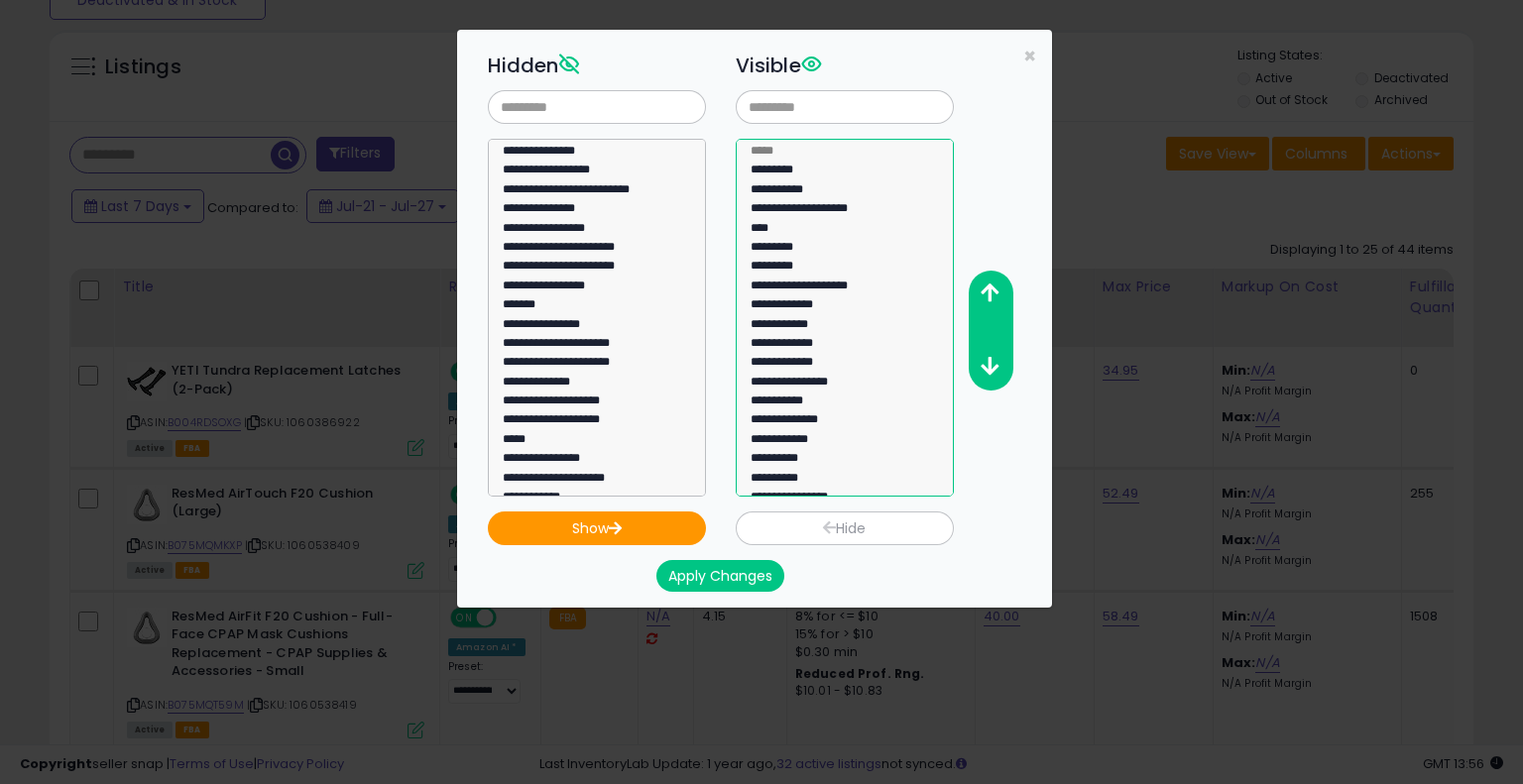 click on "**********" 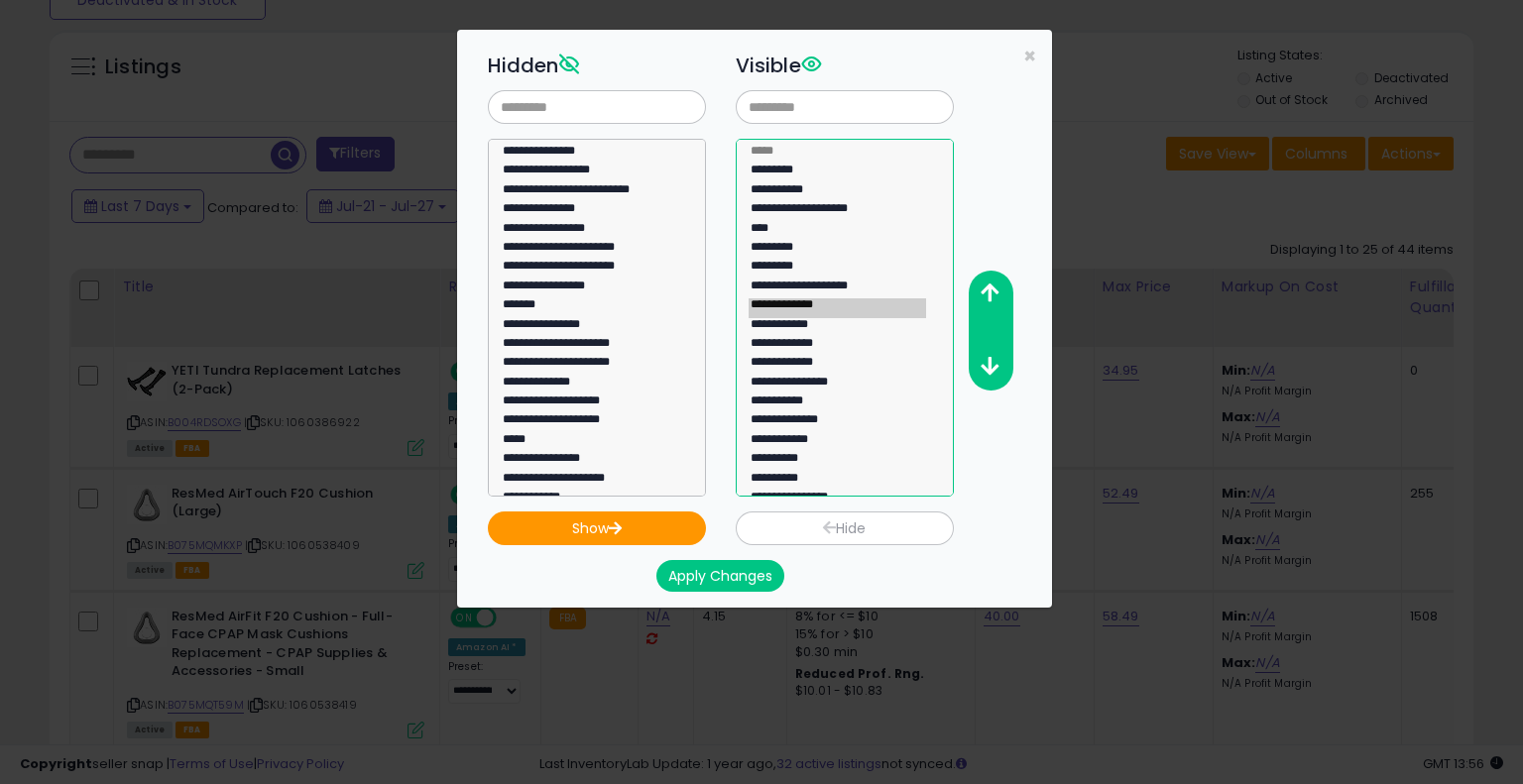 select on "**********" 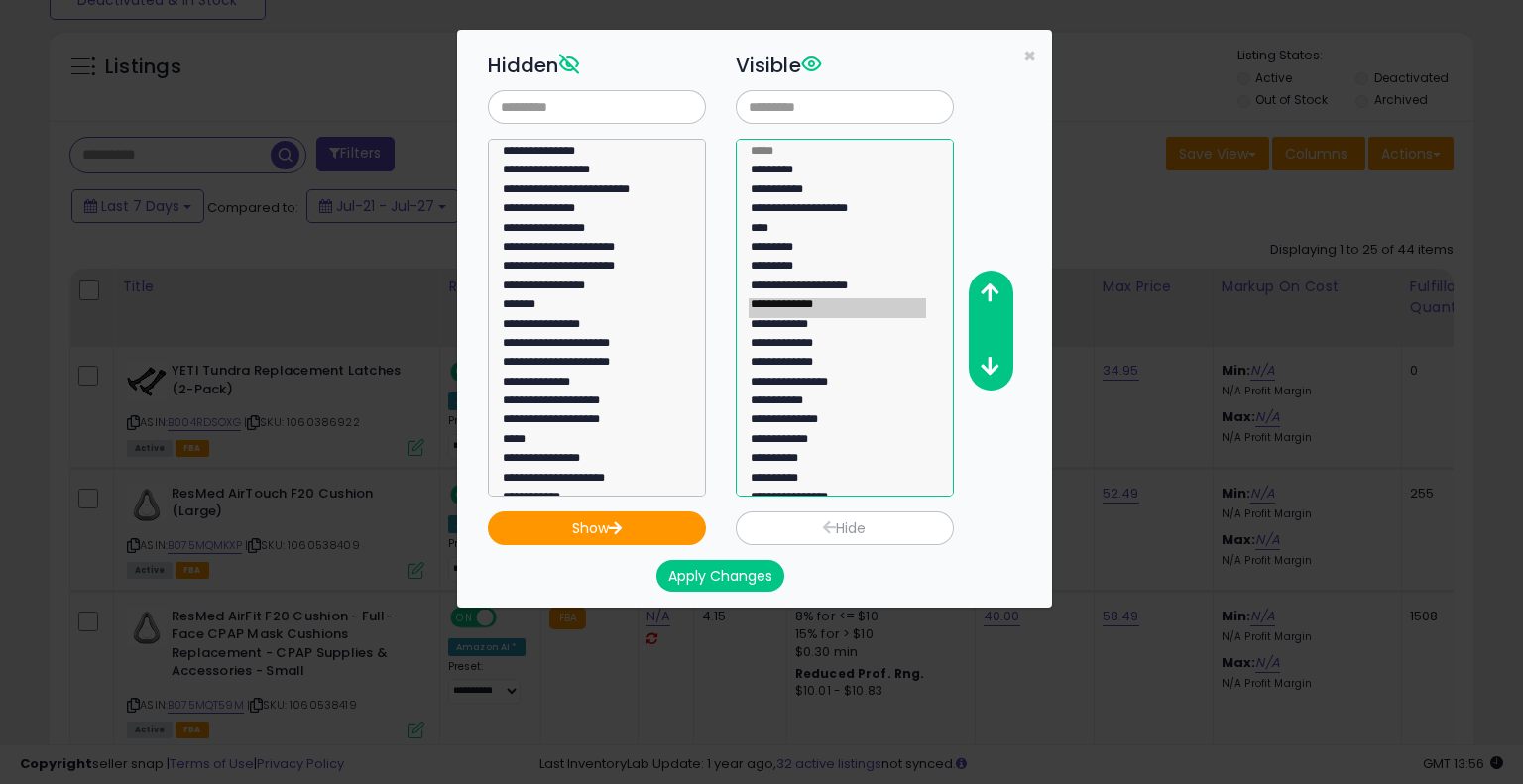 click on "**********" 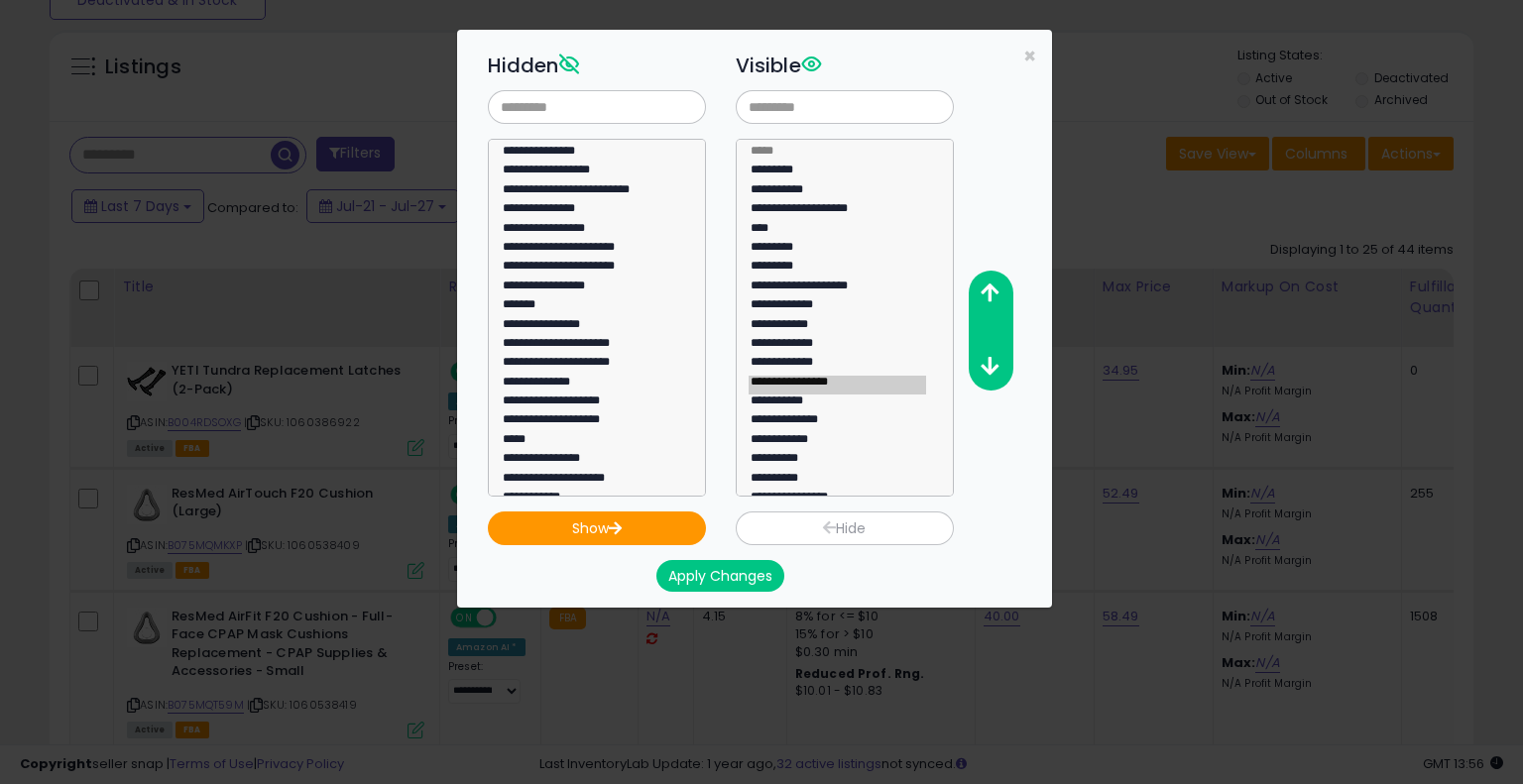 click on "Hide" at bounding box center [845, 528] 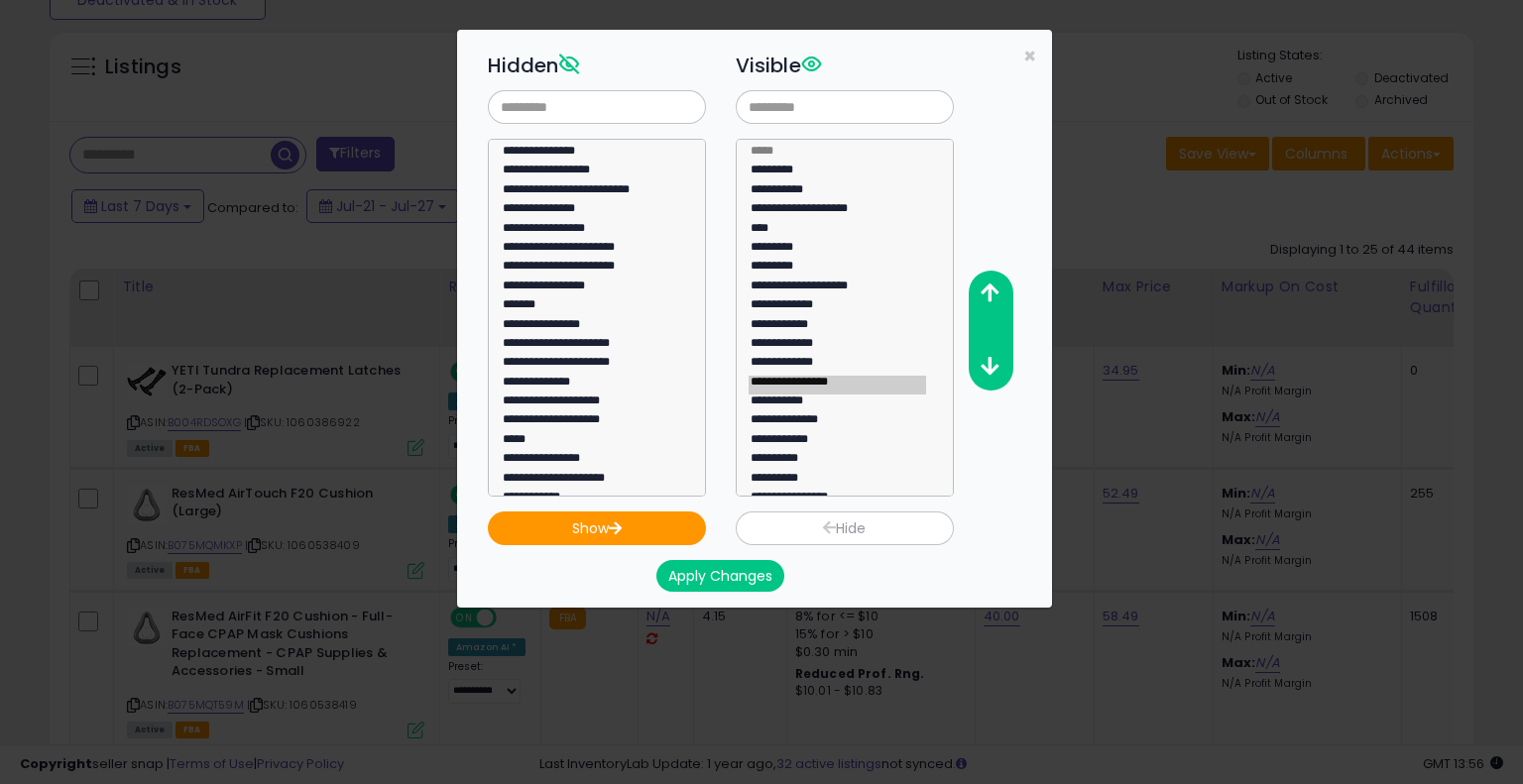 select 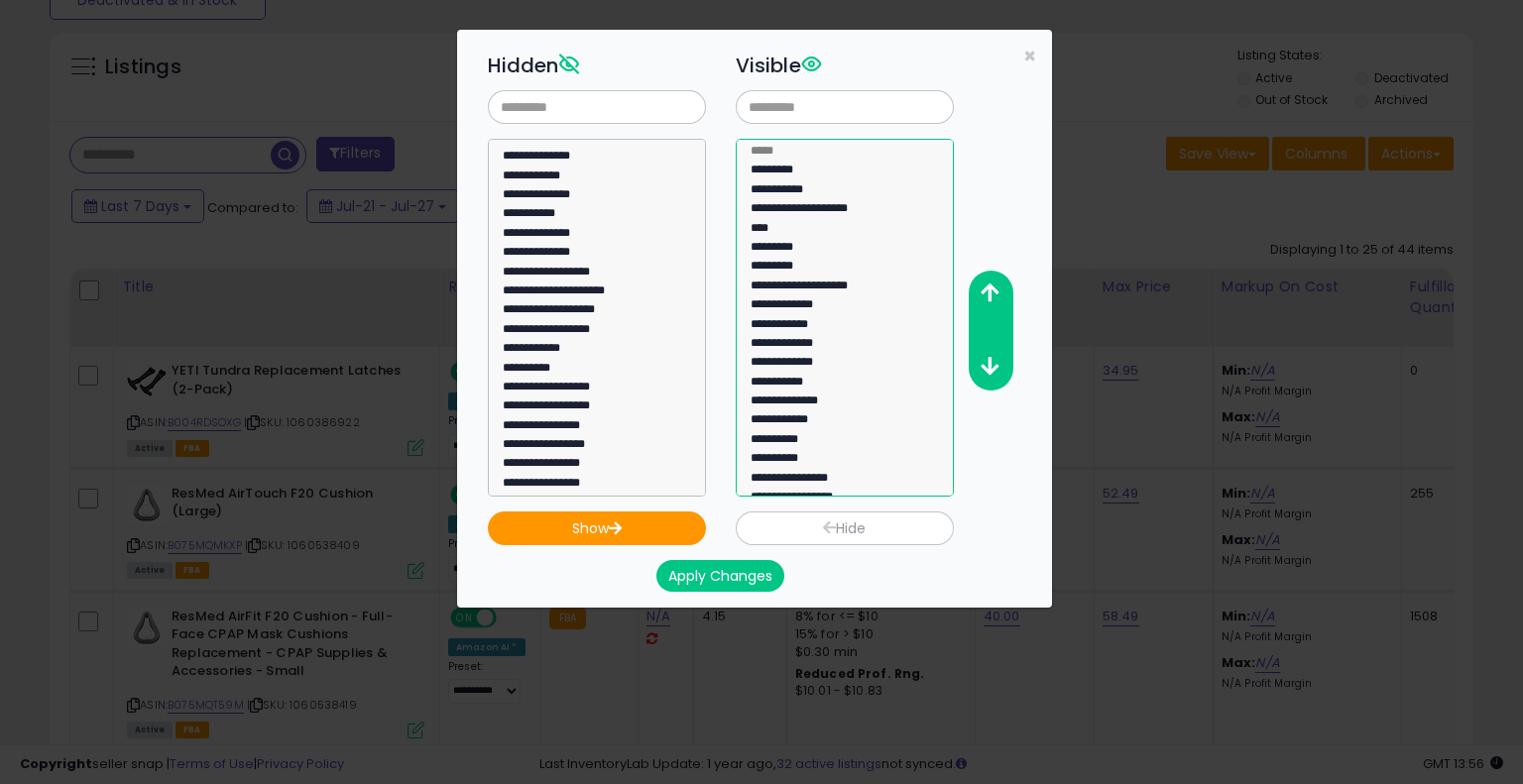 select on "**********" 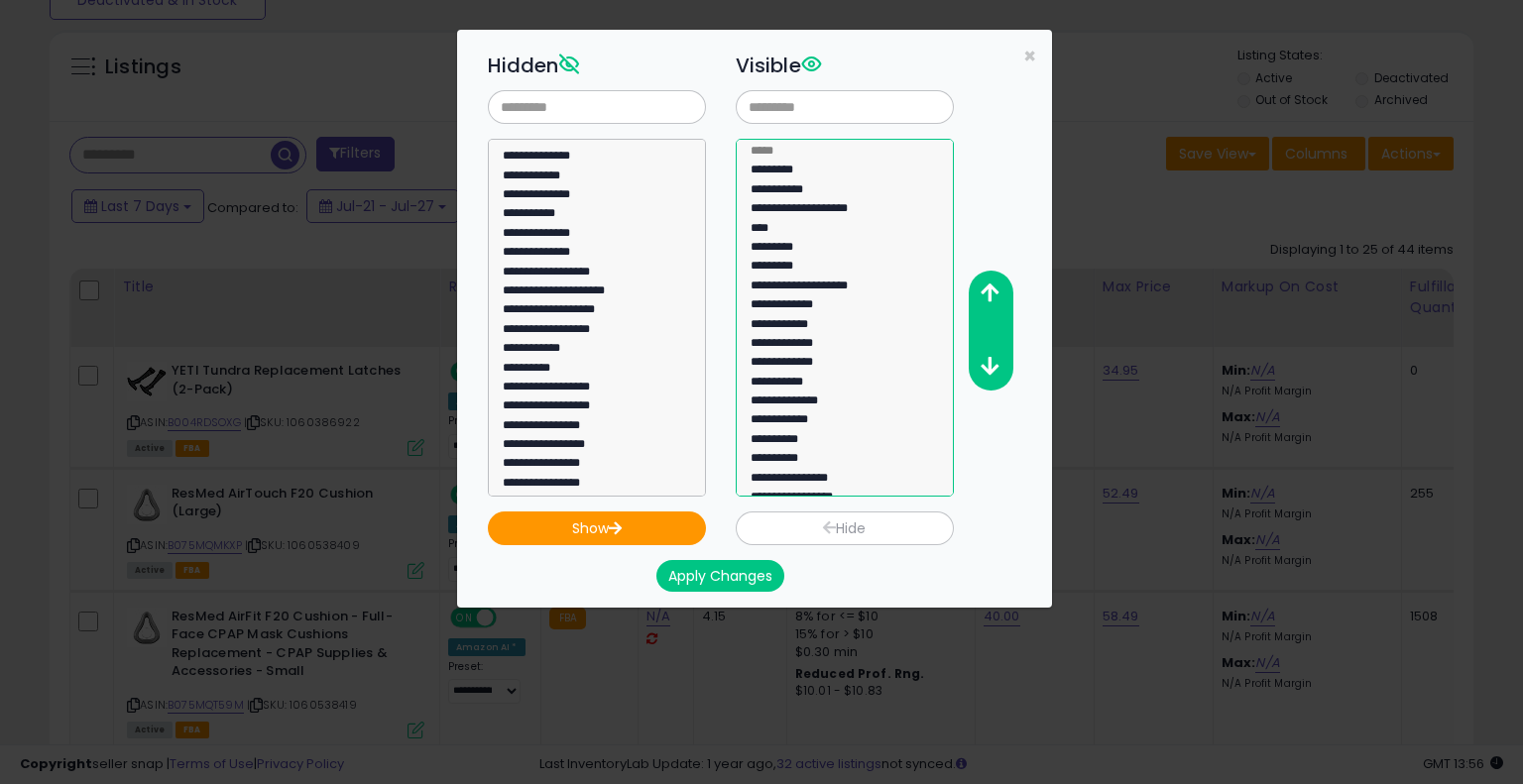 click on "**********" 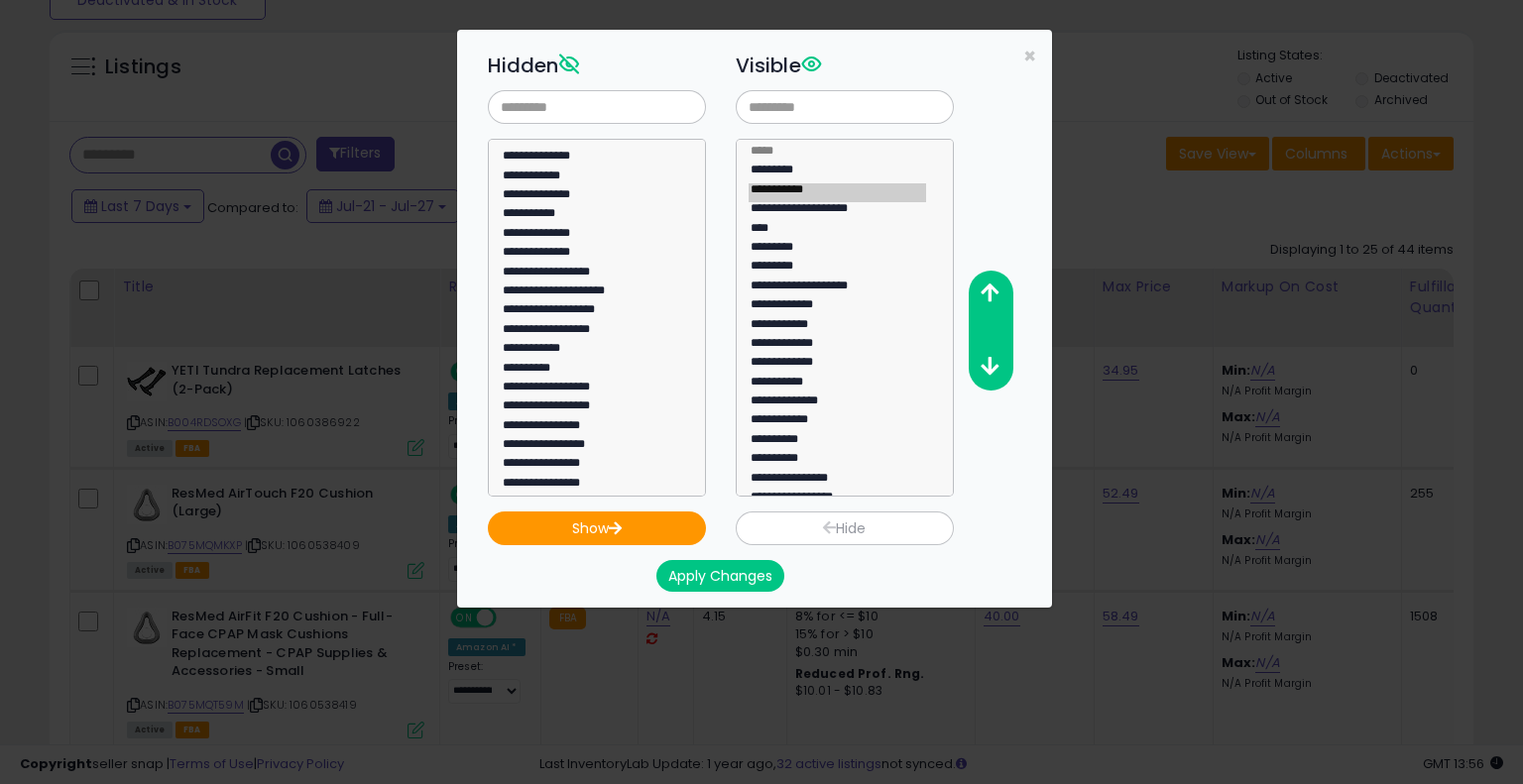 click on "Hide" at bounding box center (845, 528) 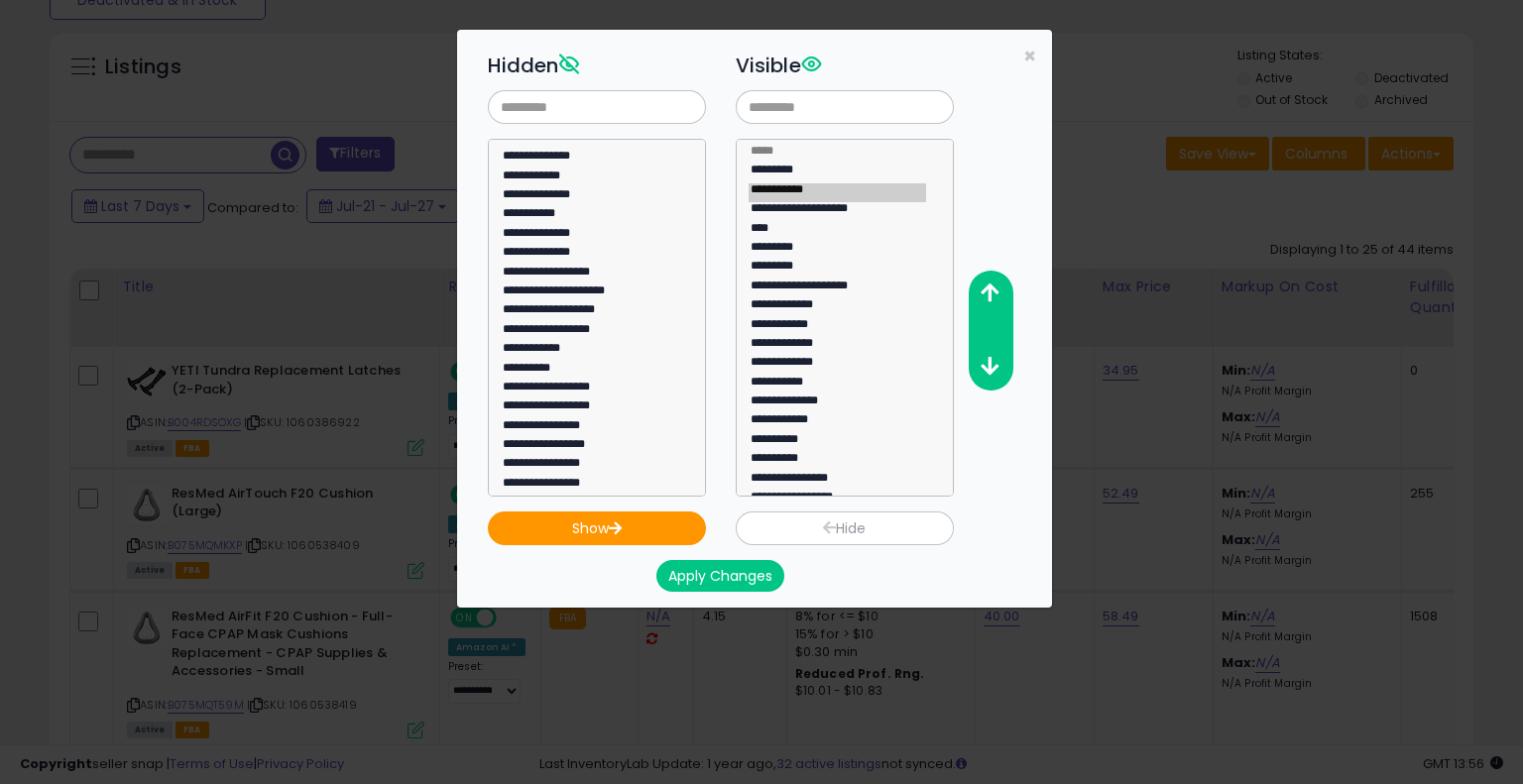 select 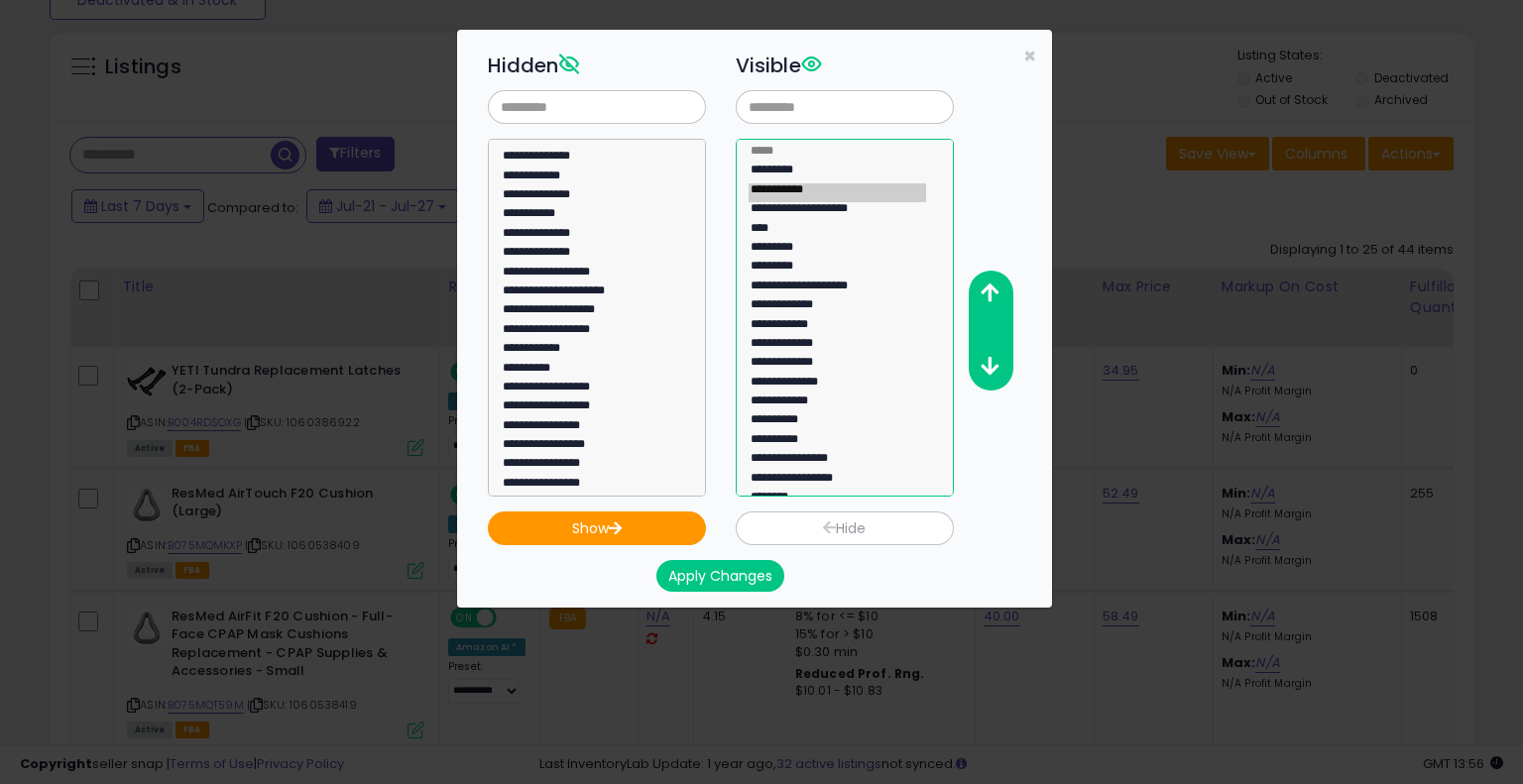 click on "**********" 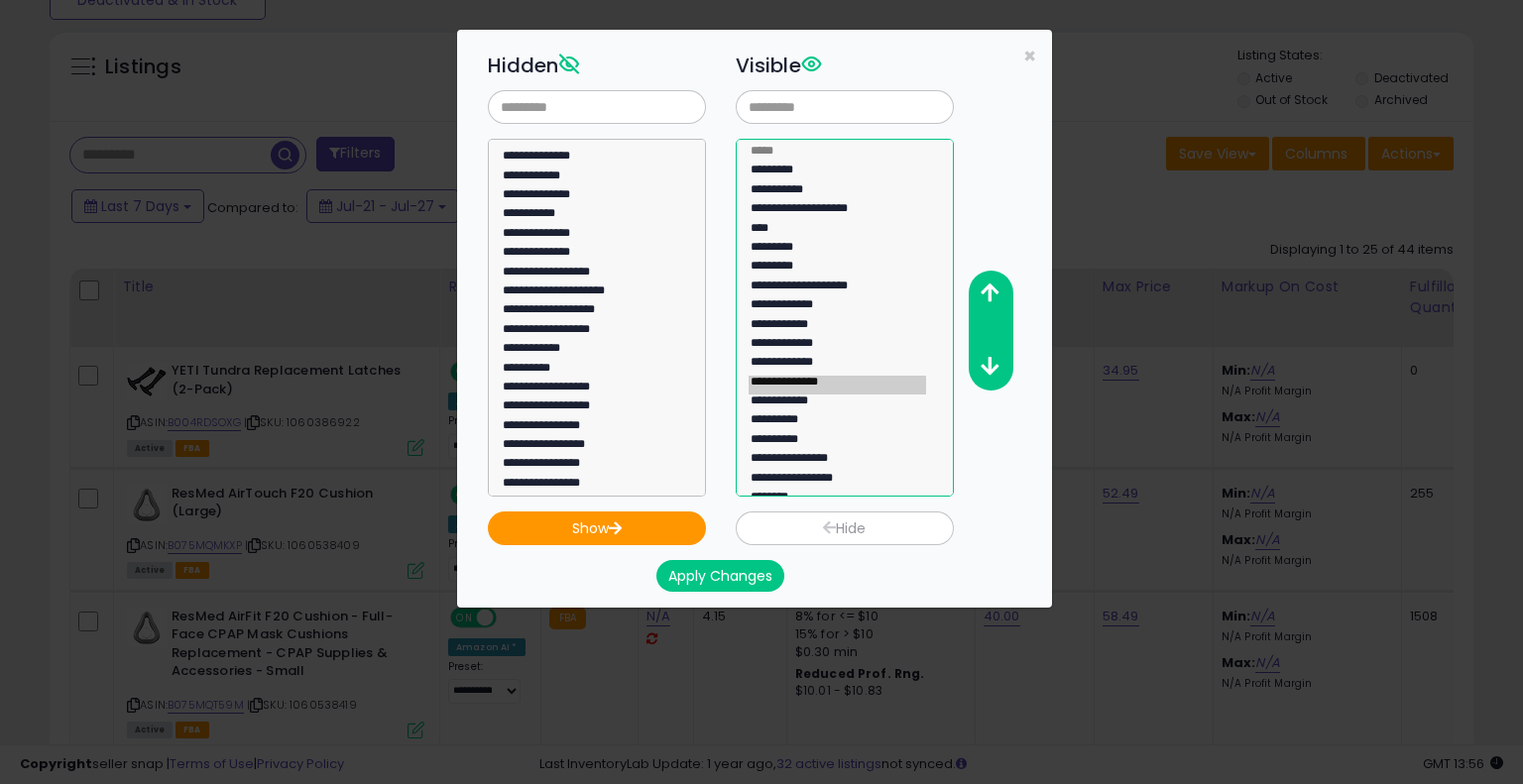 select on "**********" 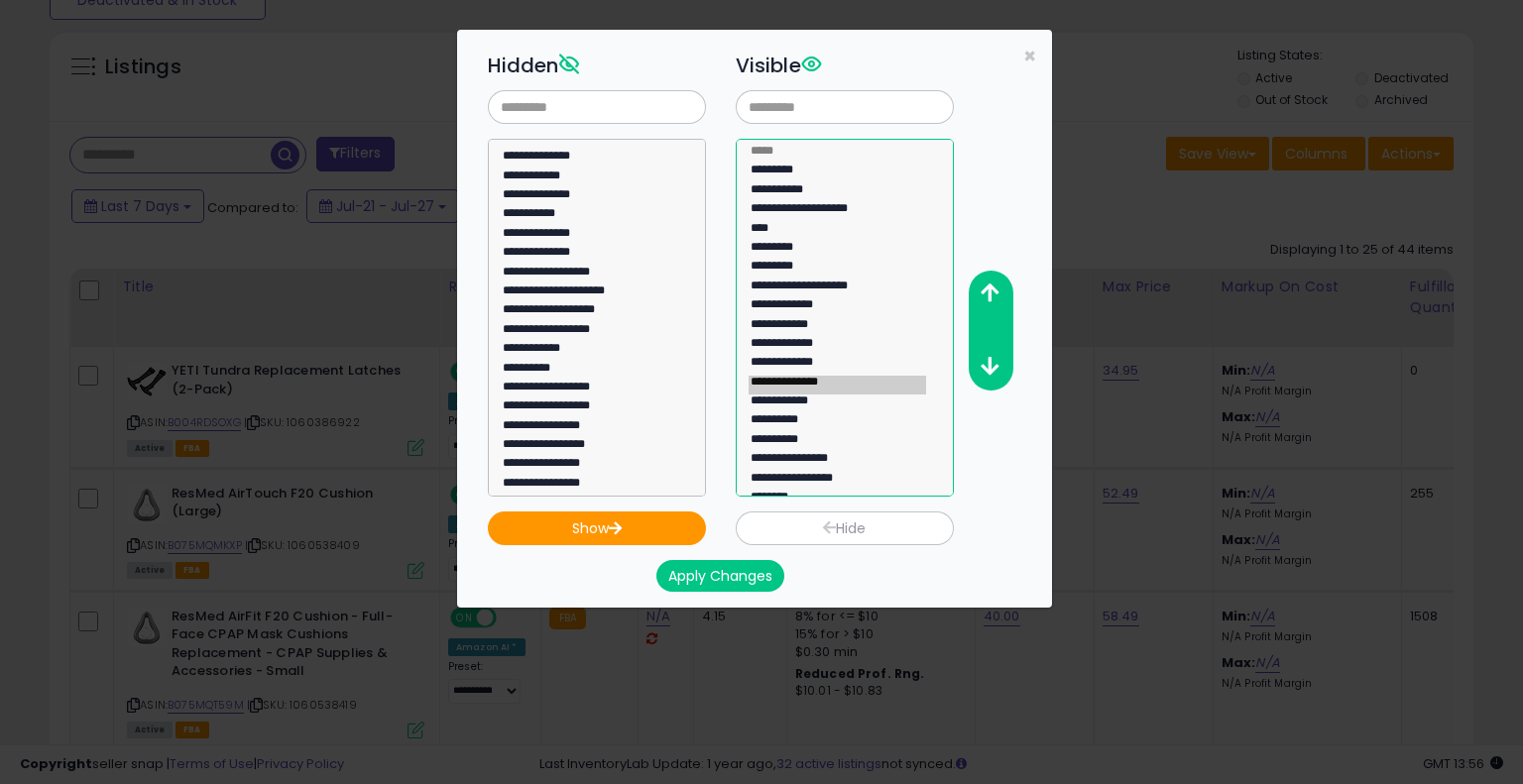 click on "**********" 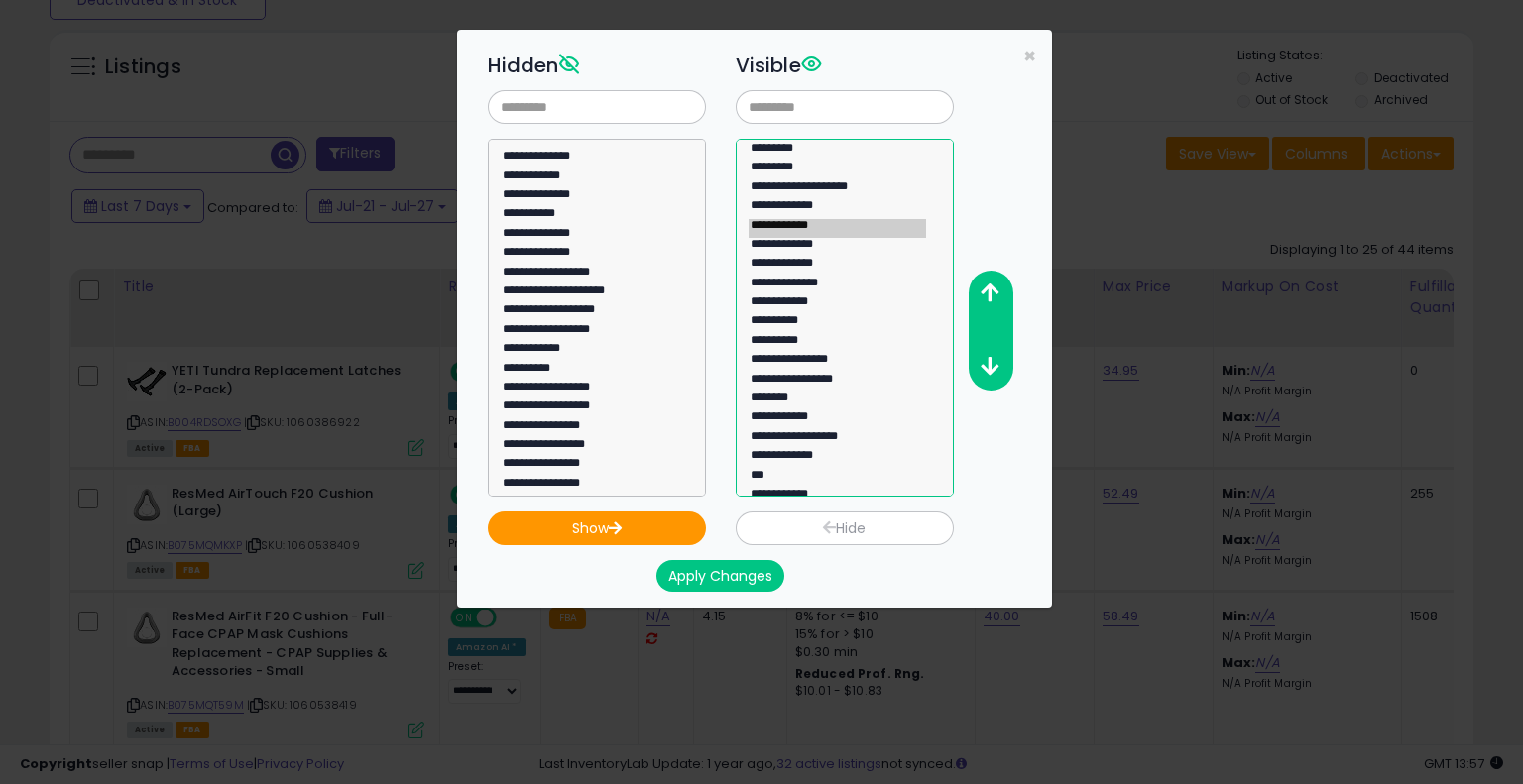 scroll, scrollTop: 135, scrollLeft: 0, axis: vertical 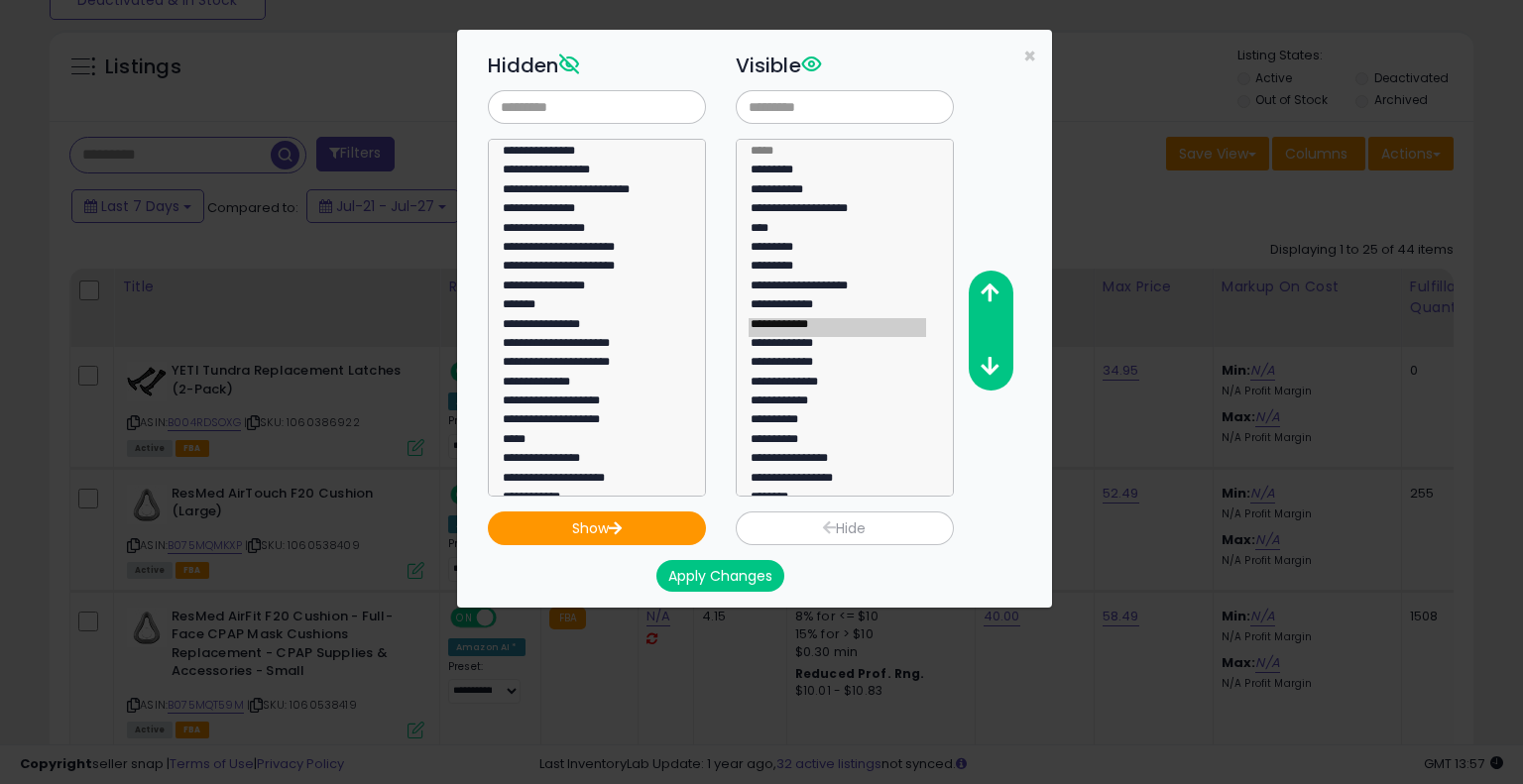 click on "Apply Changes" at bounding box center (720, 576) 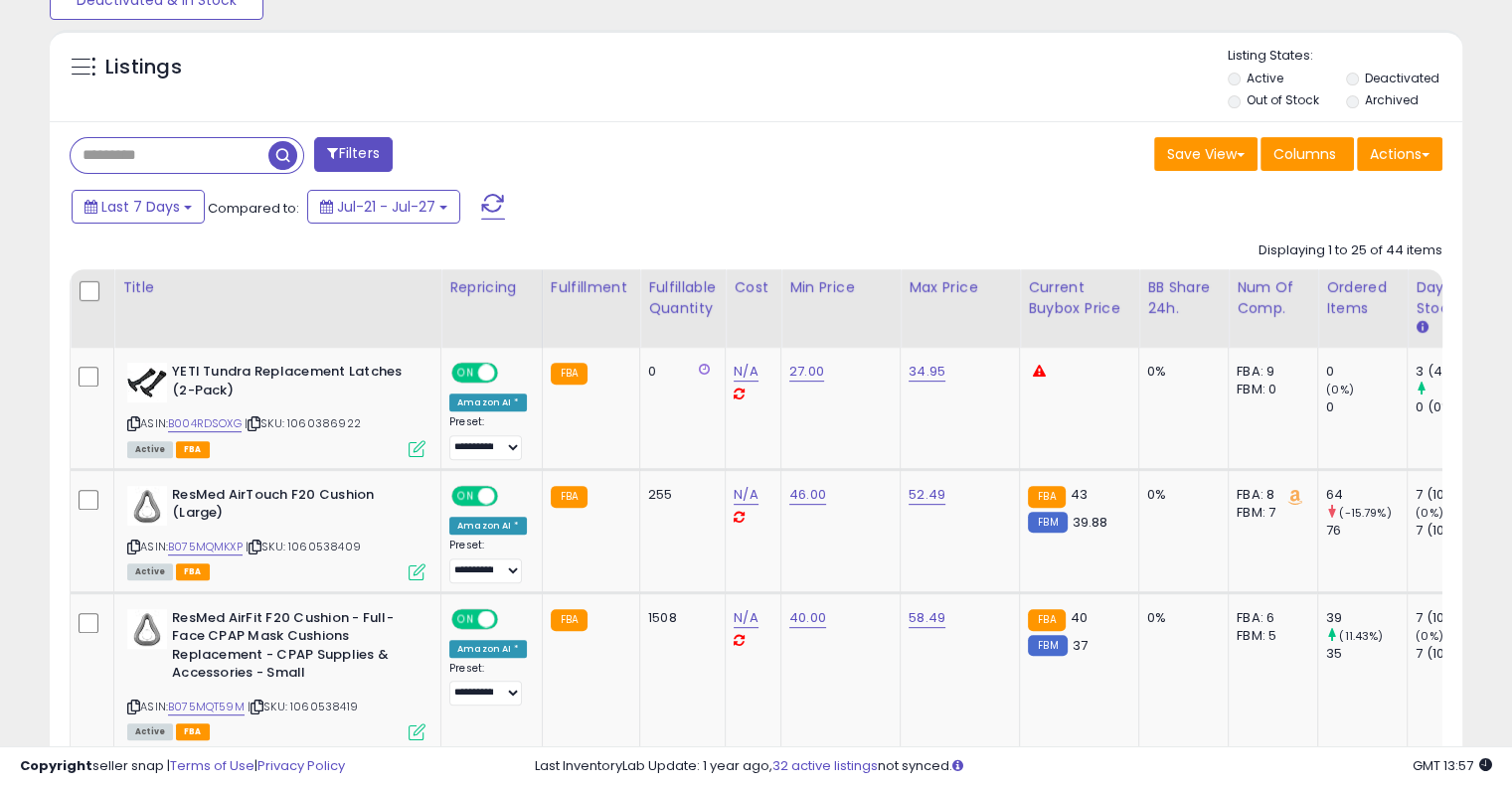 scroll, scrollTop: 406, scrollLeft: 817, axis: both 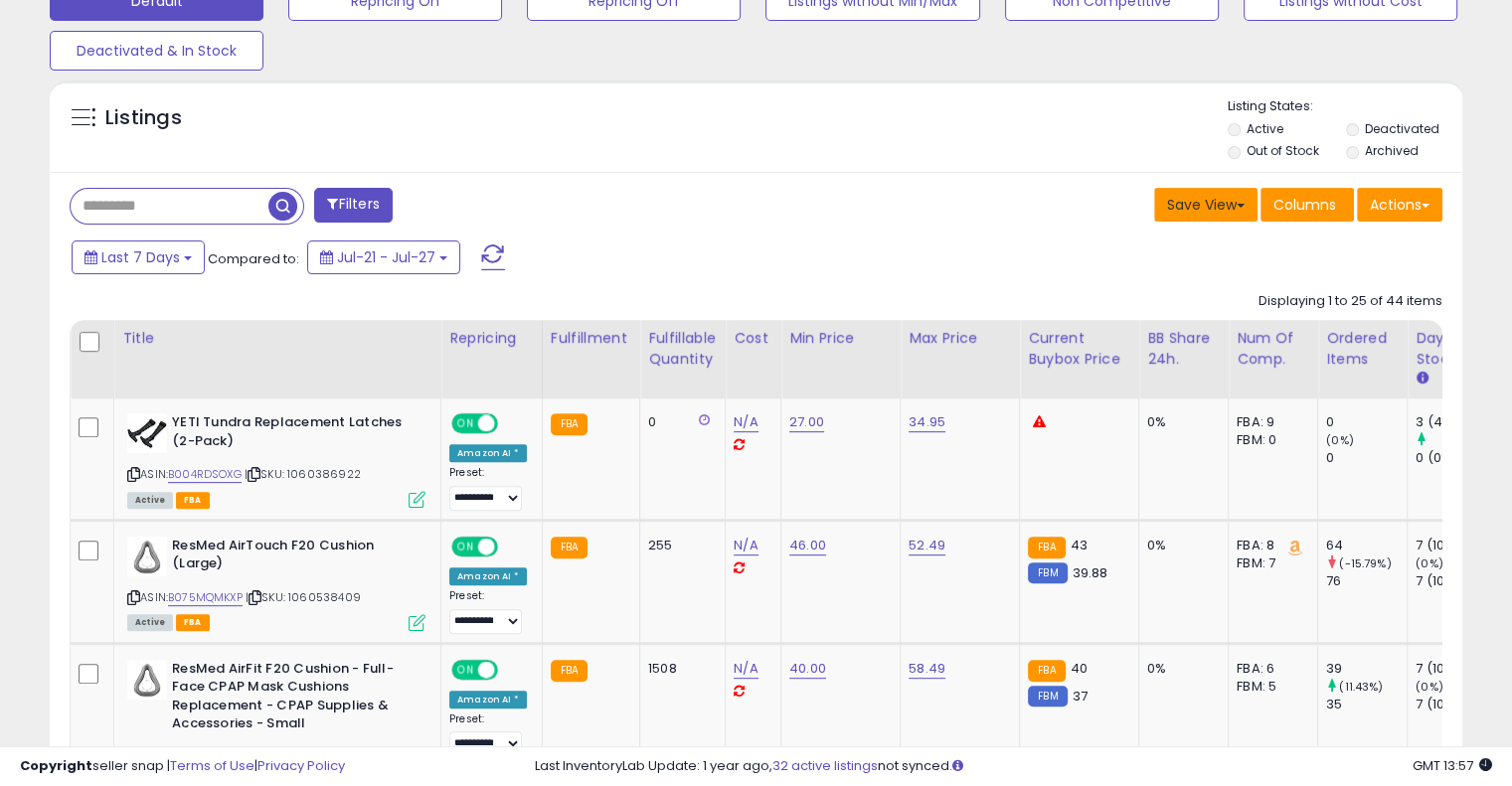 click on "Save View" at bounding box center [1206, 205] 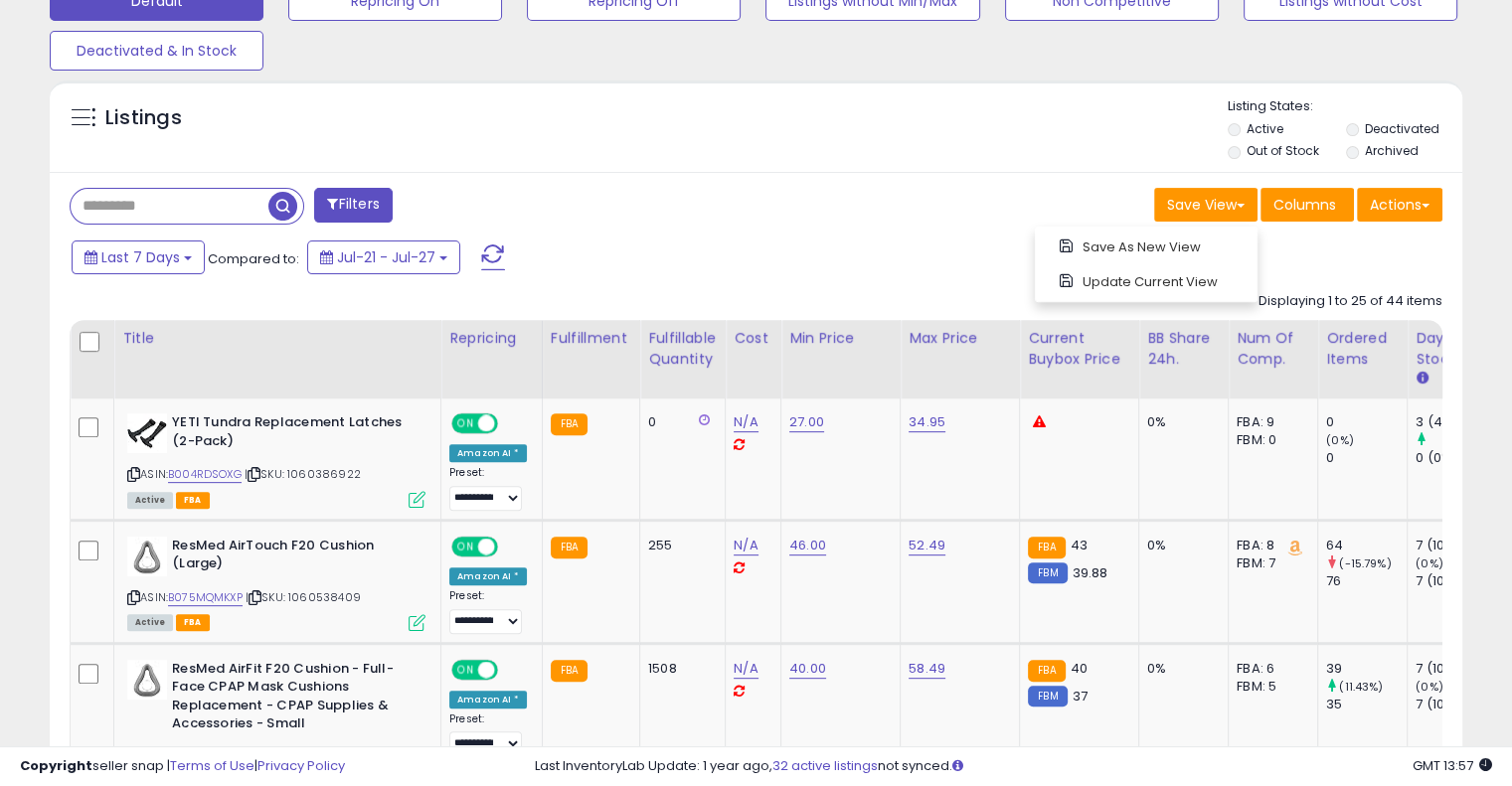 click on "Filters
Save View
Save As New View
Update Current View
Columns" at bounding box center [756, 2034] 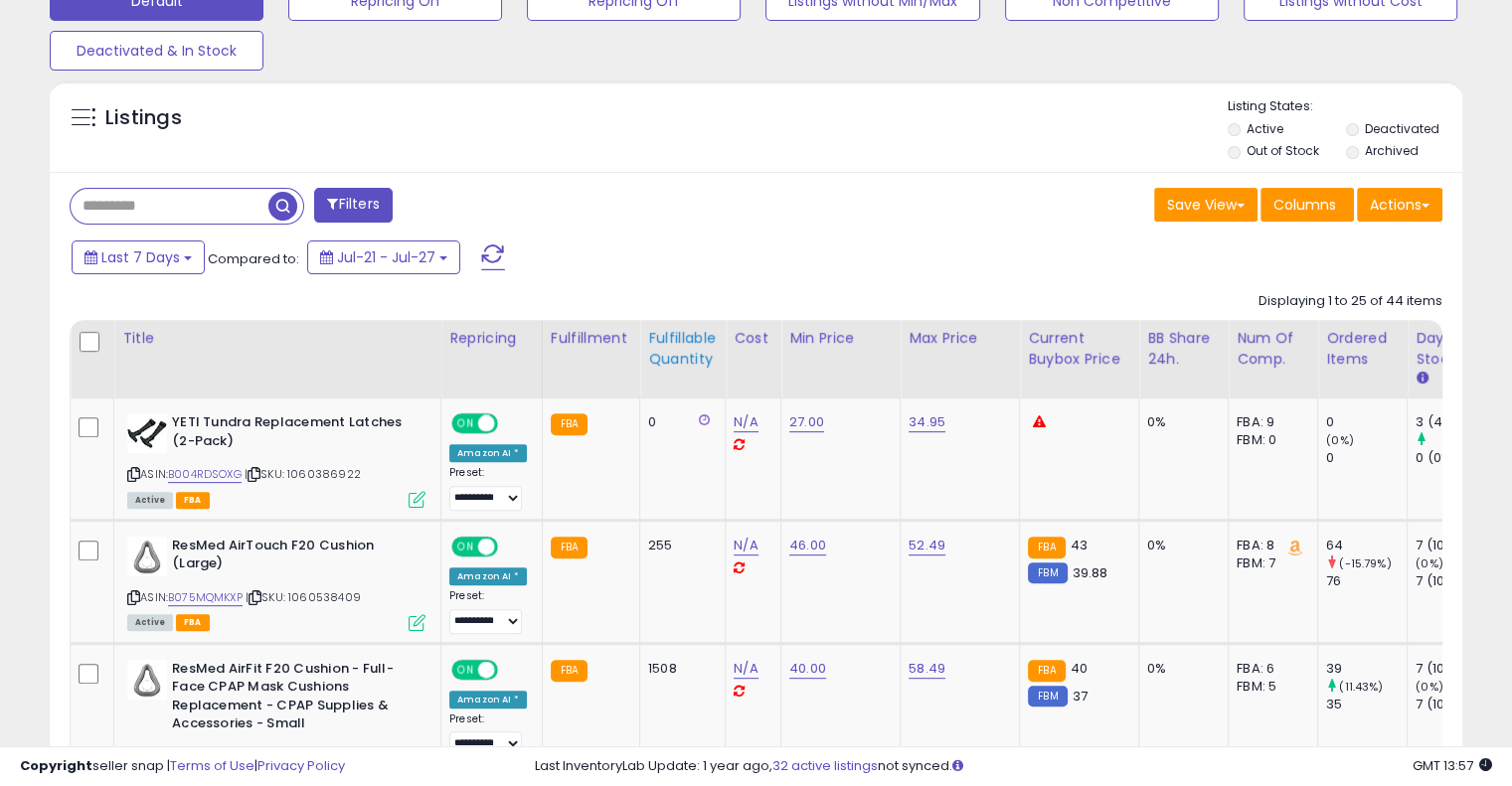 click on "Fulfillable Quantity" at bounding box center [682, 349] 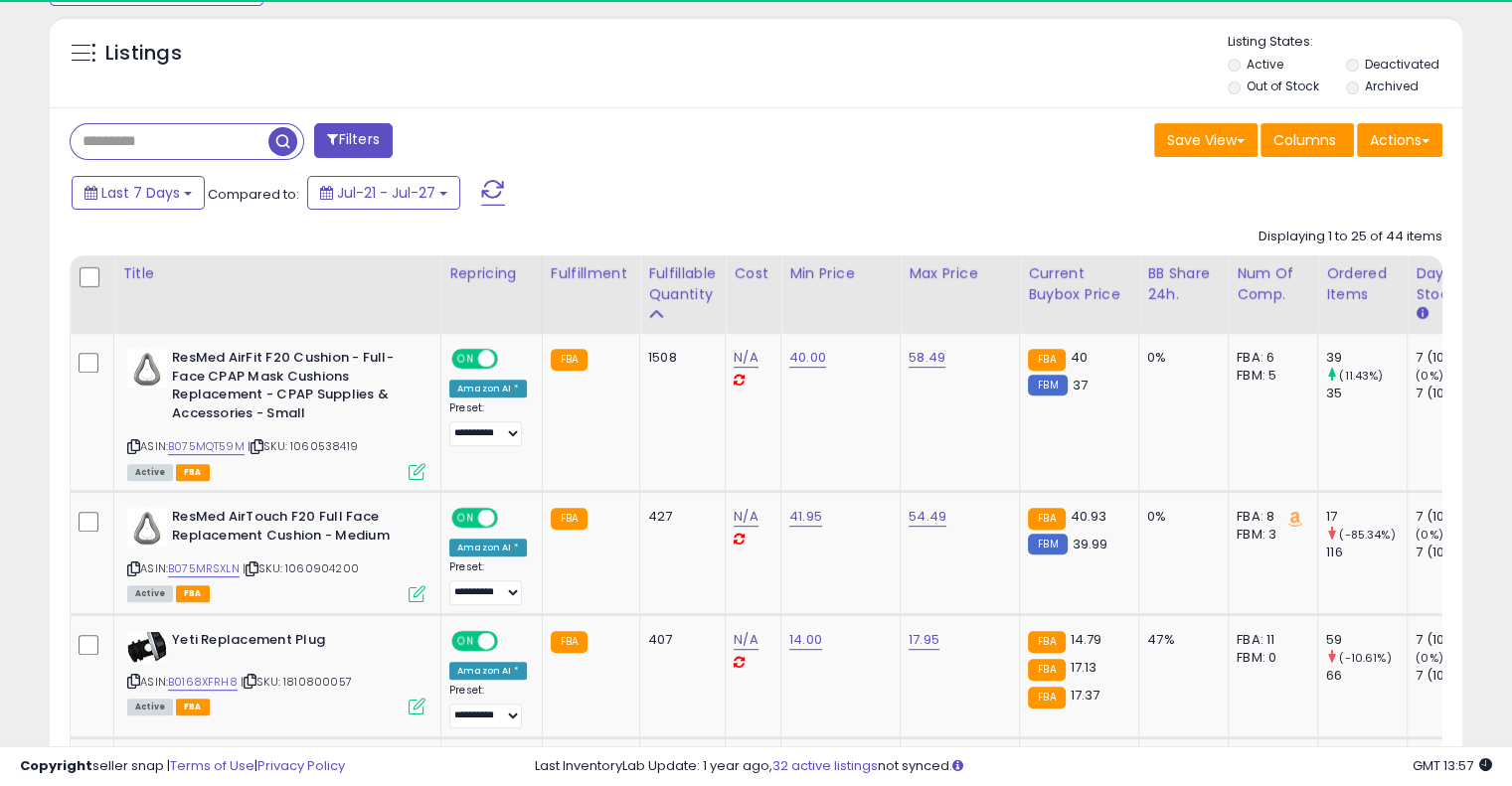 scroll, scrollTop: 744, scrollLeft: 0, axis: vertical 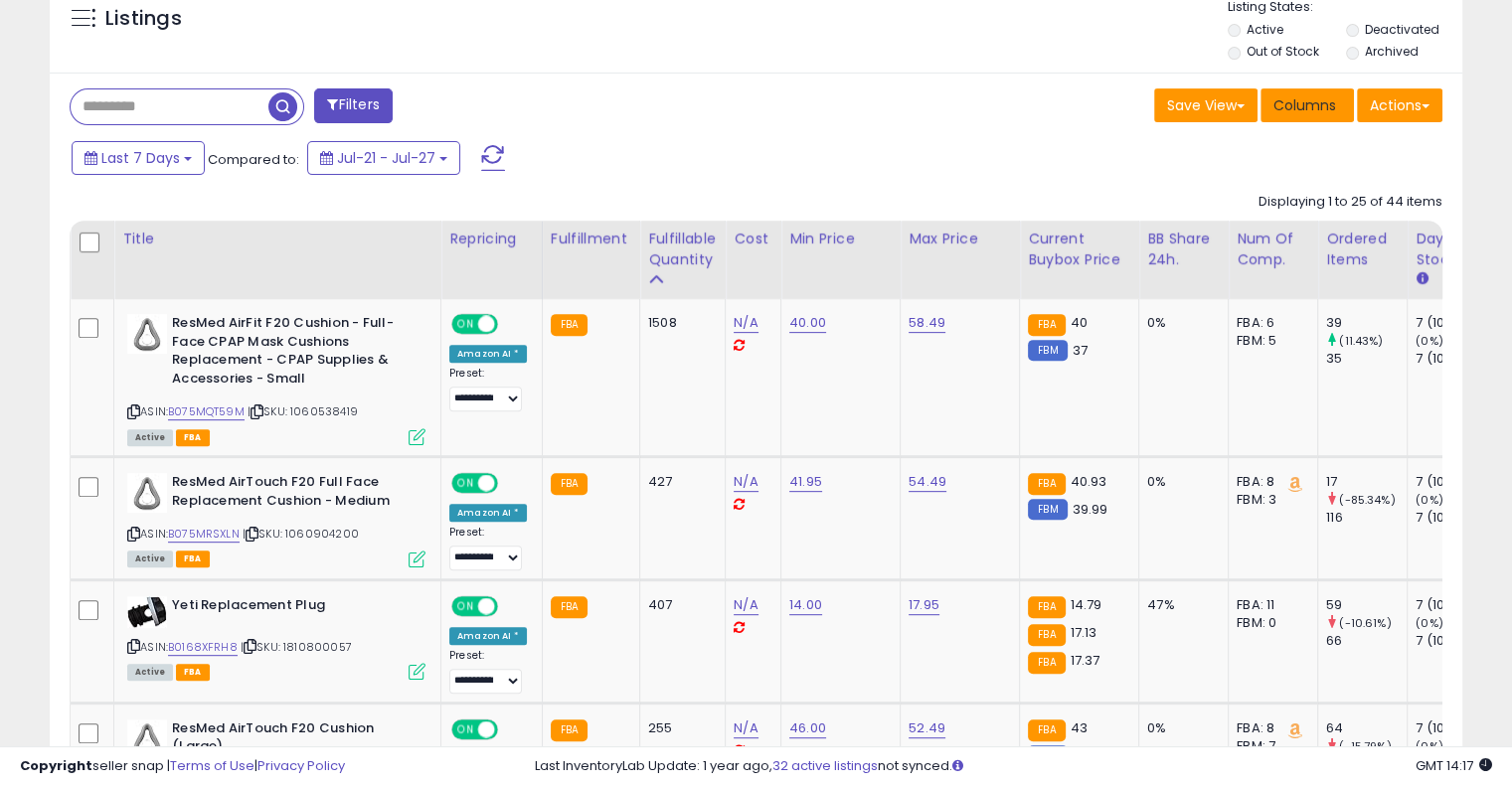 click on "Columns" at bounding box center (1304, 105) 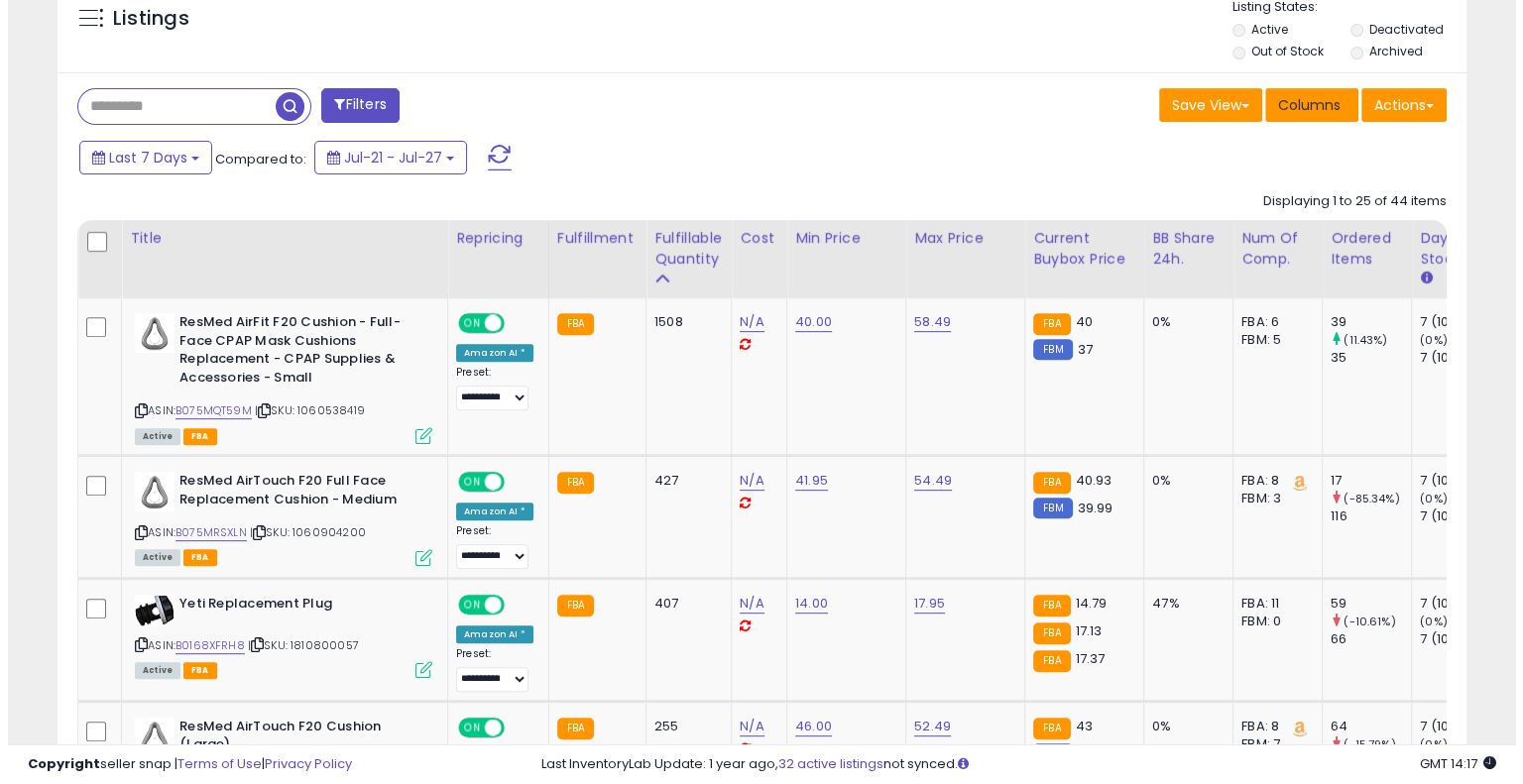 scroll, scrollTop: 990743, scrollLeft: 990712, axis: both 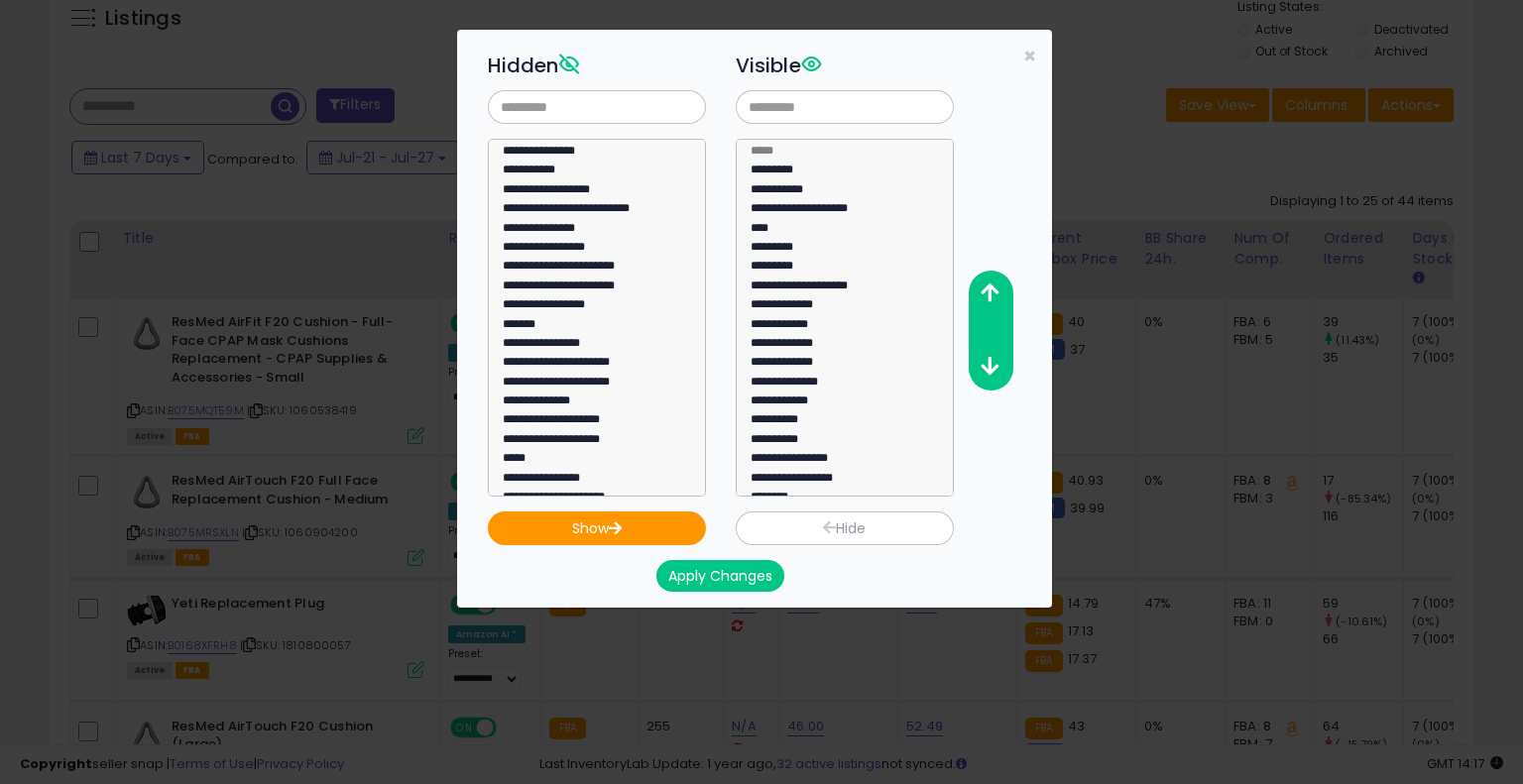 click on "**********" 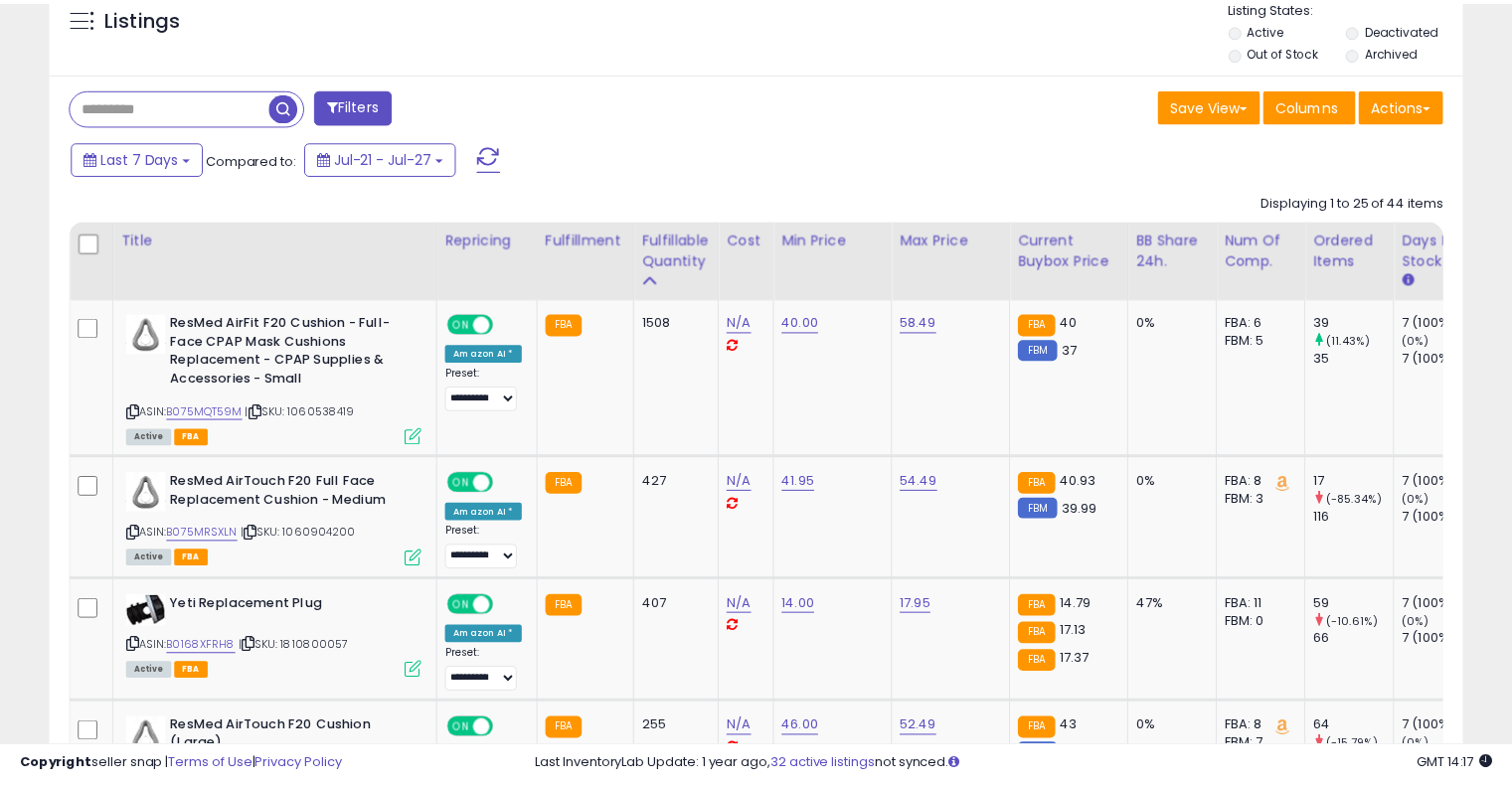 scroll, scrollTop: 406, scrollLeft: 817, axis: both 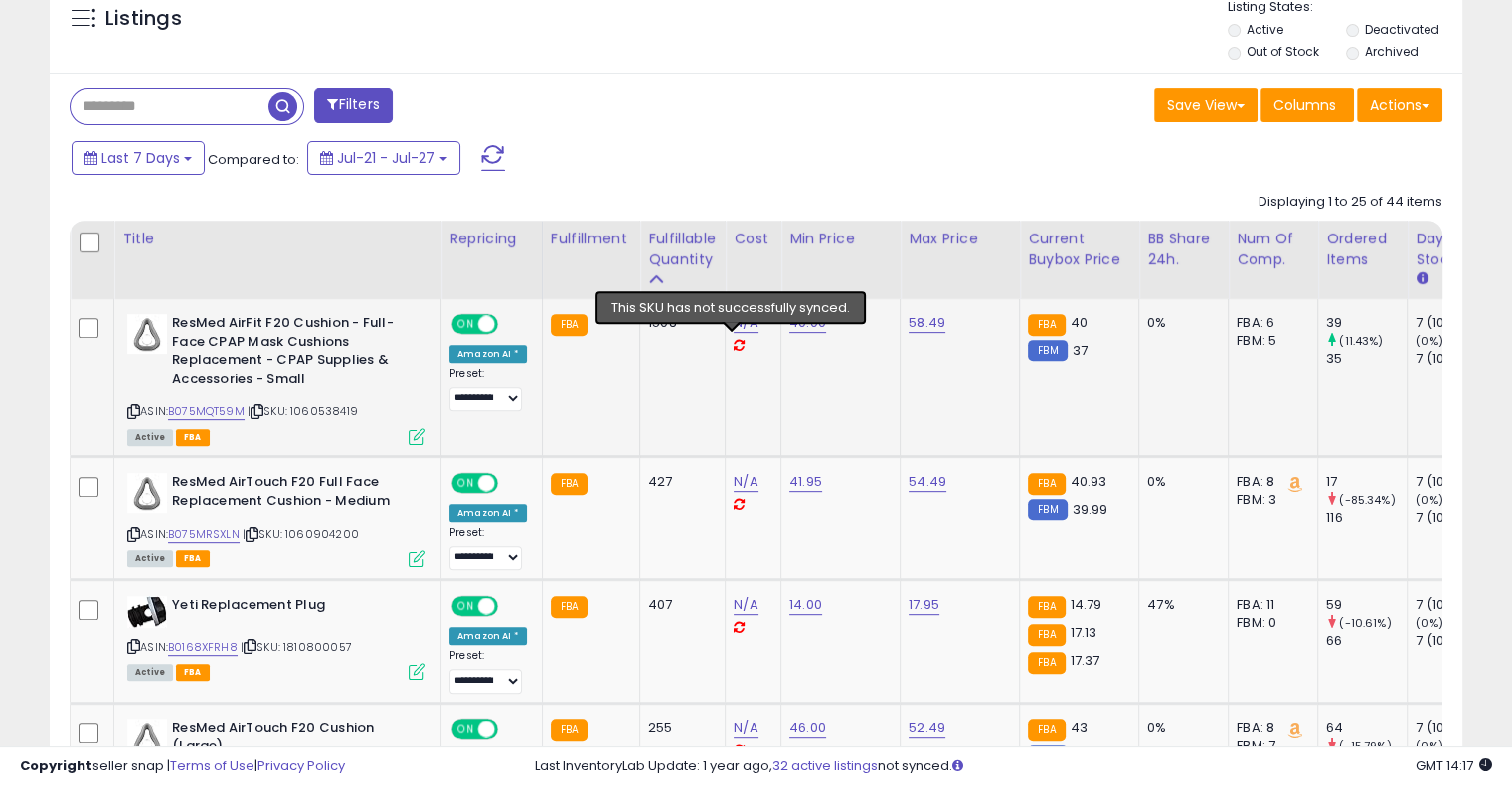 click at bounding box center [739, 345] 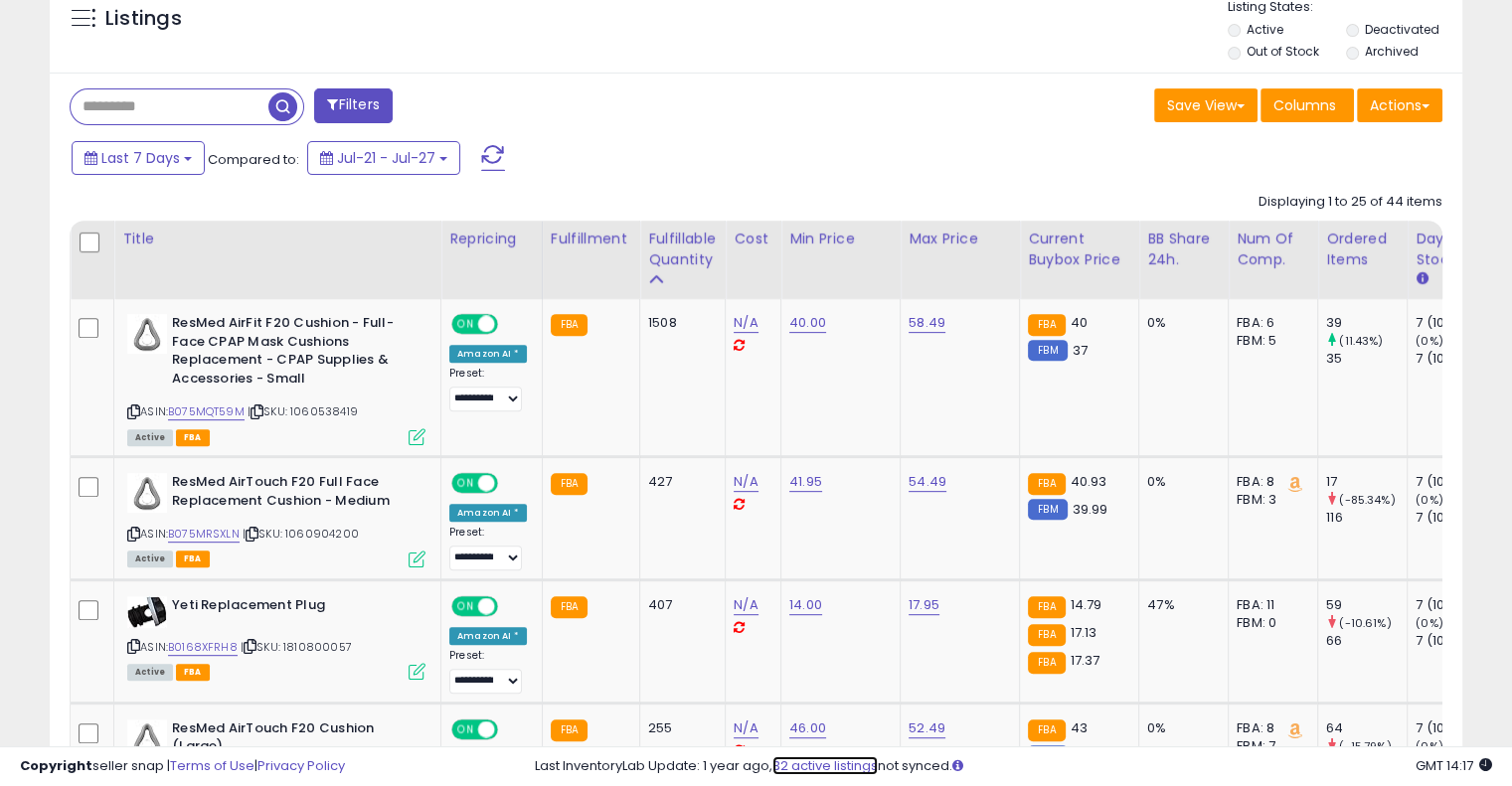click on "32 active listings" at bounding box center [825, 765] 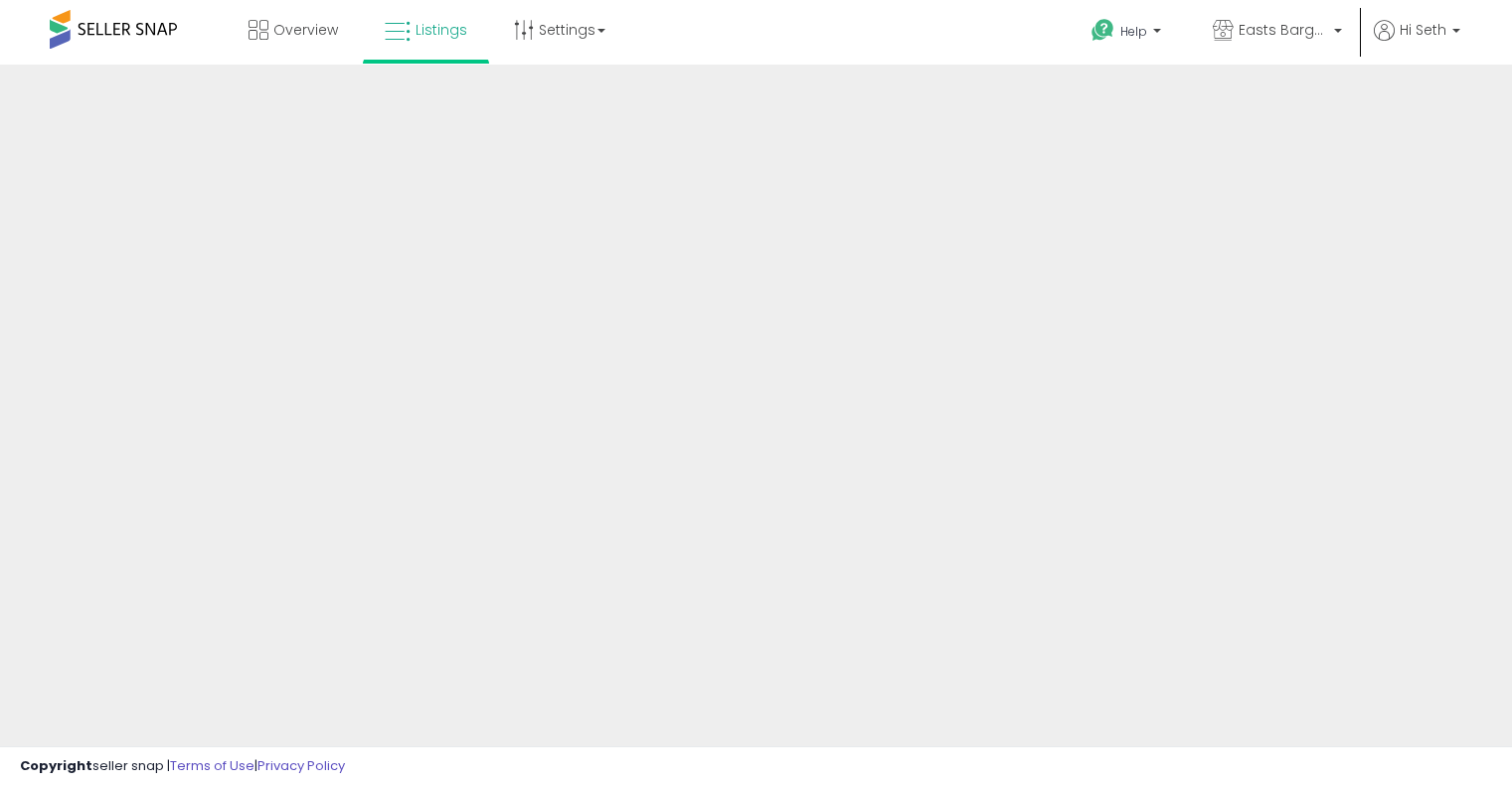 scroll, scrollTop: 0, scrollLeft: 0, axis: both 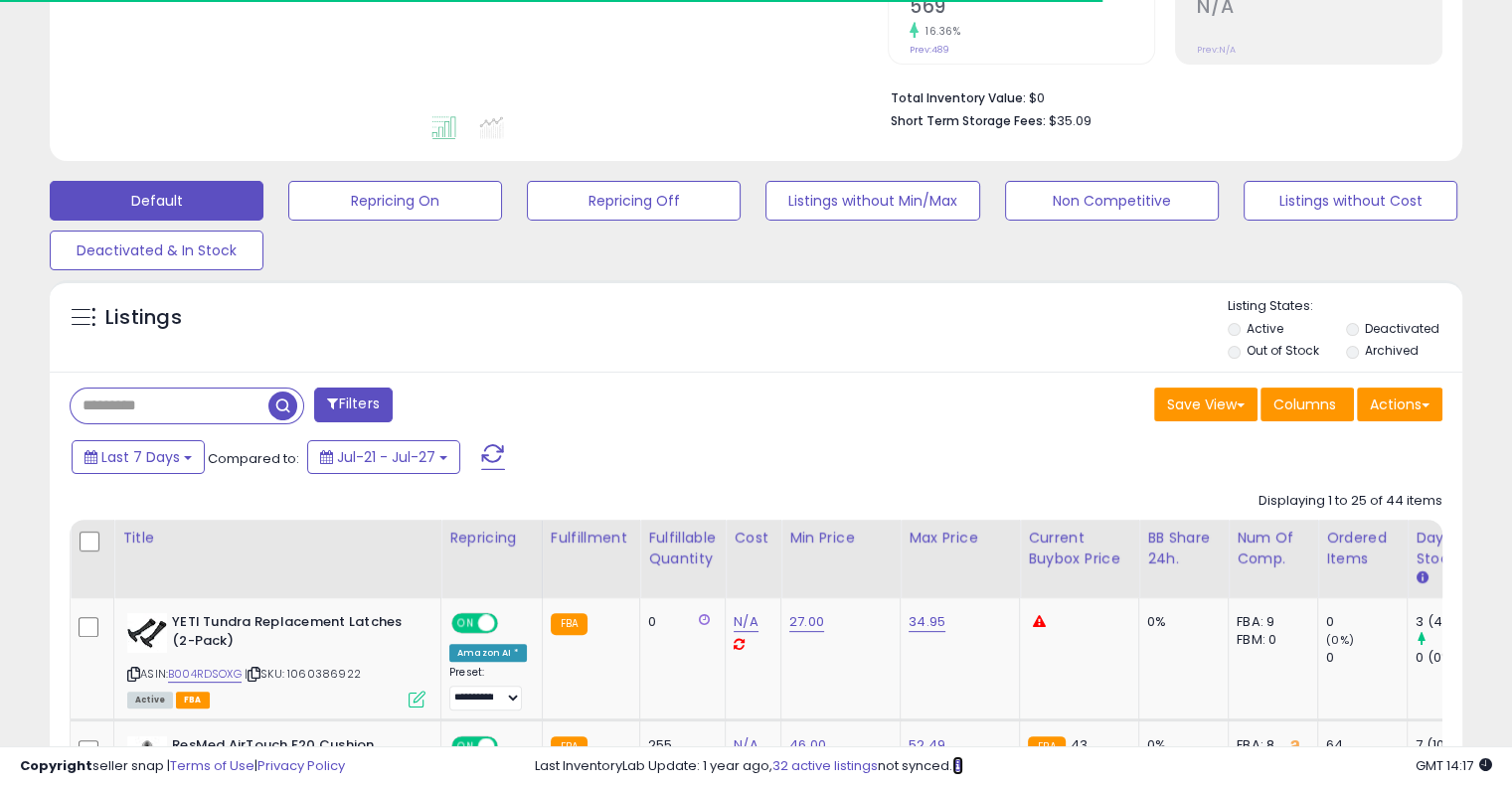 click at bounding box center [957, 765] 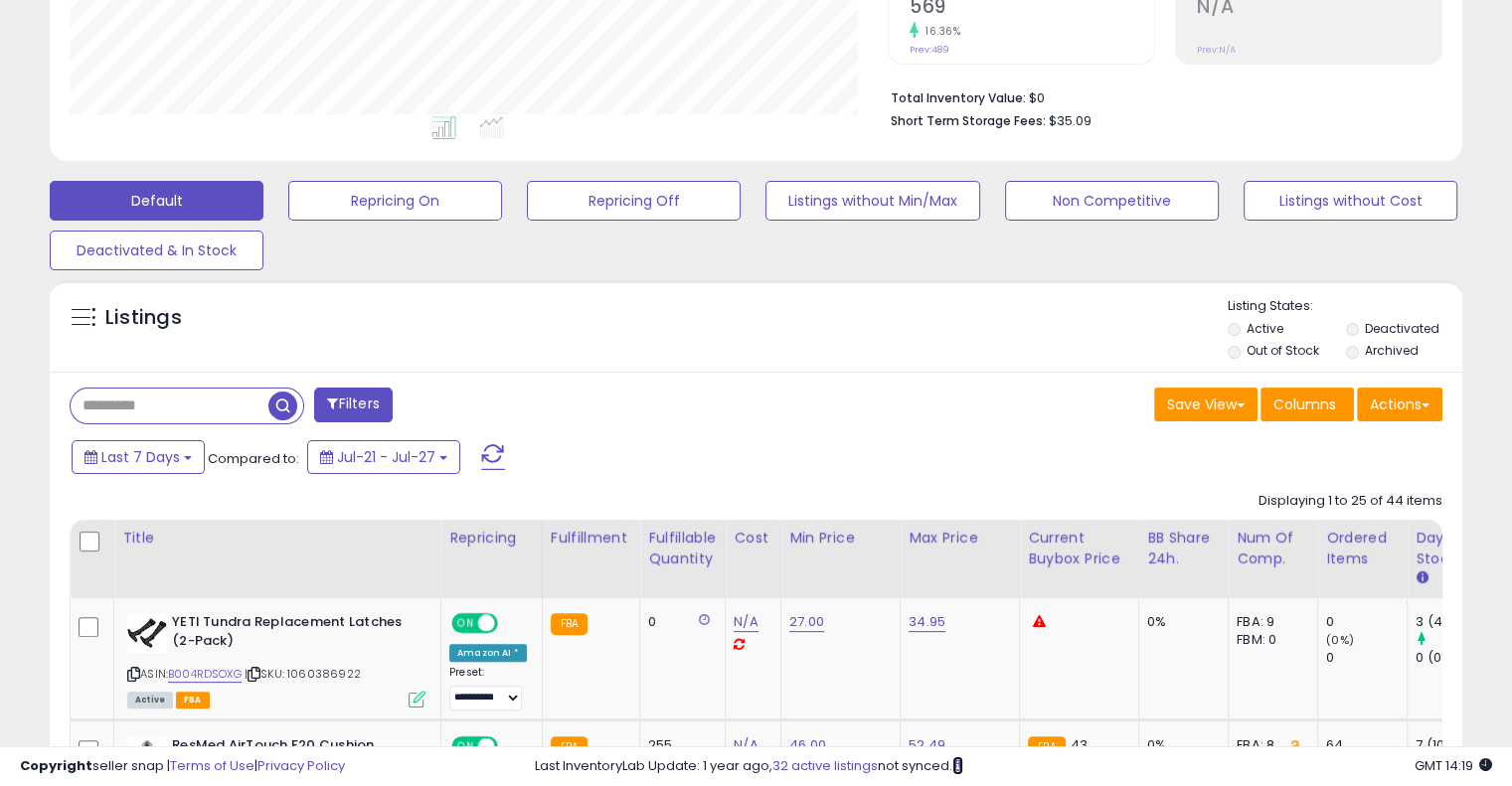 scroll, scrollTop: 993270, scrollLeft: 993264, axis: both 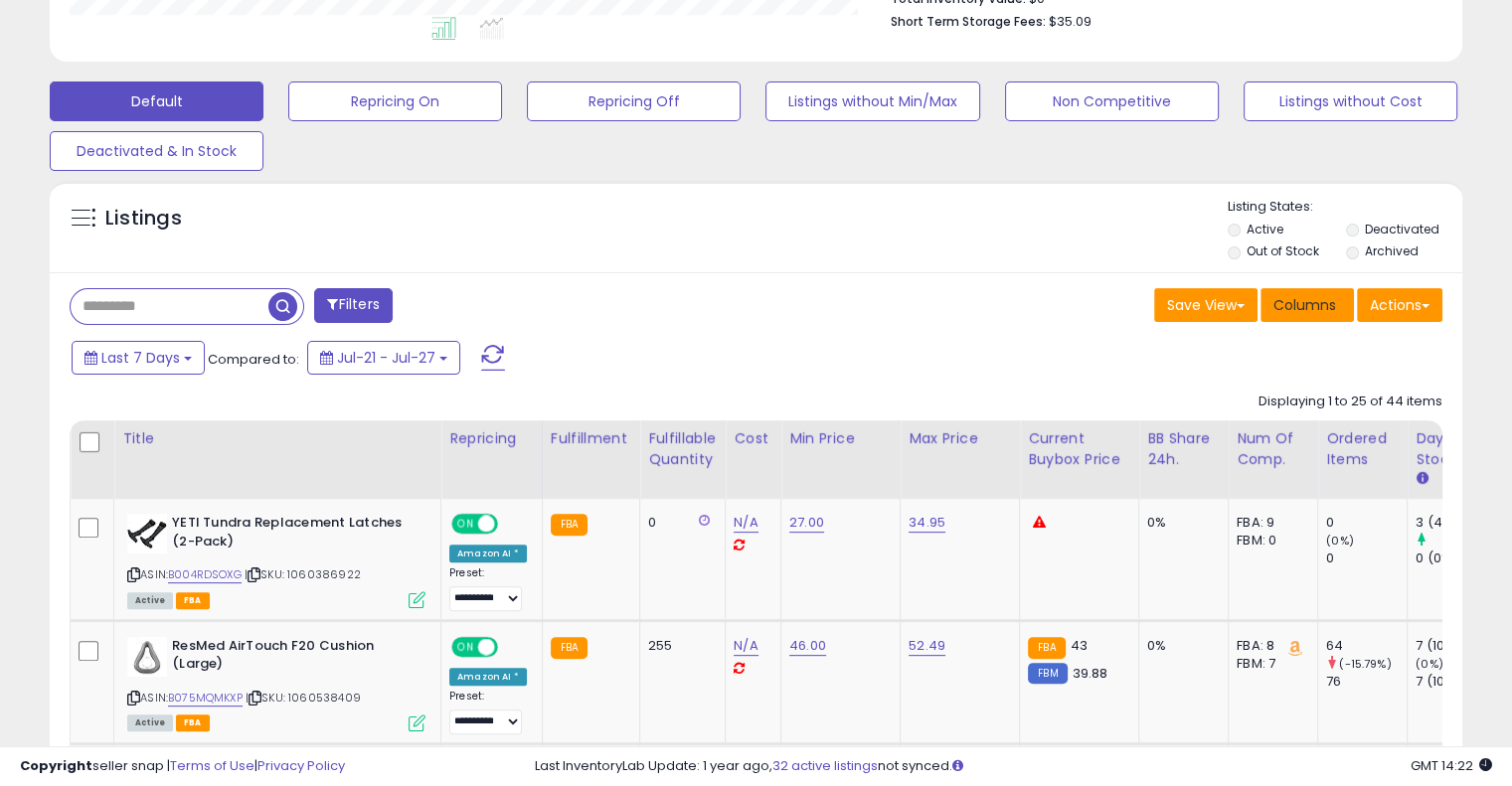 click on "Columns" at bounding box center [1304, 305] 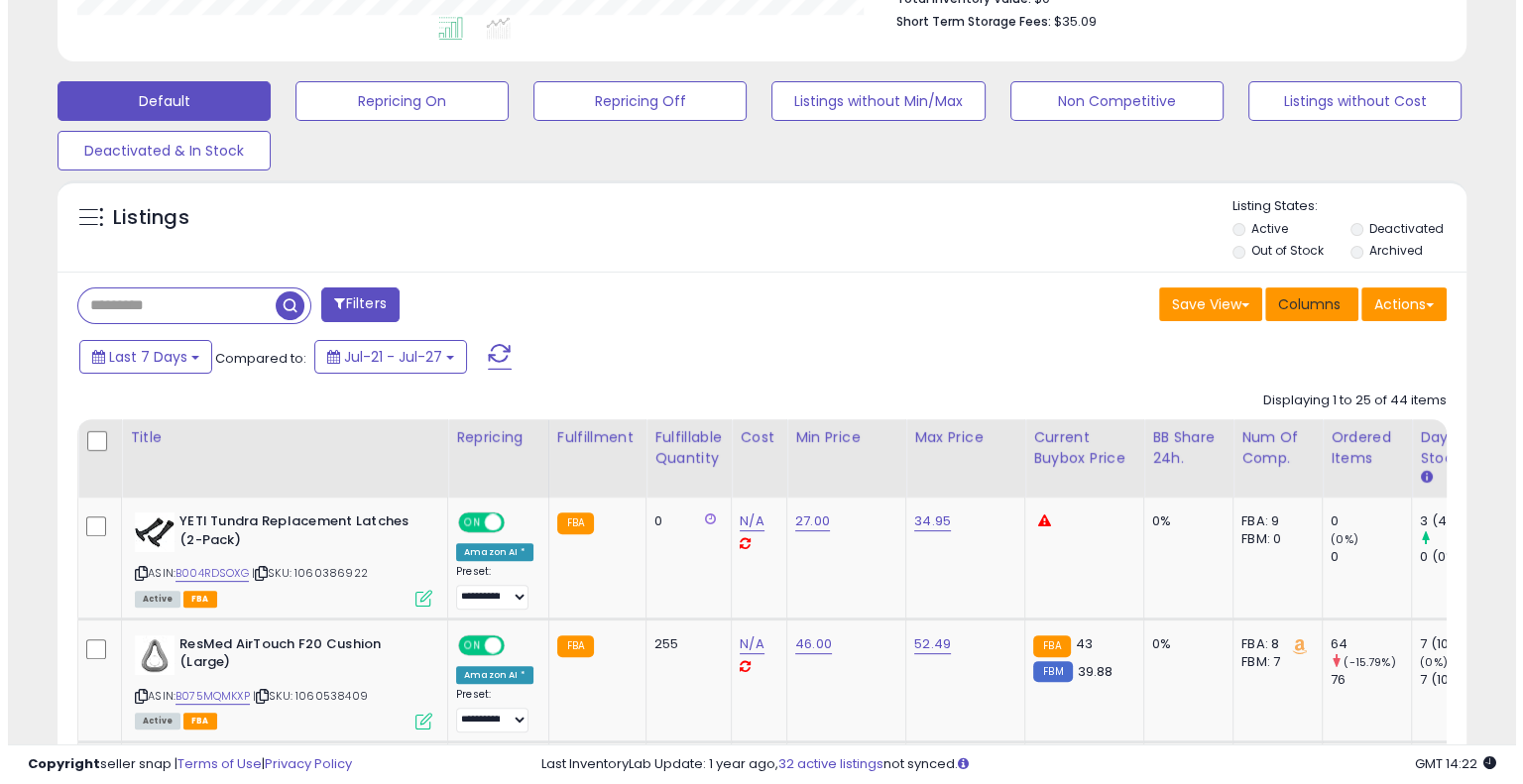 scroll, scrollTop: 990743, scrollLeft: 990712, axis: both 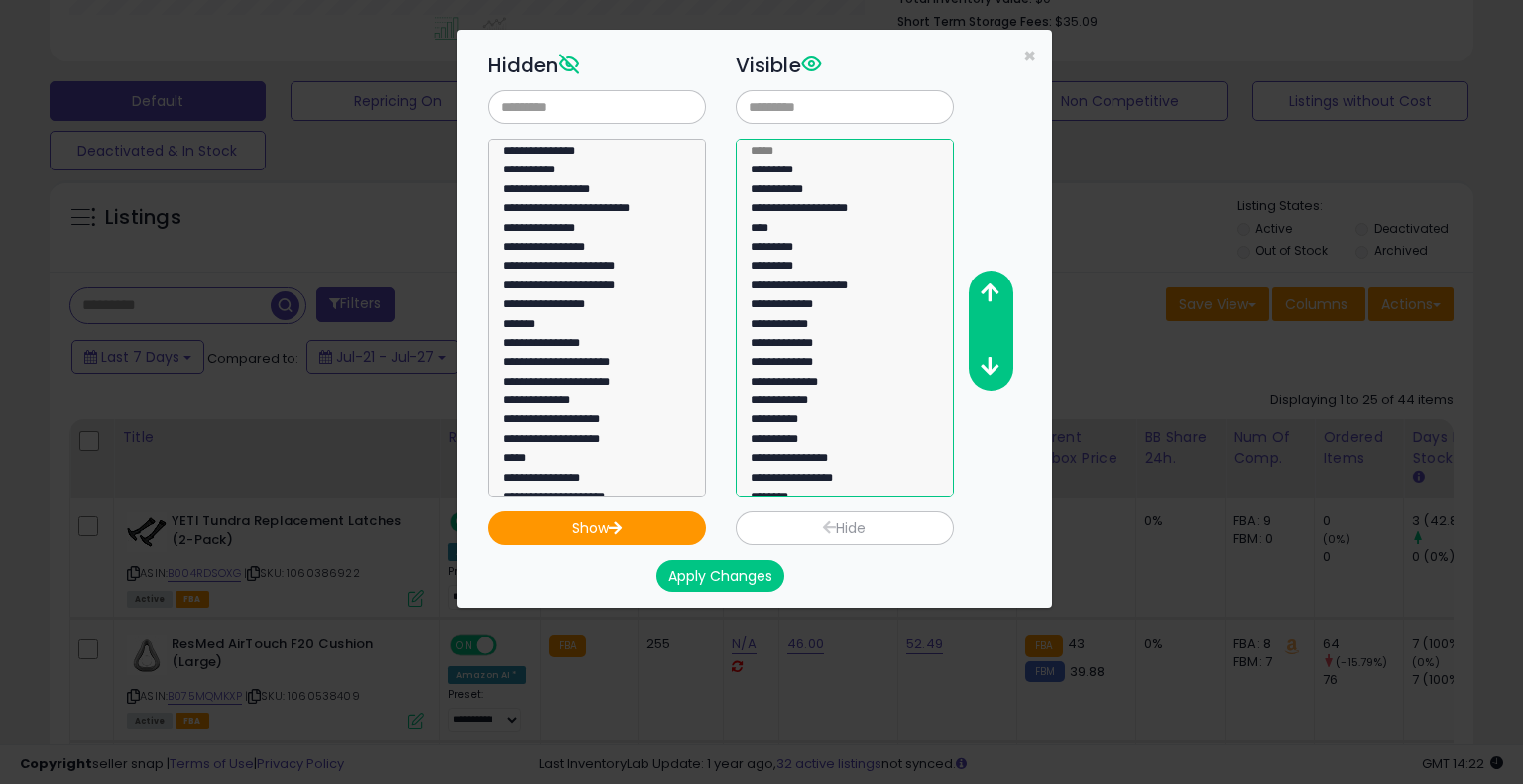 select on "**********" 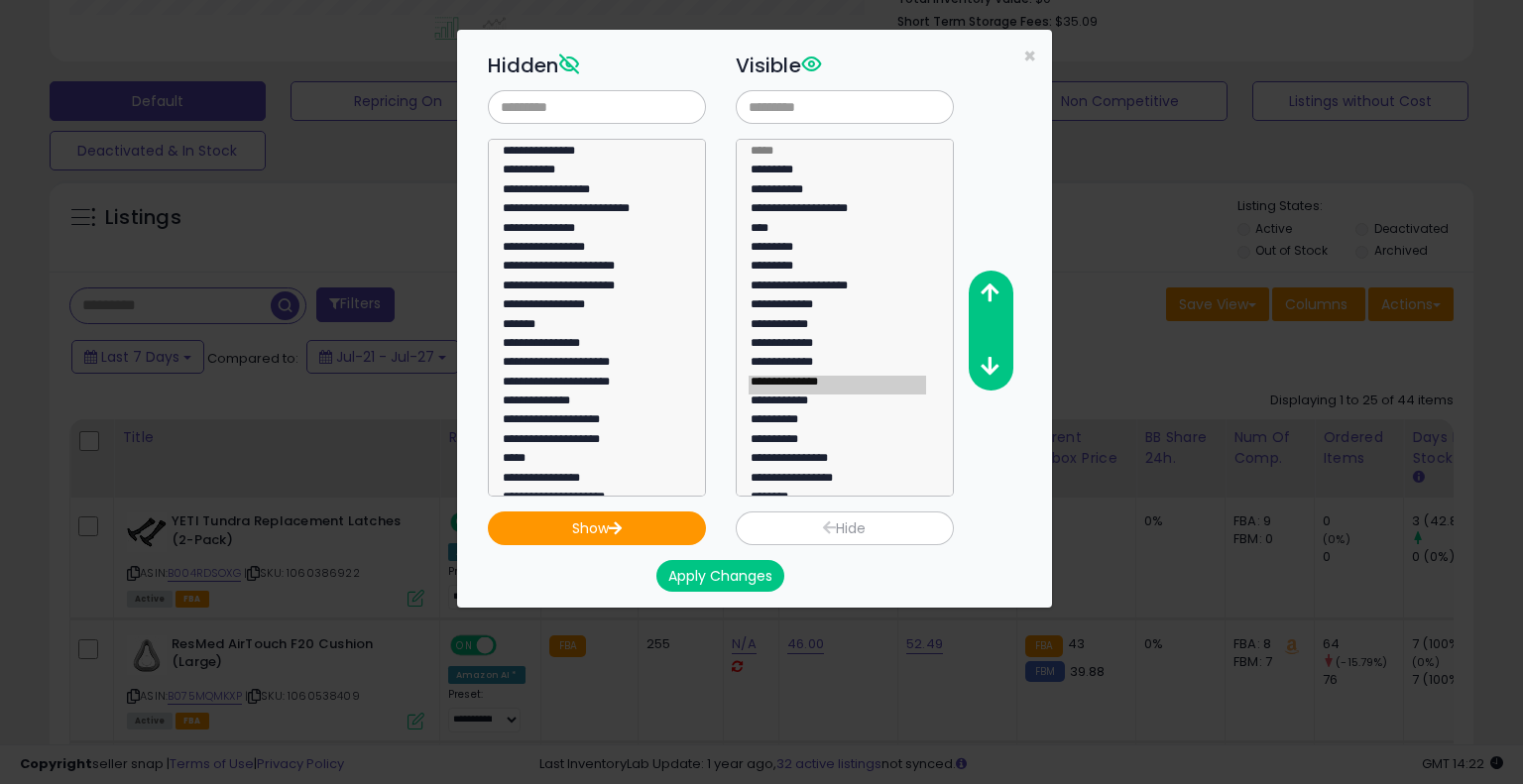 click on "Hide" at bounding box center (845, 528) 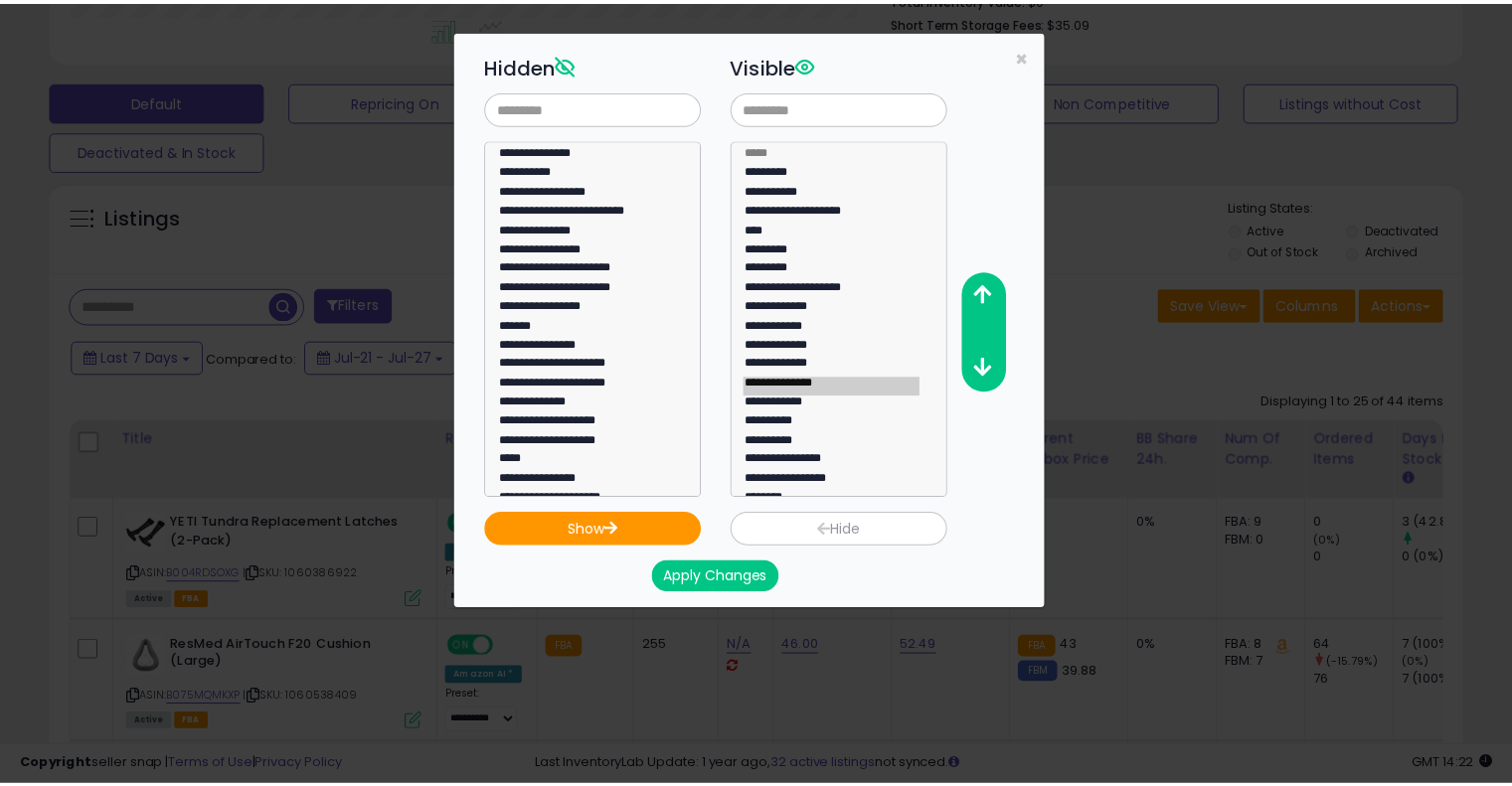 scroll, scrollTop: 1228, scrollLeft: 0, axis: vertical 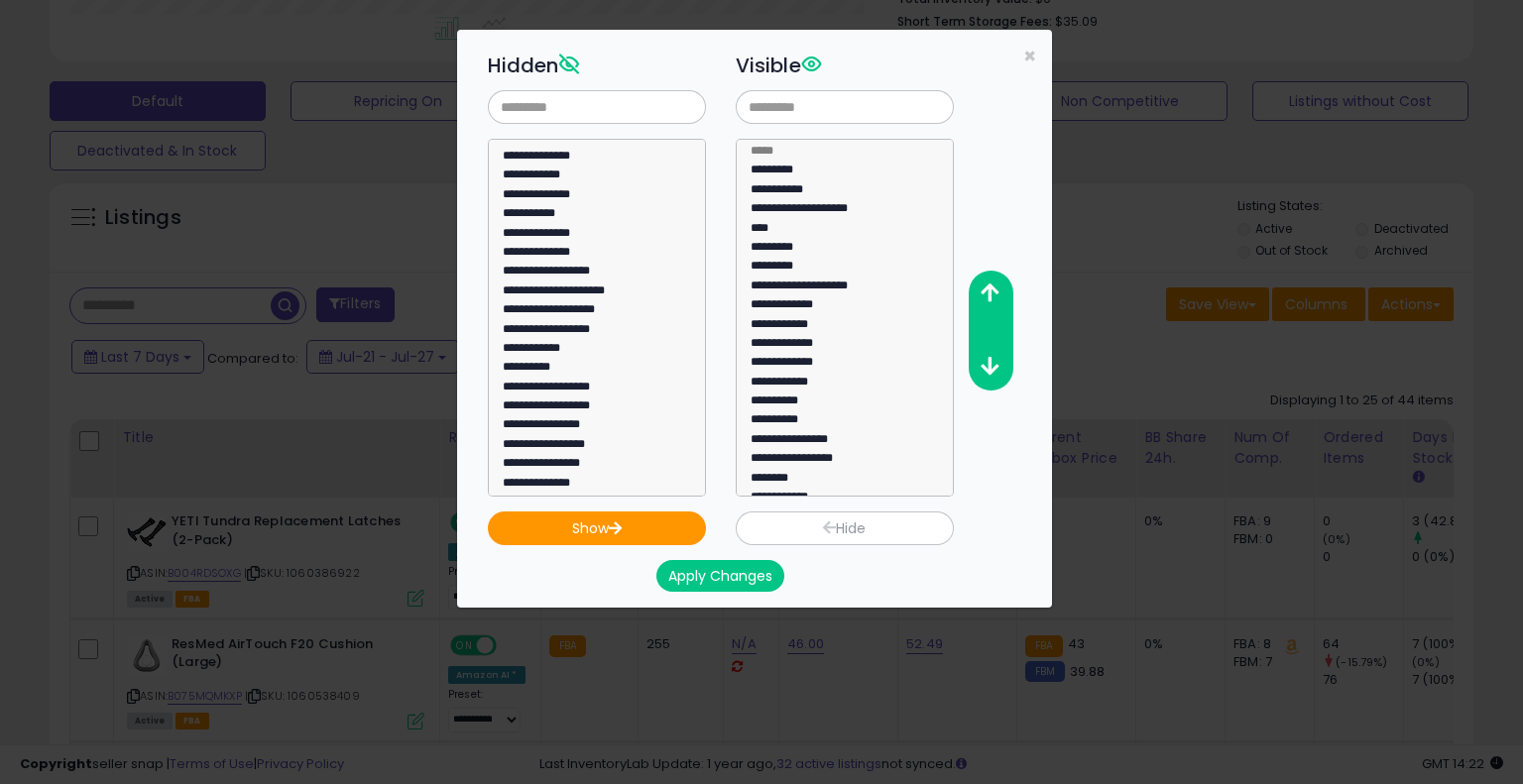 click on "Apply Changes" at bounding box center [720, 576] 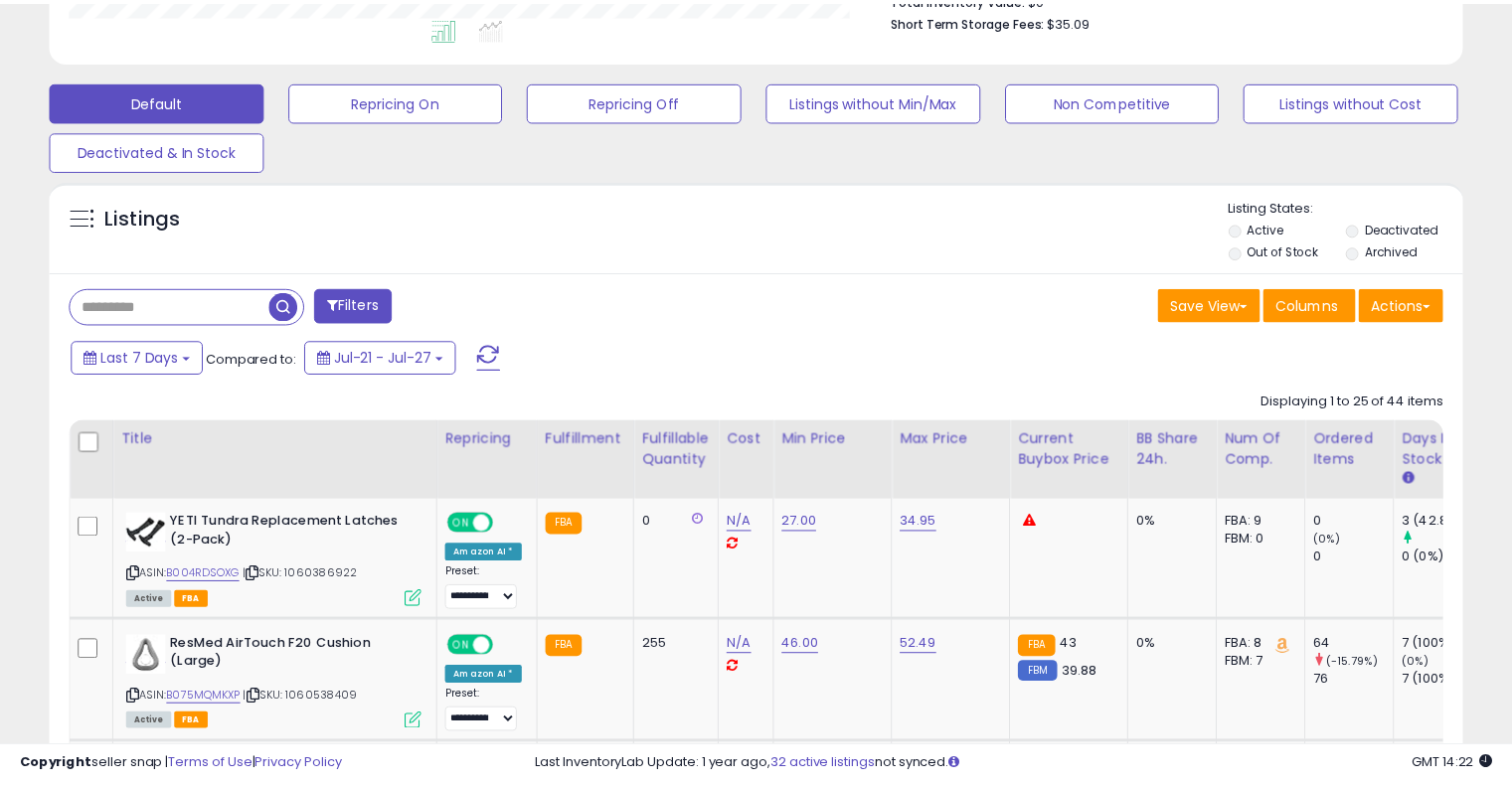 scroll, scrollTop: 406, scrollLeft: 817, axis: both 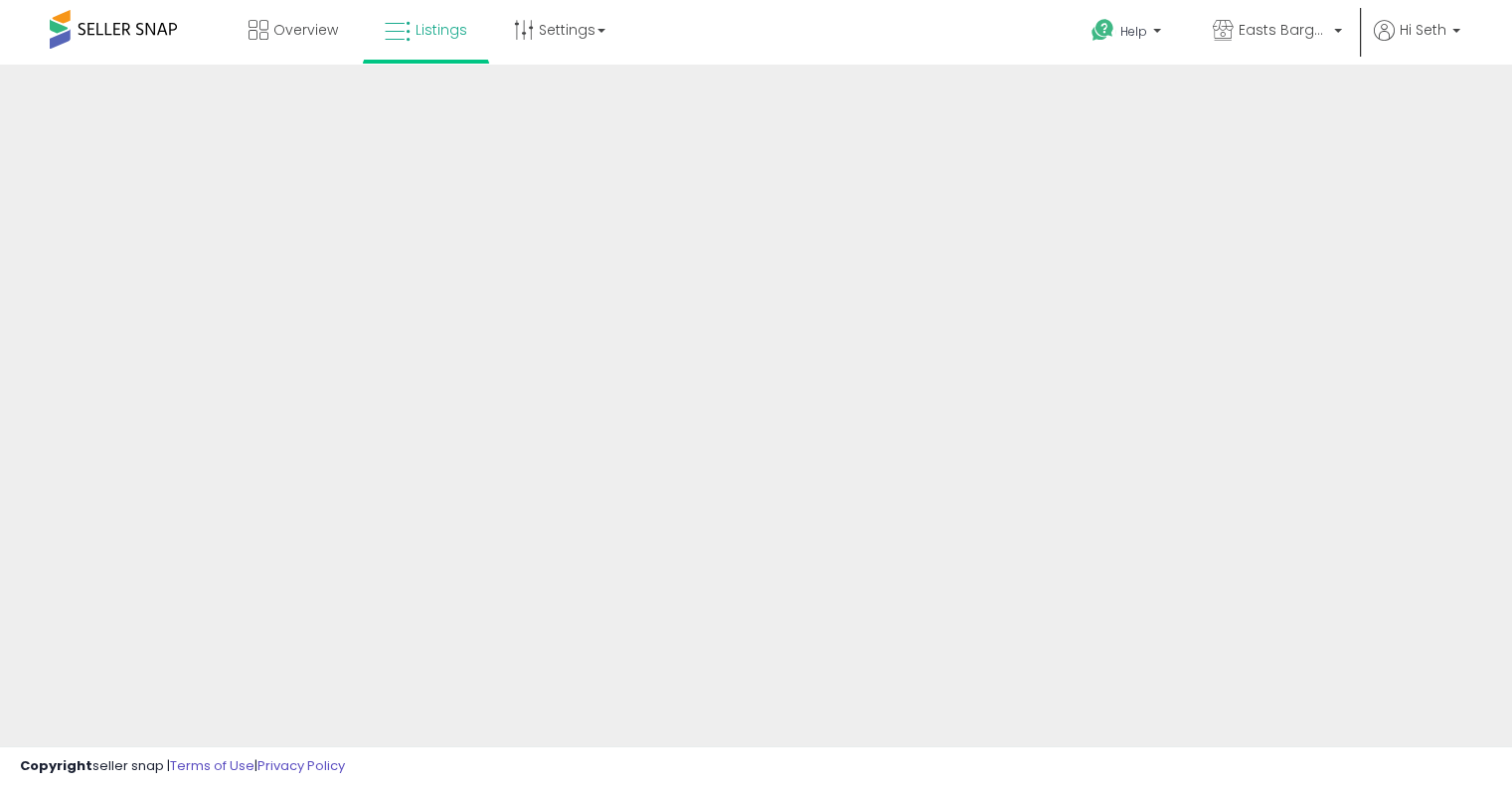 click at bounding box center (756, 477) 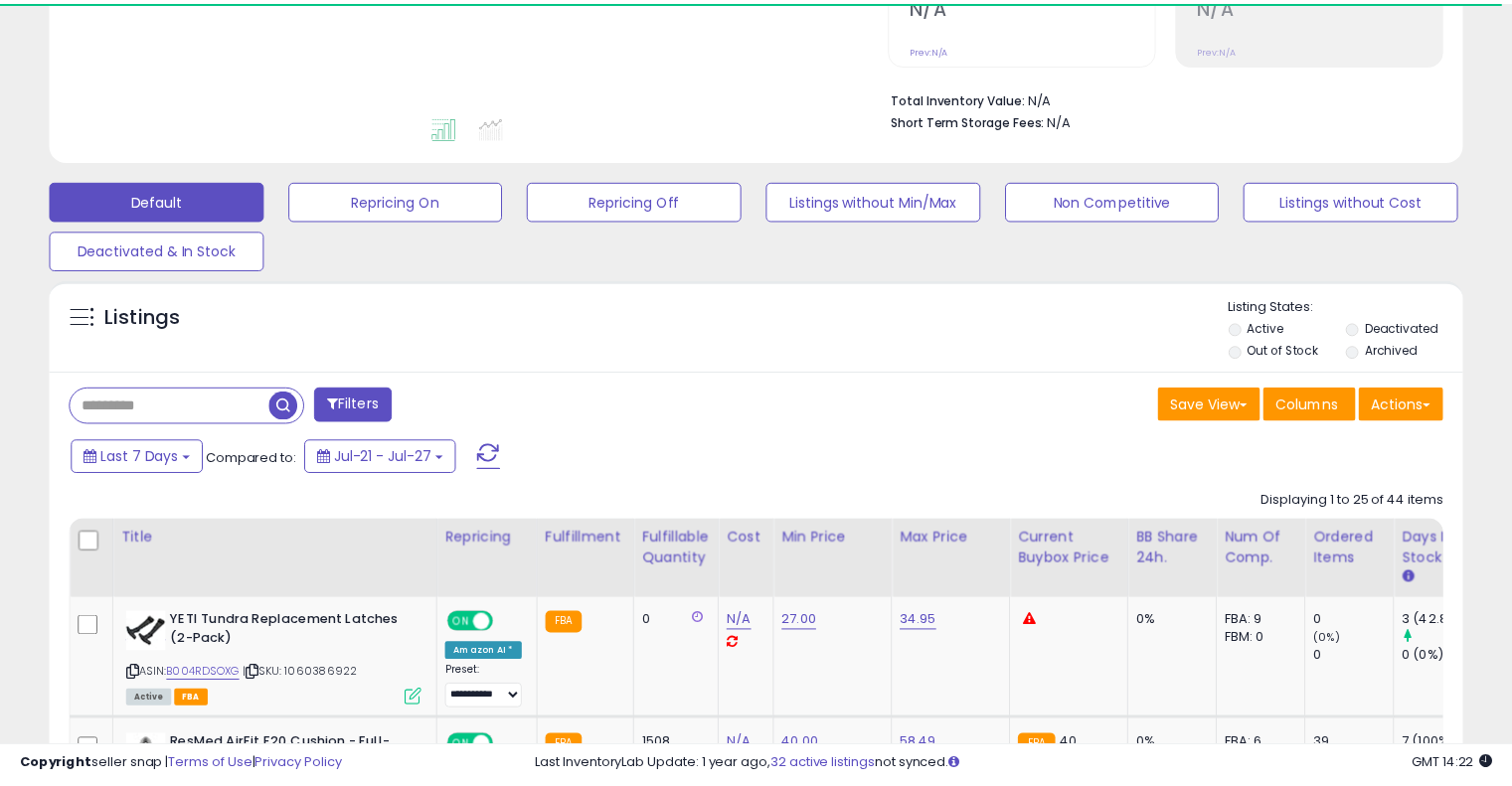 scroll, scrollTop: 446, scrollLeft: 0, axis: vertical 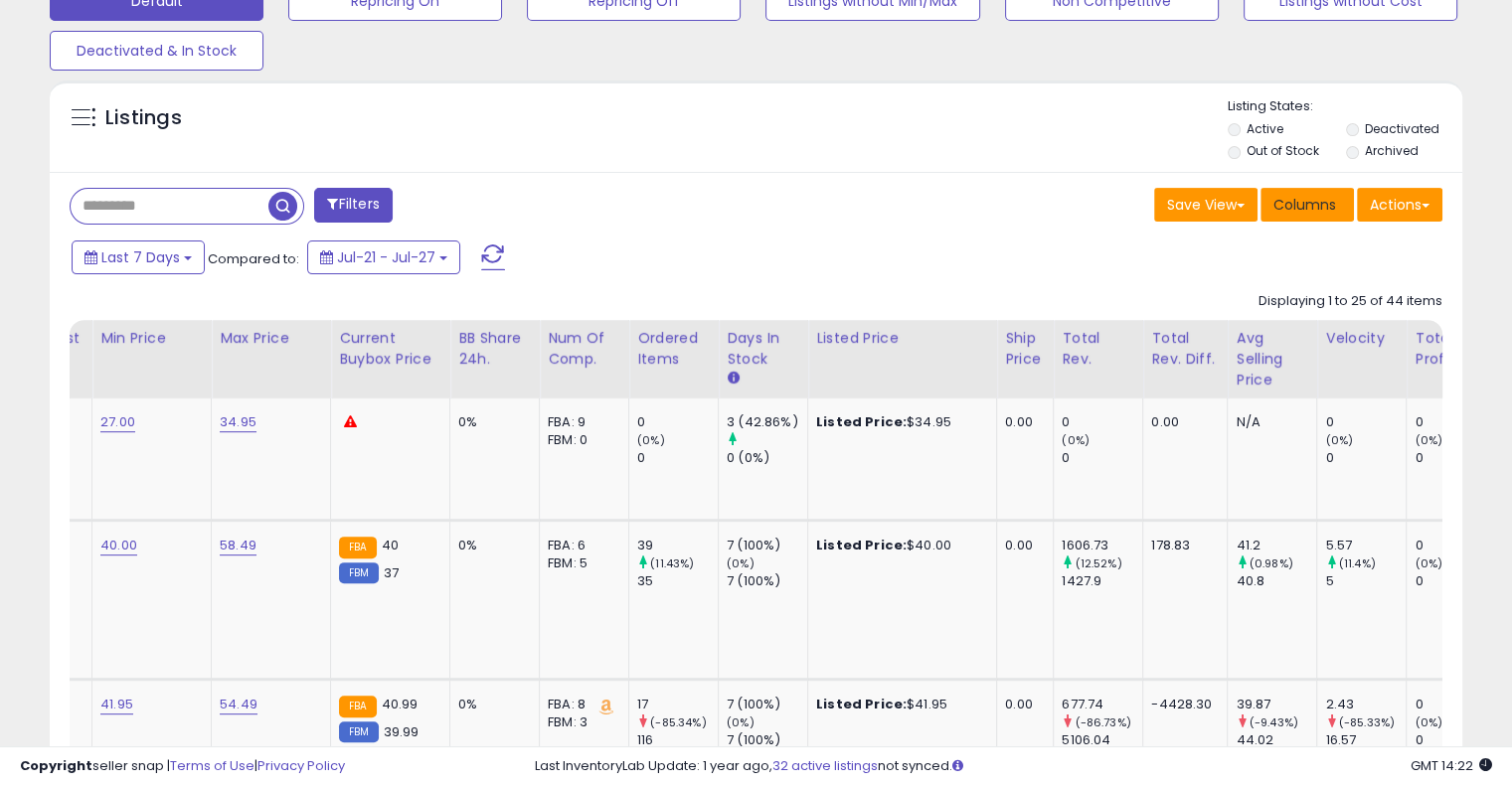 click on "Columns" at bounding box center [1304, 205] 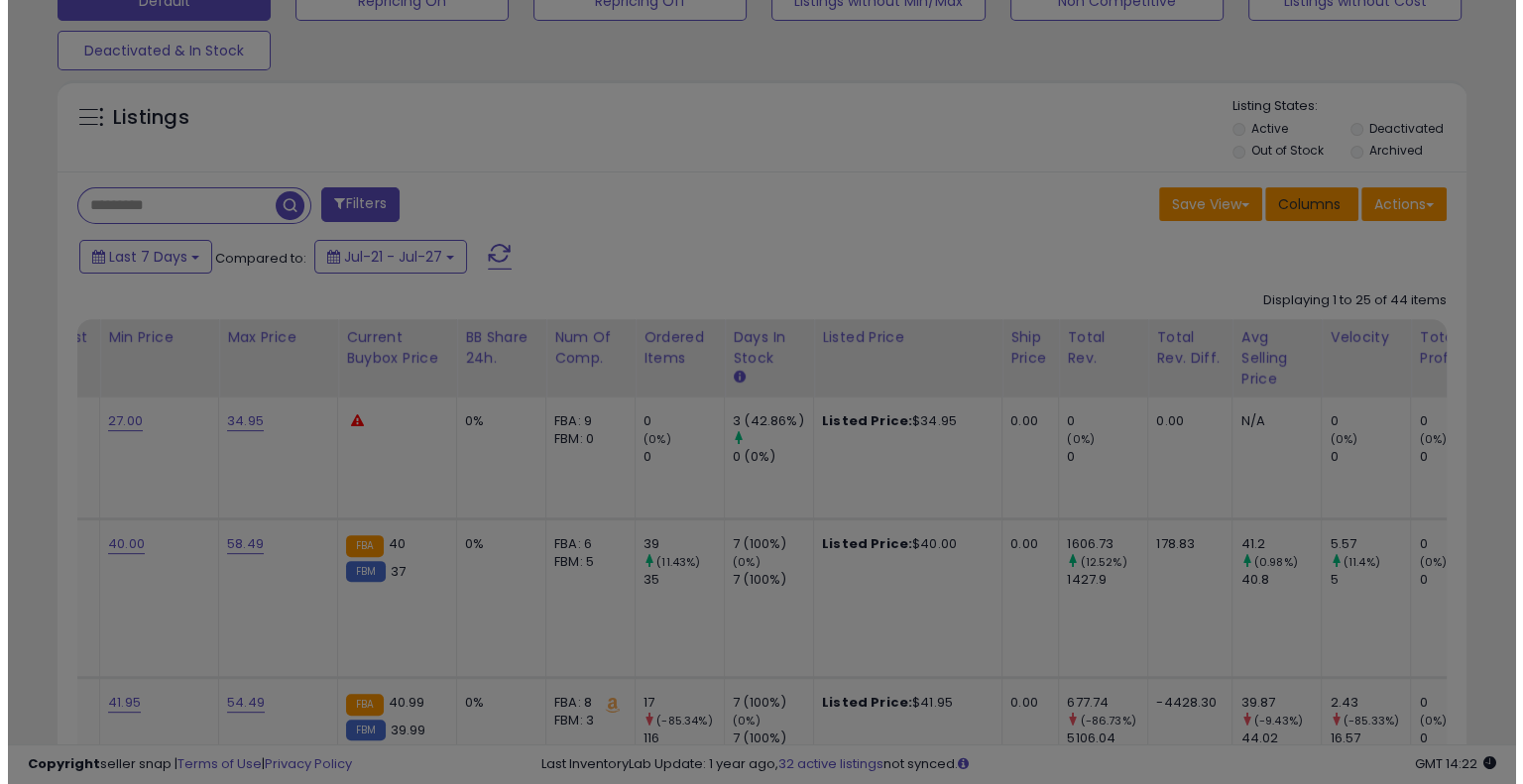 scroll, scrollTop: 990743, scrollLeft: 990712, axis: both 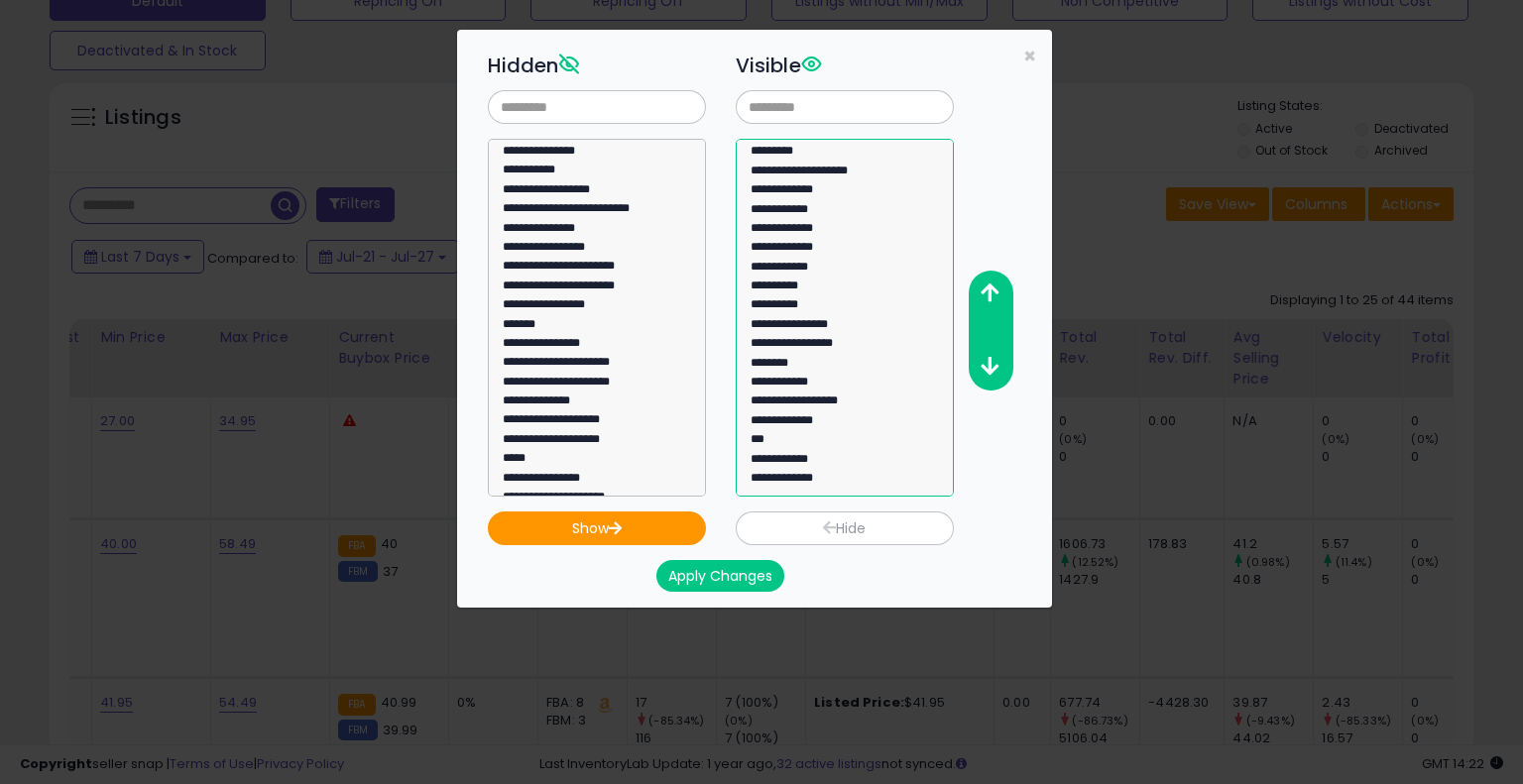 select on "**********" 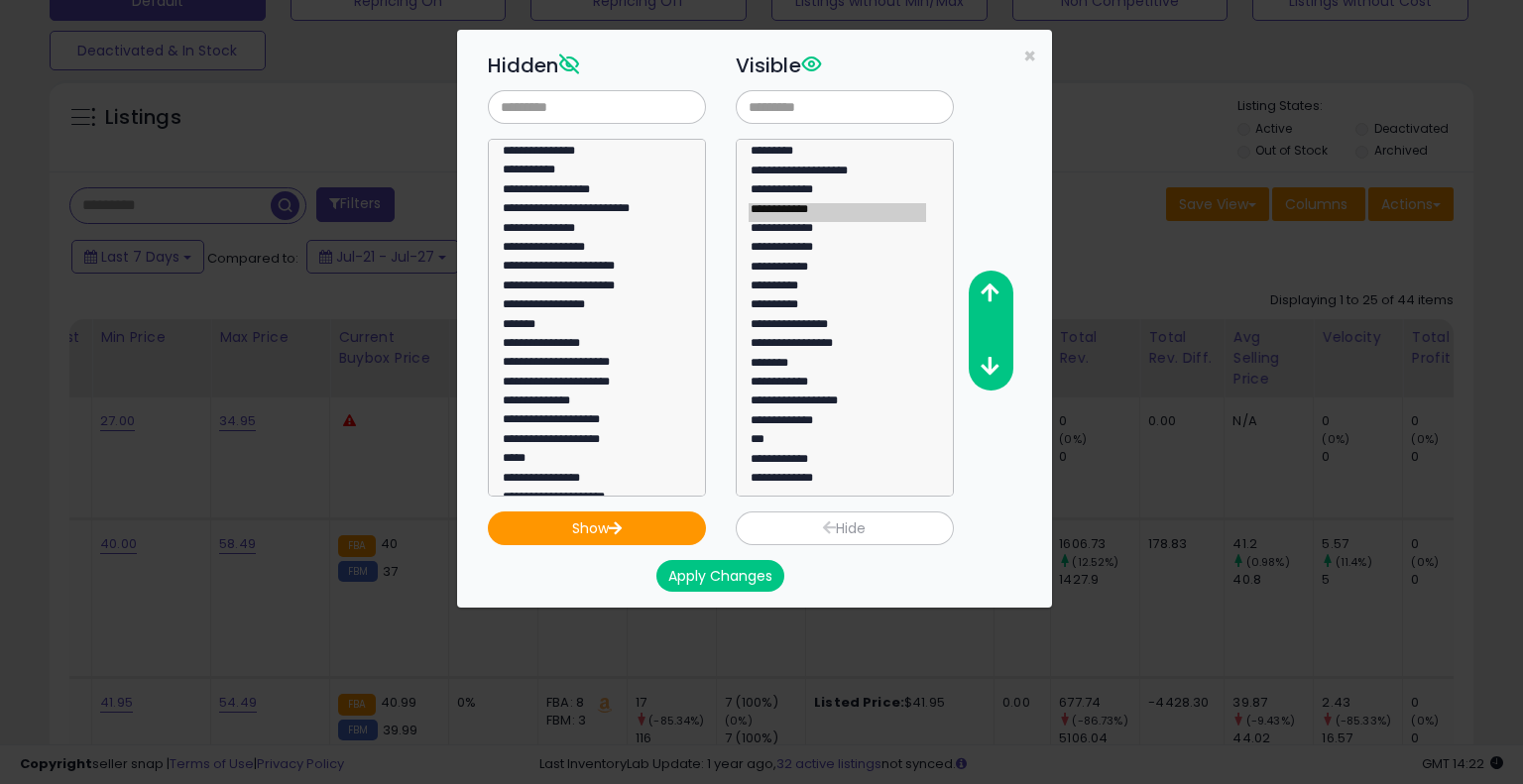 click on "Hide" at bounding box center [845, 528] 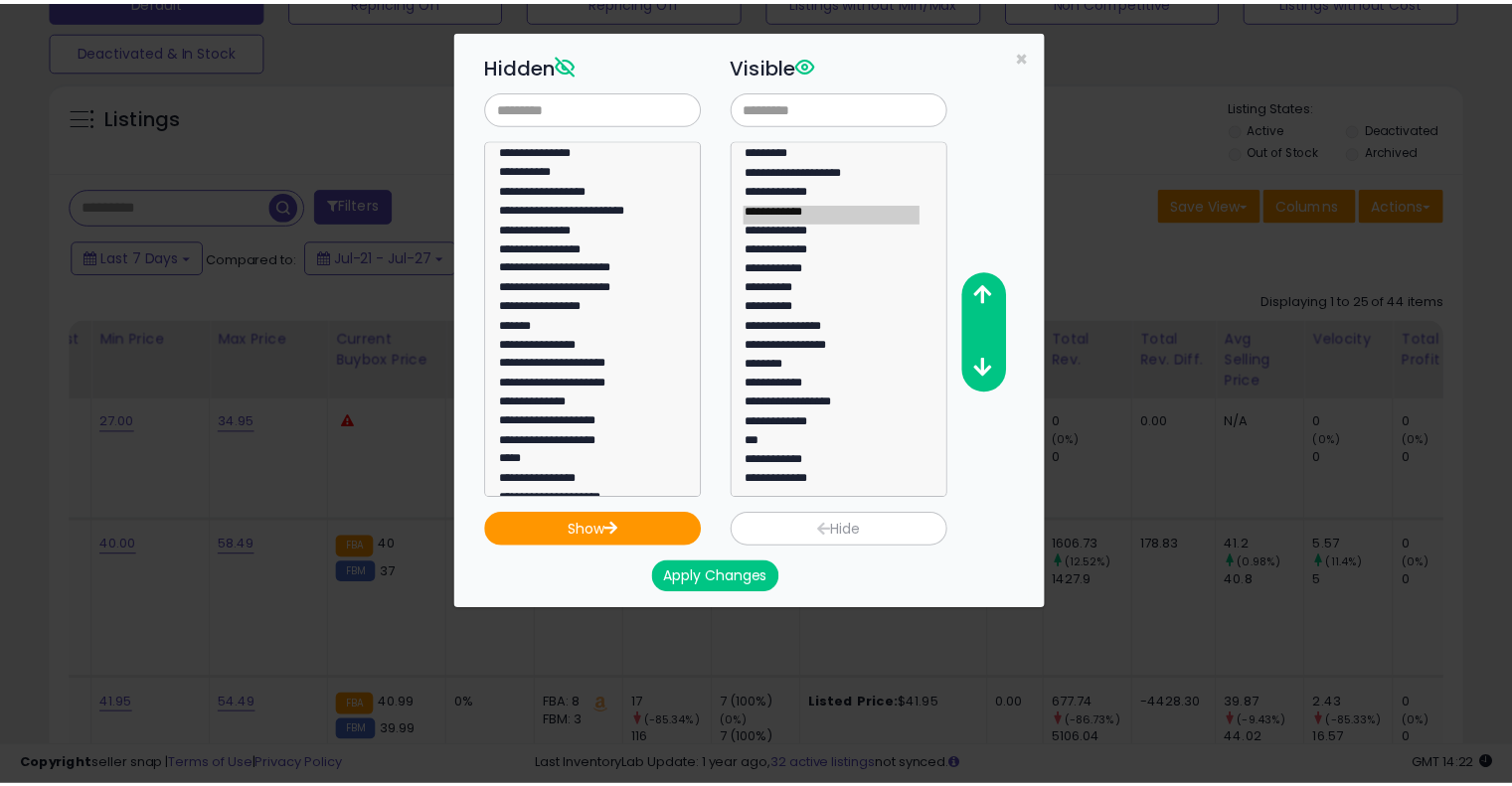 scroll, scrollTop: 1248, scrollLeft: 0, axis: vertical 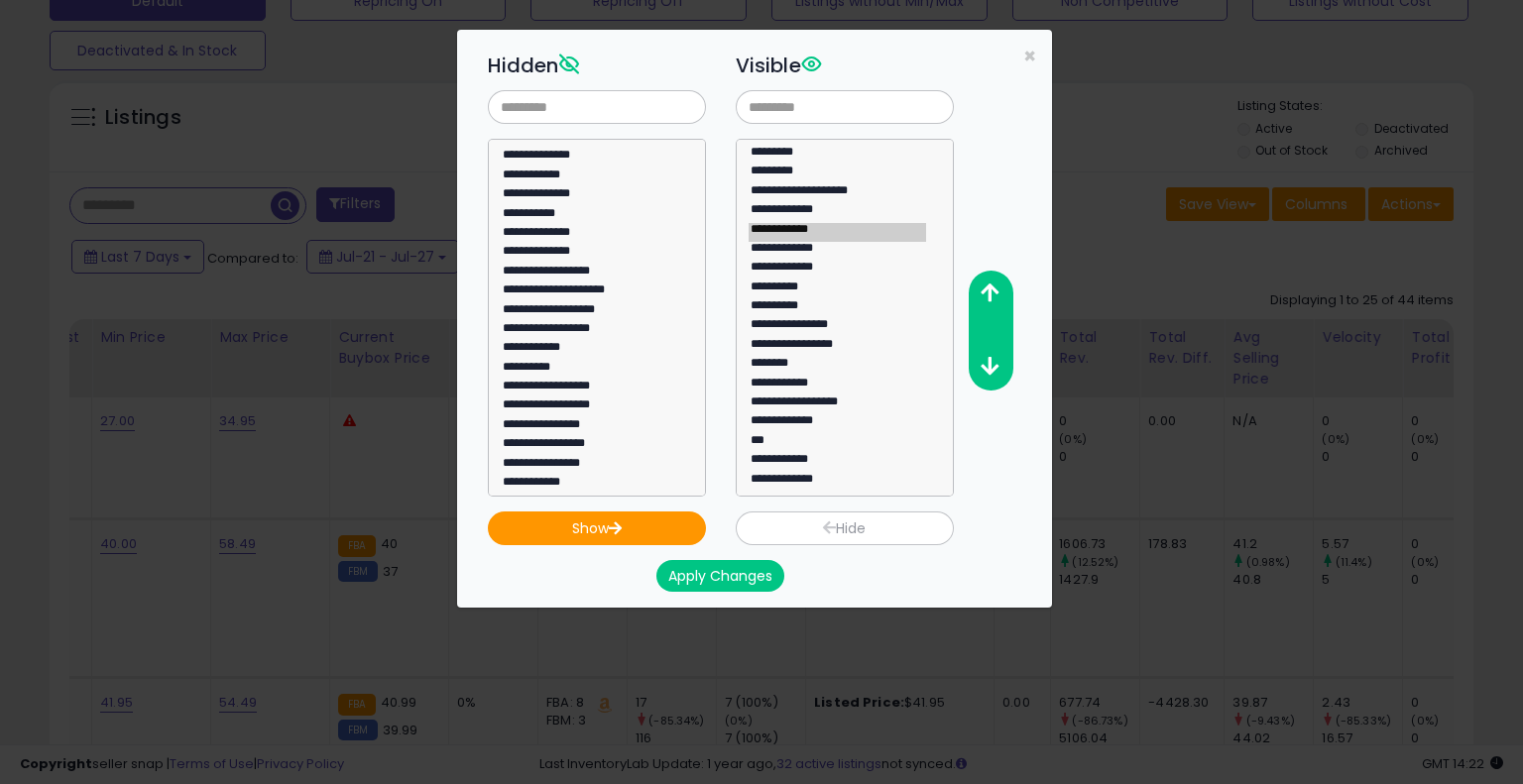 click on "Apply Changes" at bounding box center (720, 576) 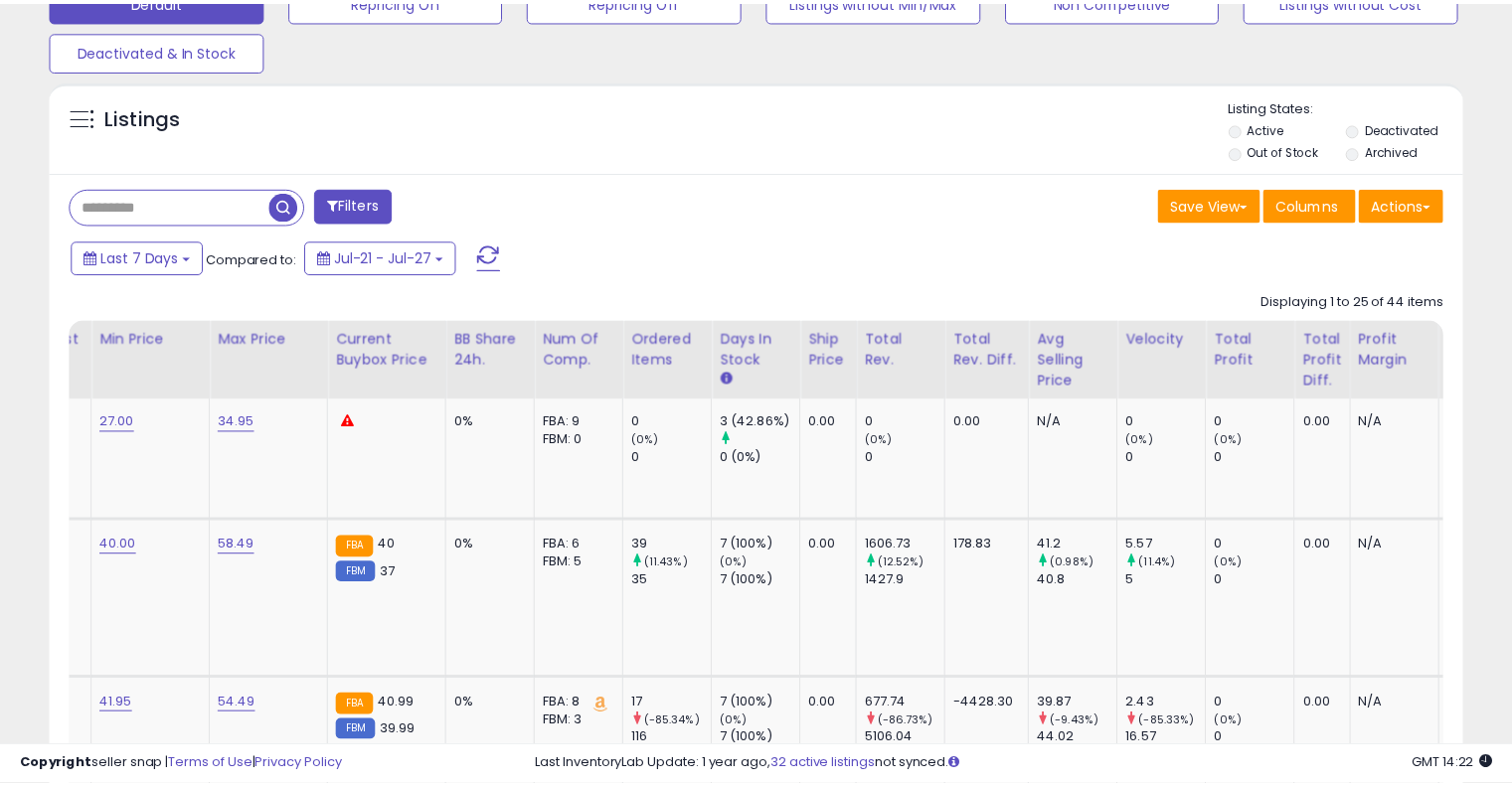 scroll, scrollTop: 406, scrollLeft: 817, axis: both 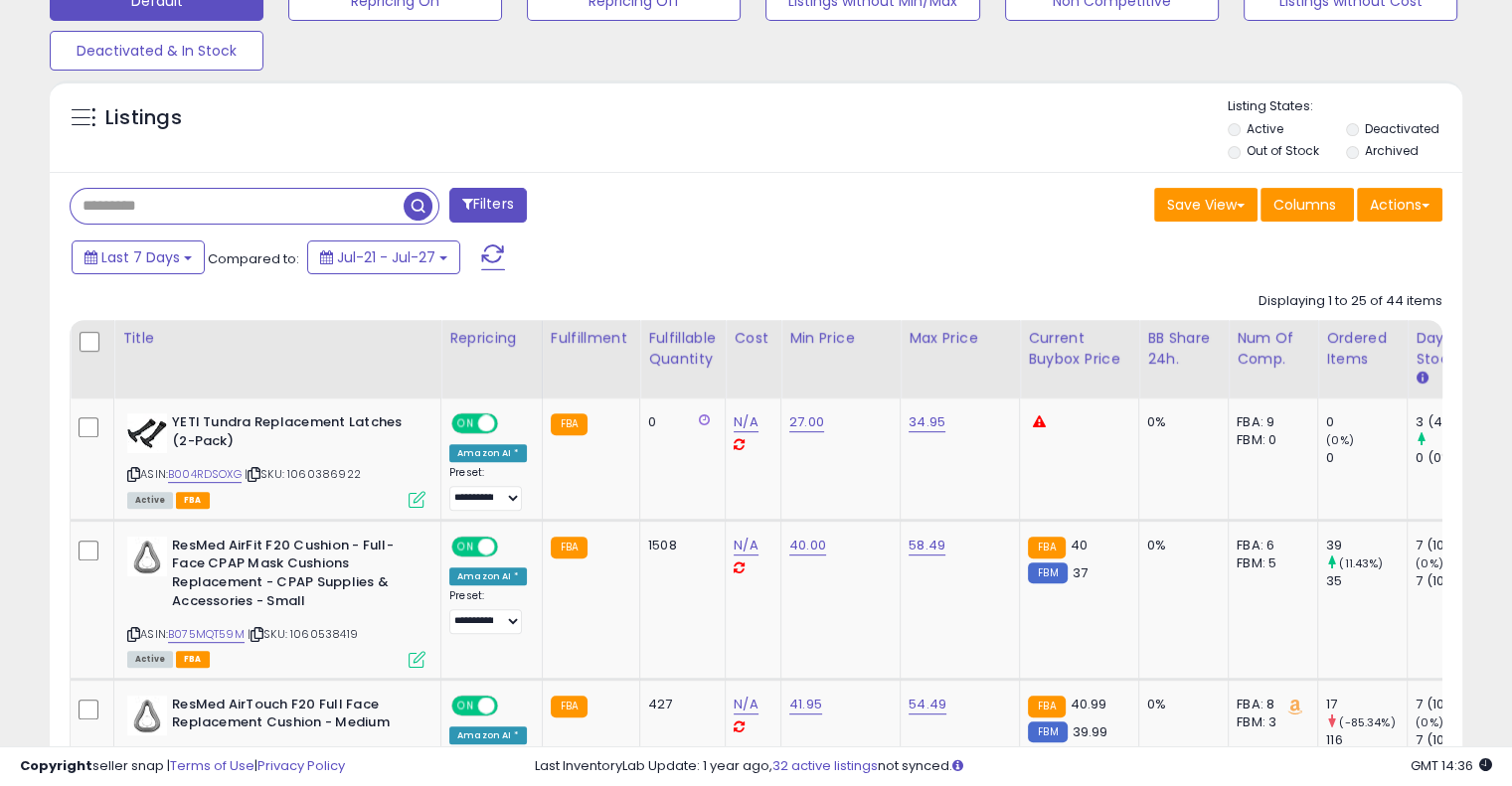 paste on "**********" 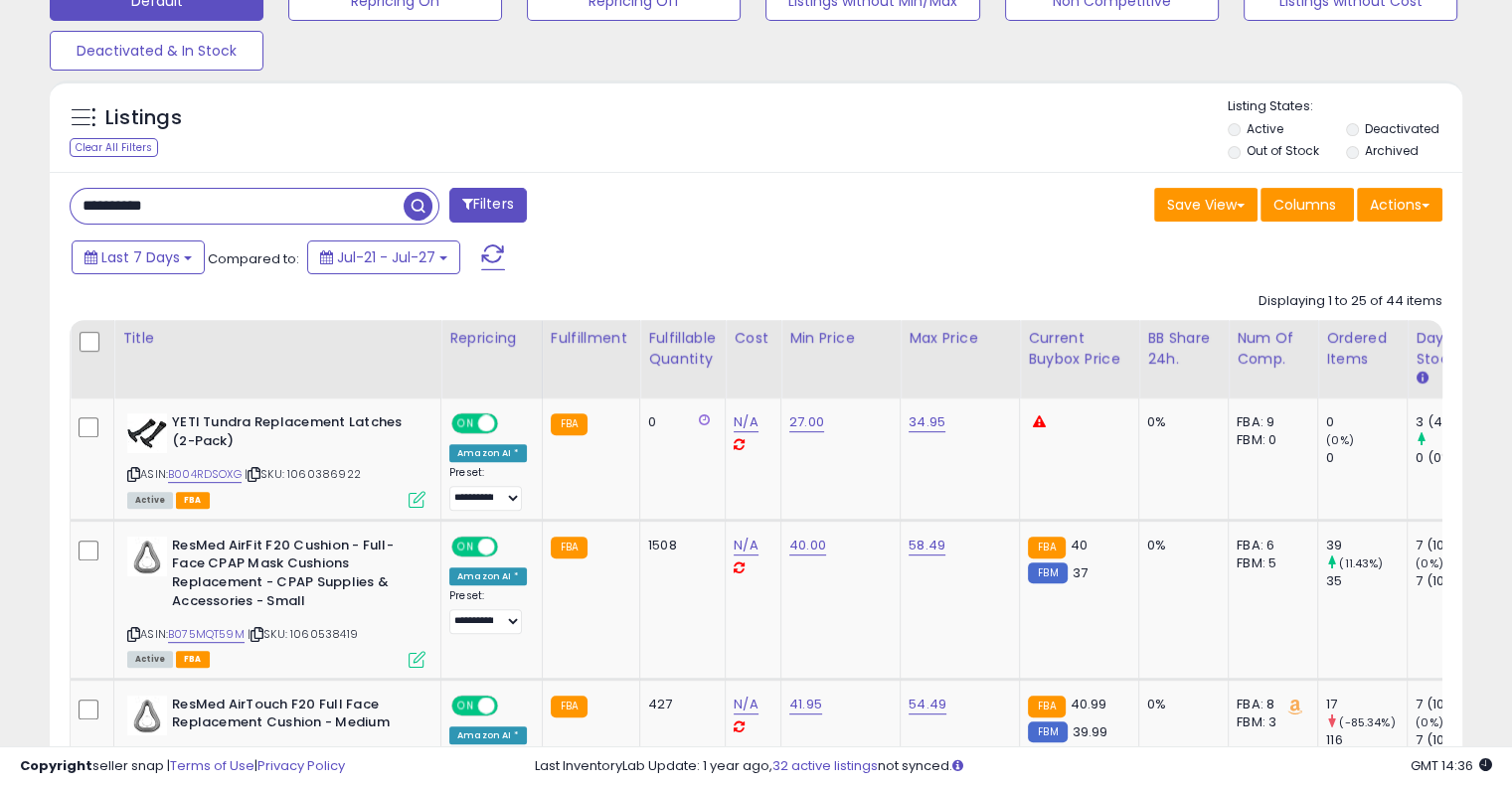 type on "**********" 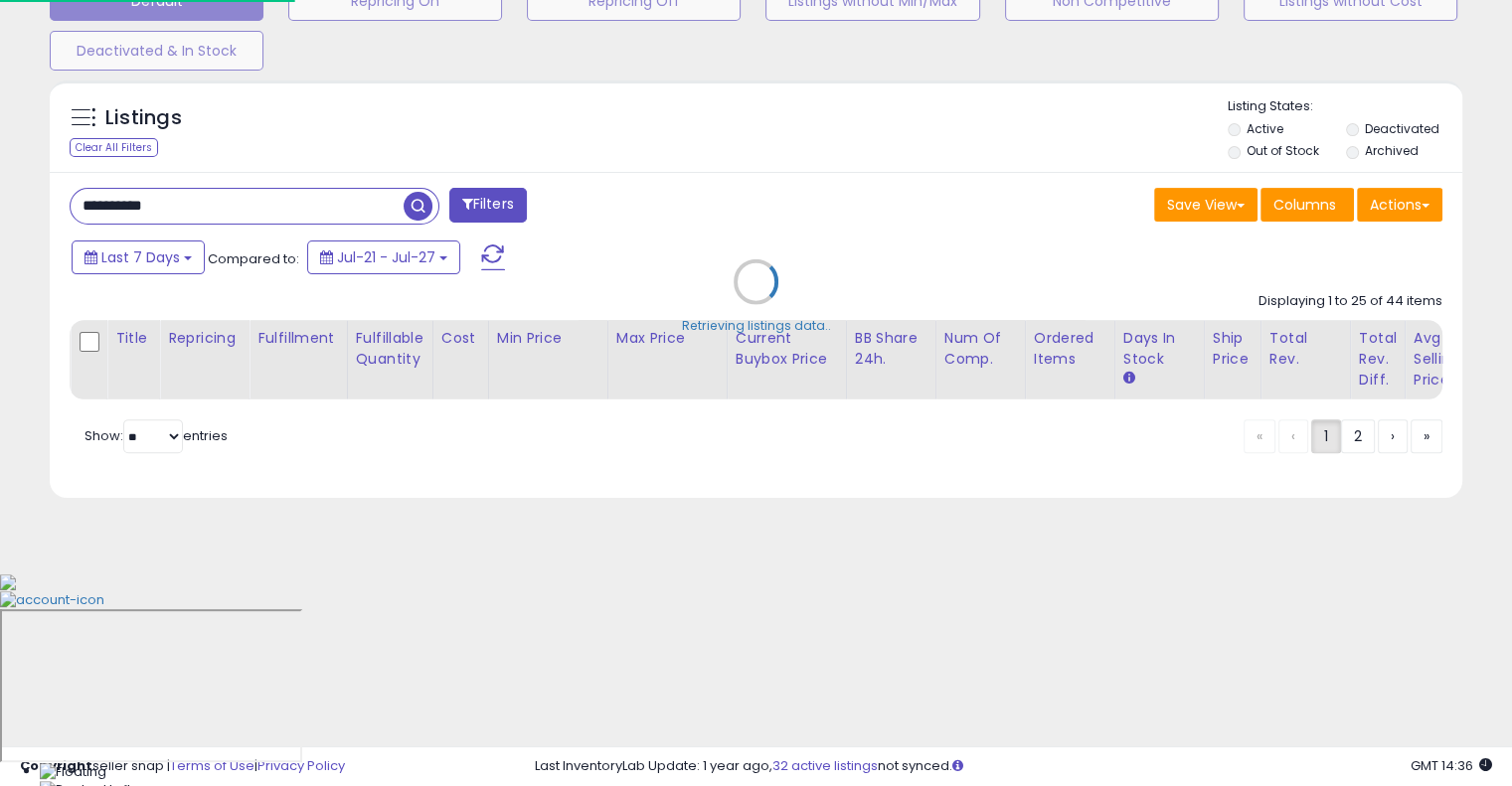 scroll, scrollTop: 993270, scrollLeft: 993256, axis: both 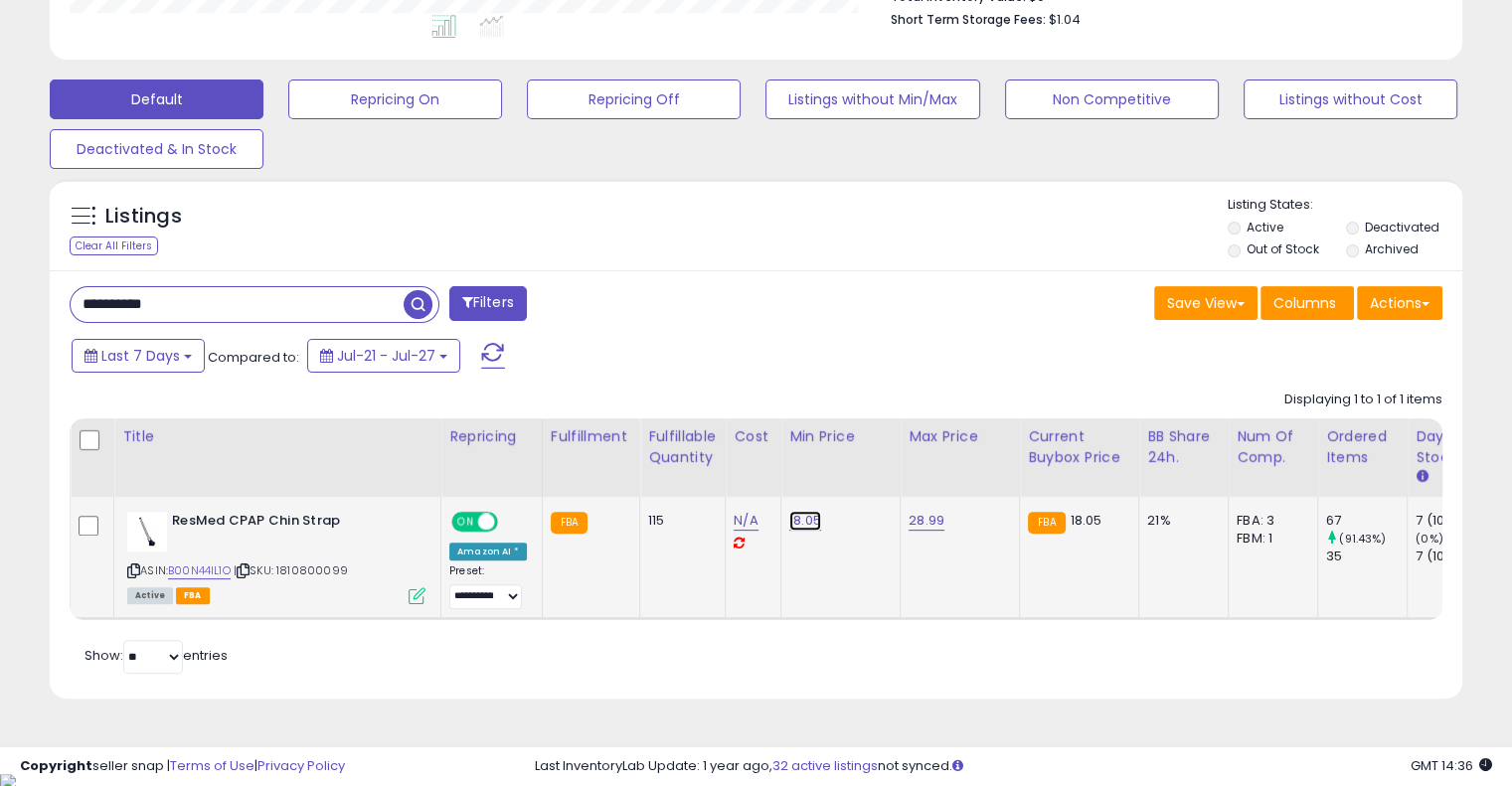 click on "18.05" at bounding box center (805, 521) 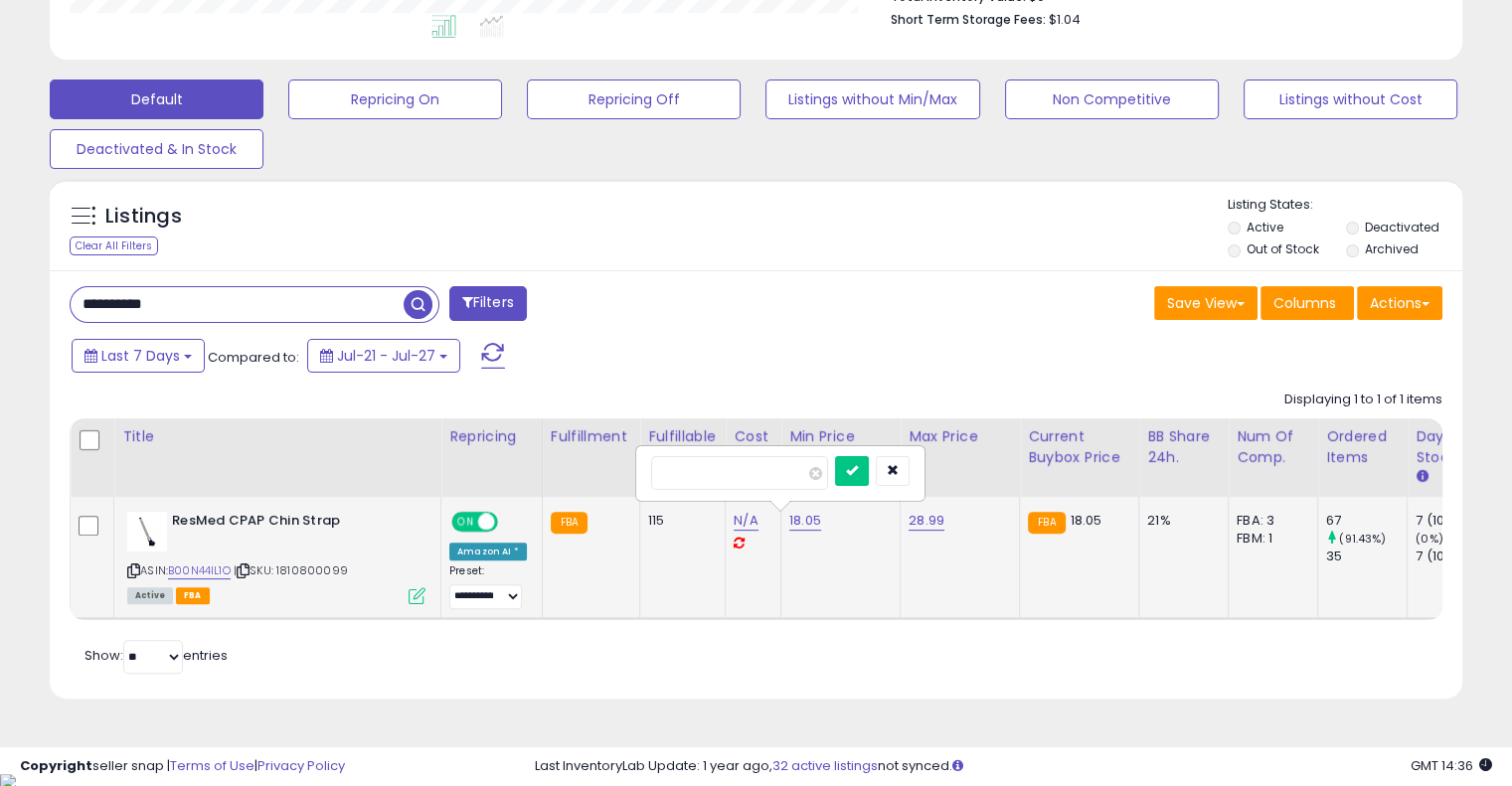 click on "*****" at bounding box center (740, 473) 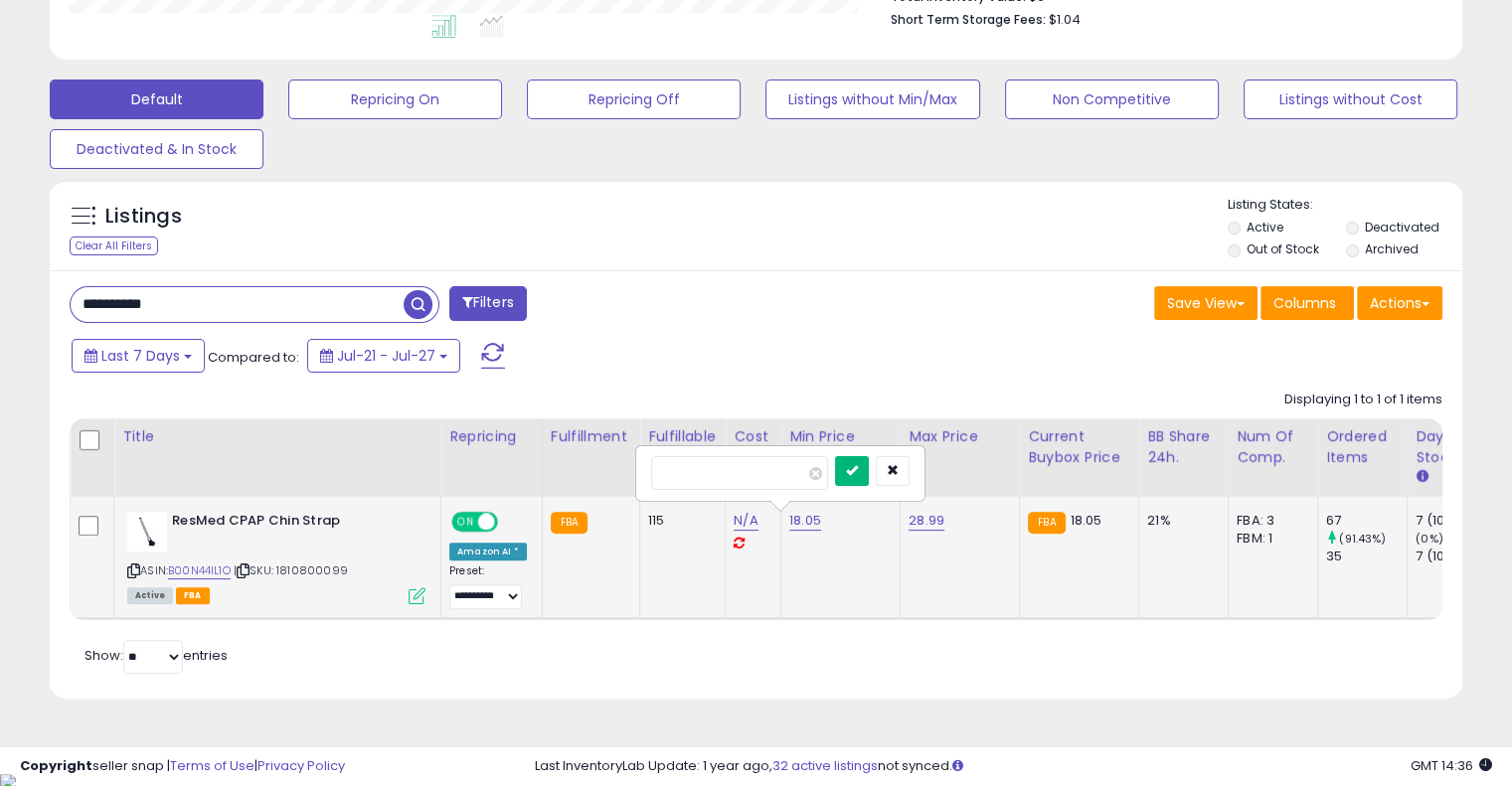 type on "*****" 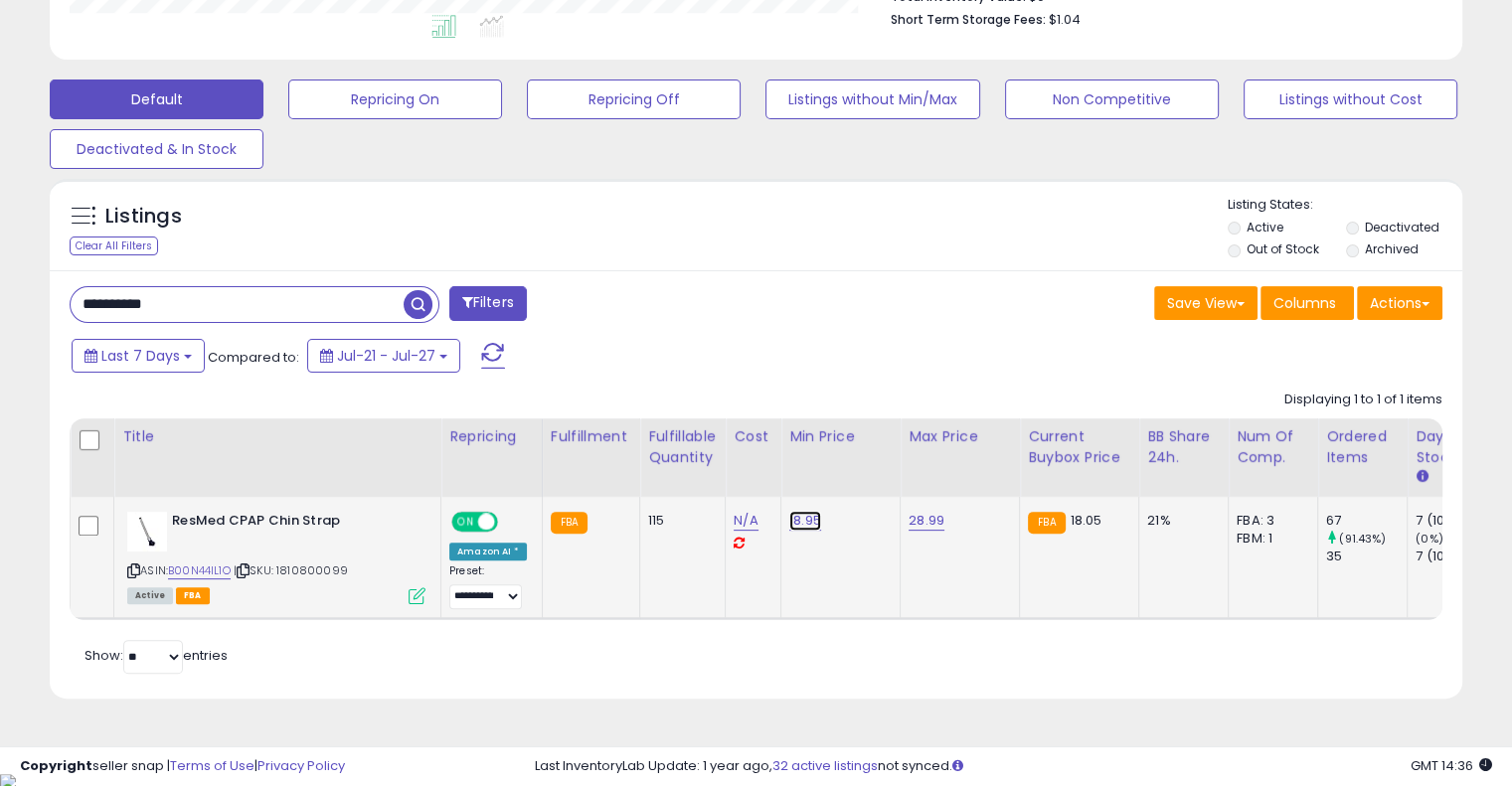 click on "18.95" at bounding box center [805, 521] 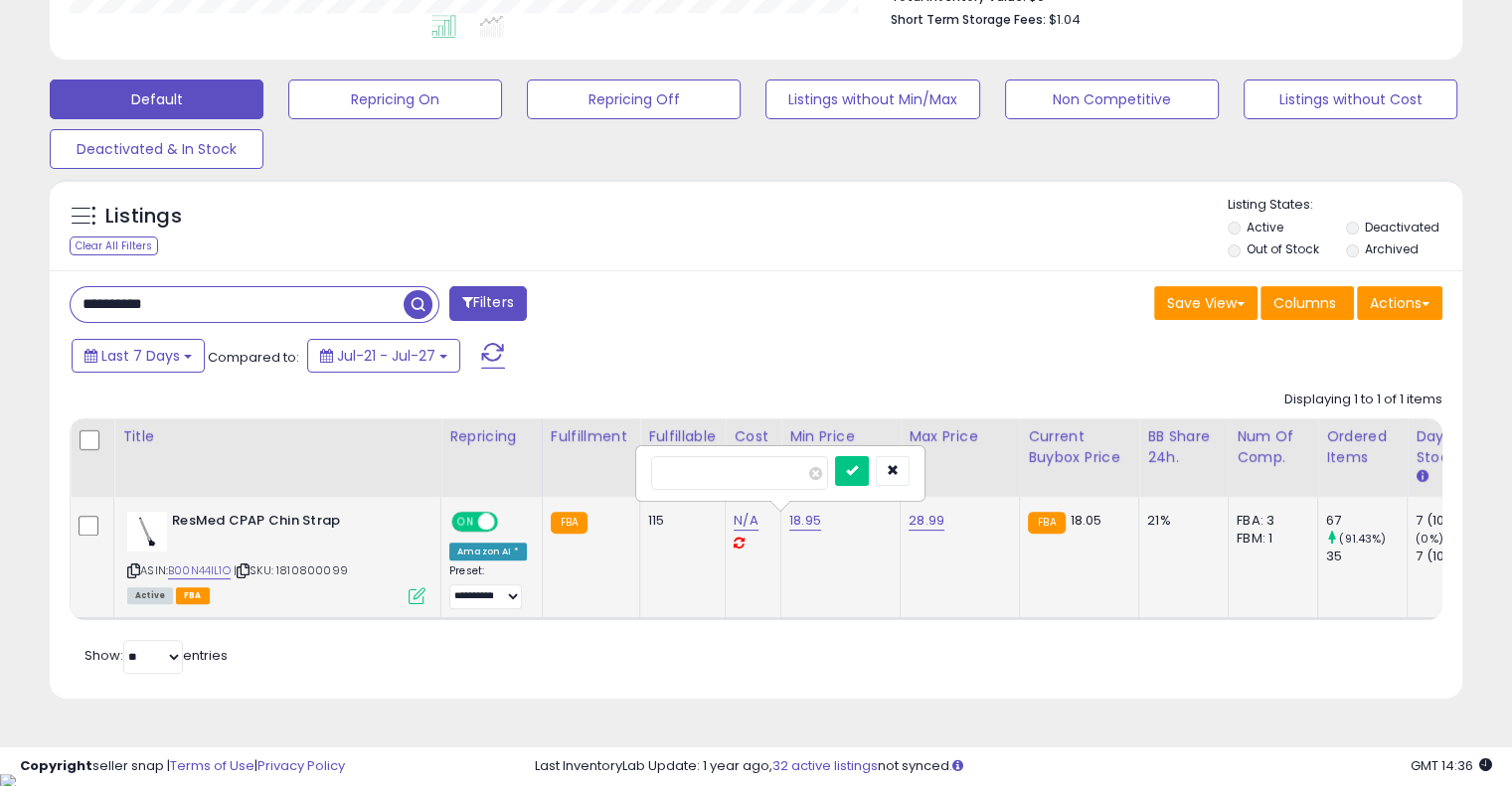 click on "*****" at bounding box center (740, 473) 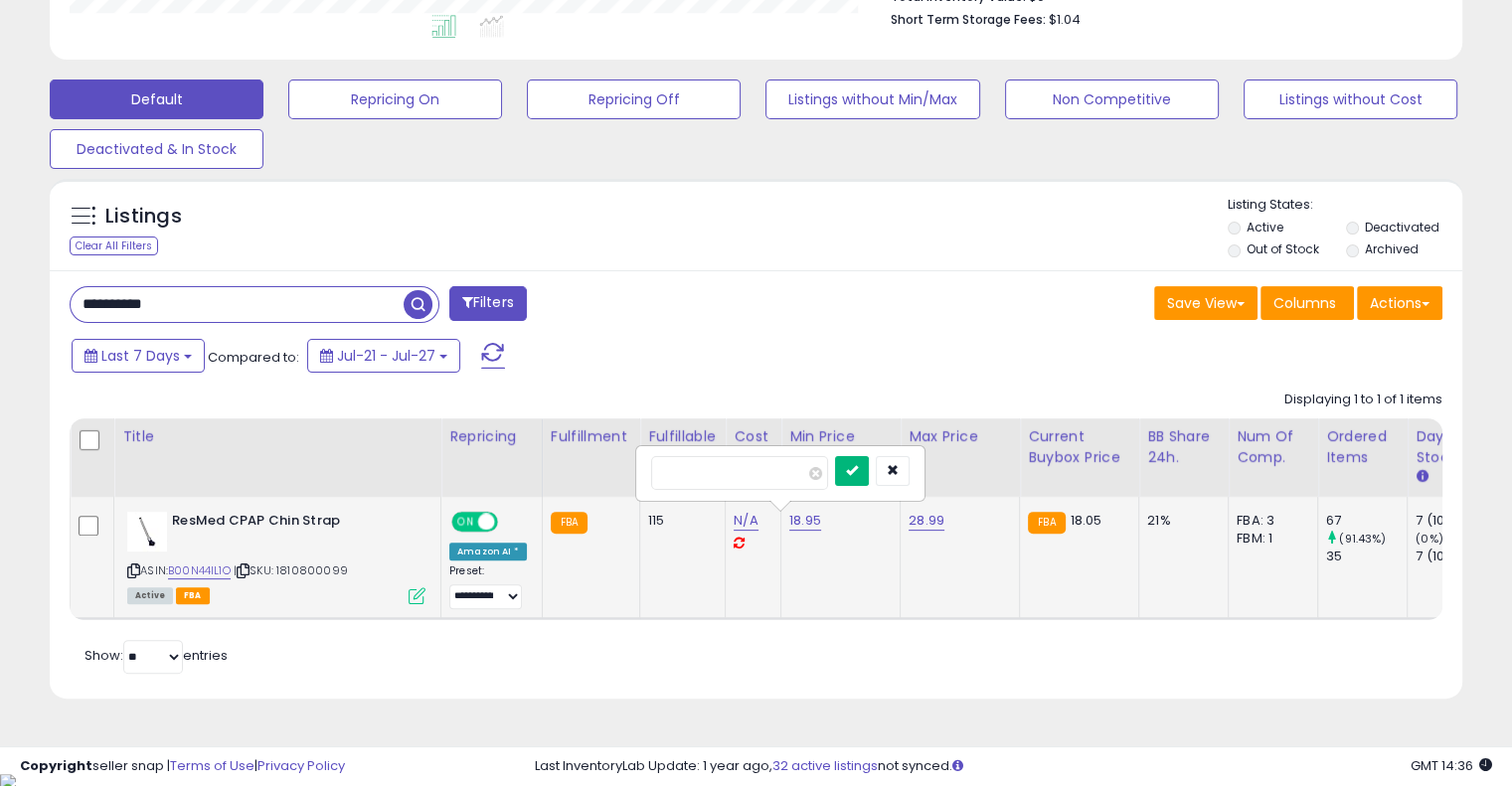 type on "*****" 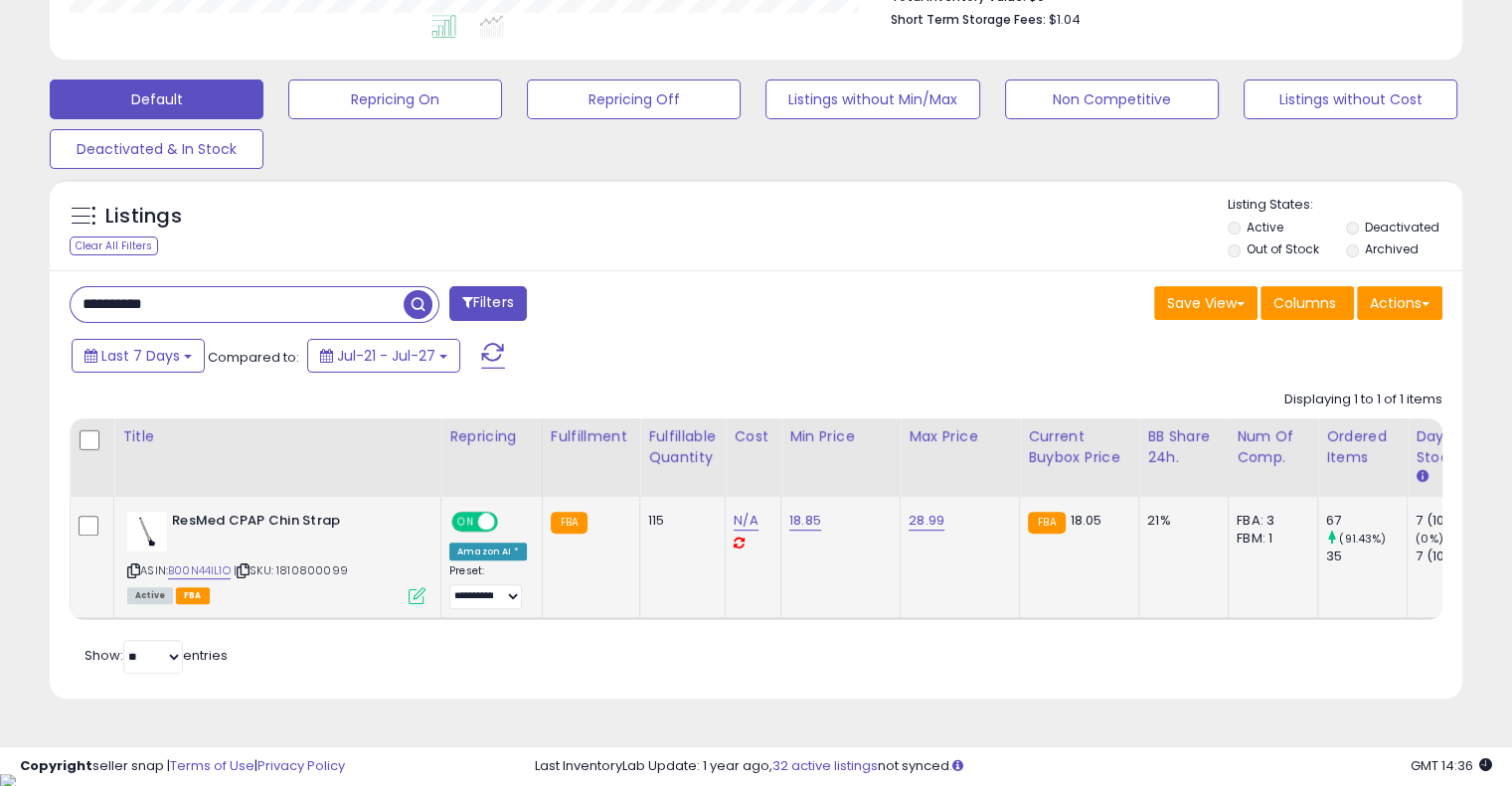 scroll, scrollTop: 0, scrollLeft: 38, axis: horizontal 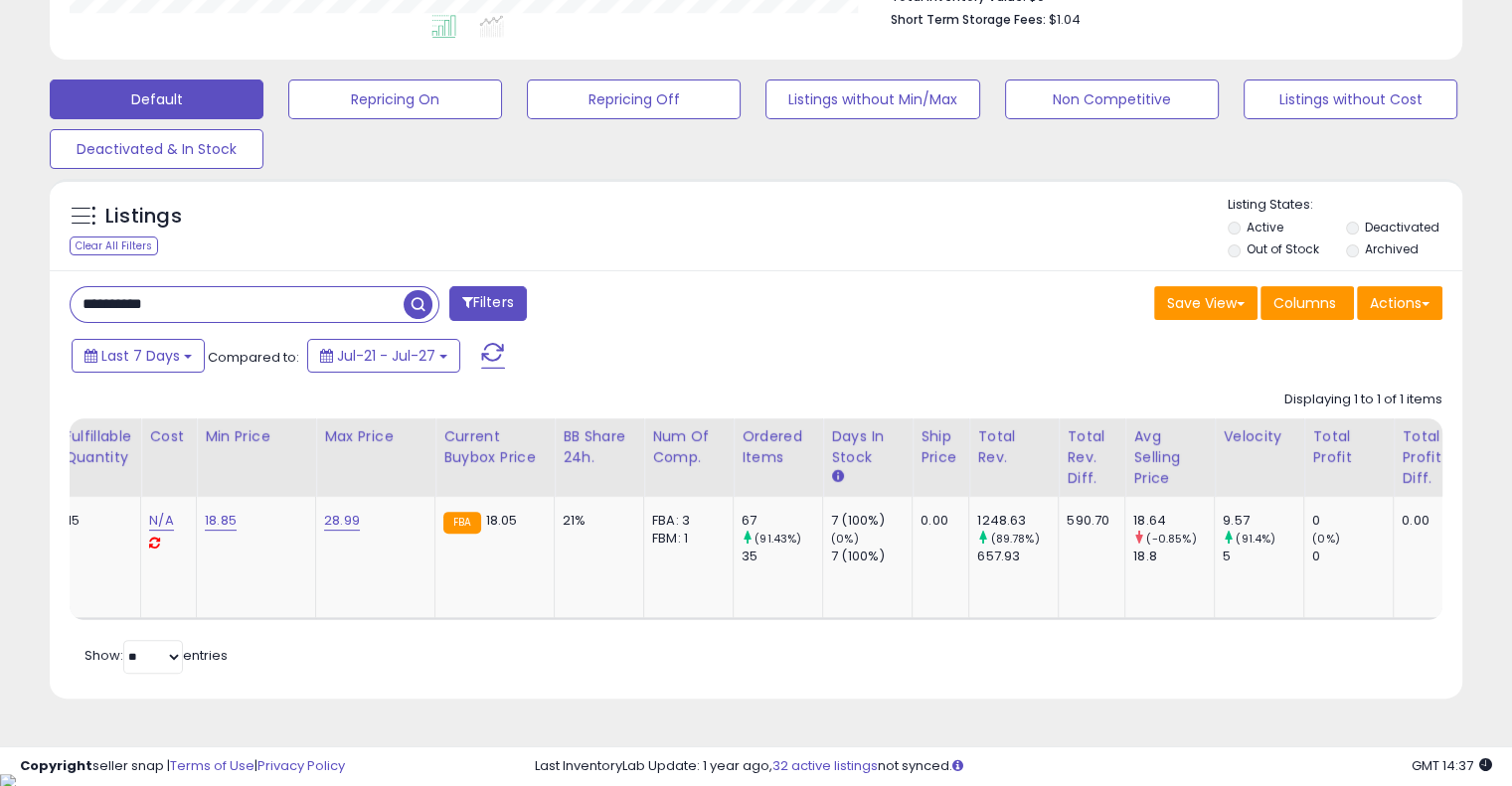 click on "Columns" at bounding box center [1307, 305] 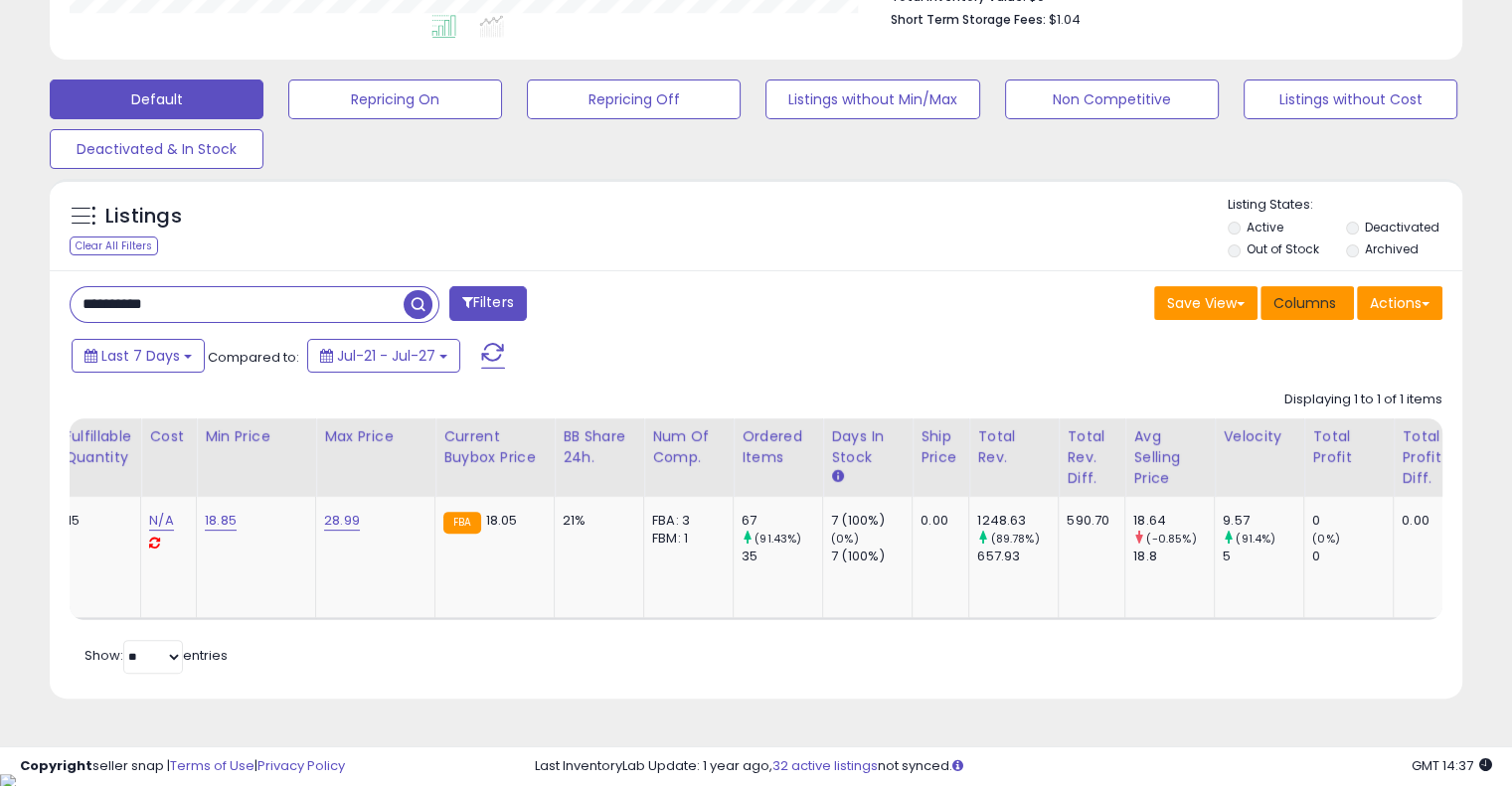 click on "Columns" at bounding box center (1304, 303) 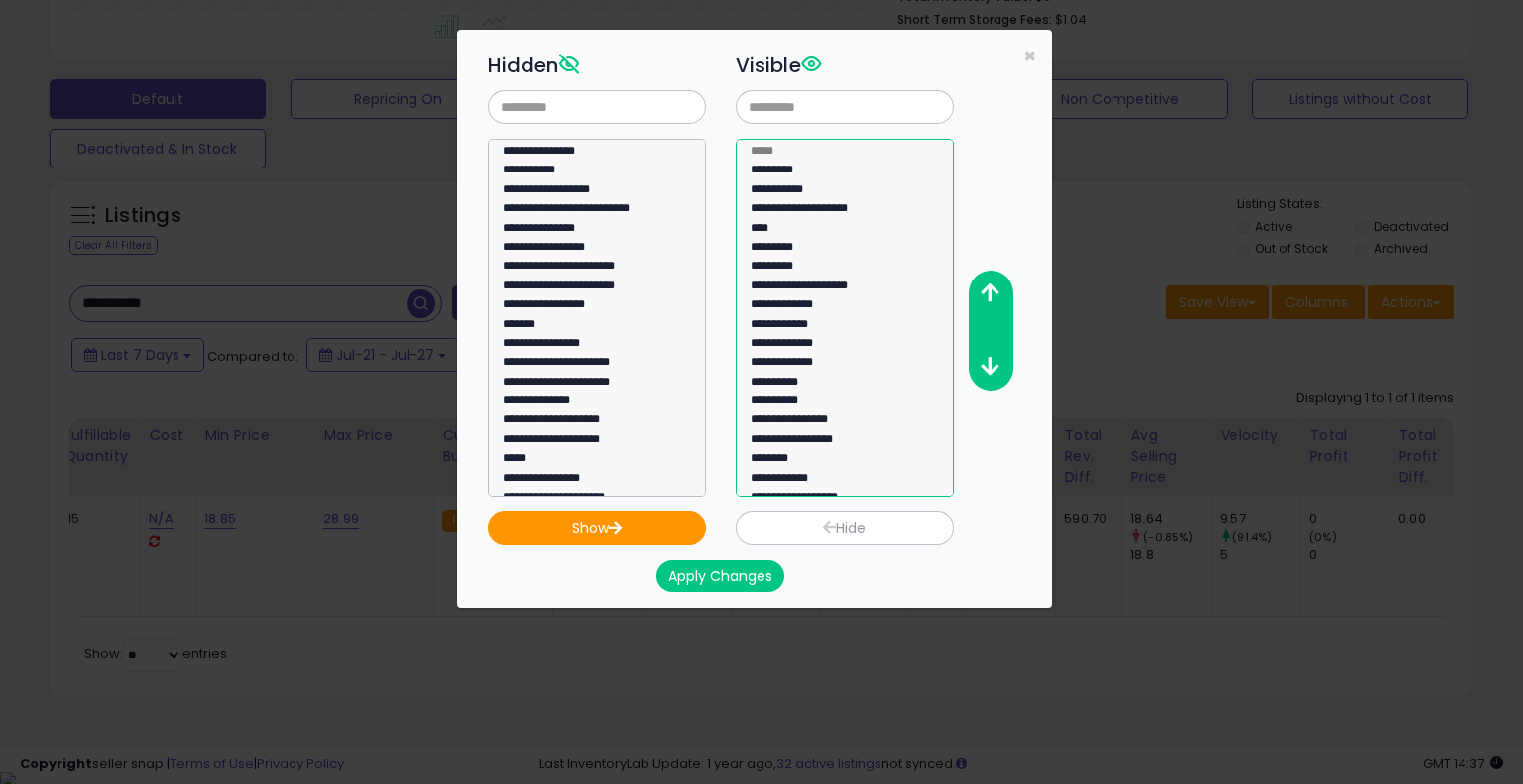 click on "**********" 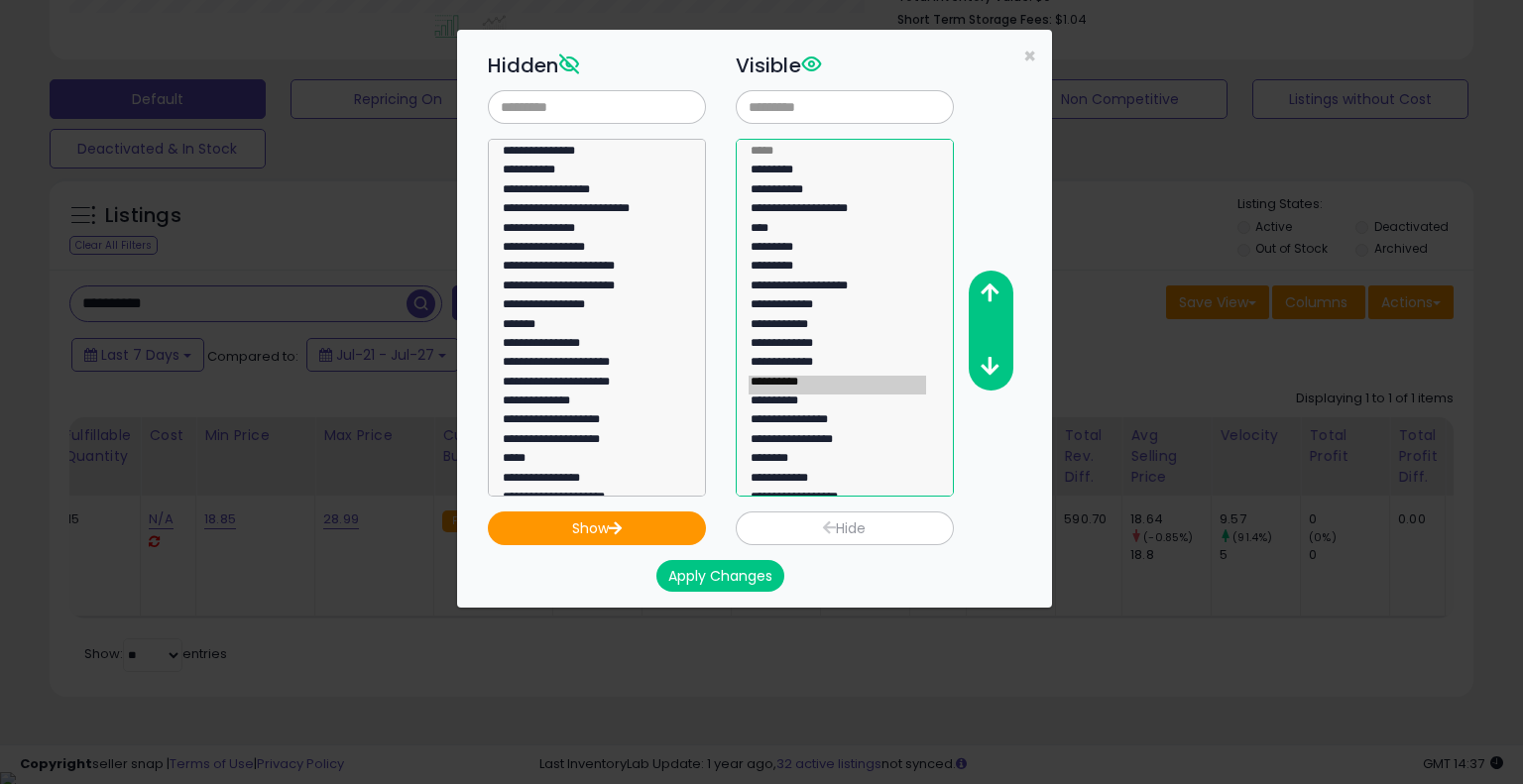 select on "**********" 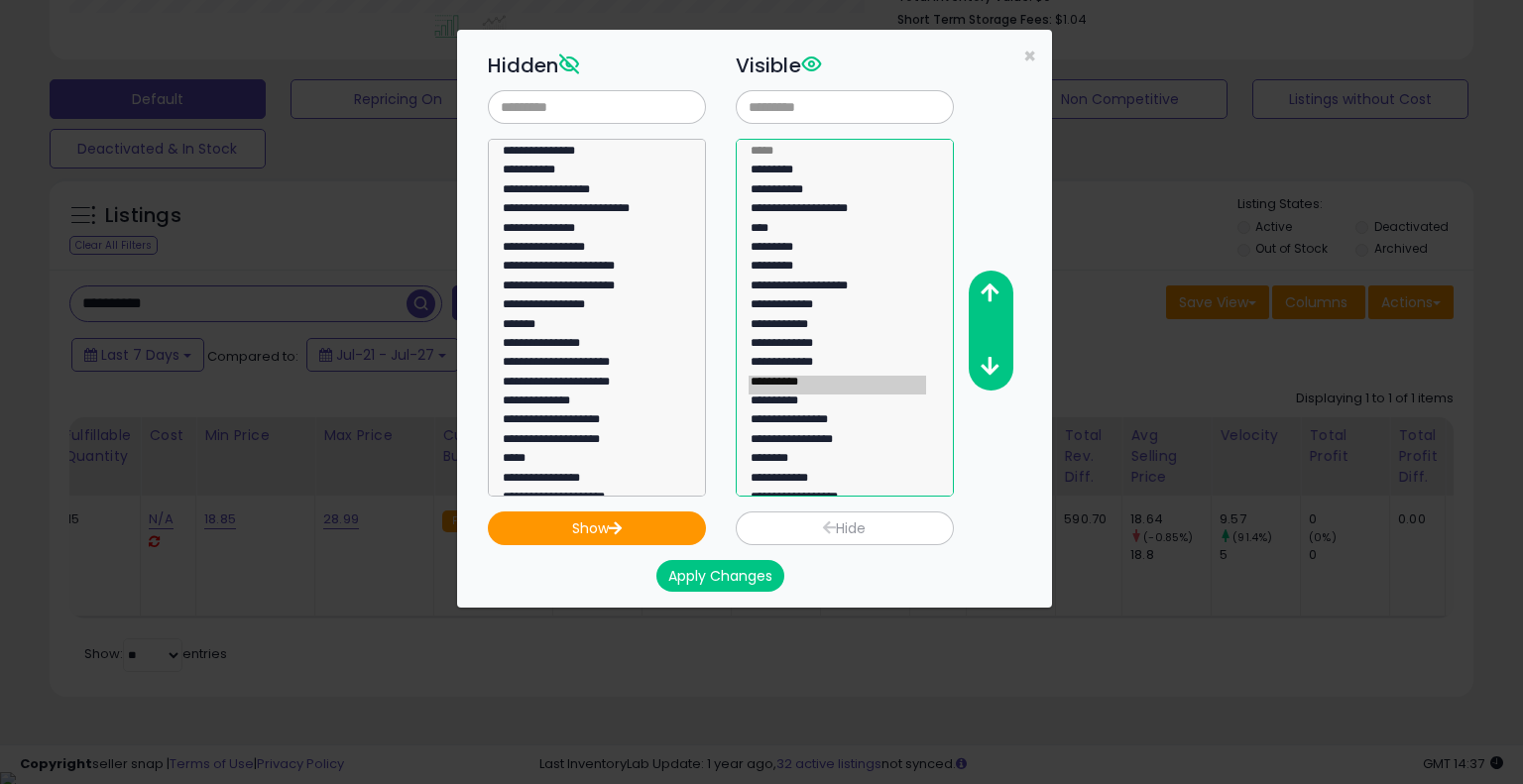 click on "**********" 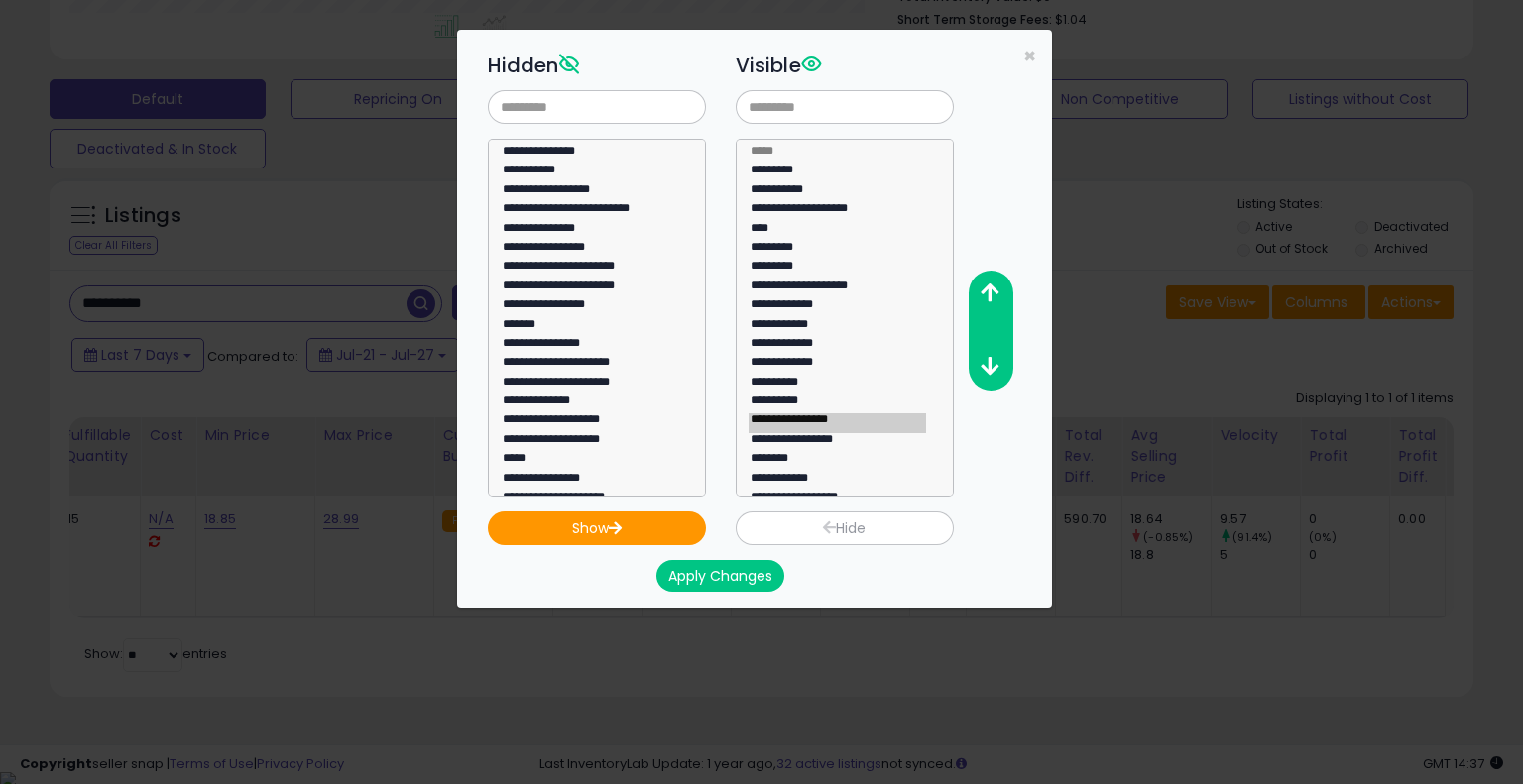 click on "Hide" at bounding box center (845, 528) 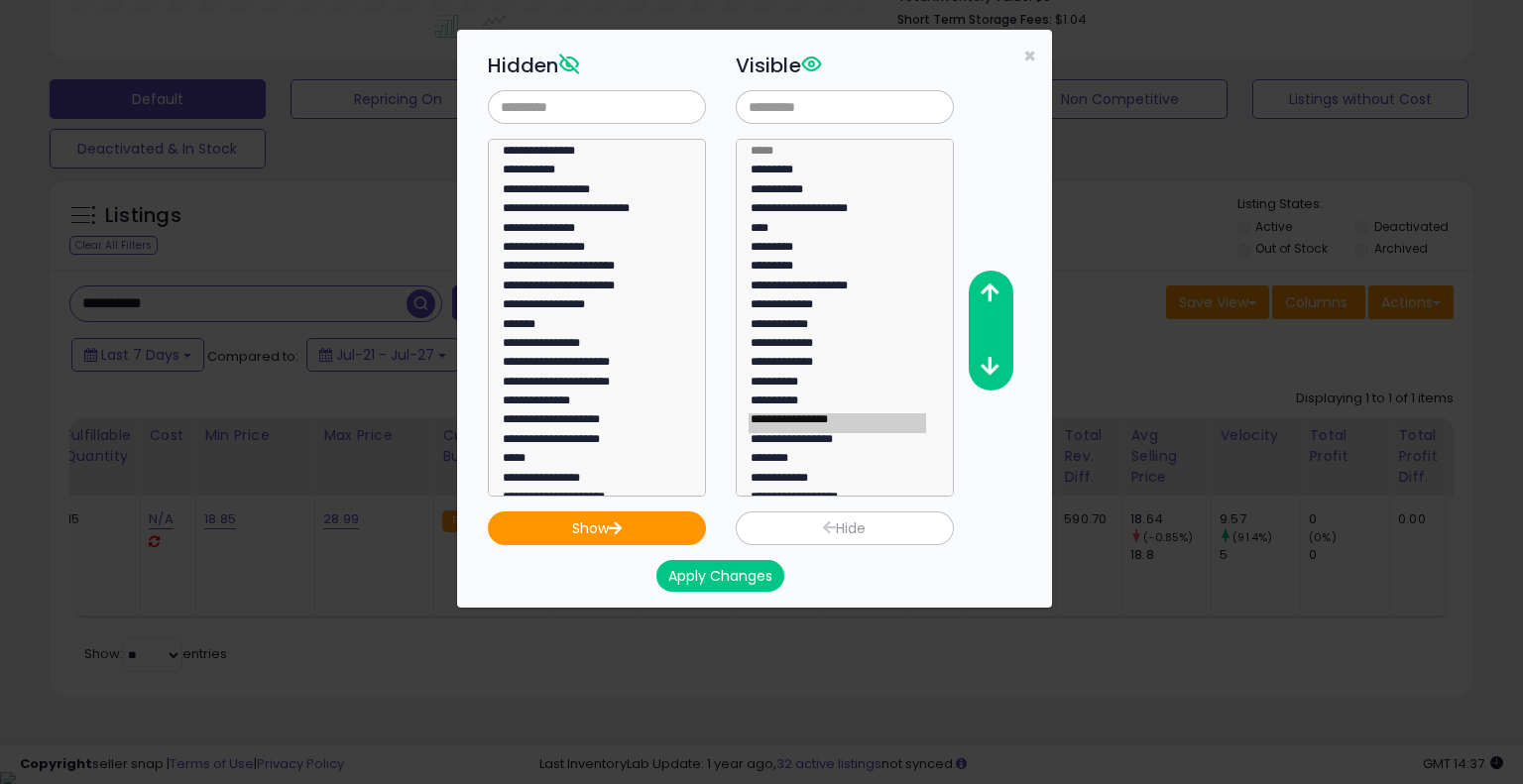 select 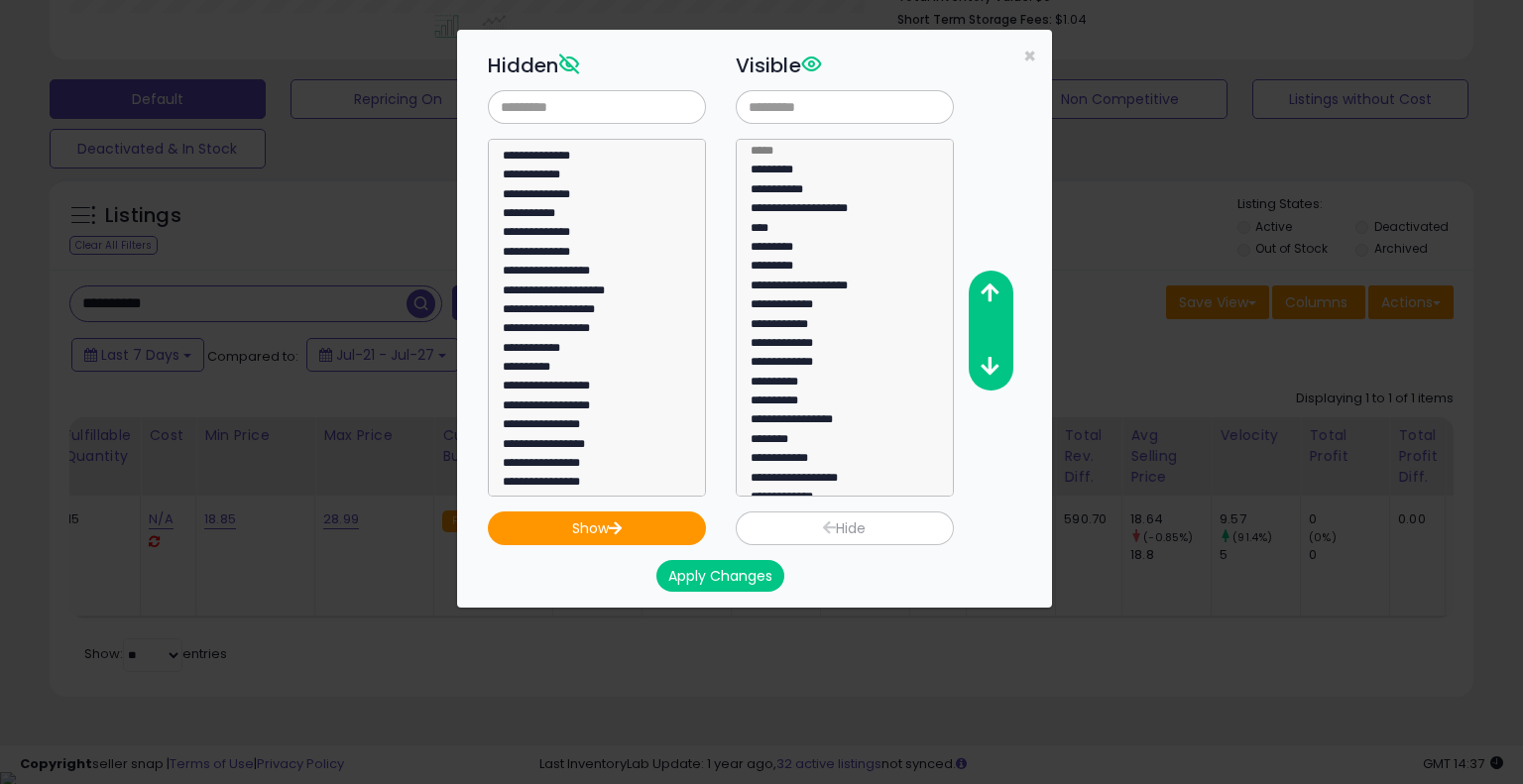 click on "Apply Changes" at bounding box center [720, 576] 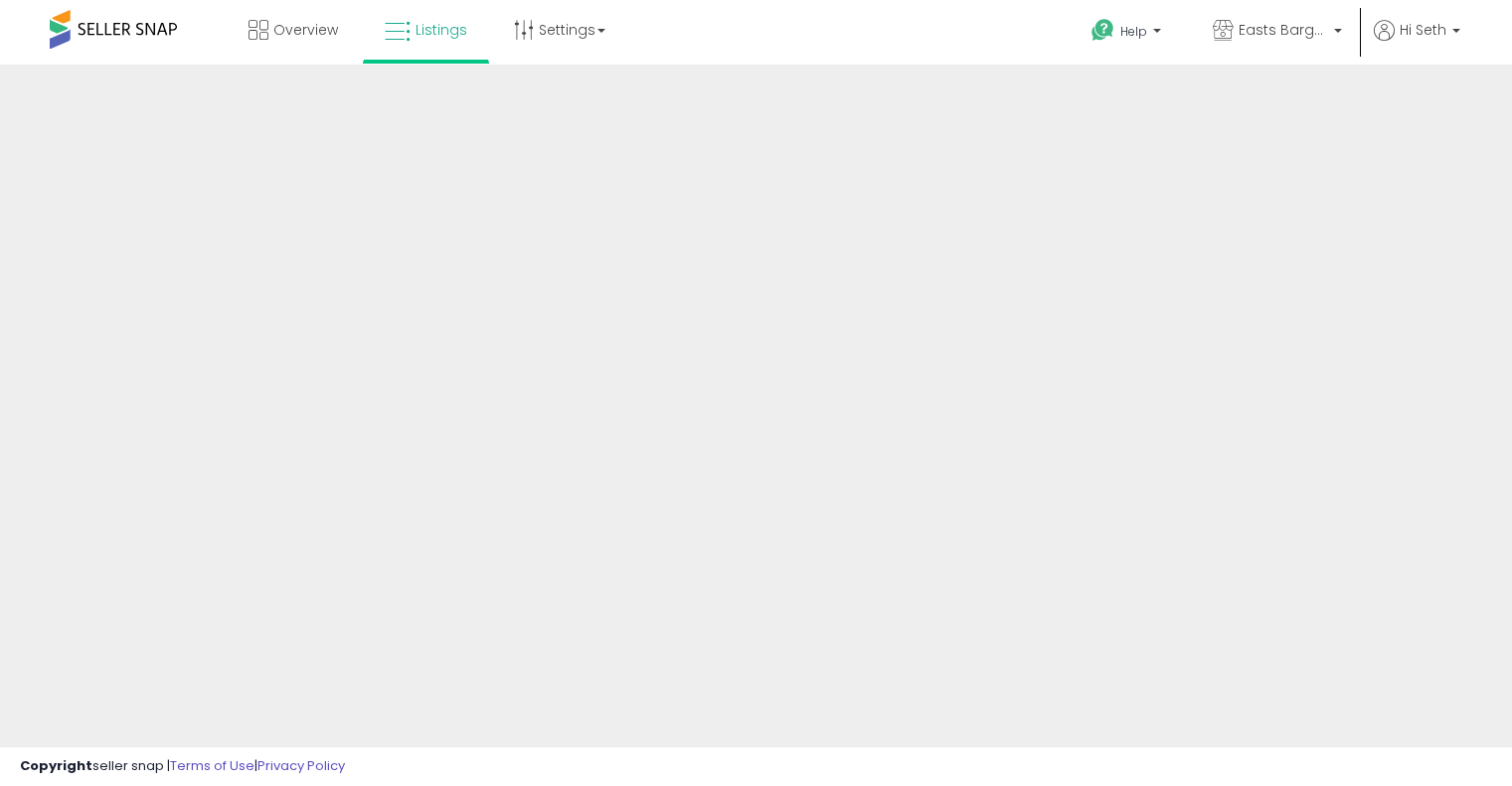 scroll, scrollTop: 0, scrollLeft: 0, axis: both 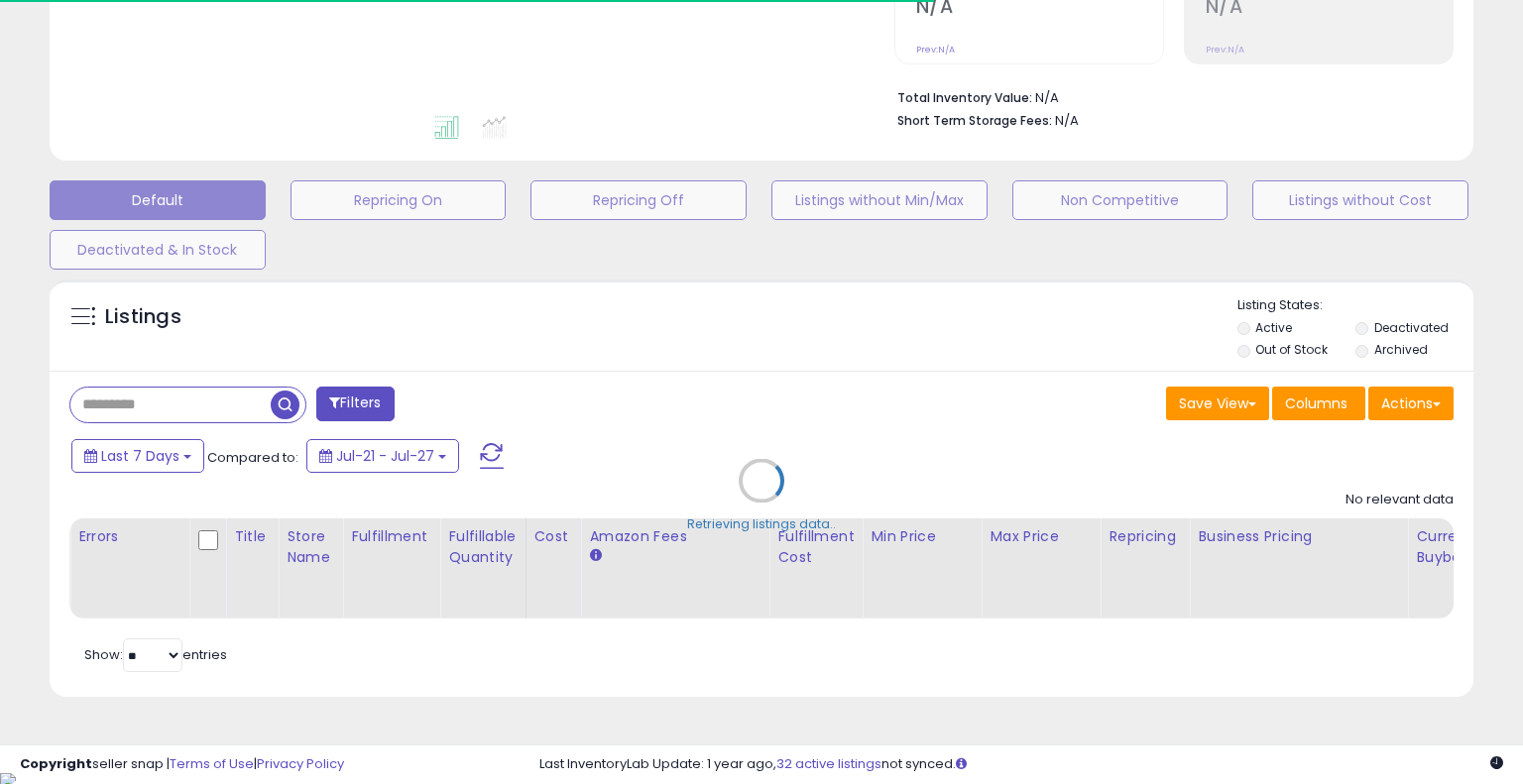 type on "**********" 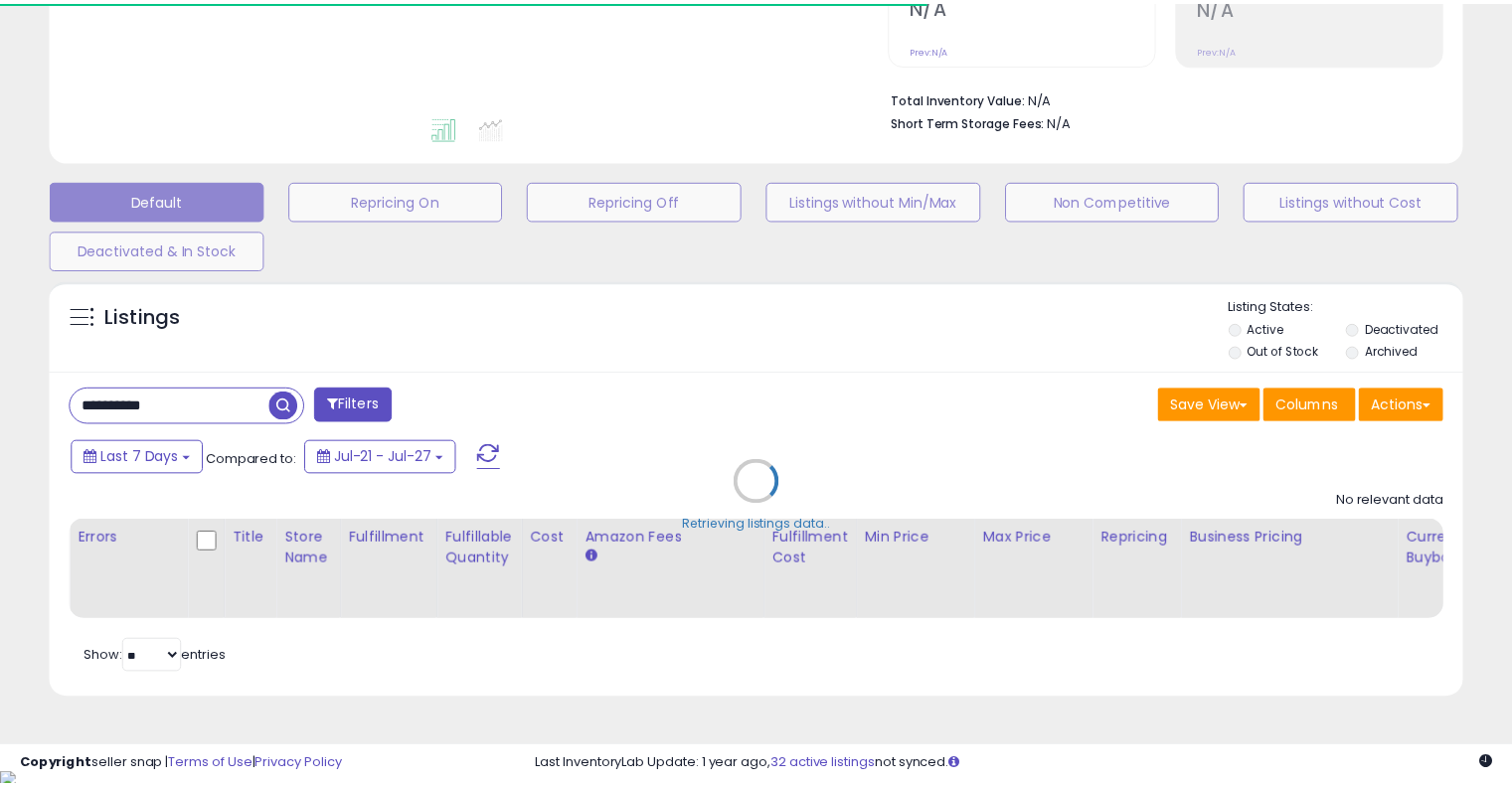 scroll, scrollTop: 446, scrollLeft: 0, axis: vertical 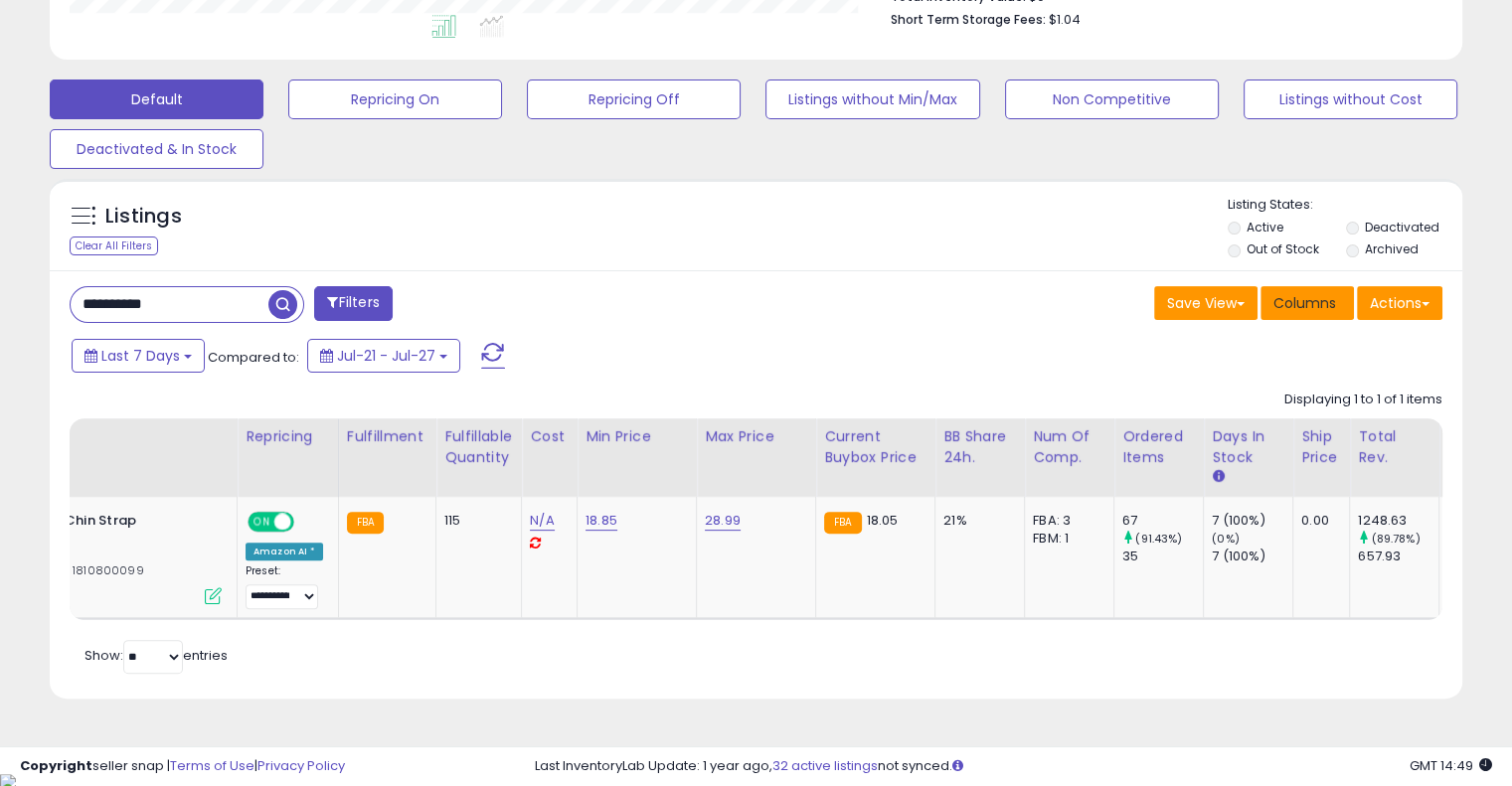 click on "Columns" at bounding box center [1304, 303] 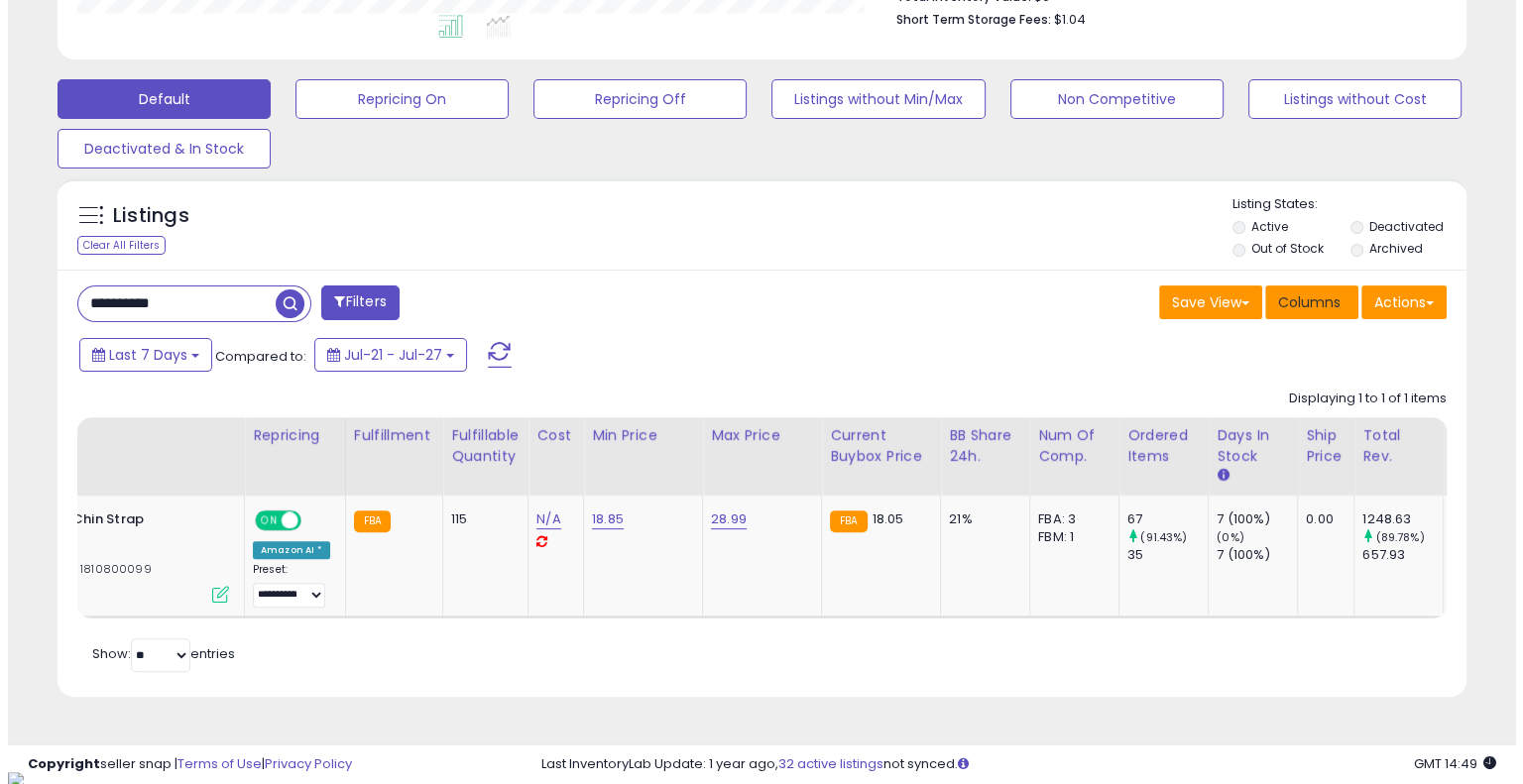 scroll, scrollTop: 990743, scrollLeft: 990712, axis: both 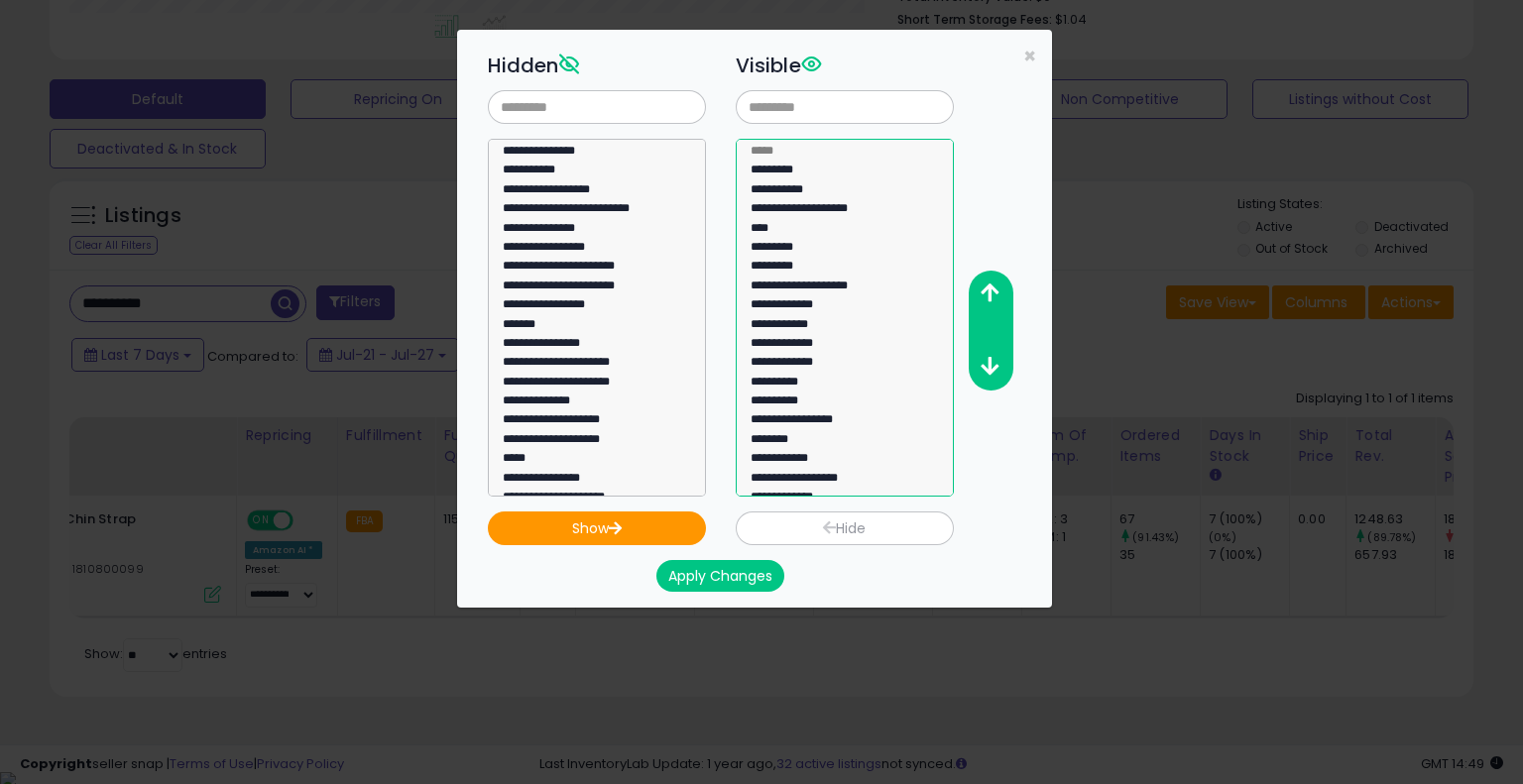 click on "**********" 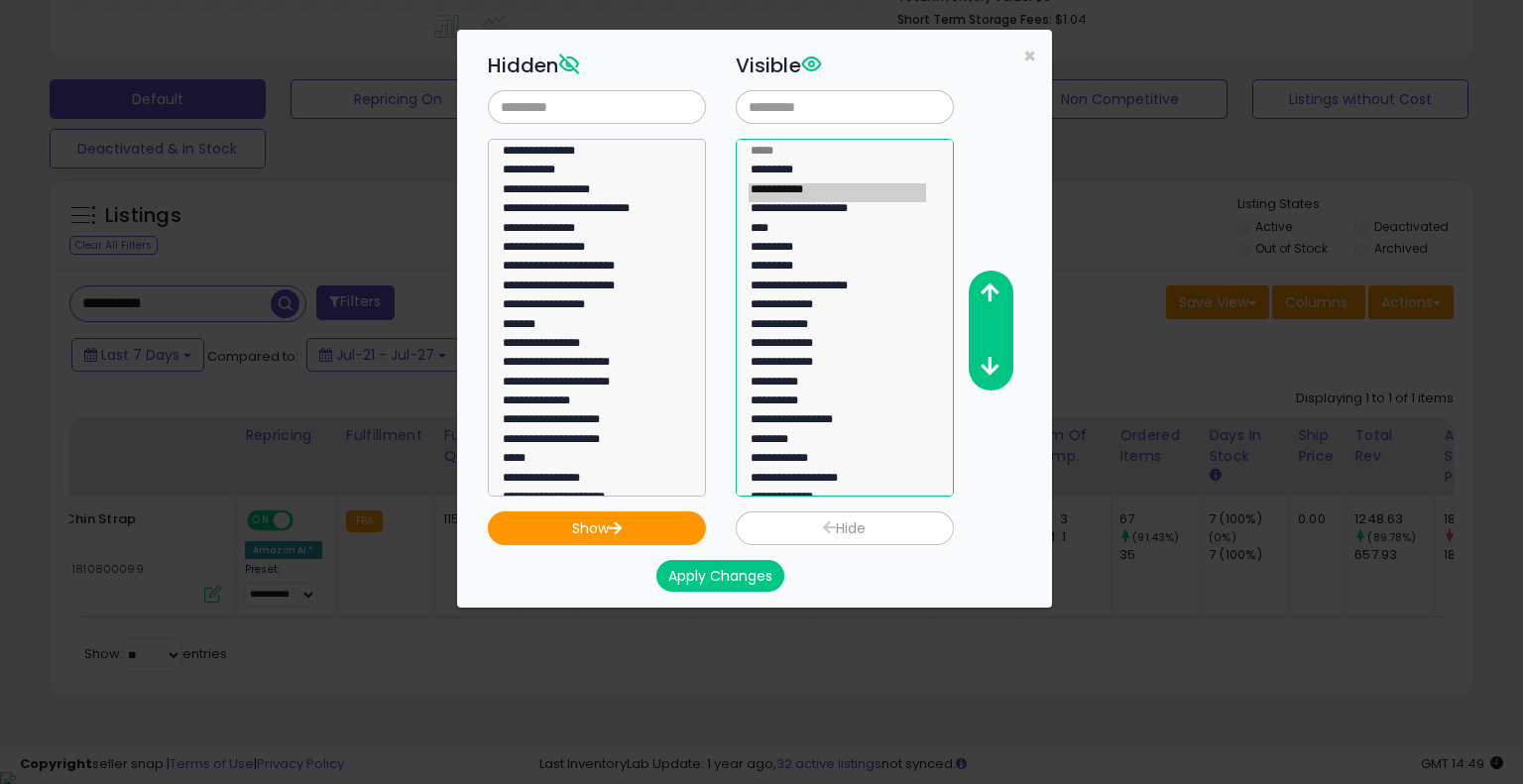 click on "**********" 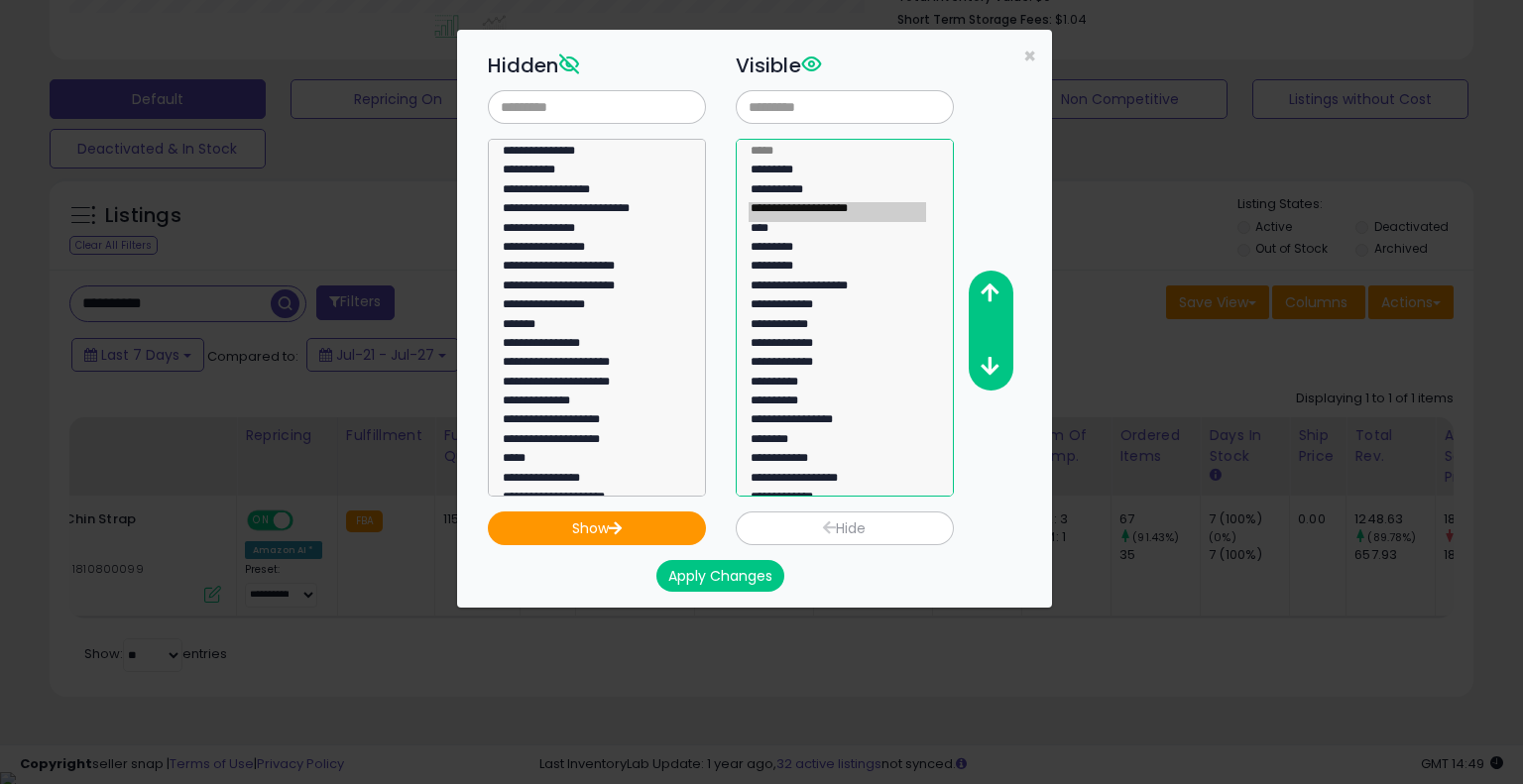 click on "****" 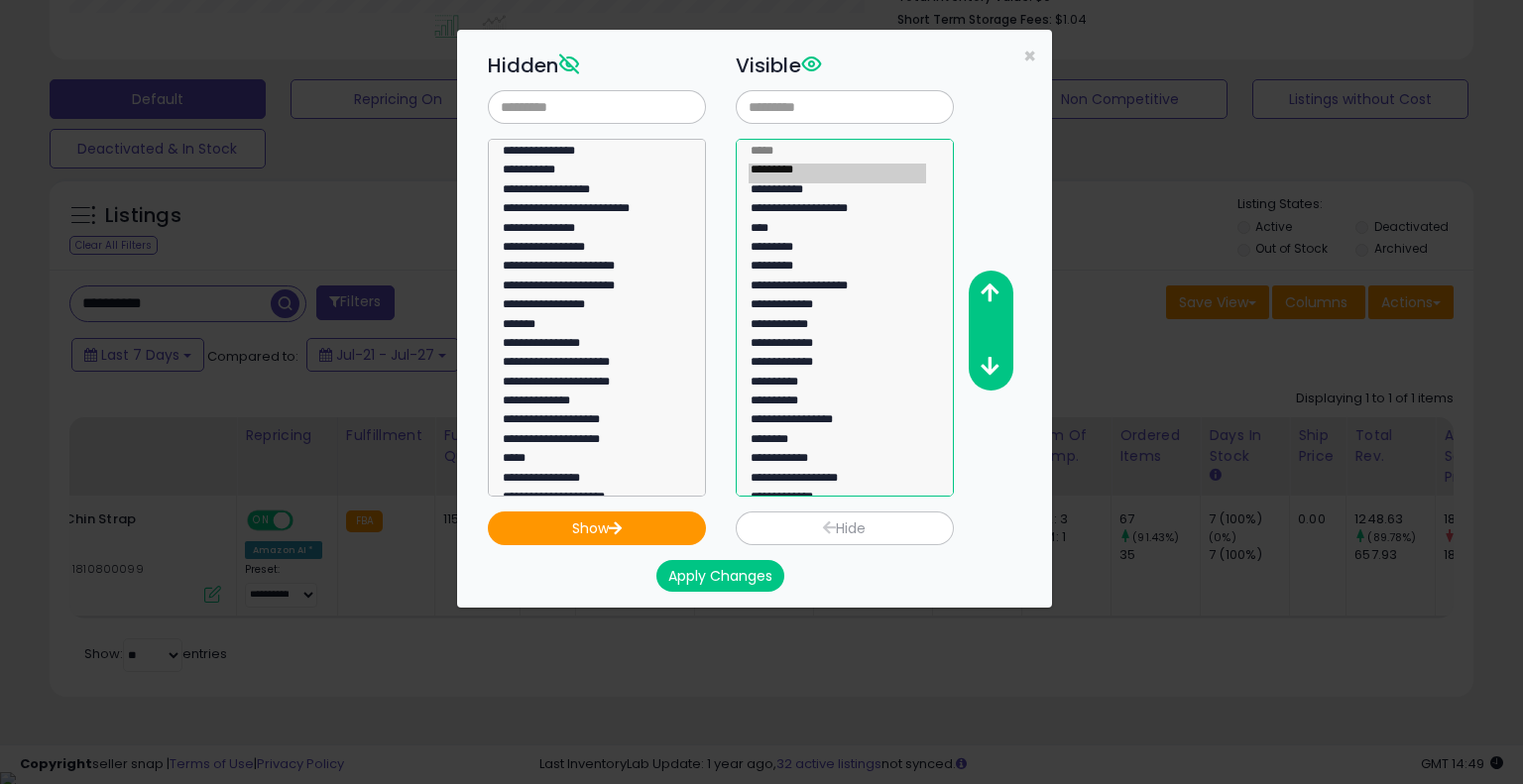 click on "*********" 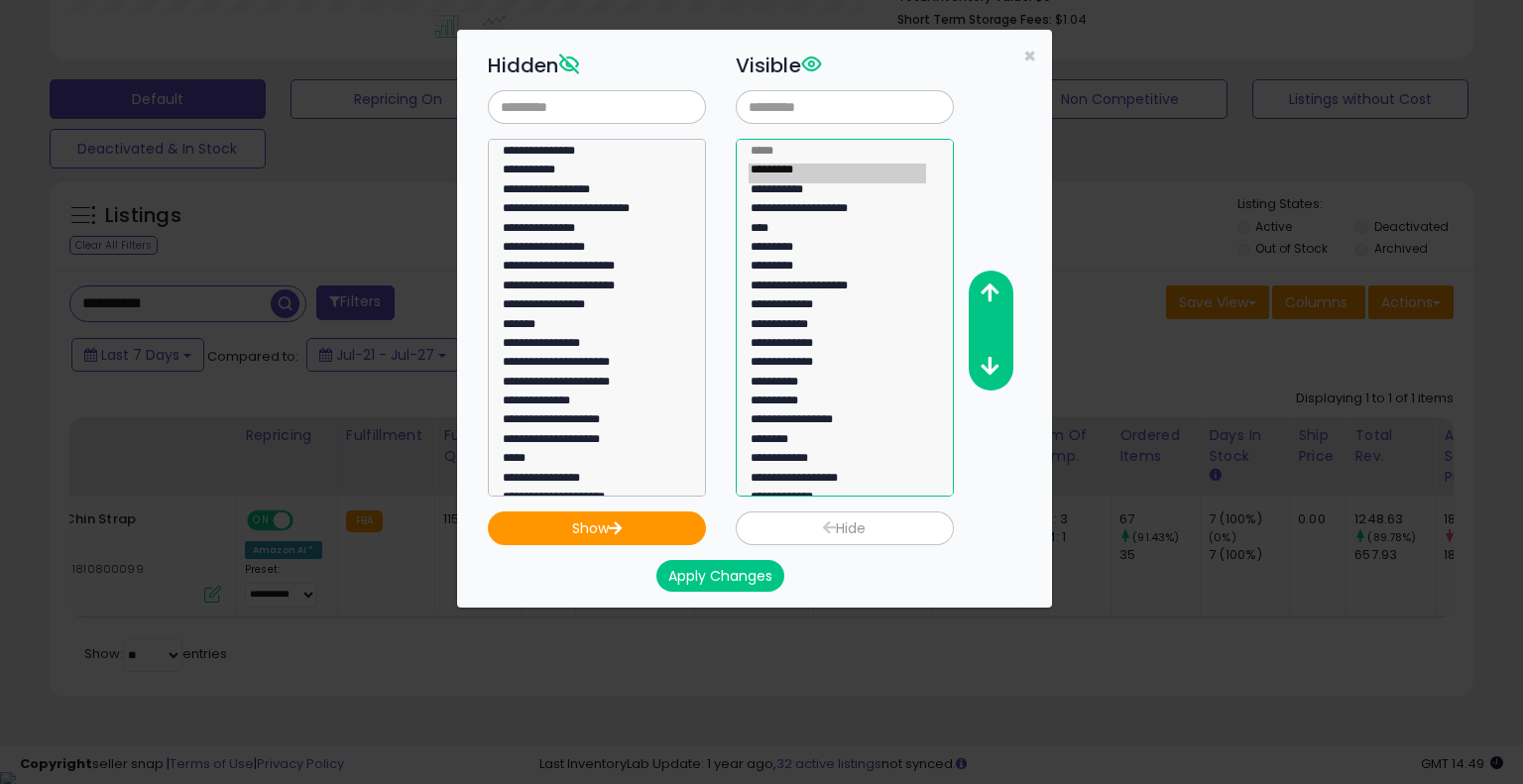 click on "**********" 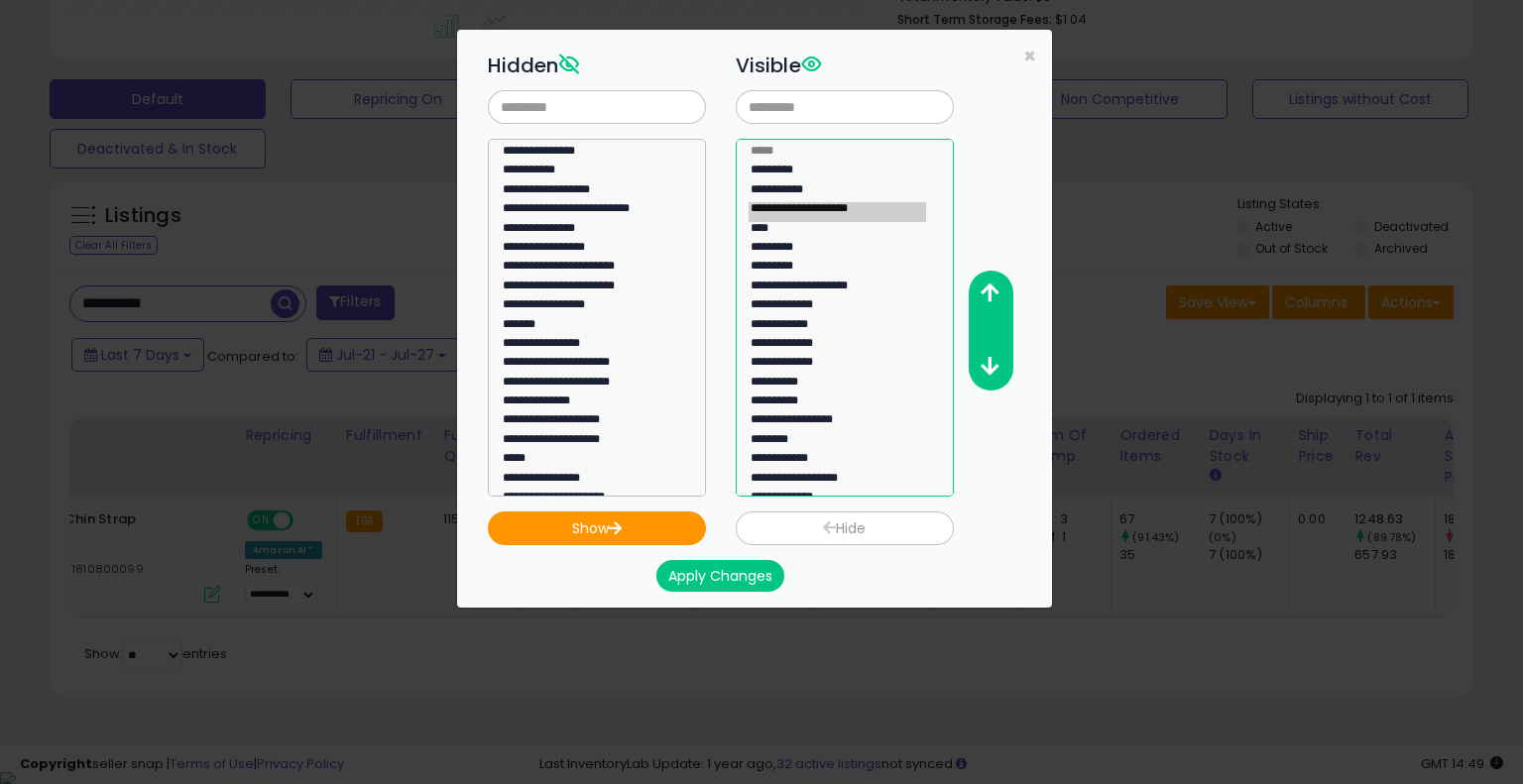 click on "**********" 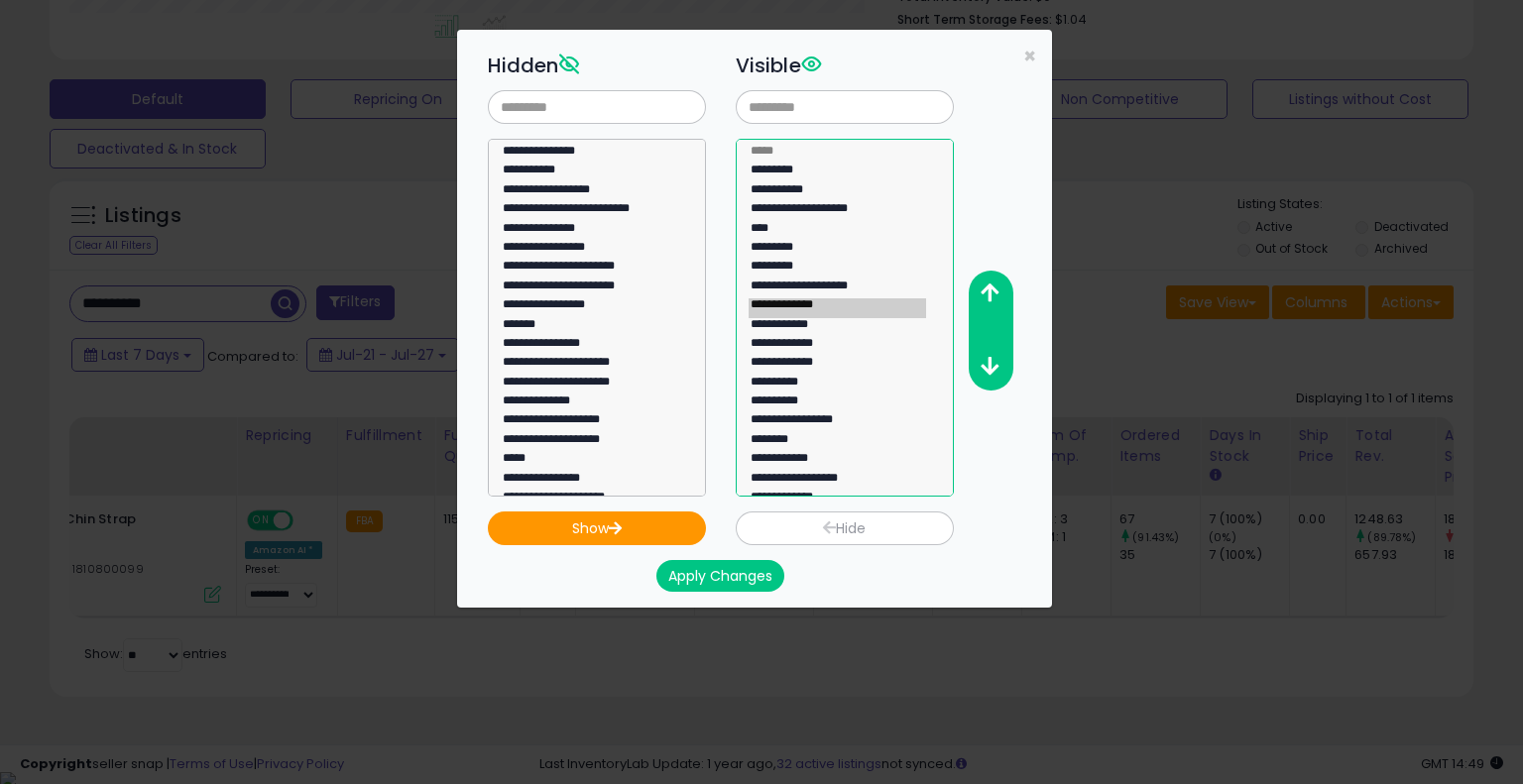 click on "**********" 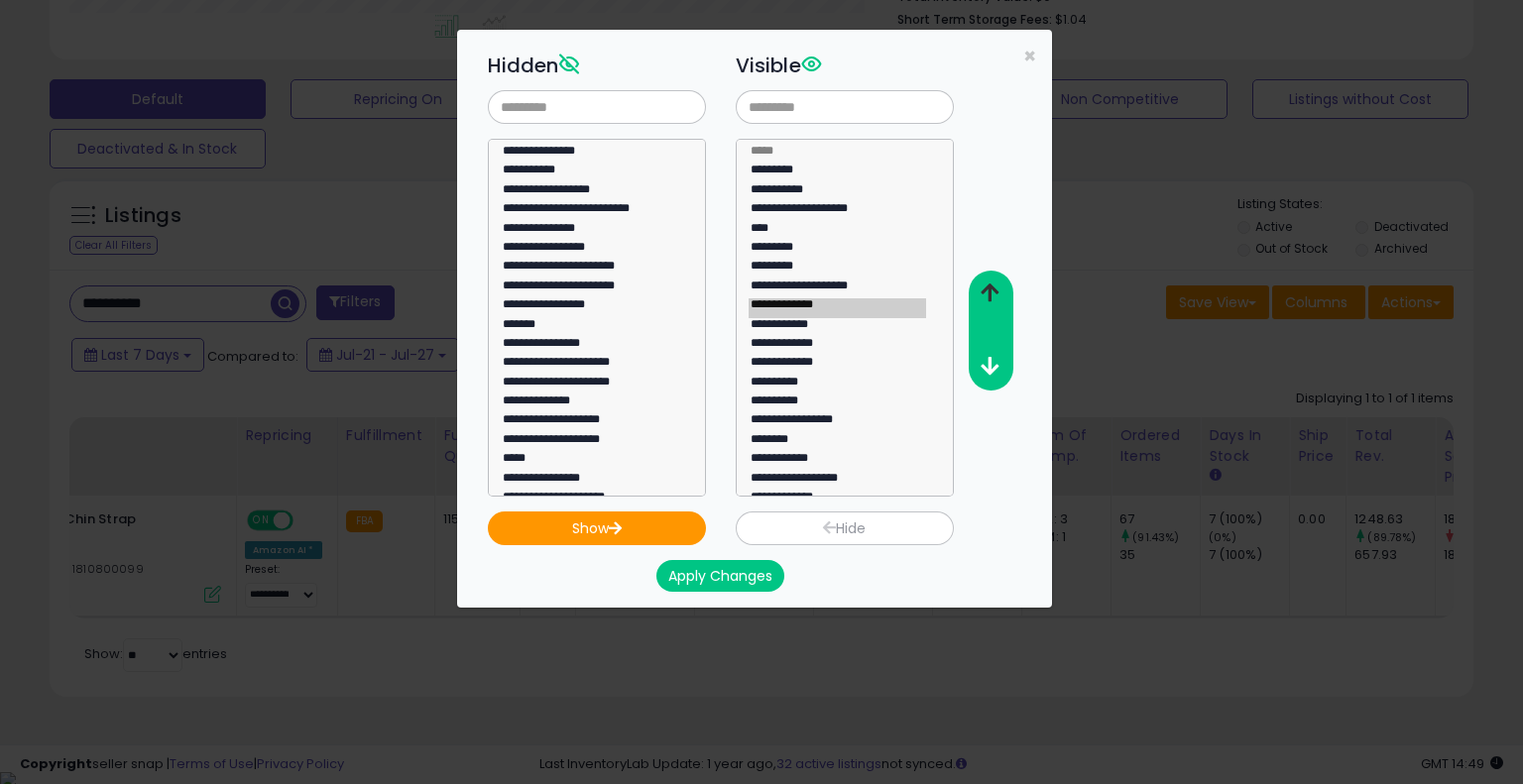 click at bounding box center (990, 292) 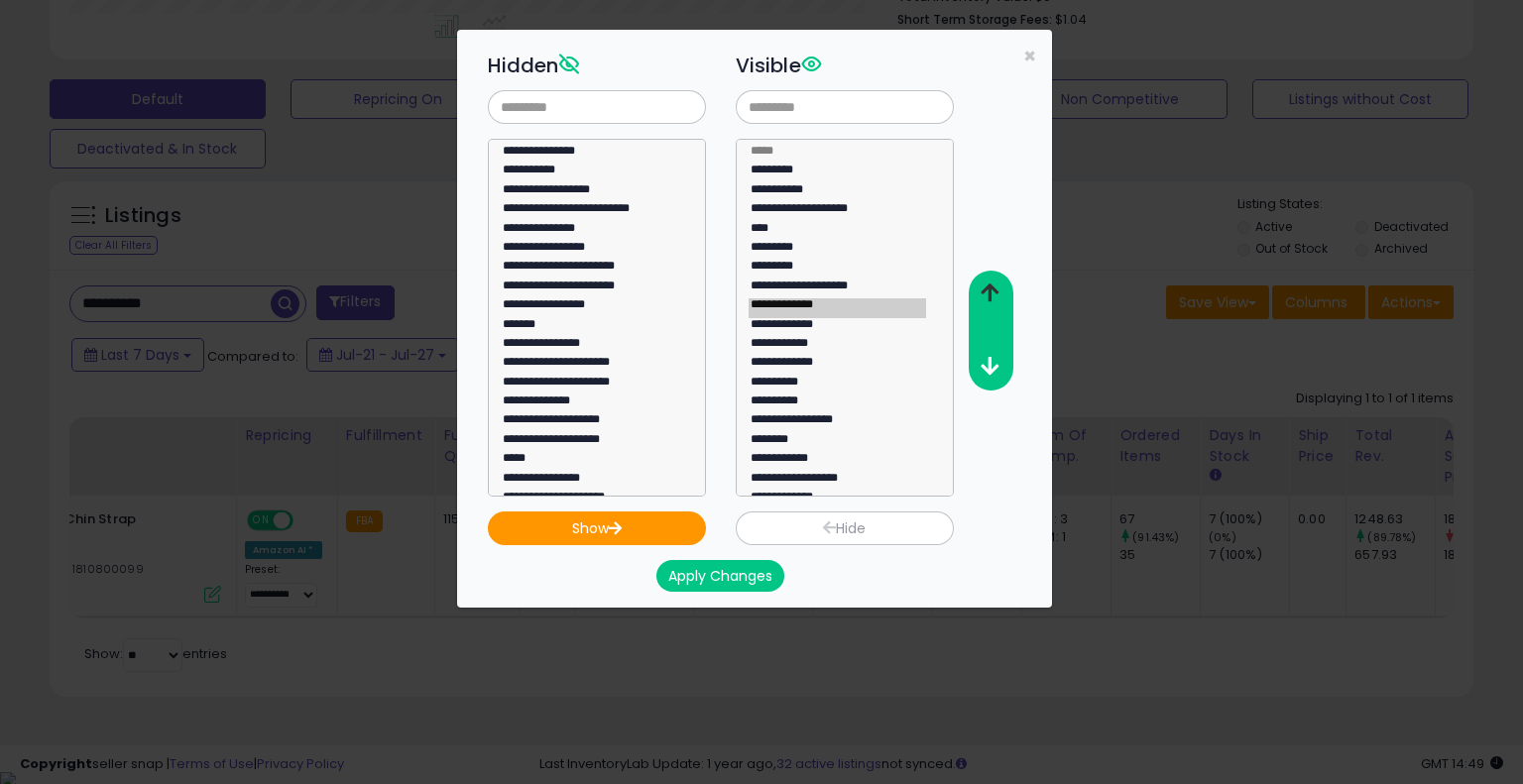 click at bounding box center (990, 292) 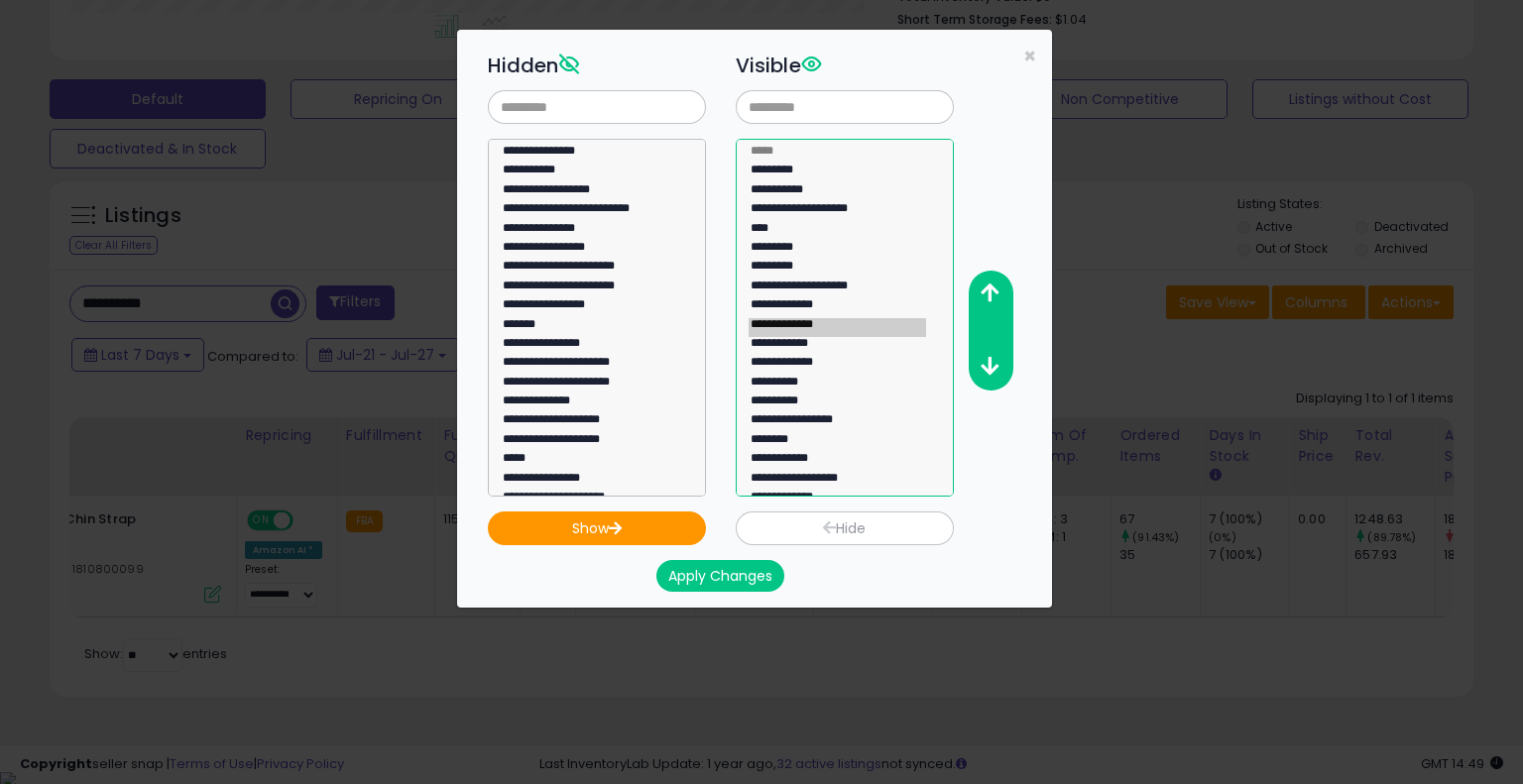 click on "**********" 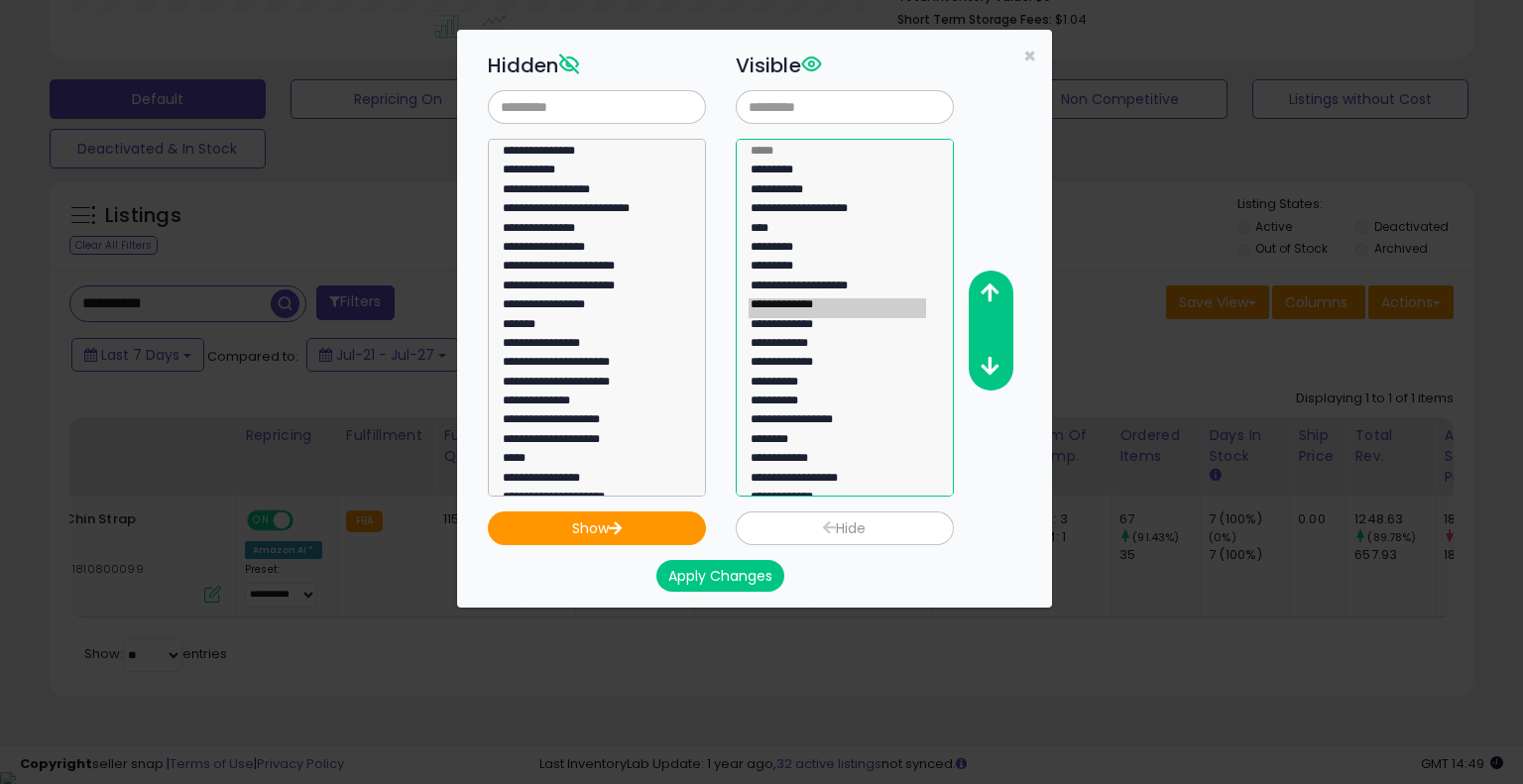 click on "**********" 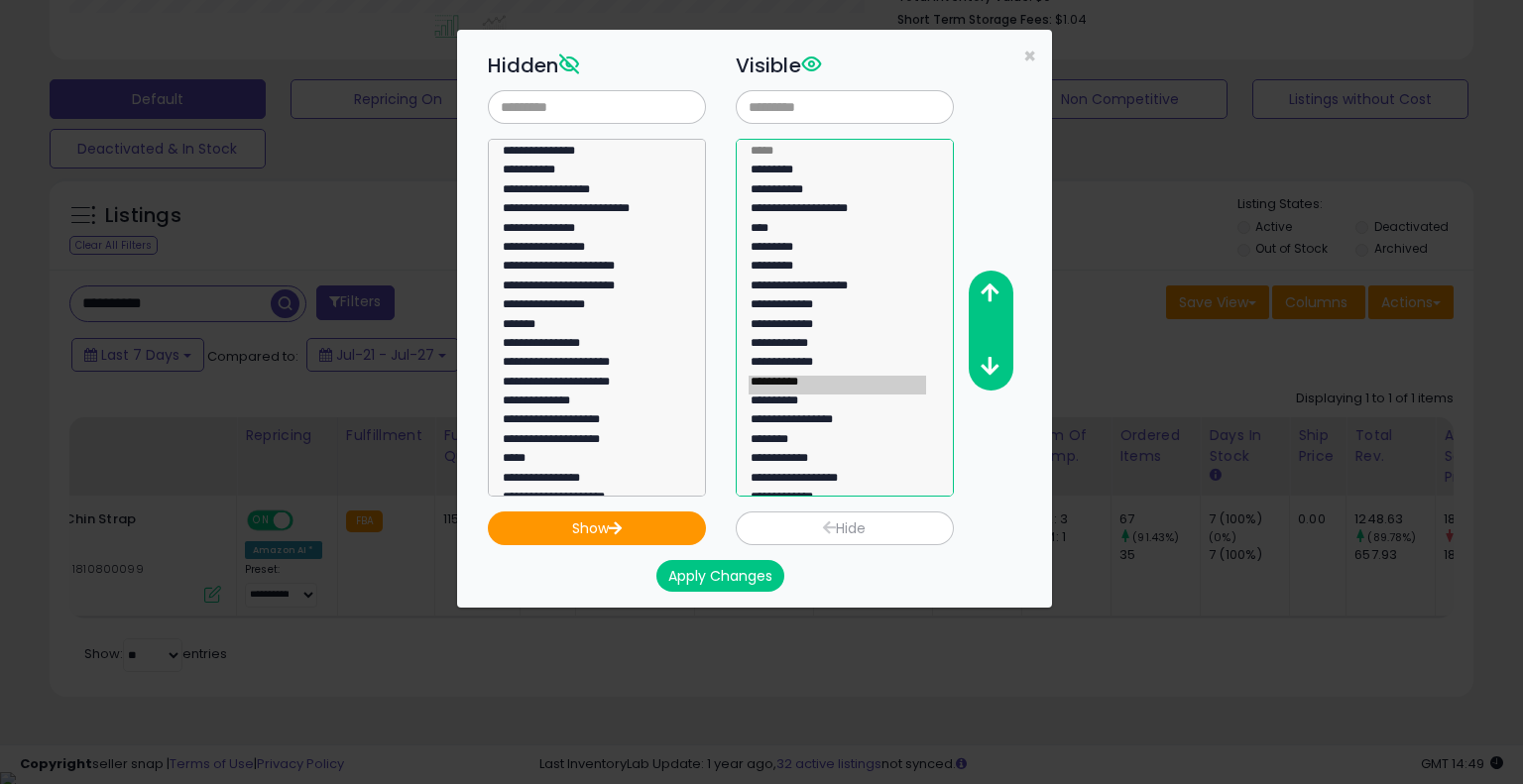 click on "**********" 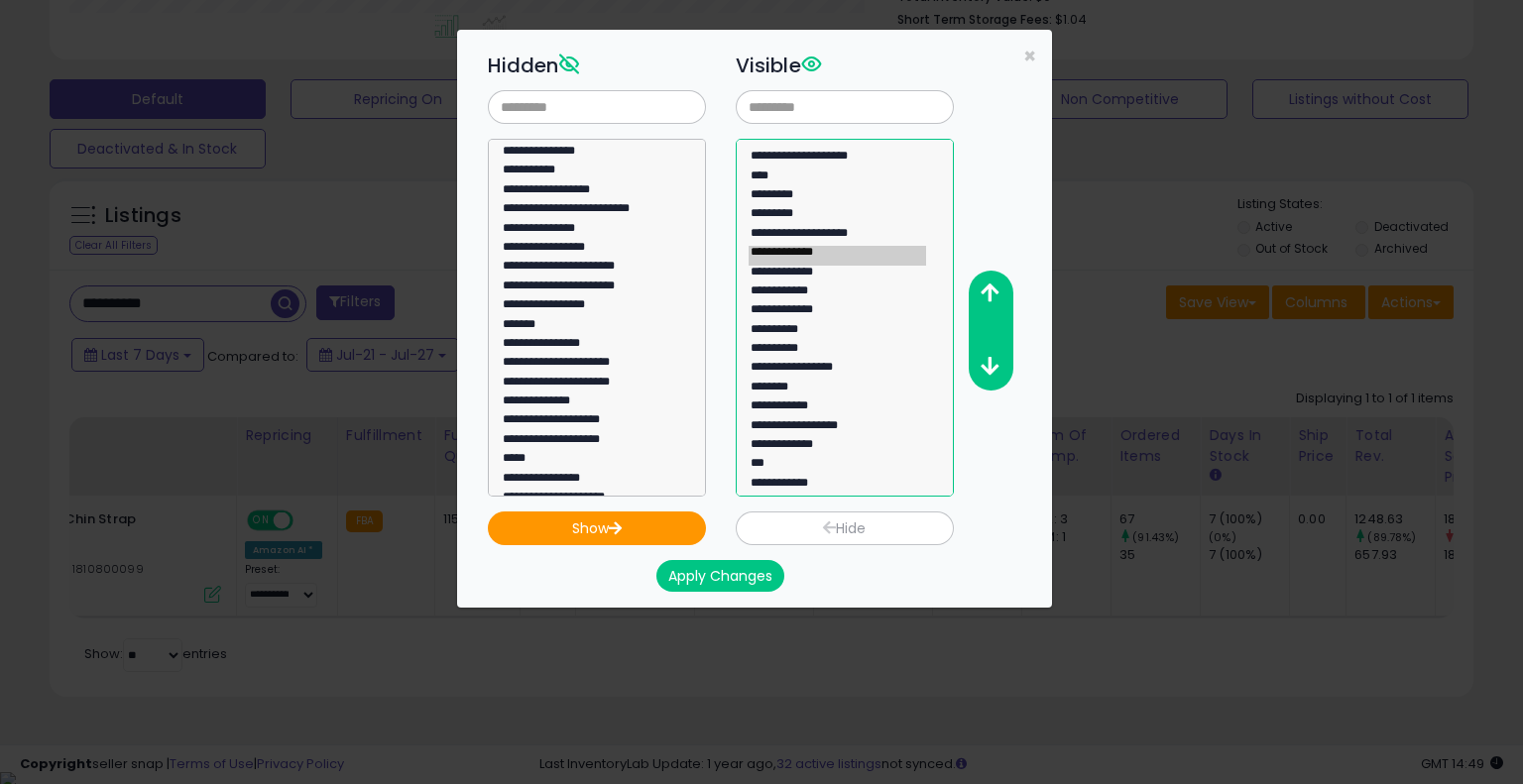 scroll, scrollTop: 76, scrollLeft: 0, axis: vertical 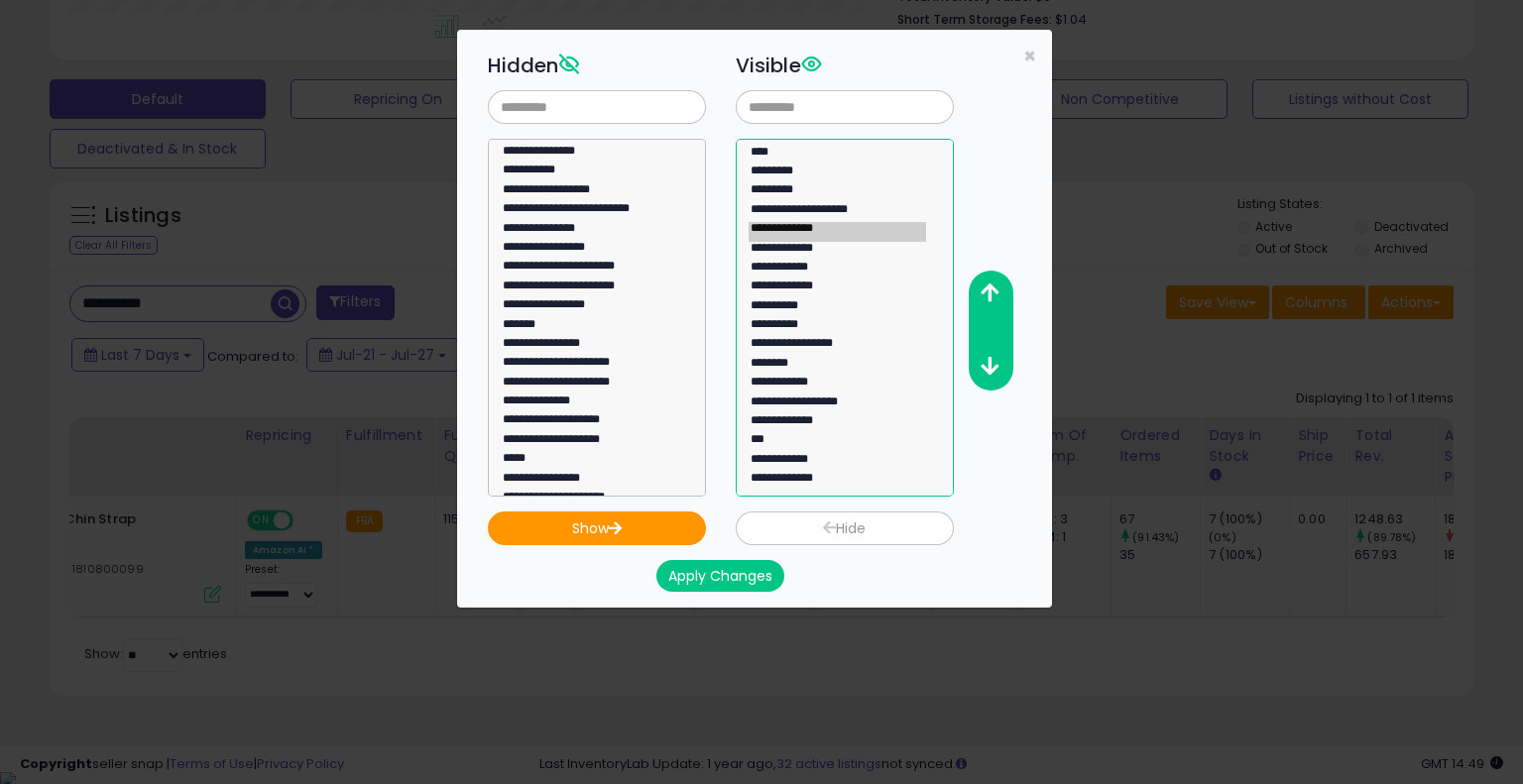 click on "**********" 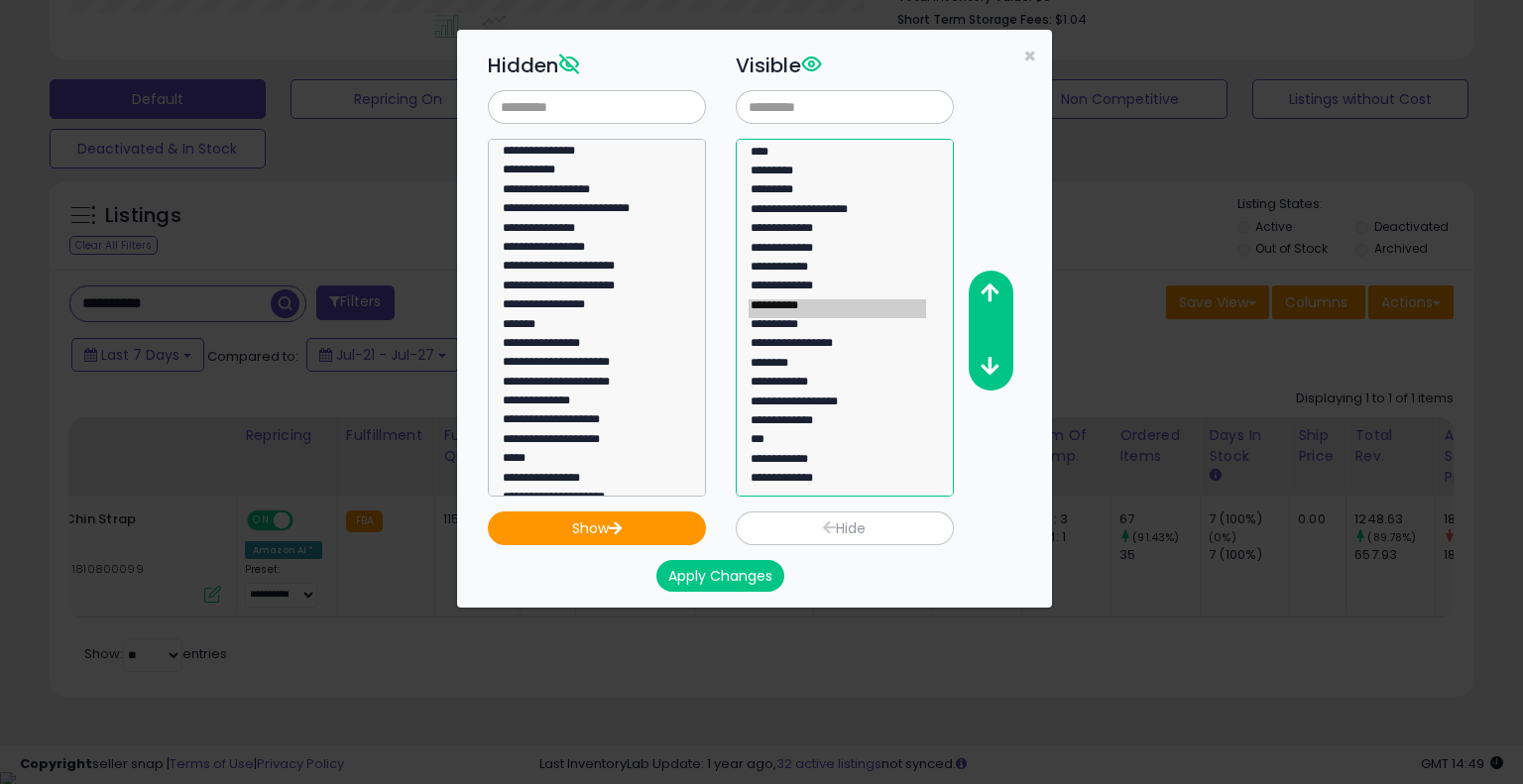 click on "**********" 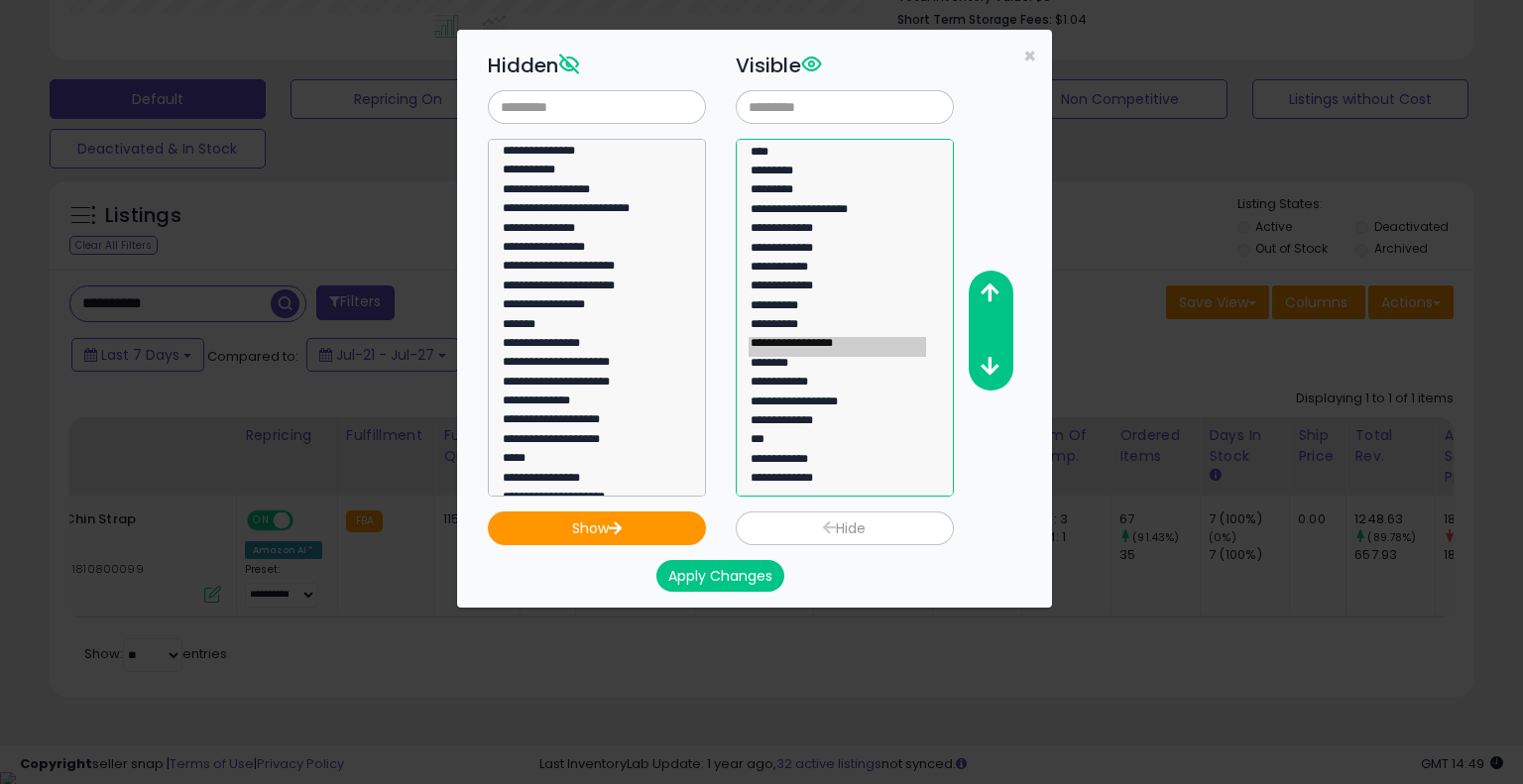 click on "**********" 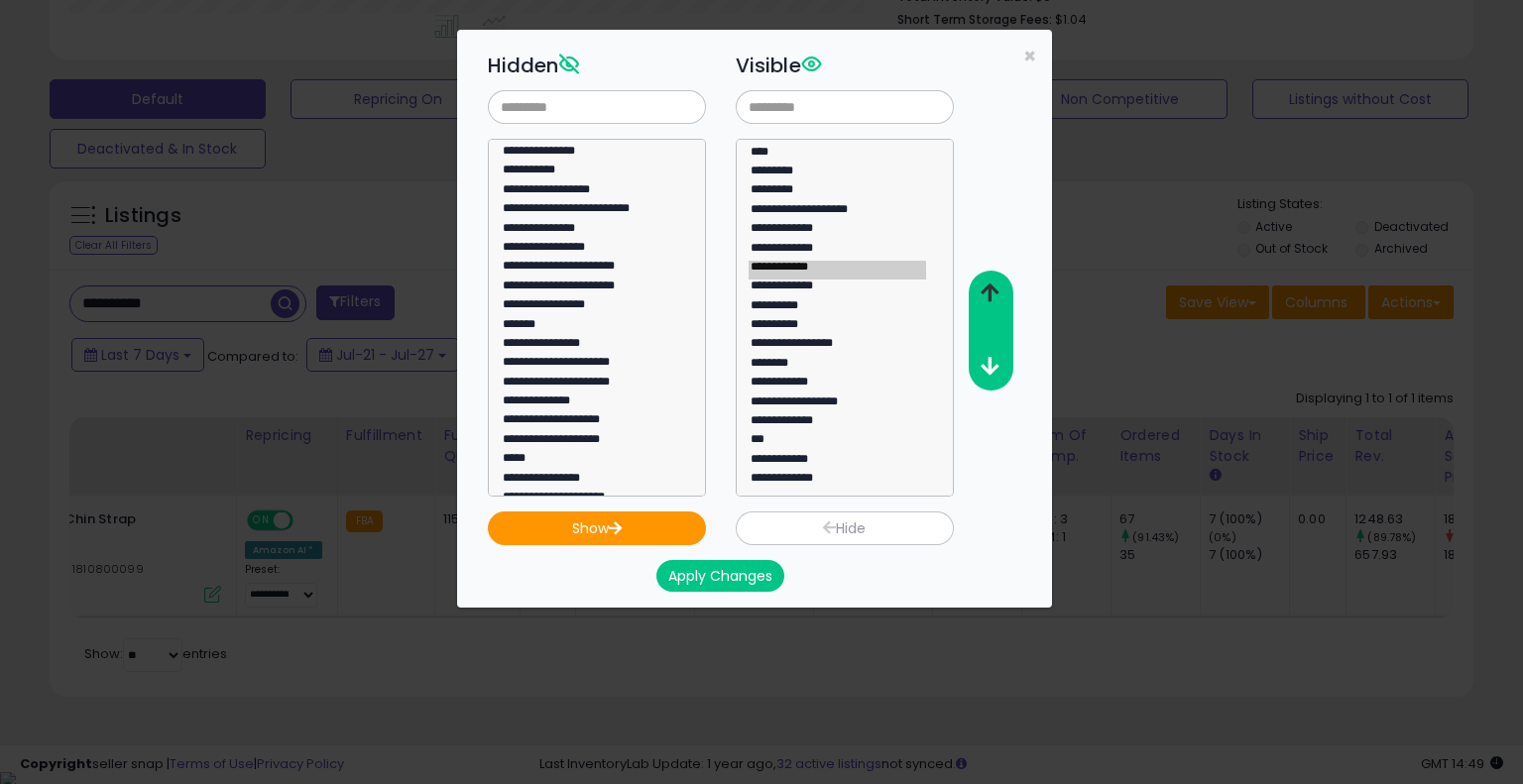 click at bounding box center (990, 292) 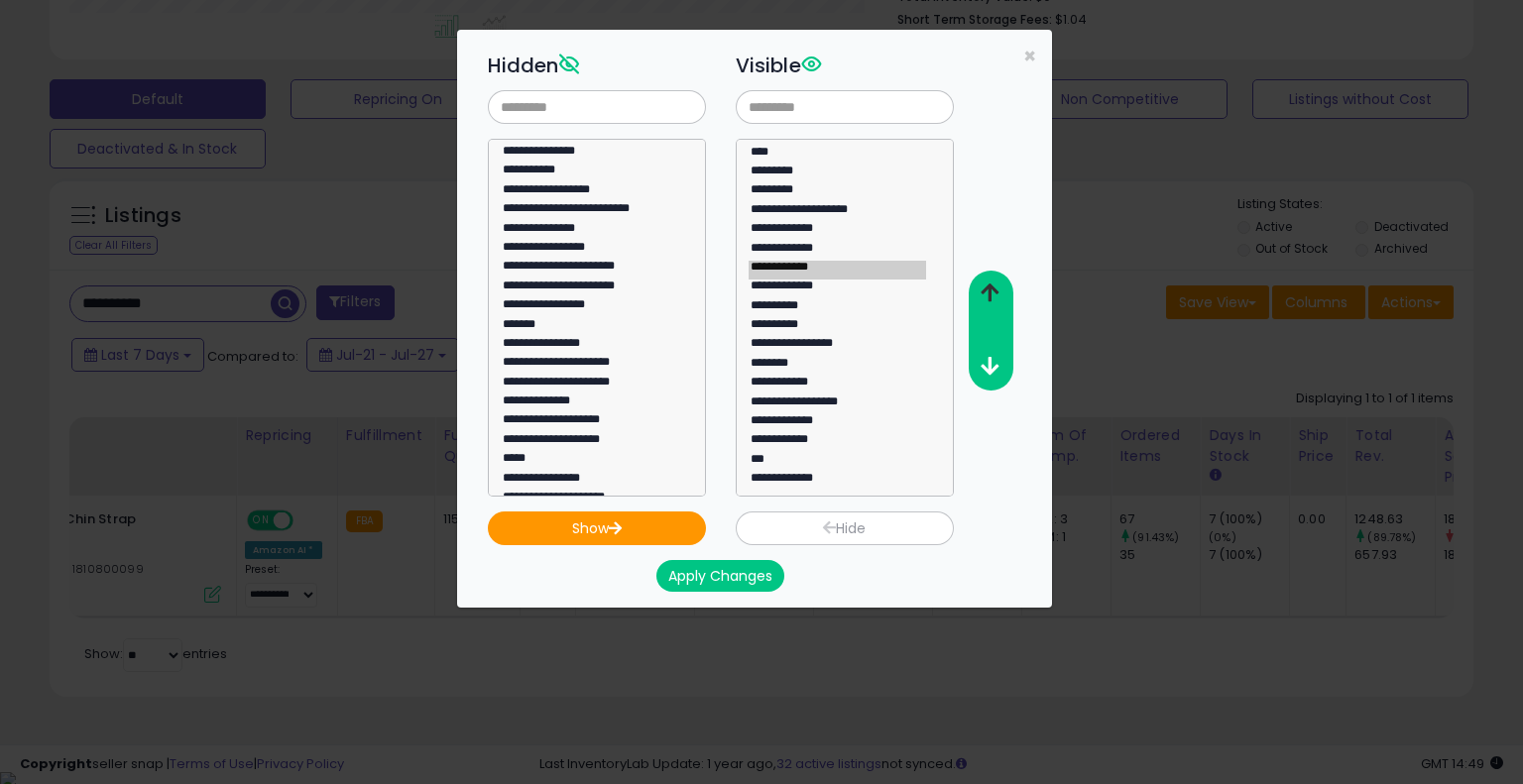 click at bounding box center (990, 292) 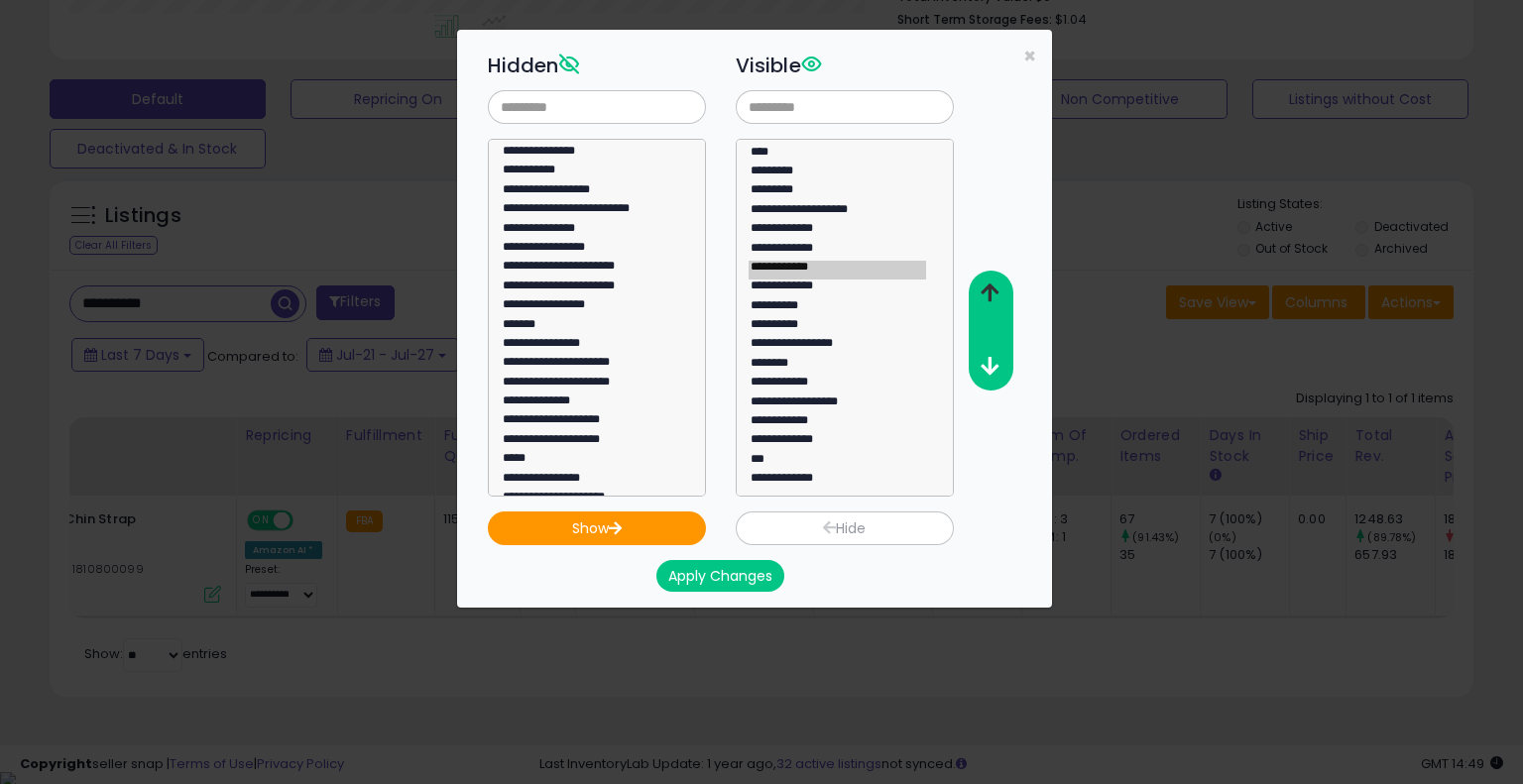 click at bounding box center (990, 292) 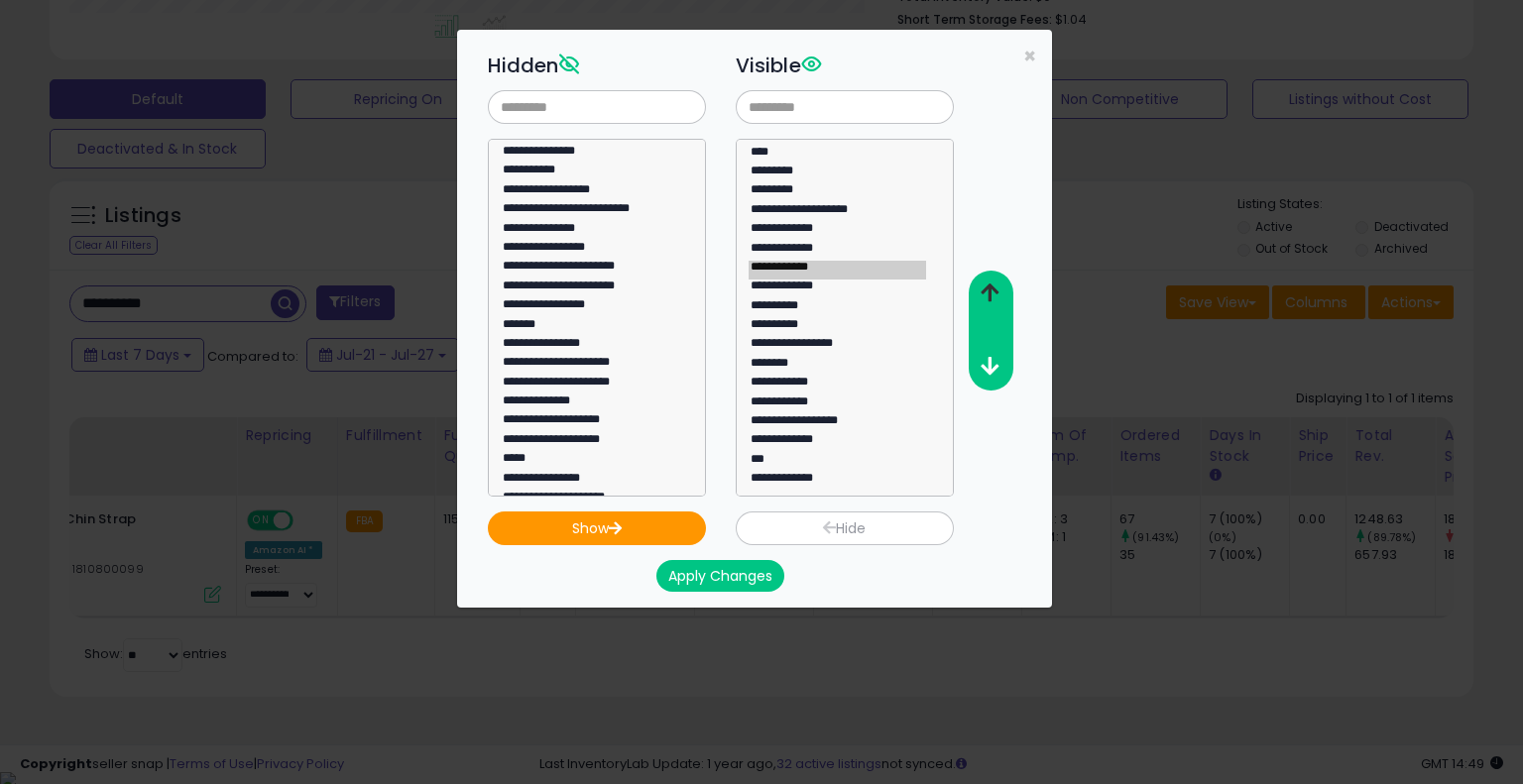 click at bounding box center [990, 292] 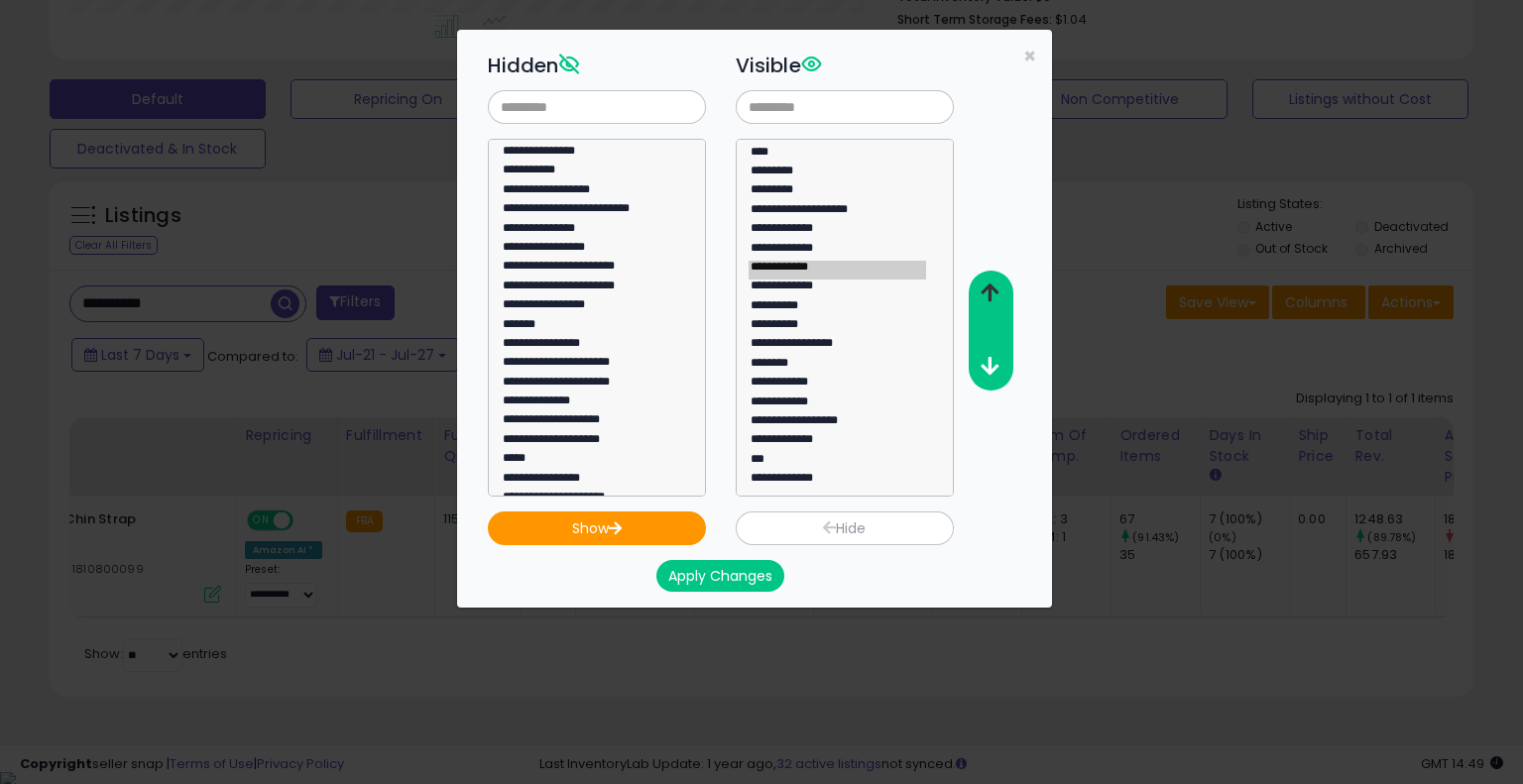 click at bounding box center [990, 292] 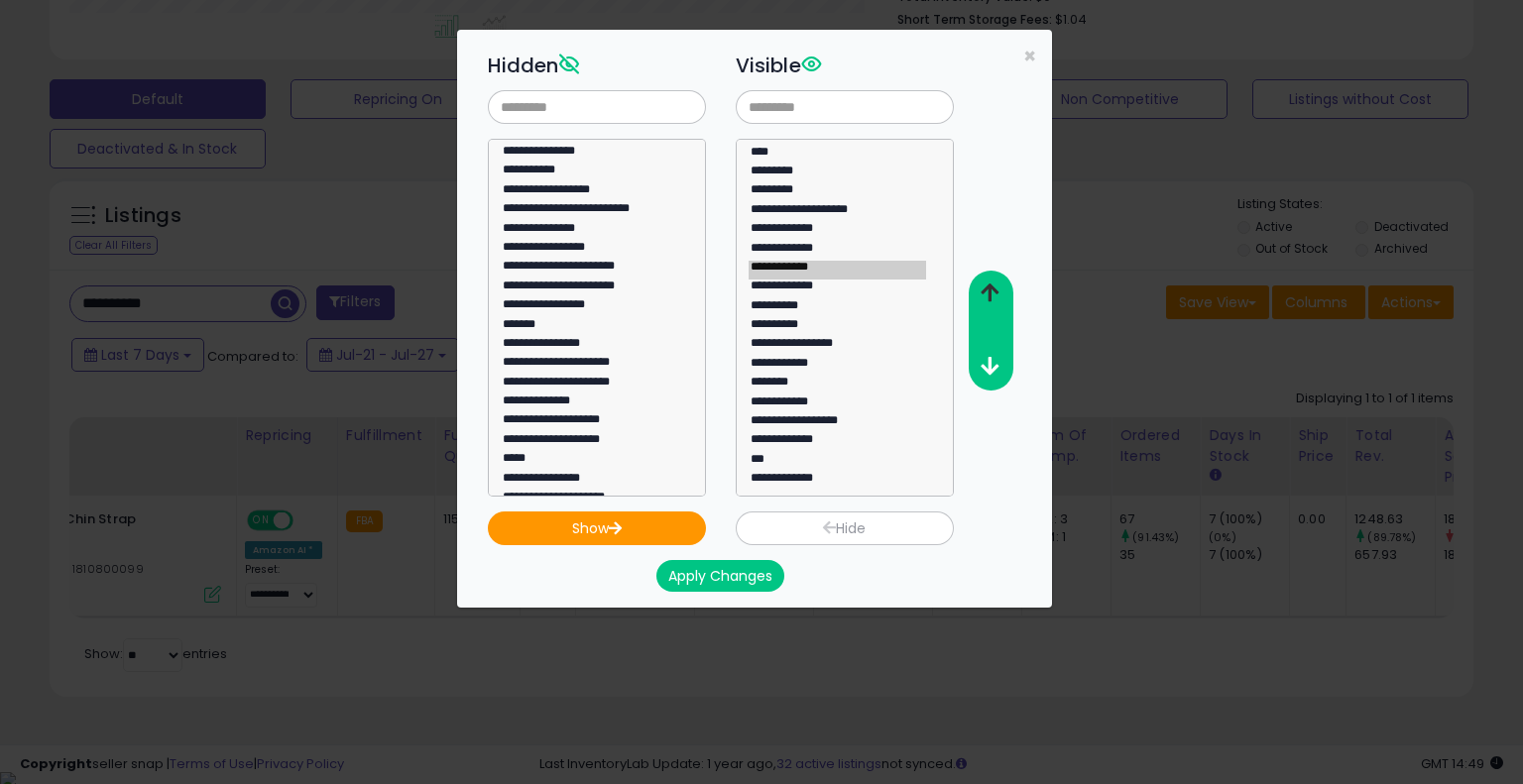 click at bounding box center [990, 292] 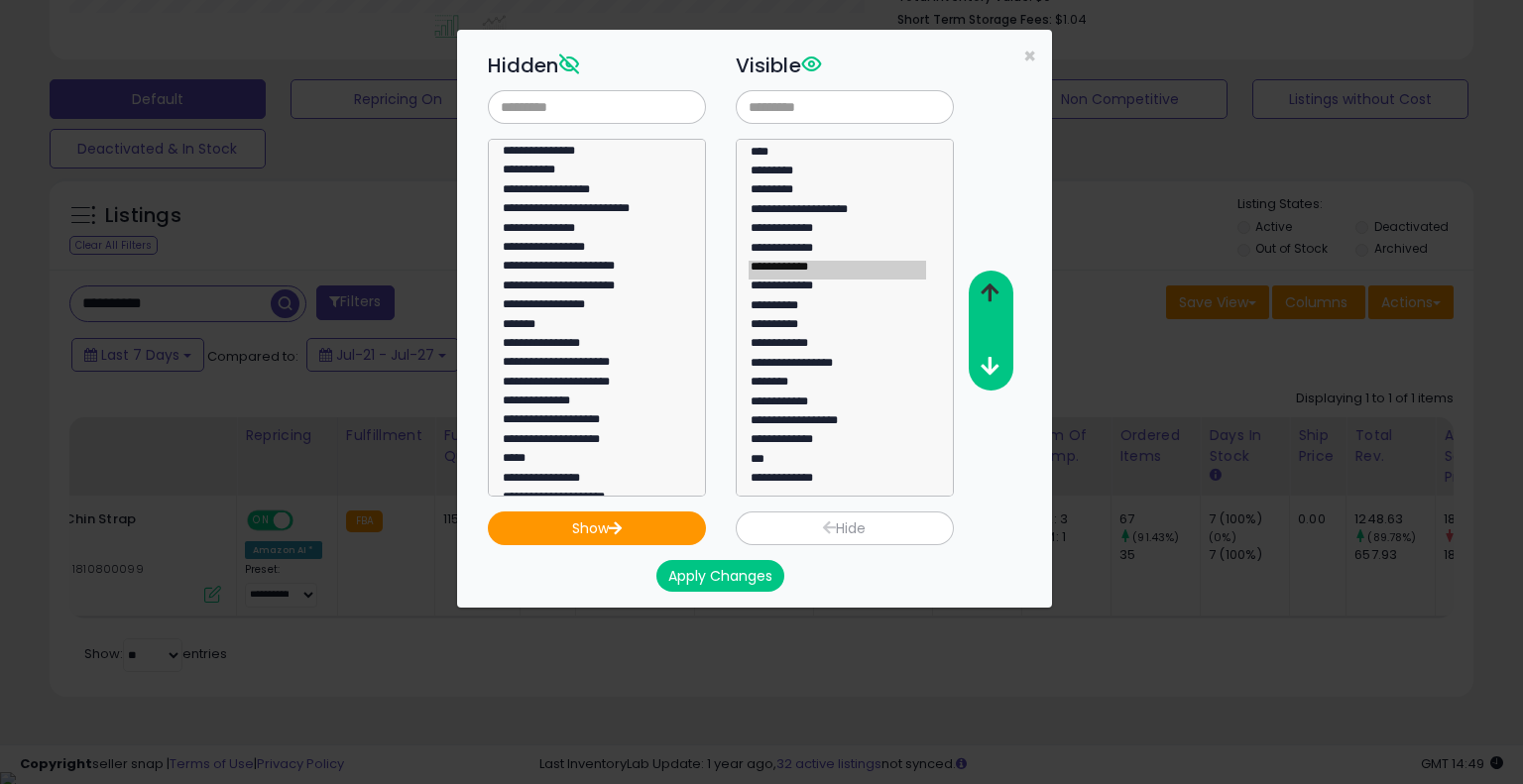 click at bounding box center (990, 292) 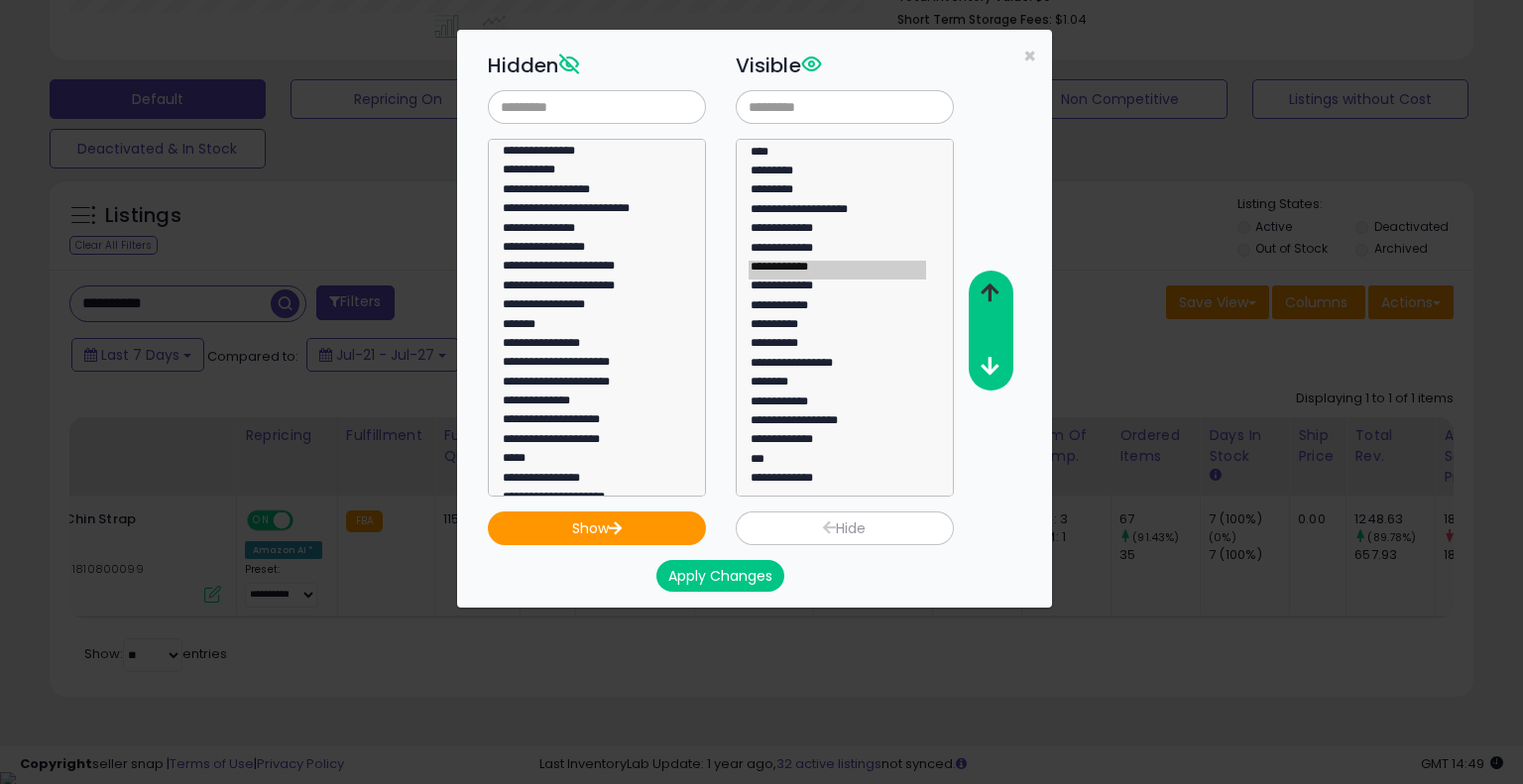 click at bounding box center [990, 292] 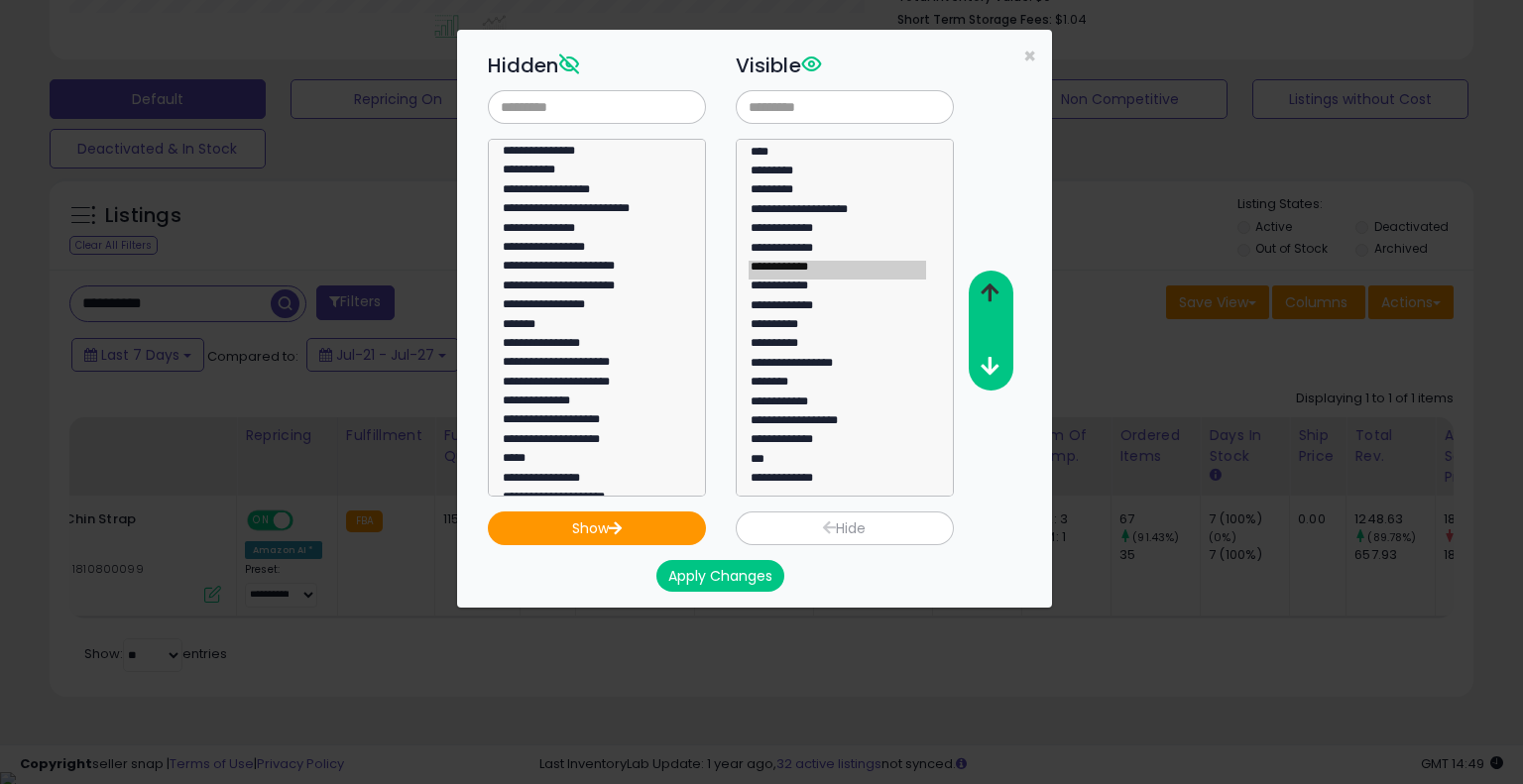 click at bounding box center [990, 292] 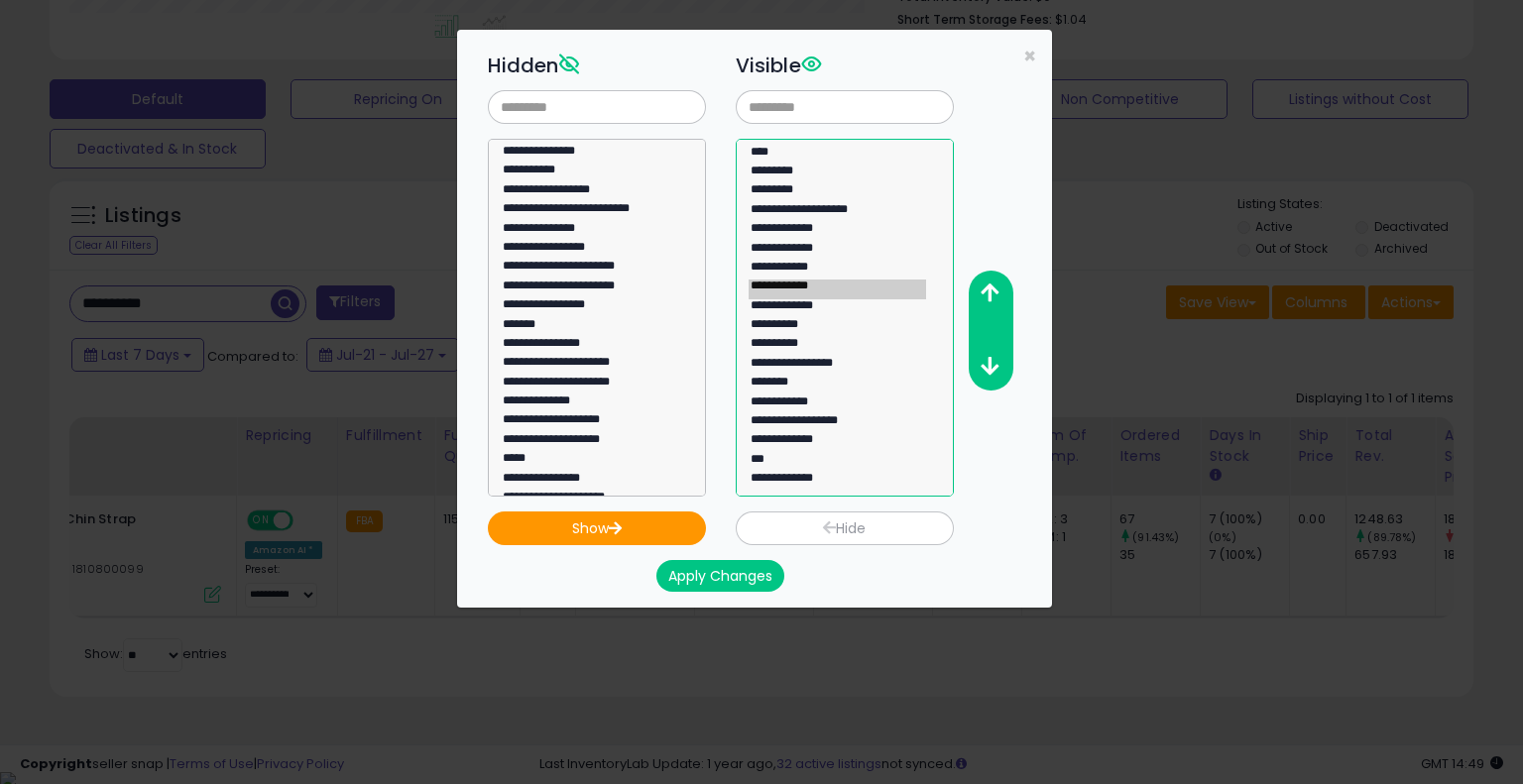 click on "**********" 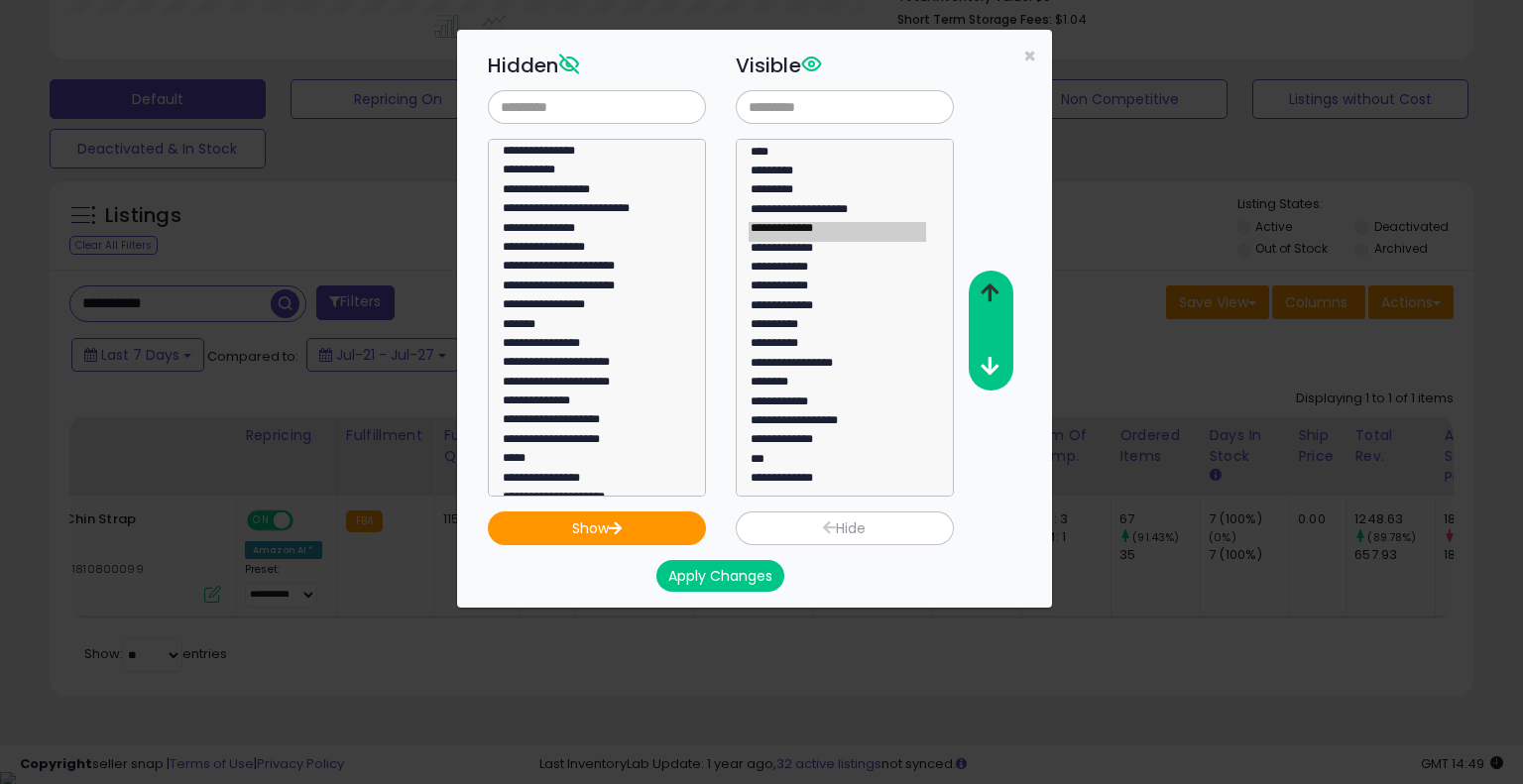 click at bounding box center (990, 292) 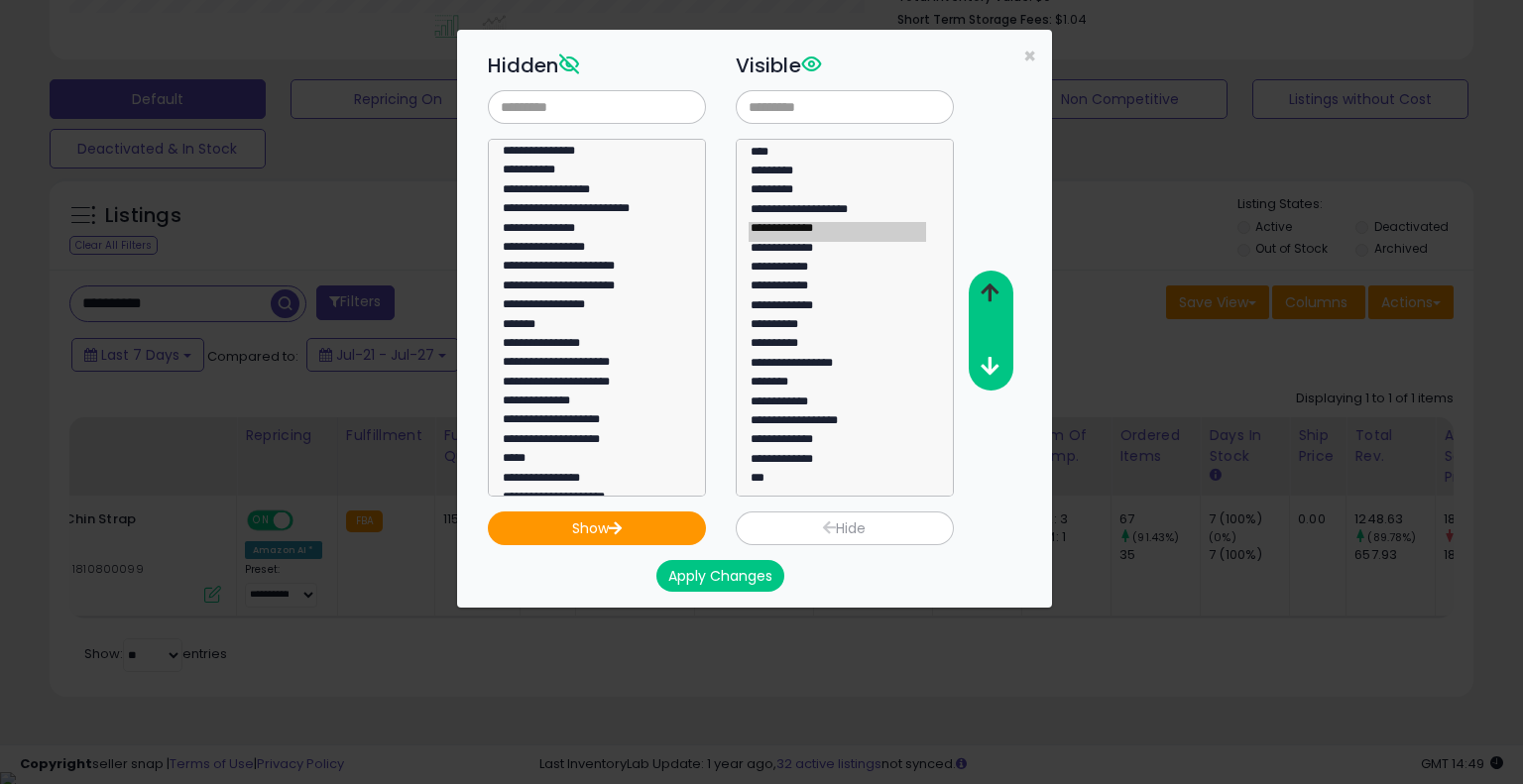 click at bounding box center (990, 292) 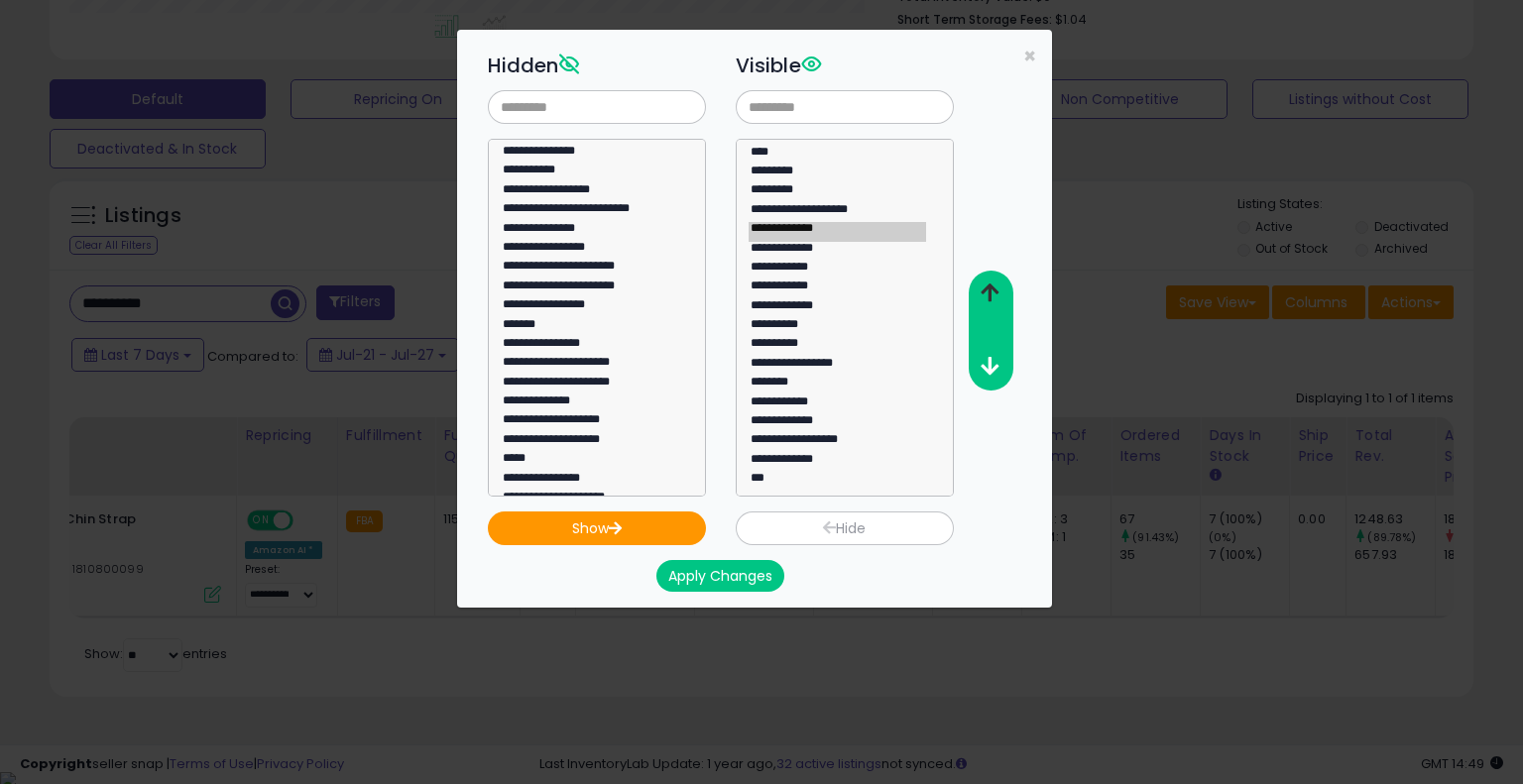 click at bounding box center (990, 292) 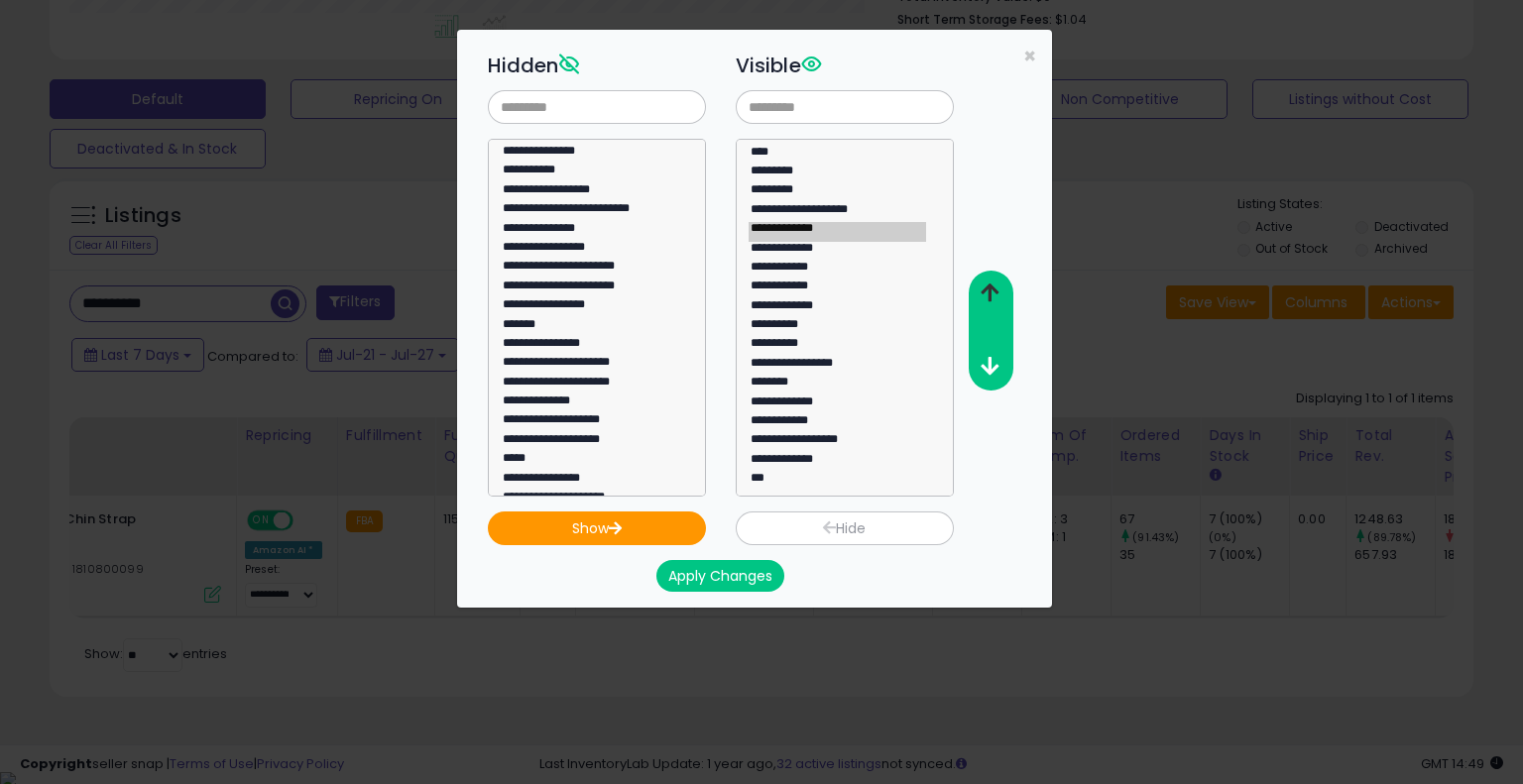 click at bounding box center (990, 292) 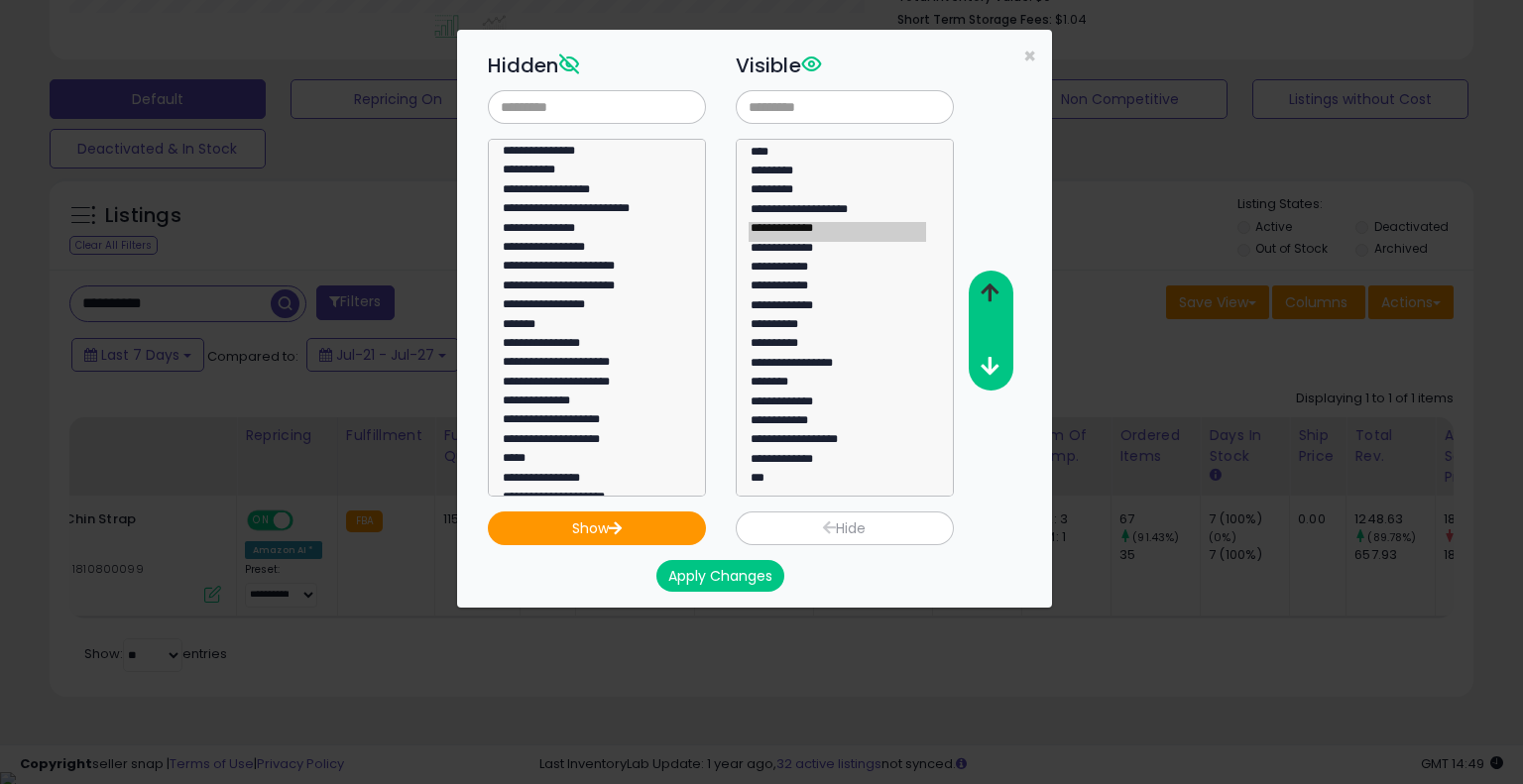 click at bounding box center (990, 292) 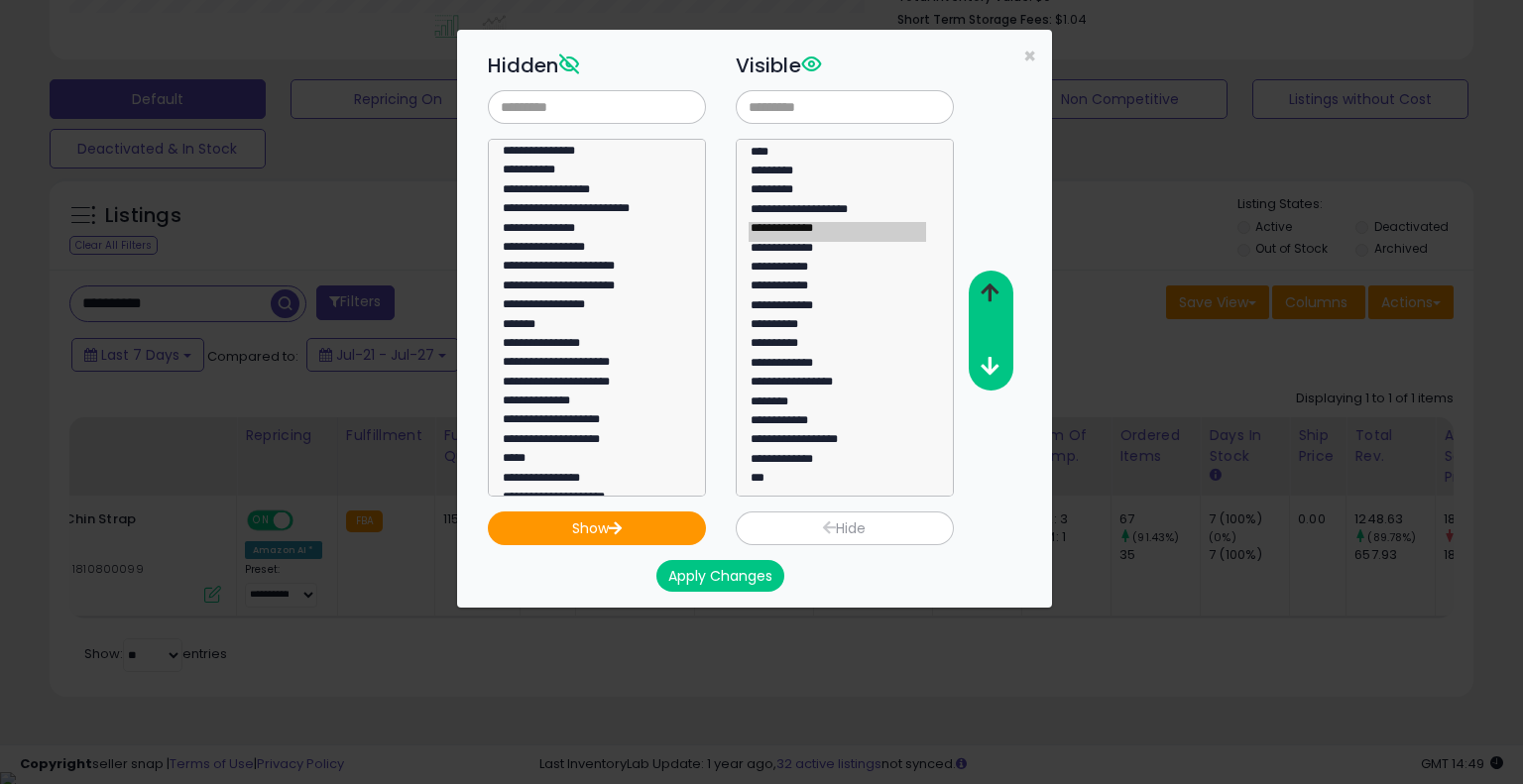 click at bounding box center [990, 292] 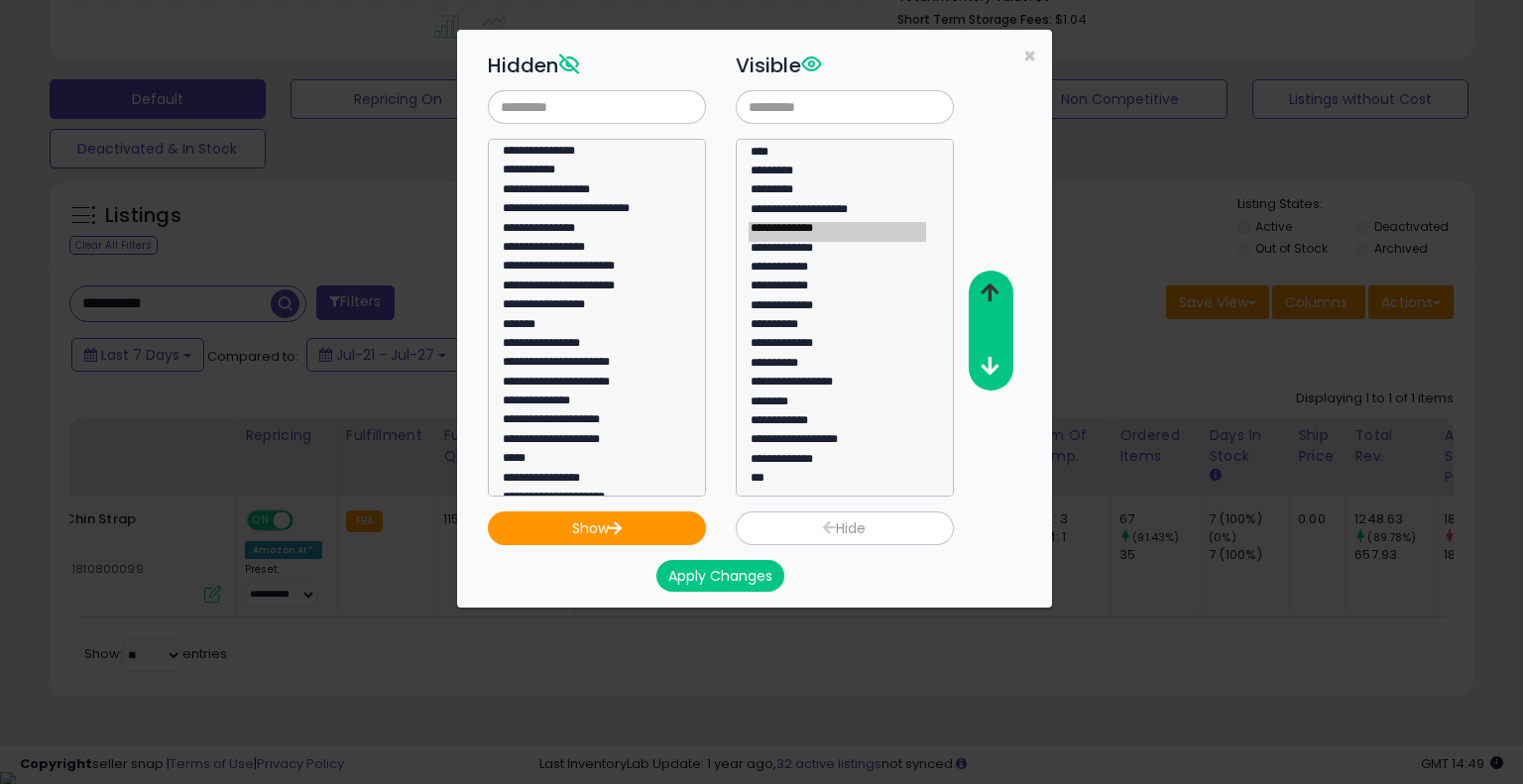 click at bounding box center (990, 292) 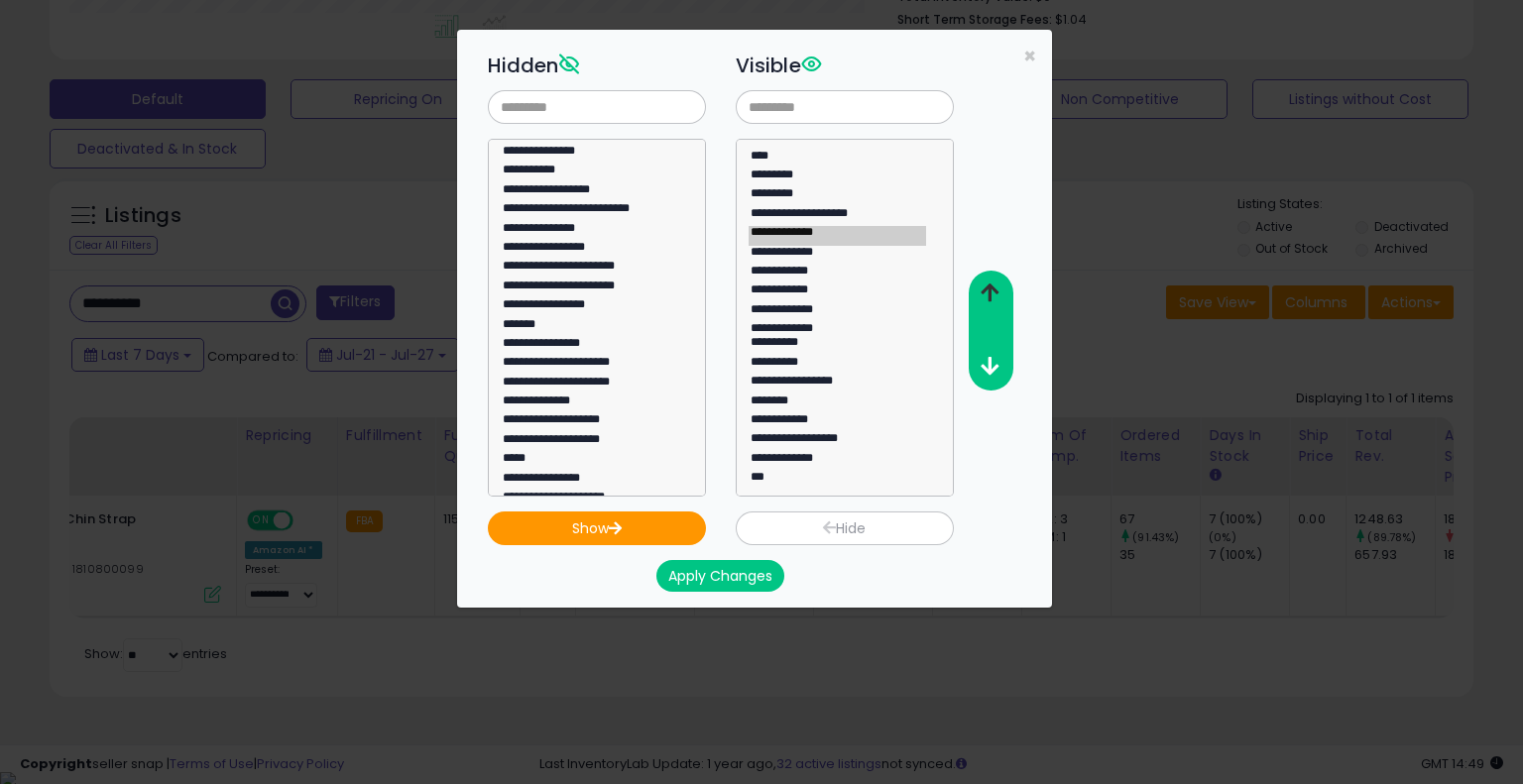 click at bounding box center (990, 292) 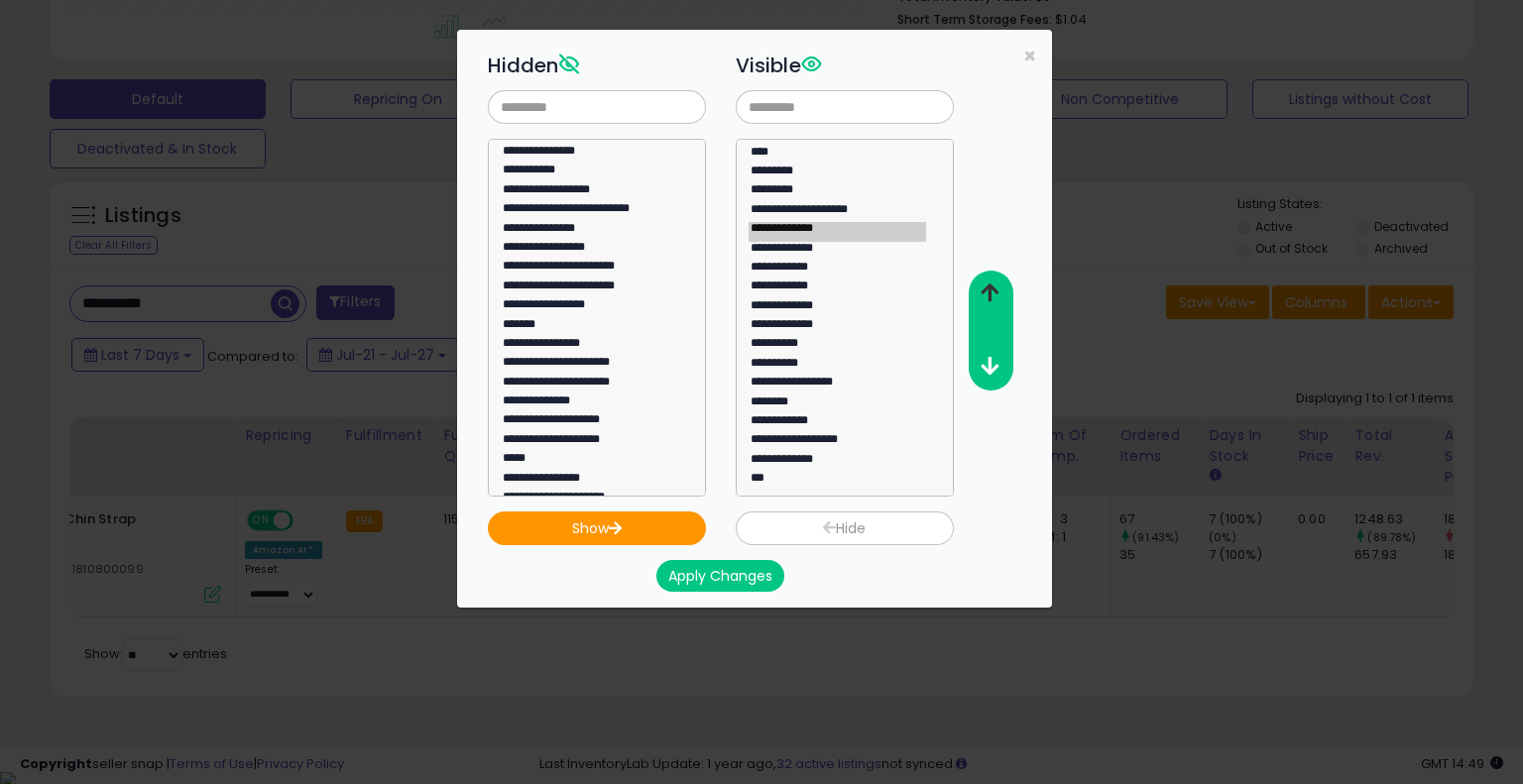 click at bounding box center [990, 292] 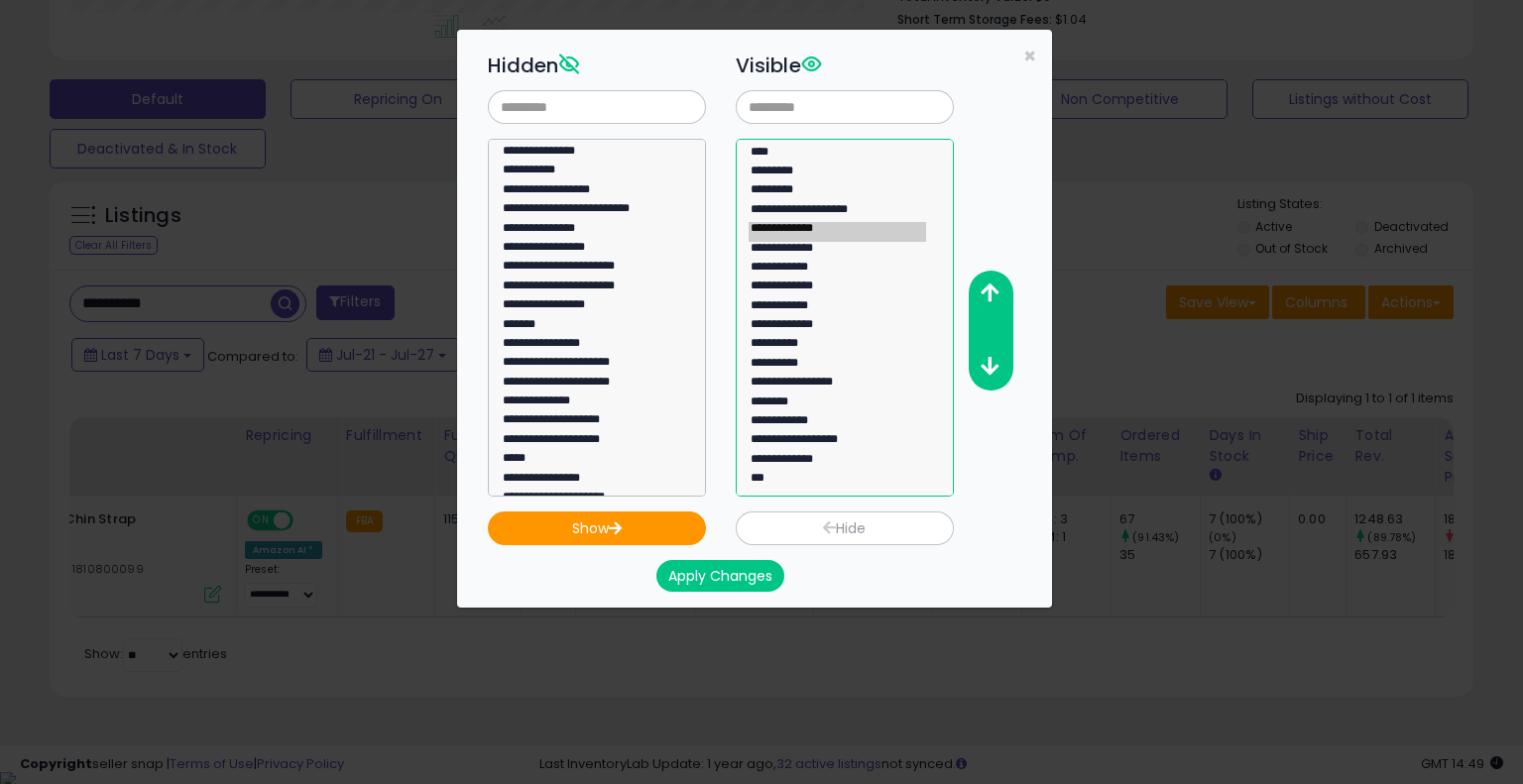 click on "***" 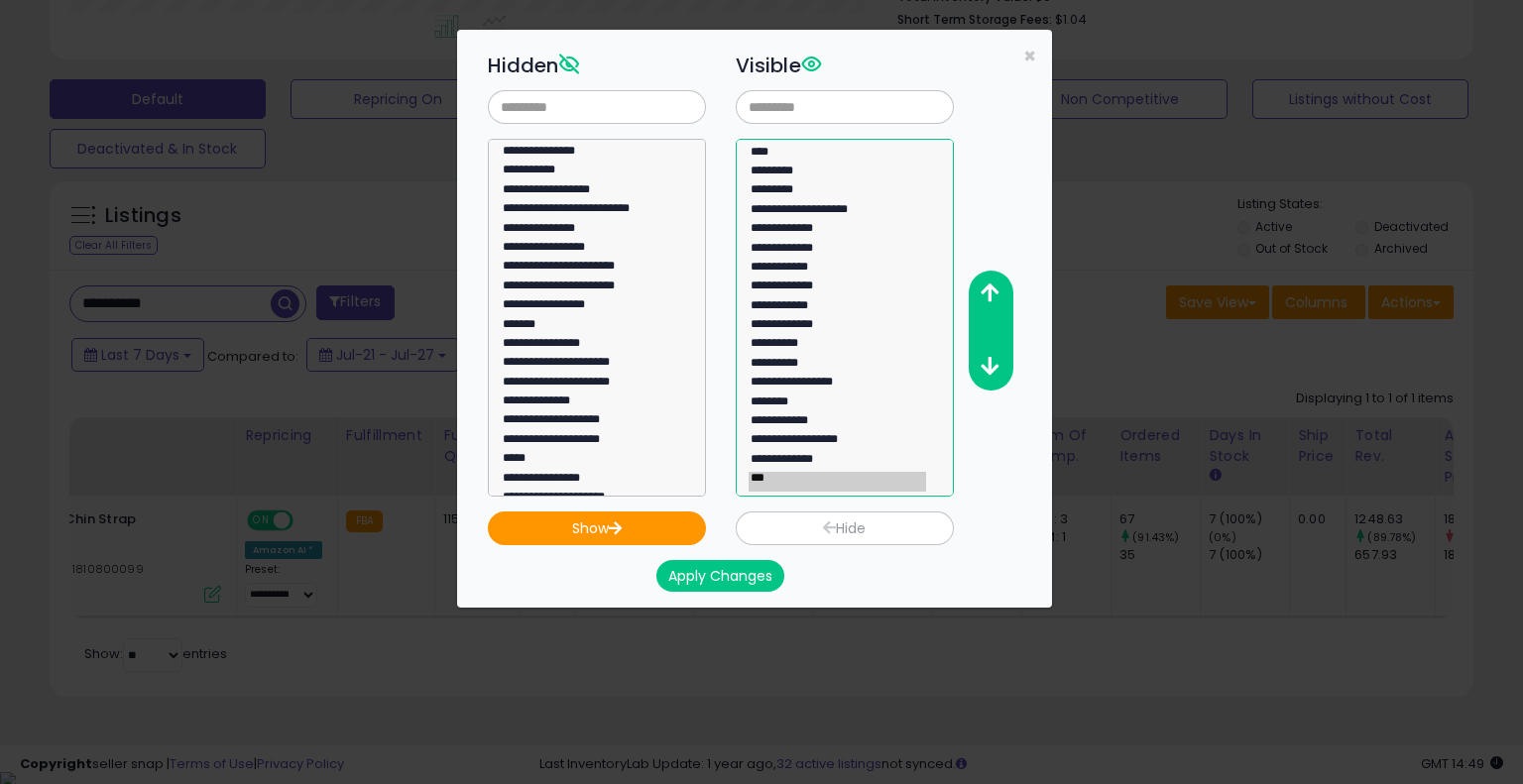 click on "********" 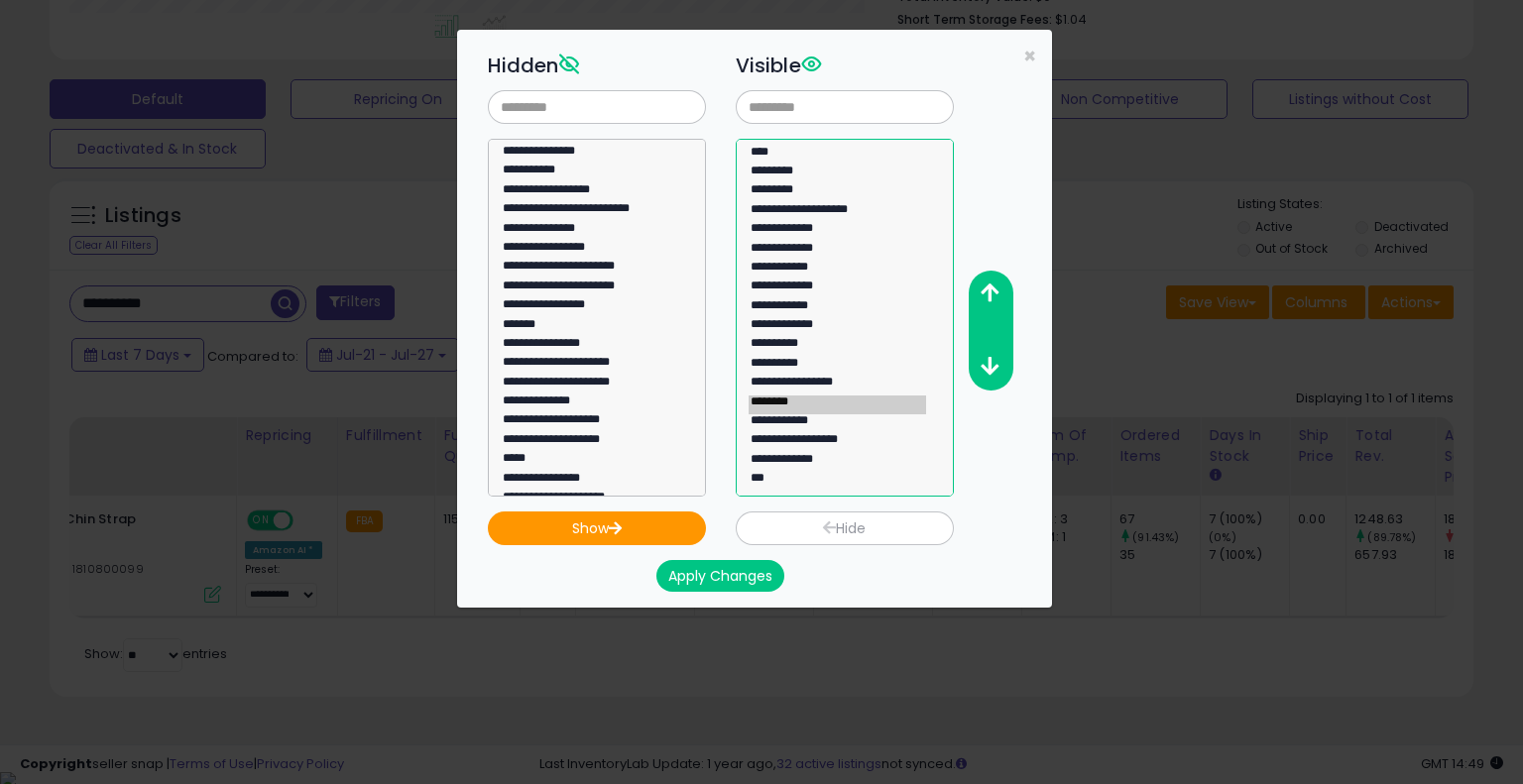 click on "**********" 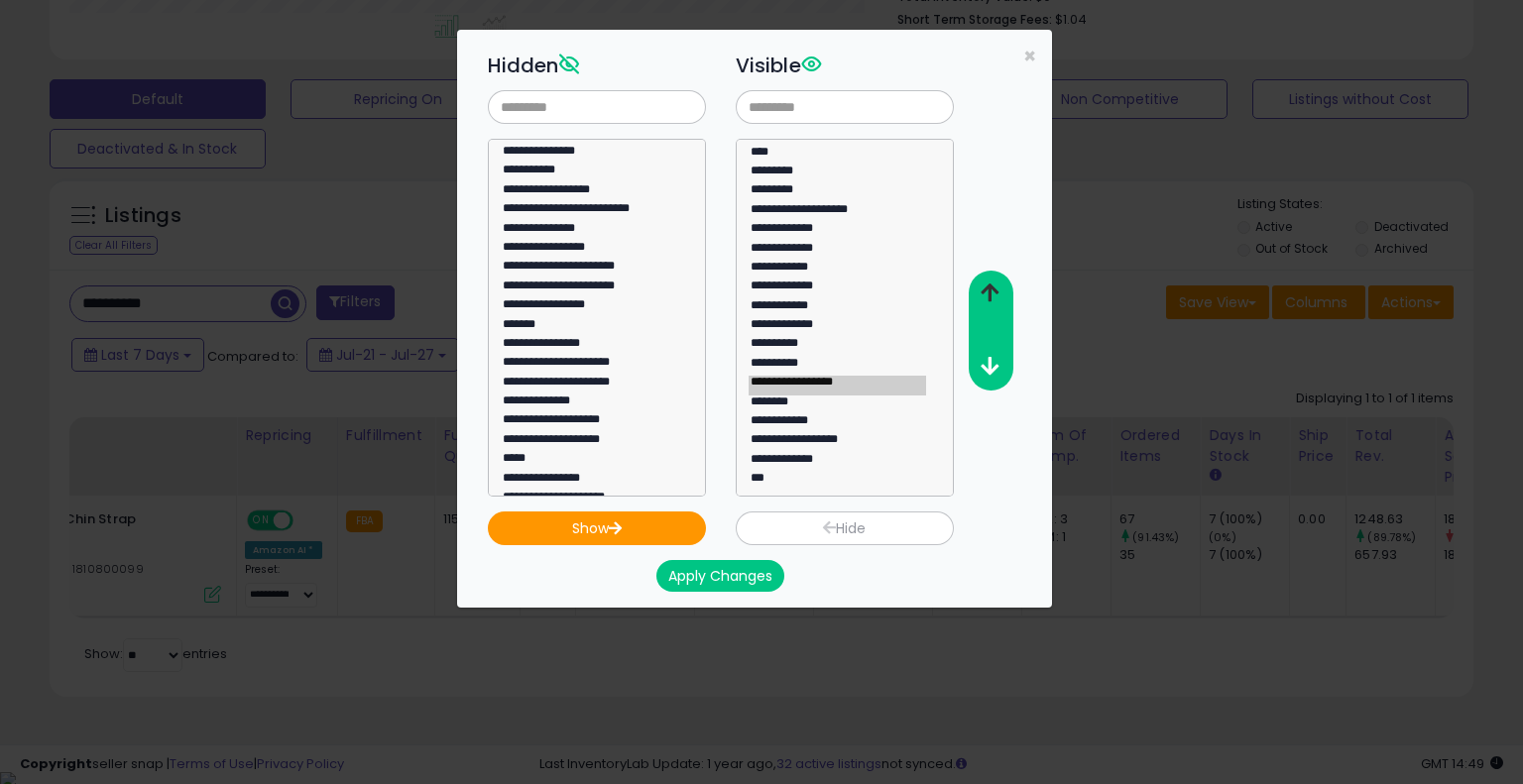 click at bounding box center (990, 292) 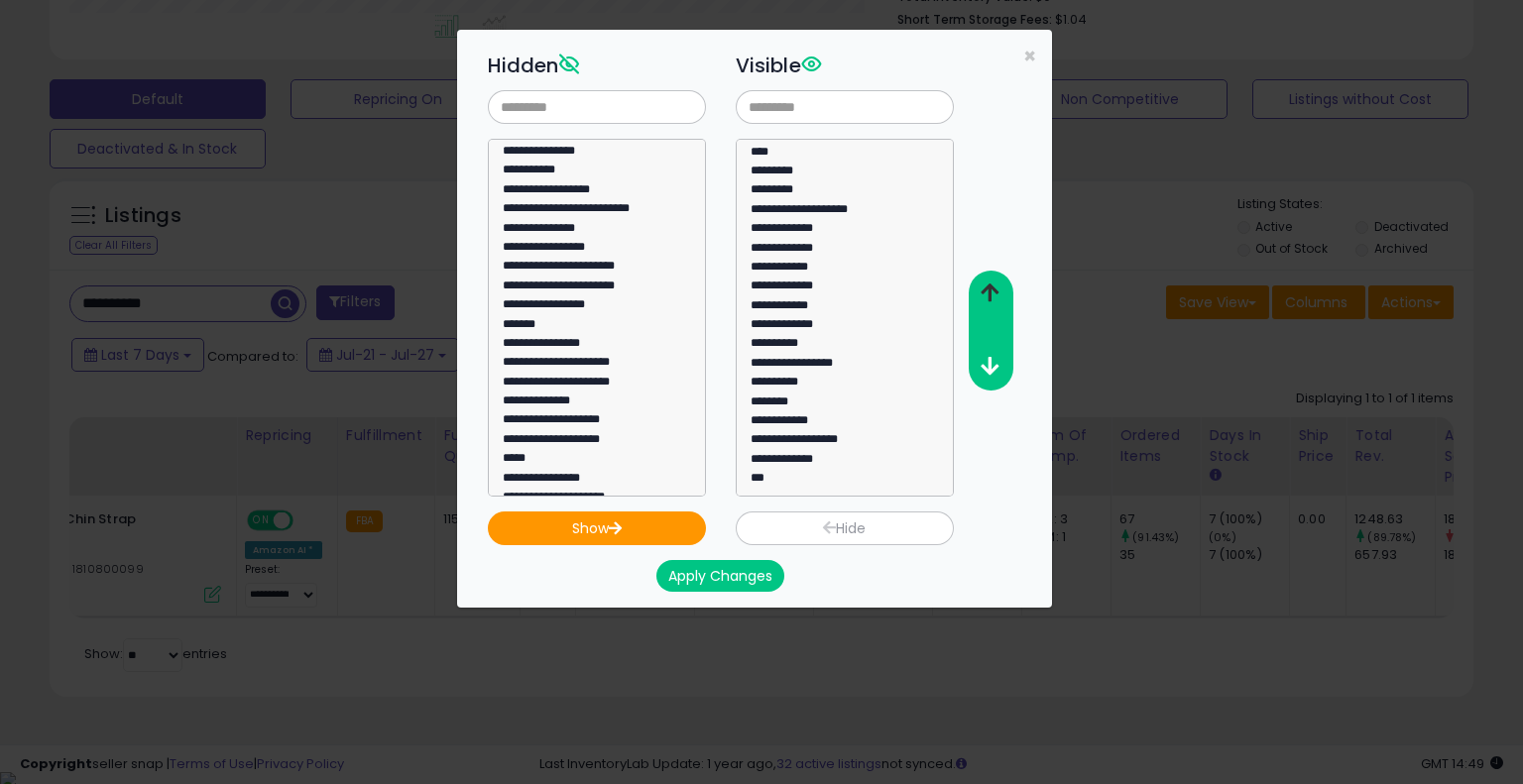 click at bounding box center (990, 292) 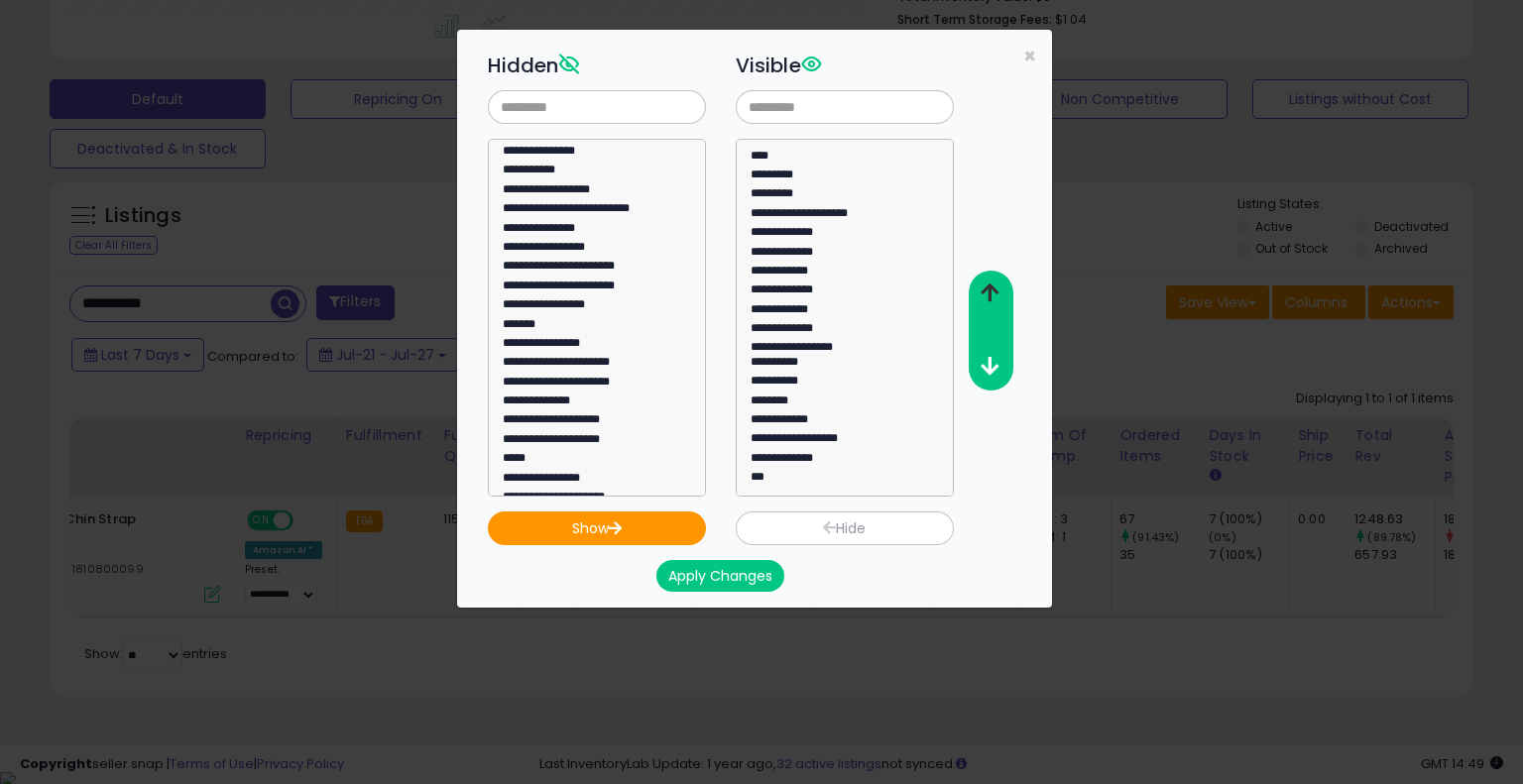 click at bounding box center (990, 292) 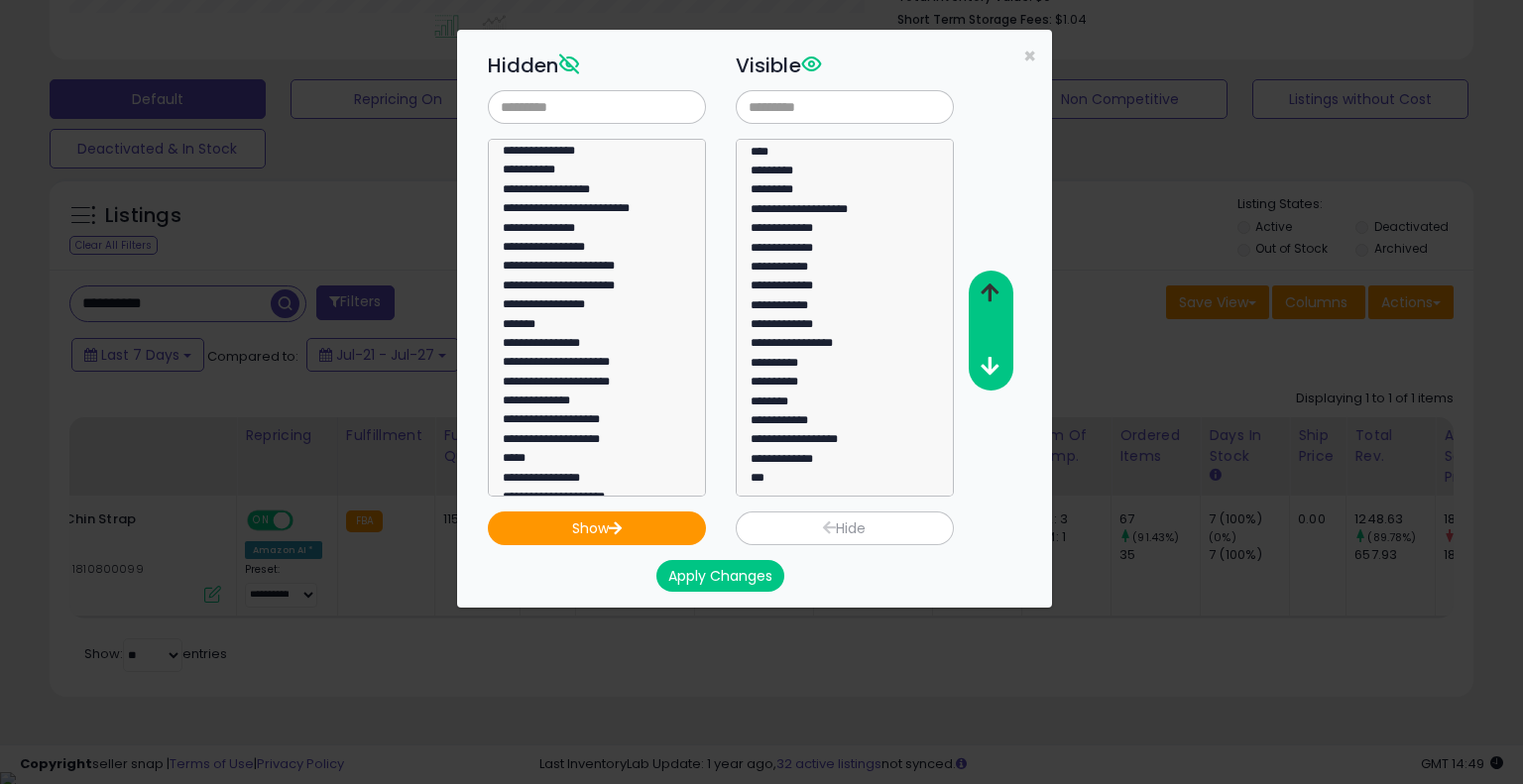 click at bounding box center (990, 292) 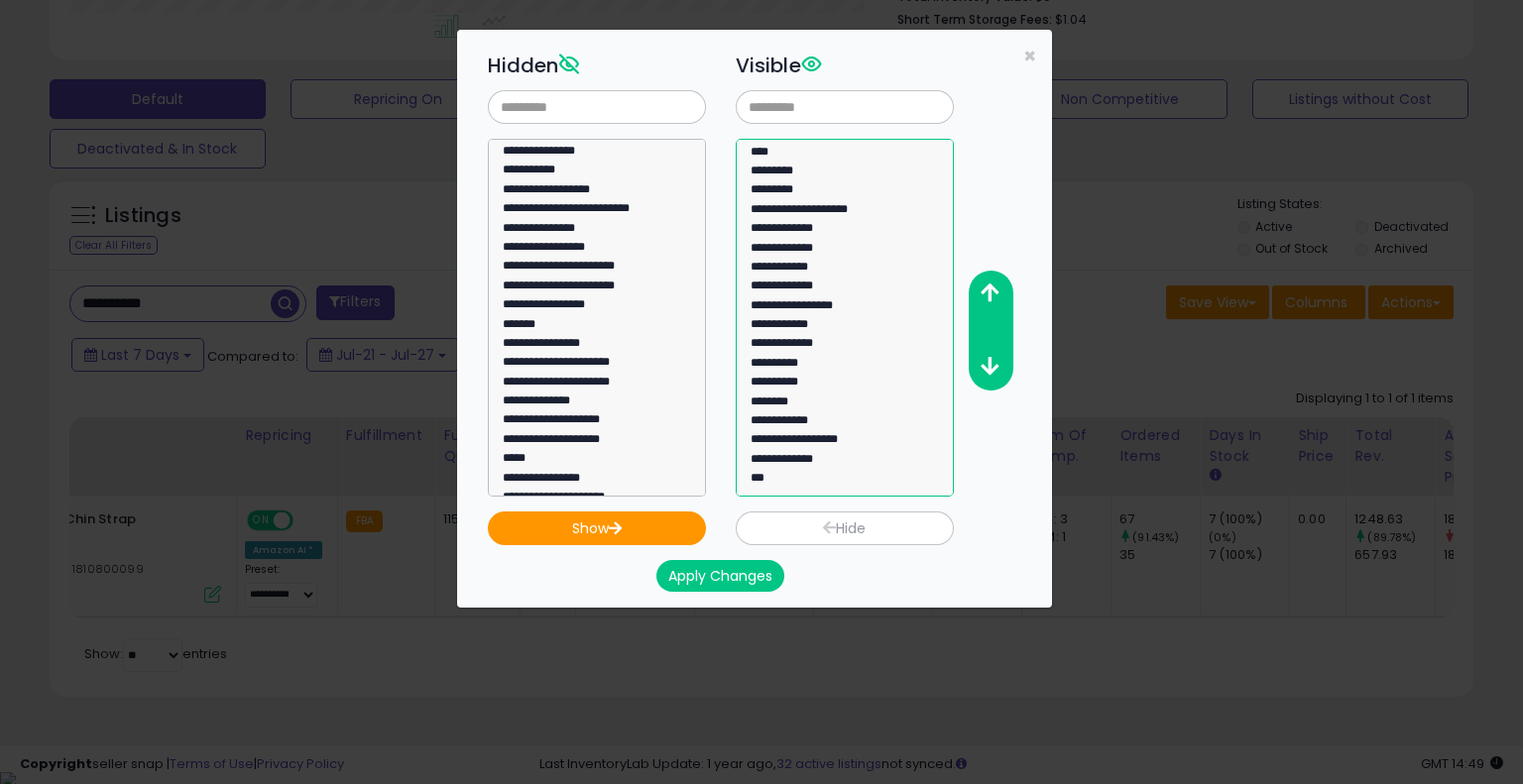 click on "***" 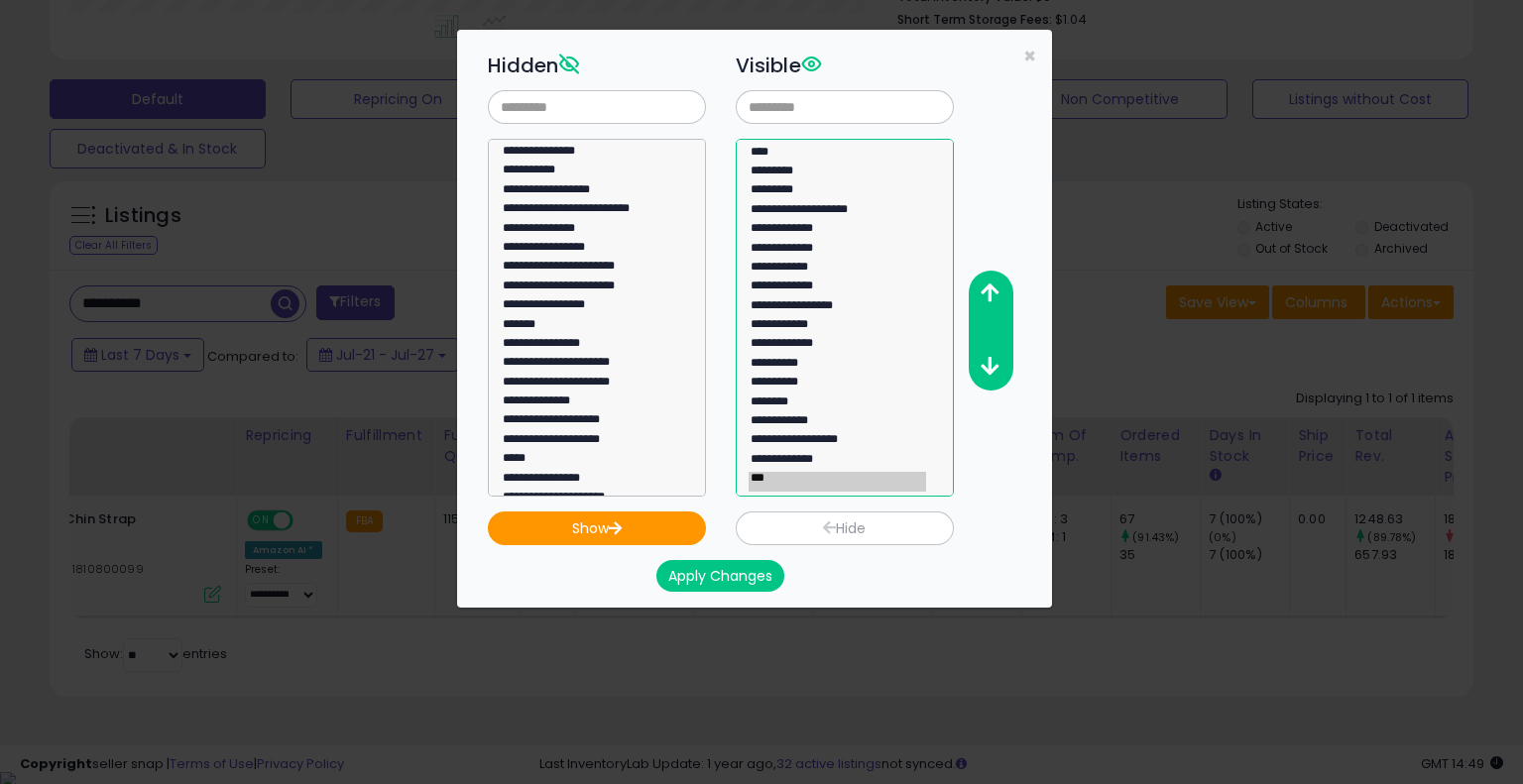 click on "**********" 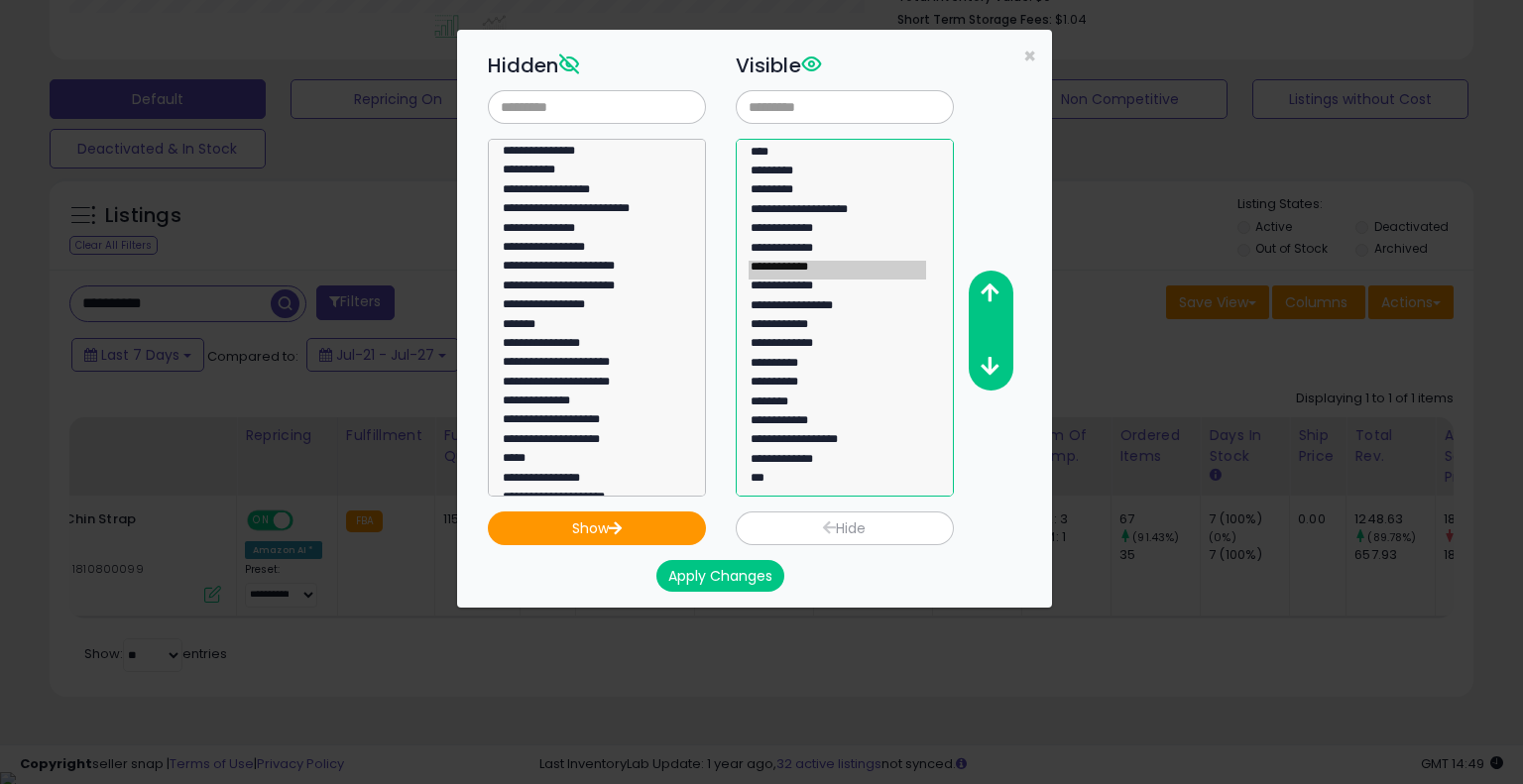 select on "**********" 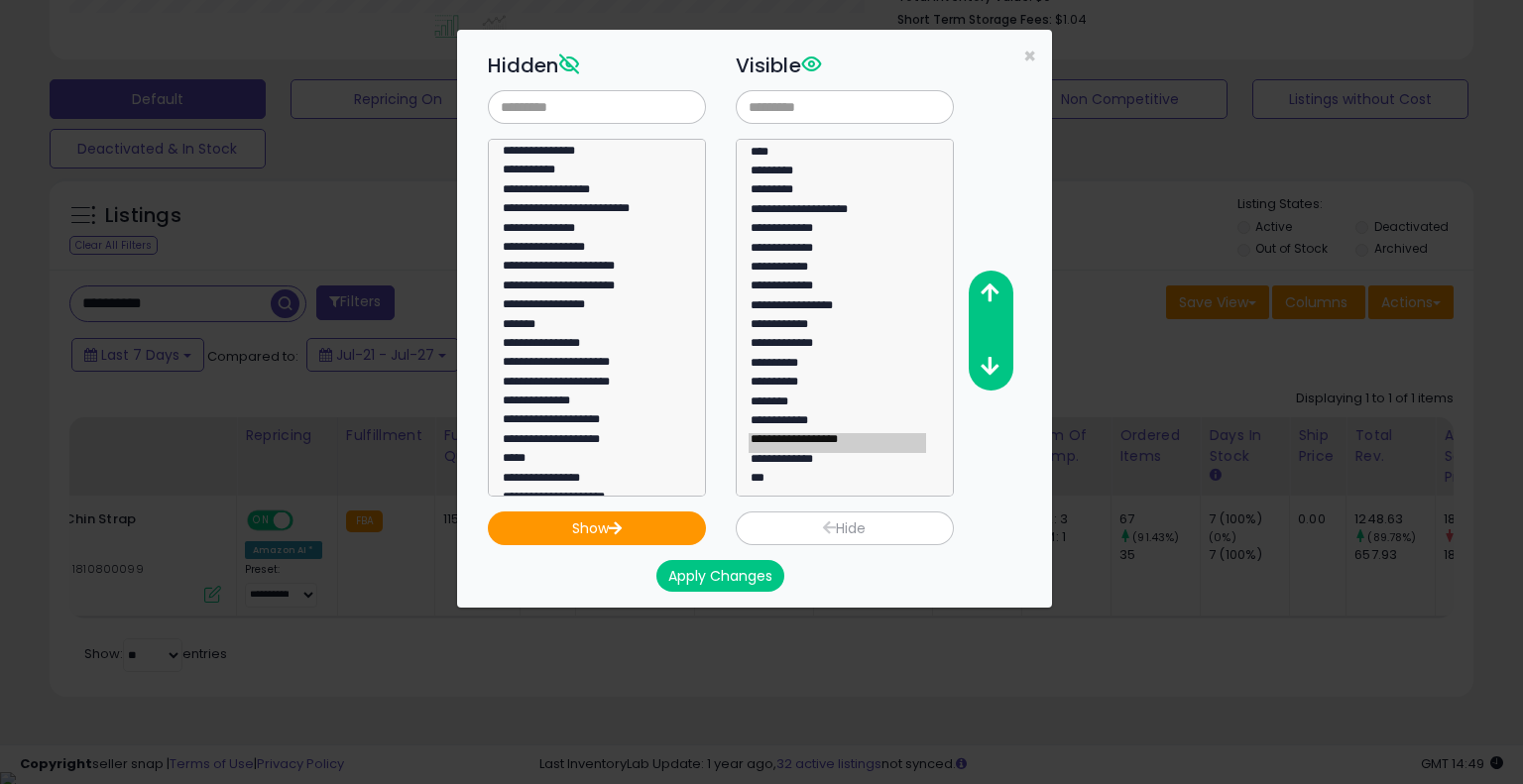 click at bounding box center [829, 527] 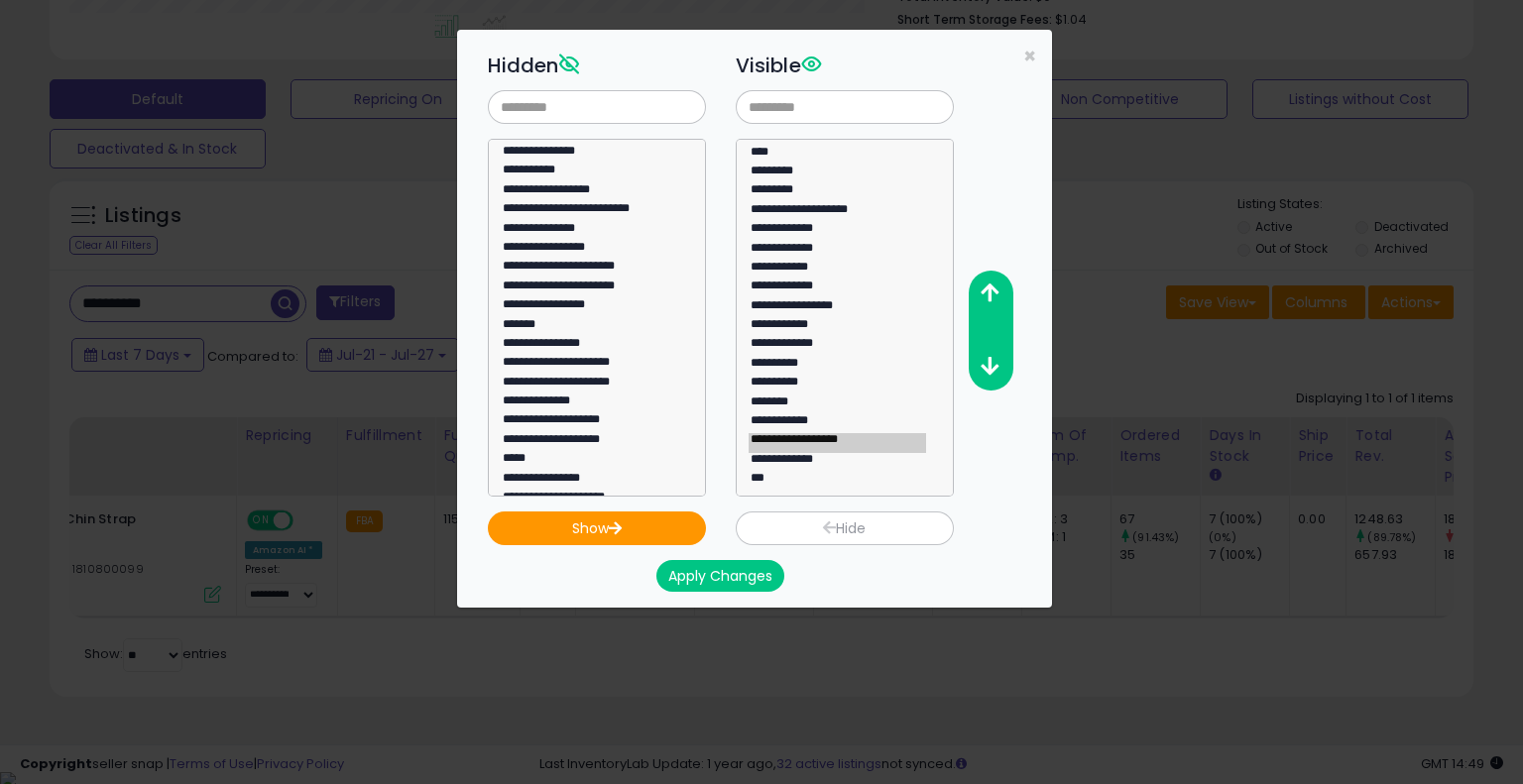 select 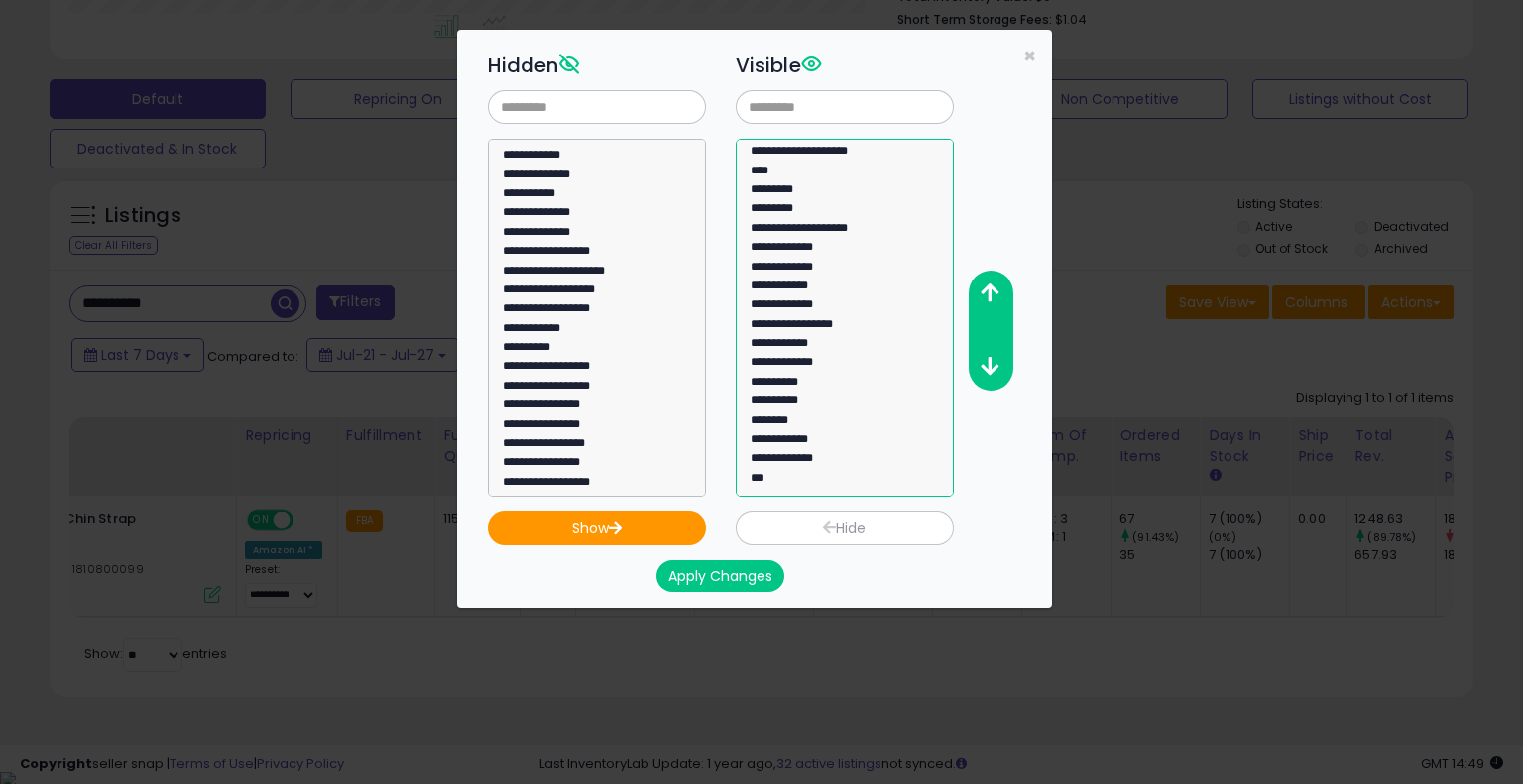 click on "********" 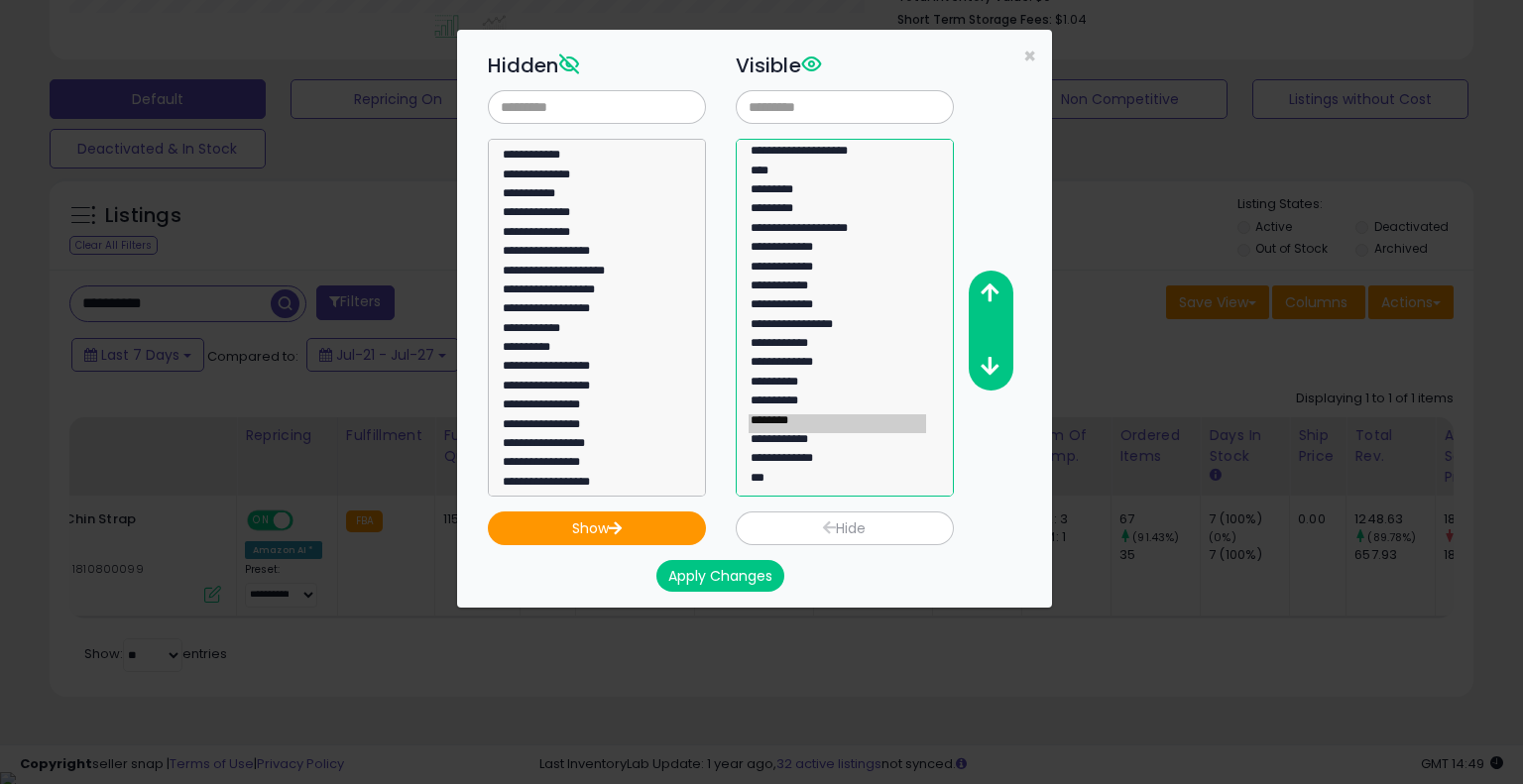 click on "**********" 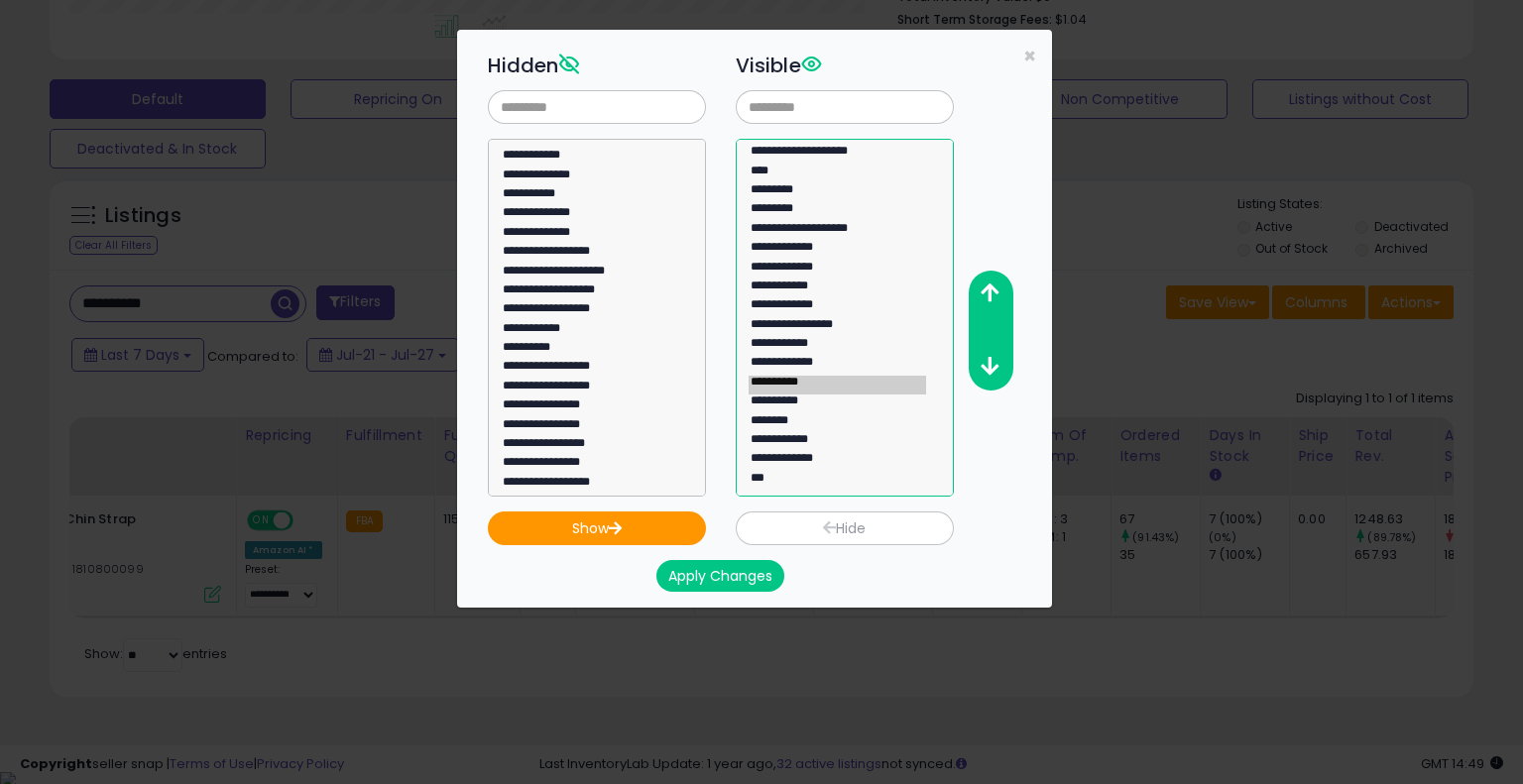 click on "**********" 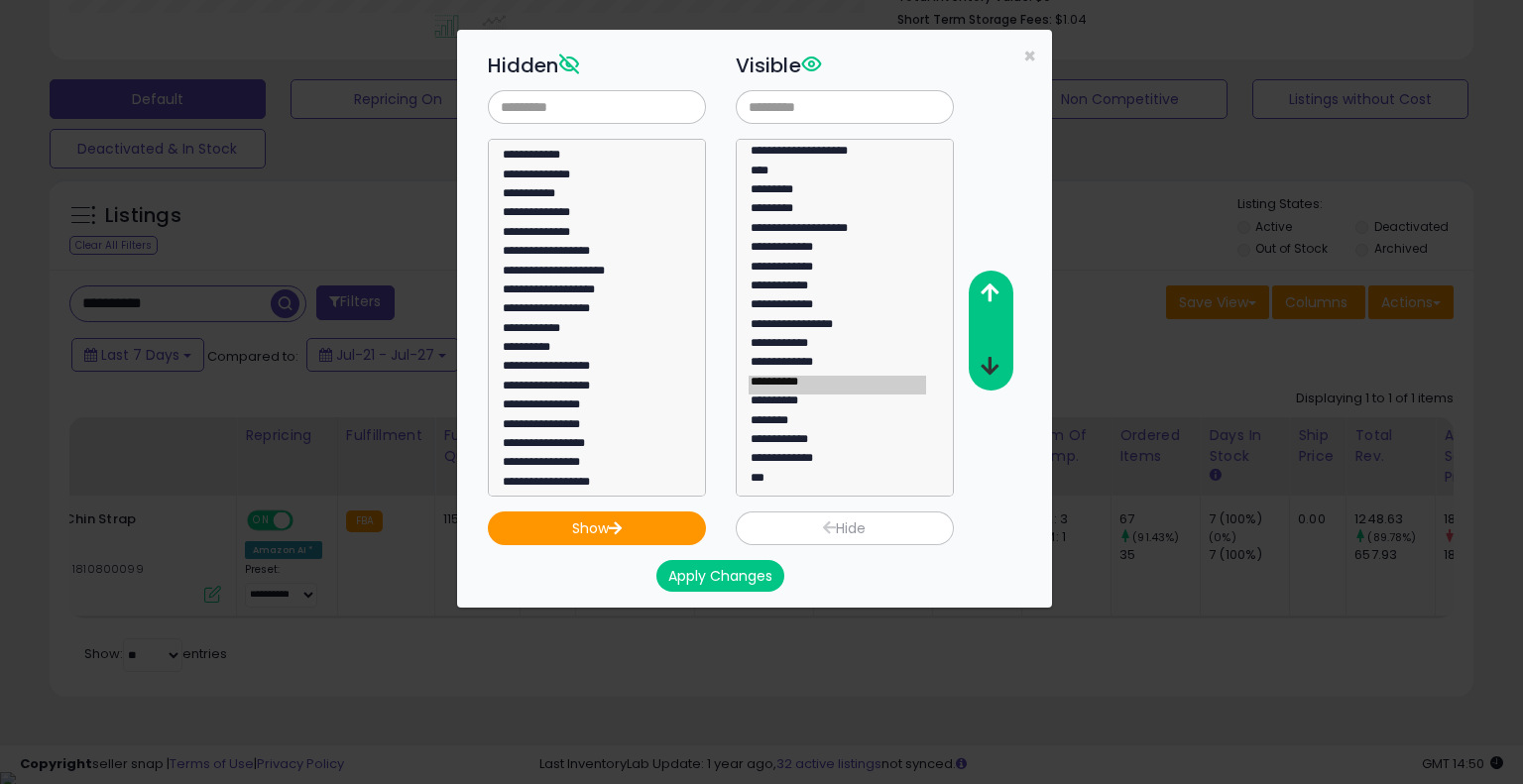 click at bounding box center (990, 366) 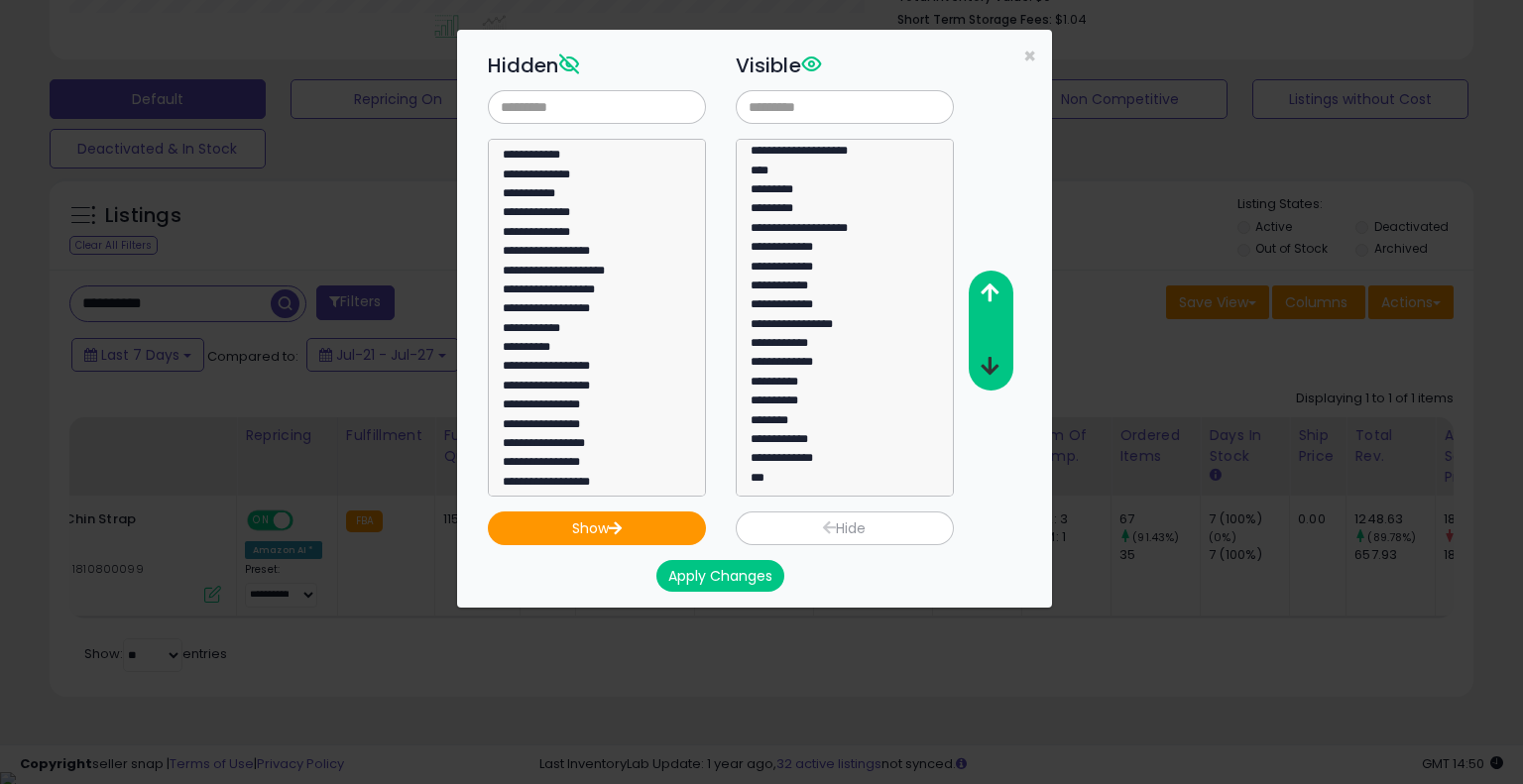 click at bounding box center [990, 366] 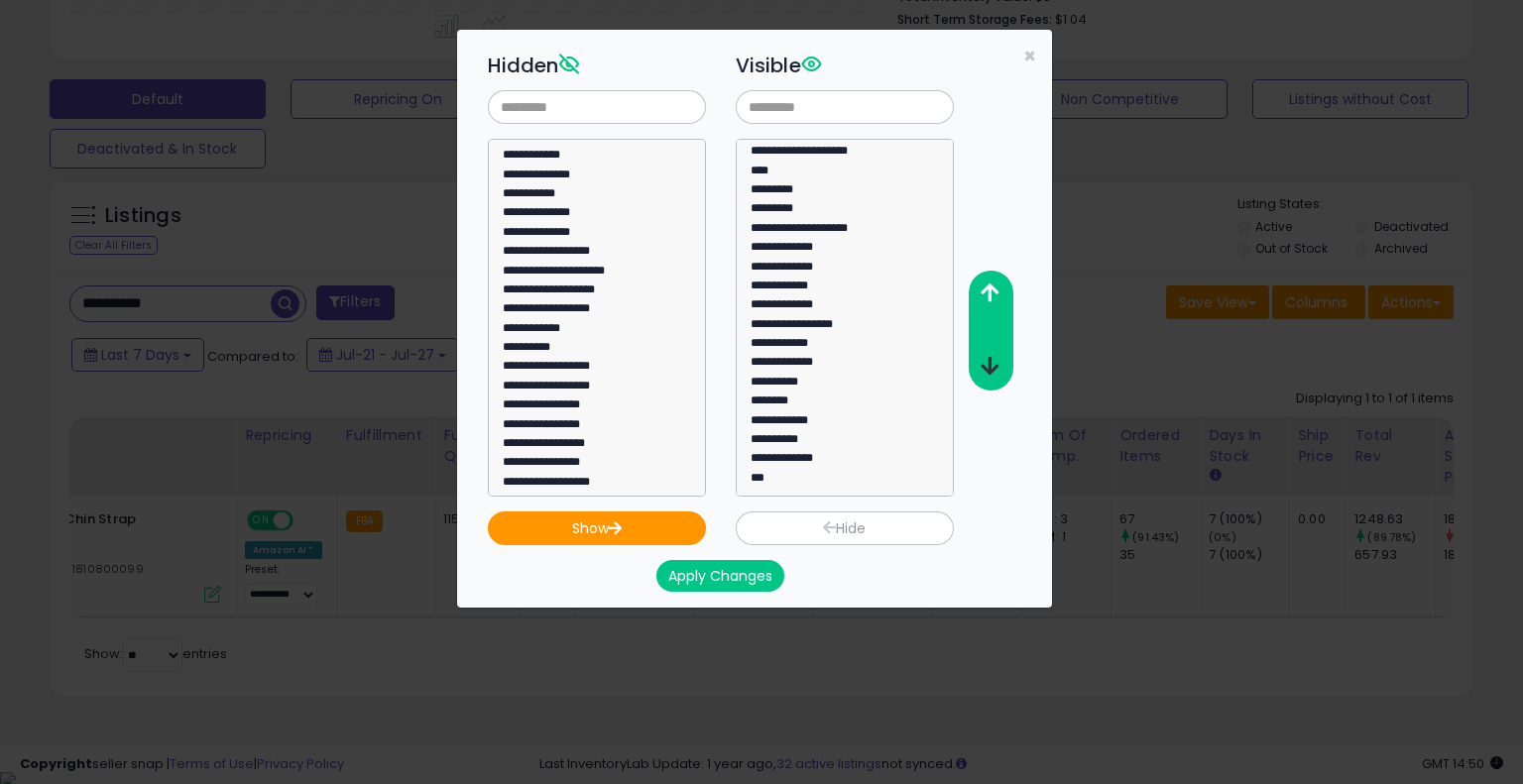 click at bounding box center [990, 366] 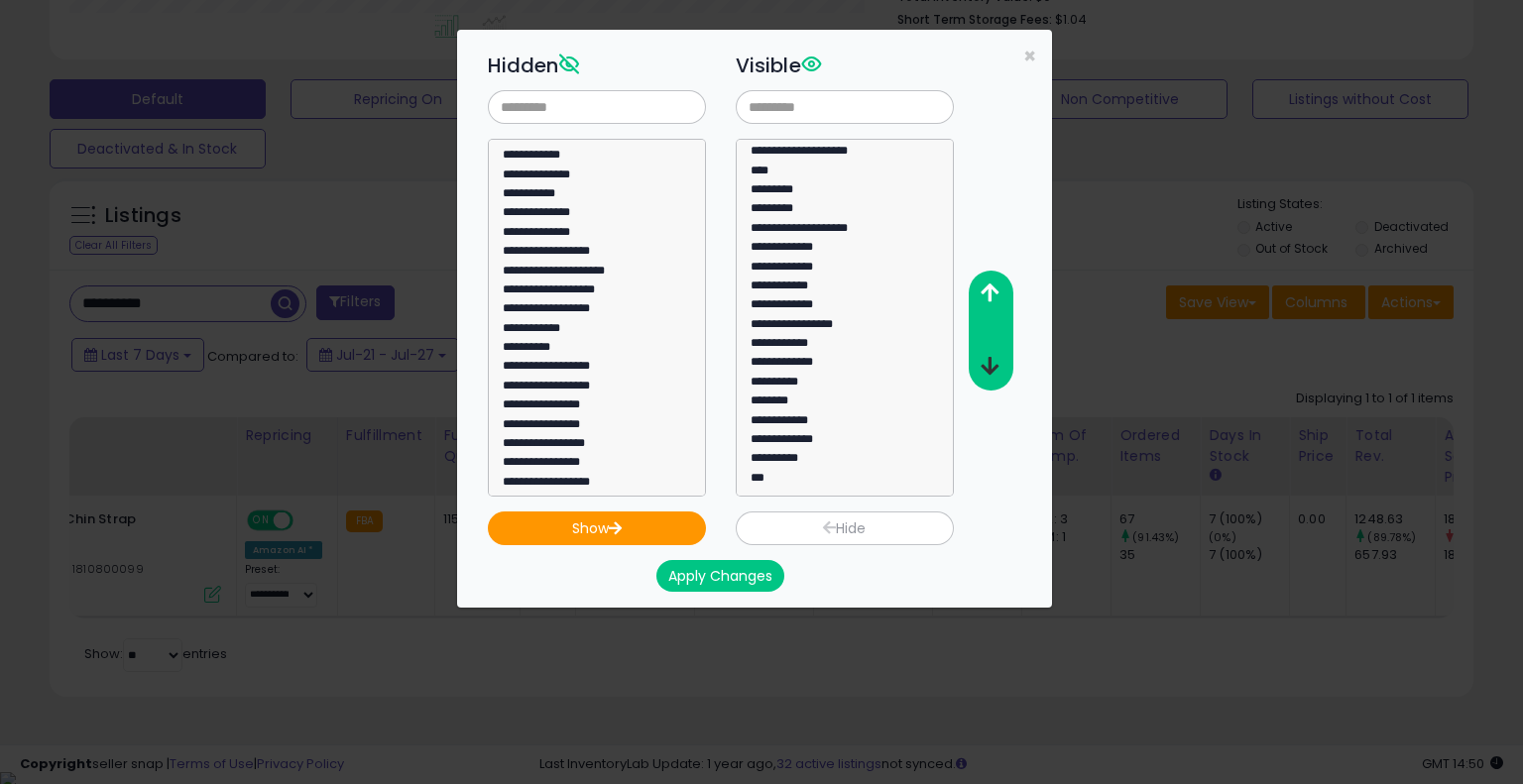 click at bounding box center (990, 366) 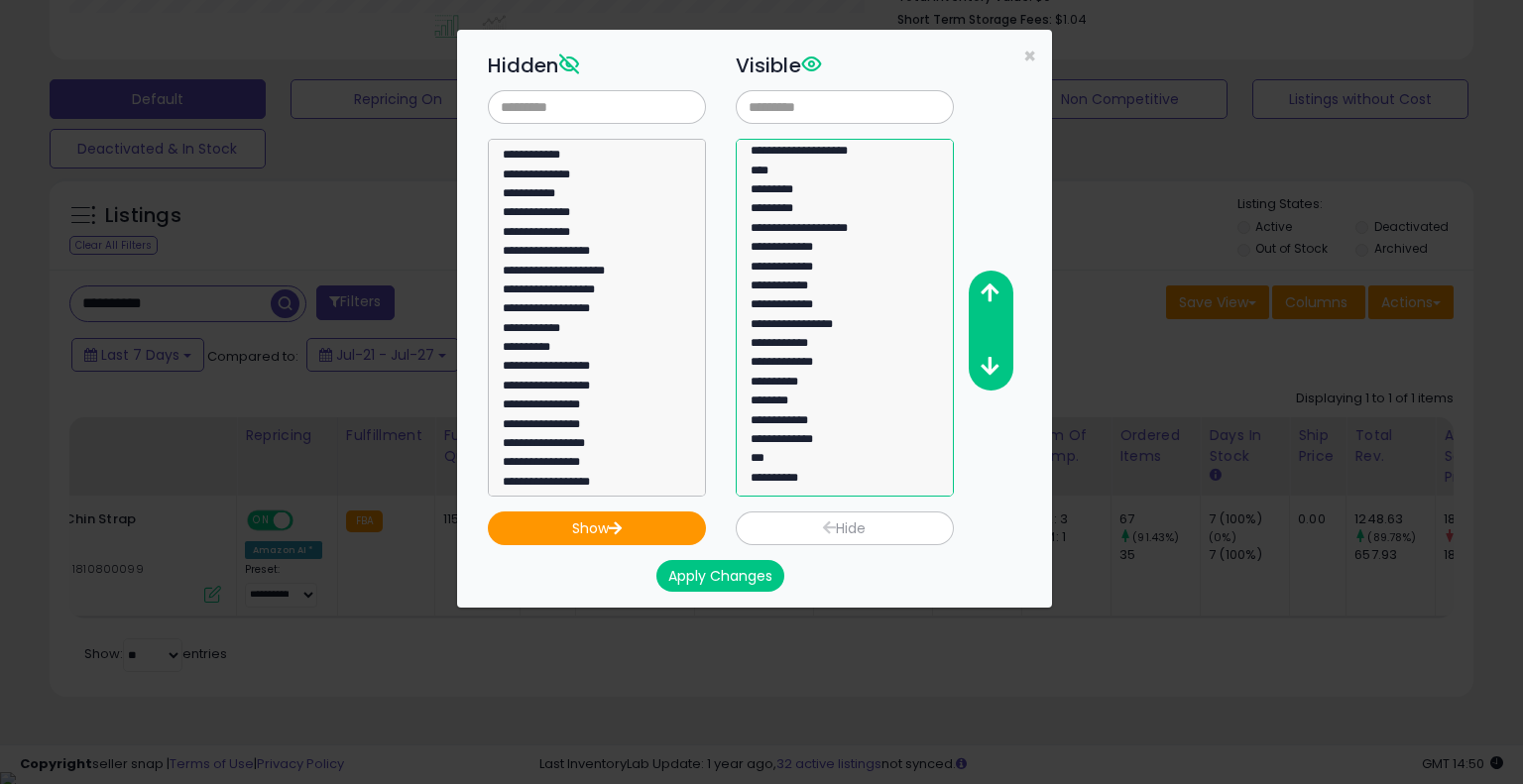 select on "**********" 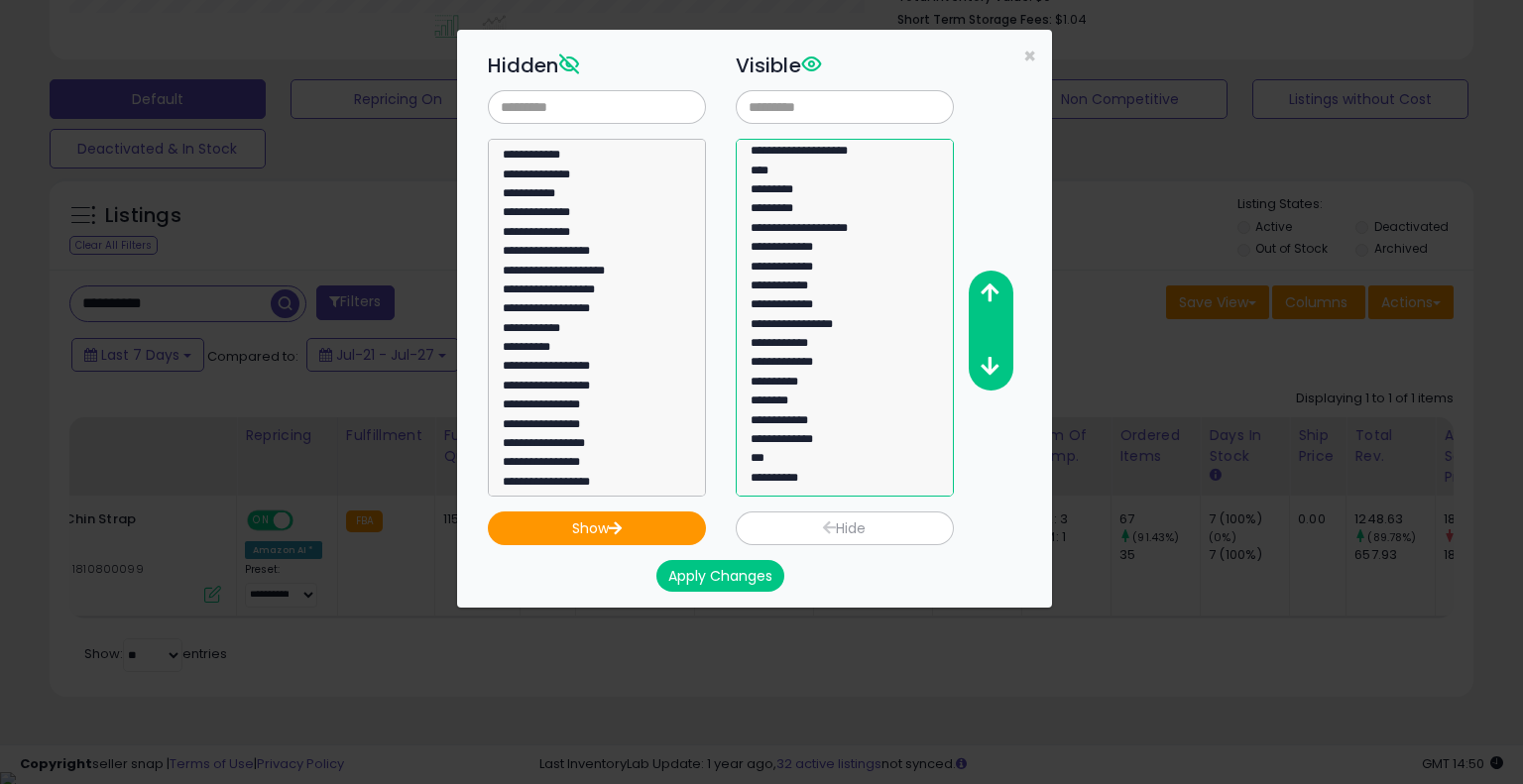 click on "**********" 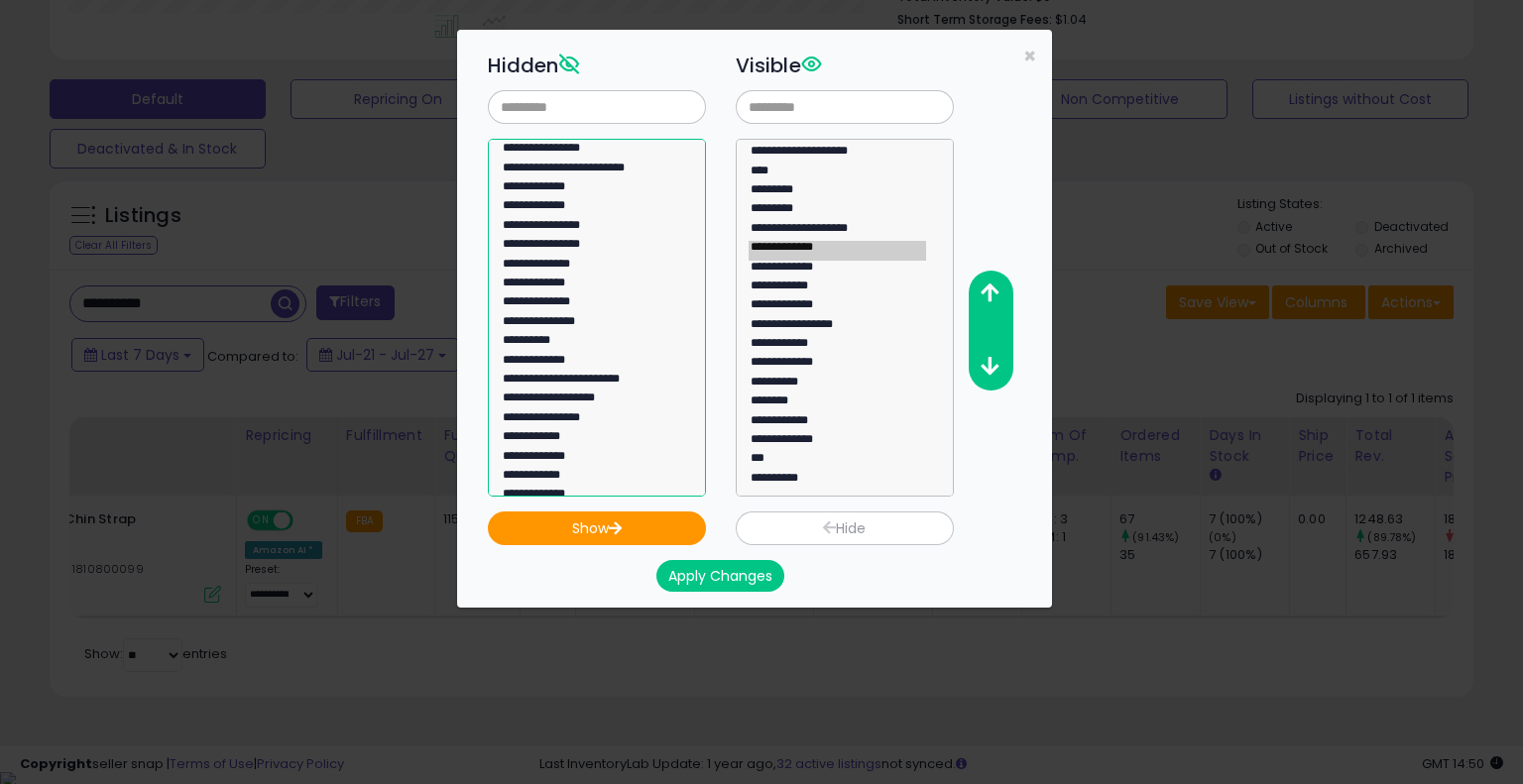 scroll, scrollTop: 652, scrollLeft: 0, axis: vertical 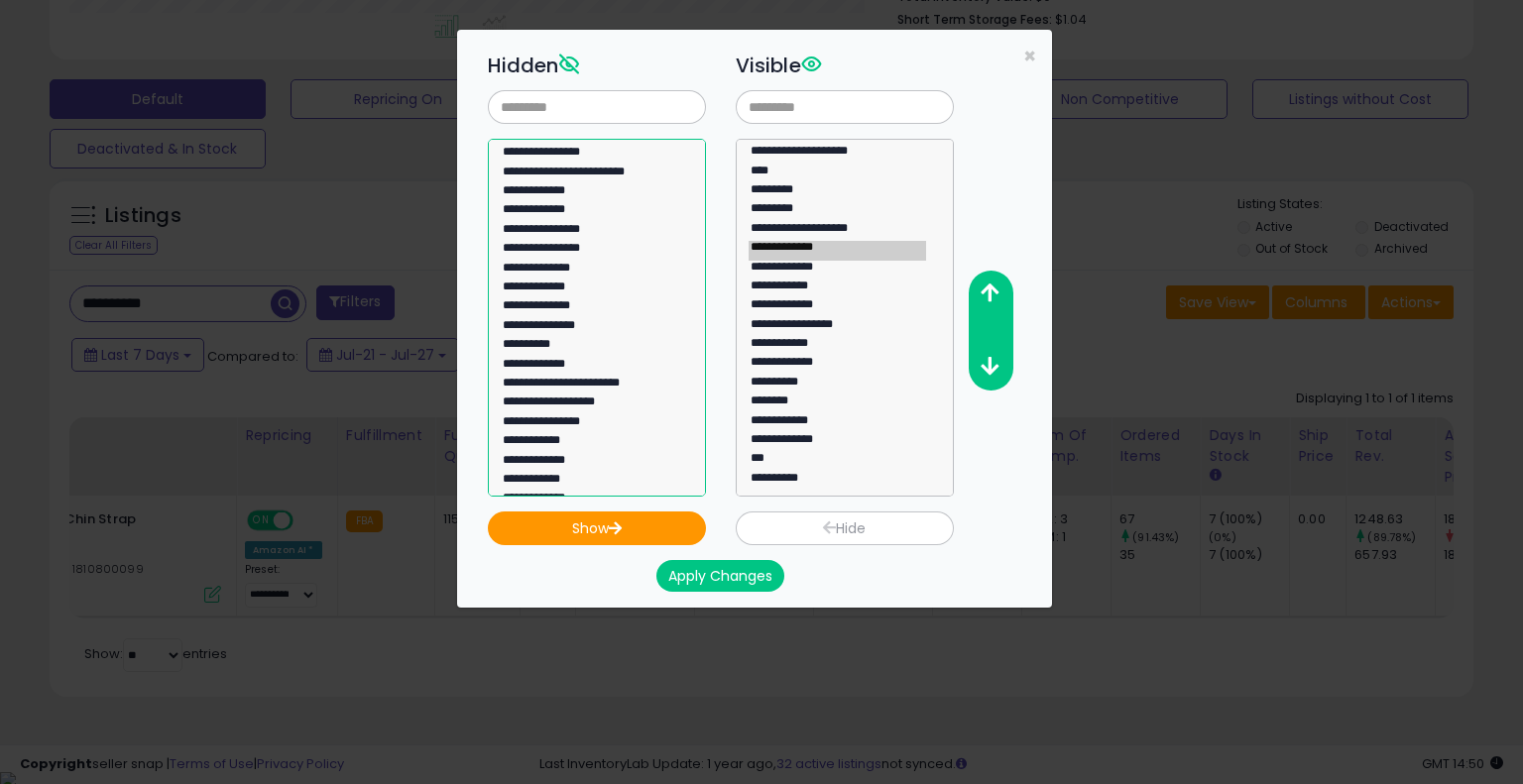 click on "**********" 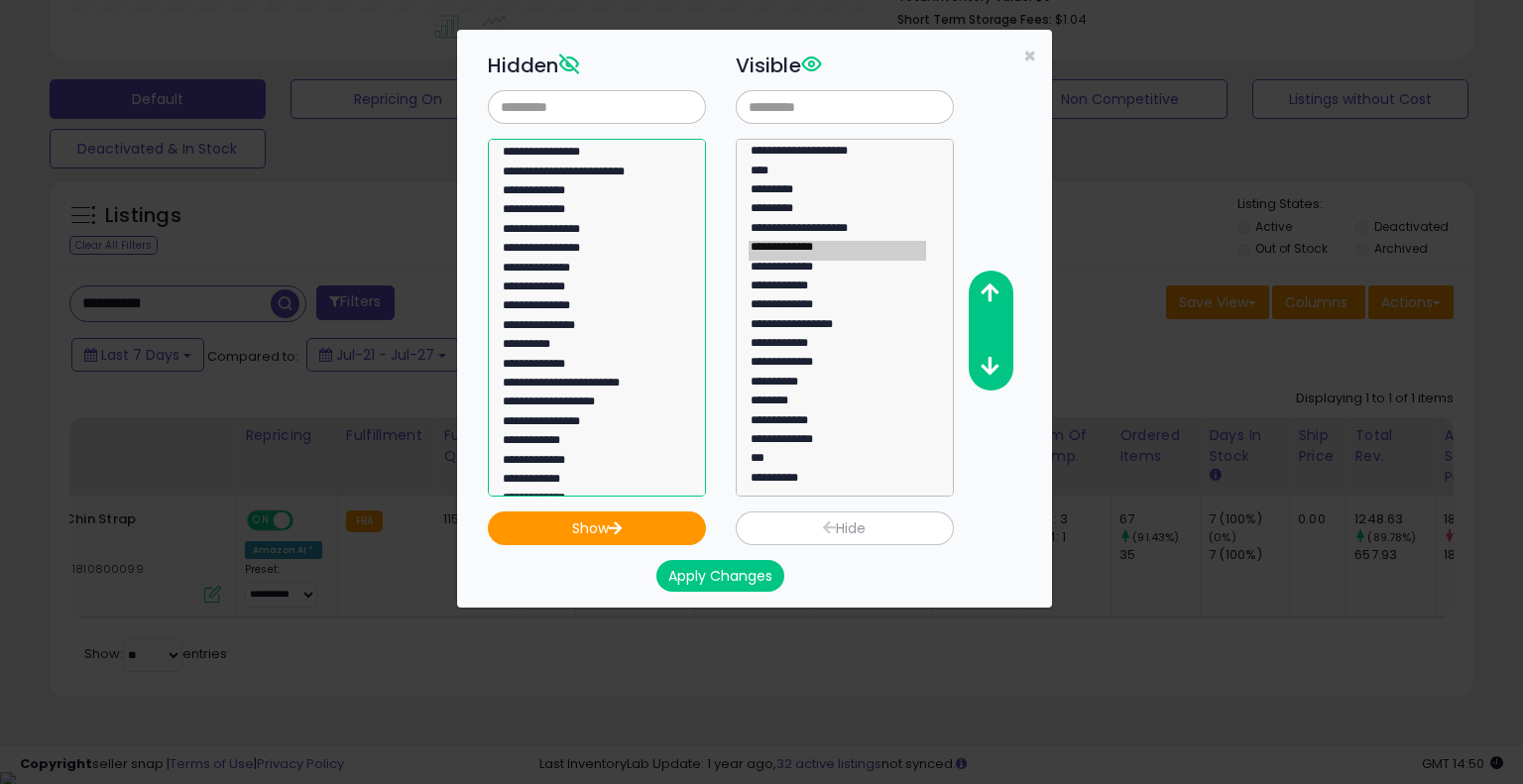 click on "**********" 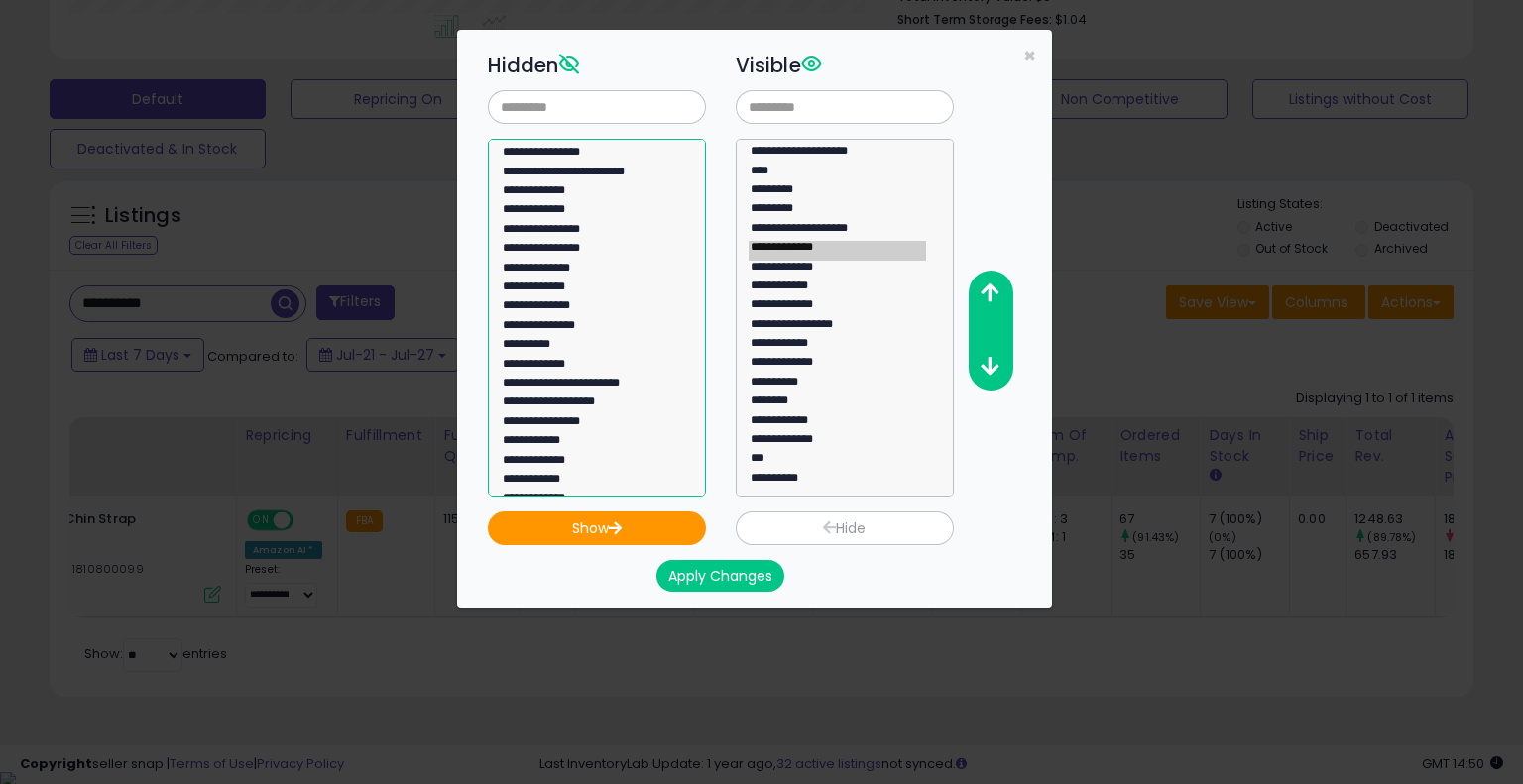 select on "**********" 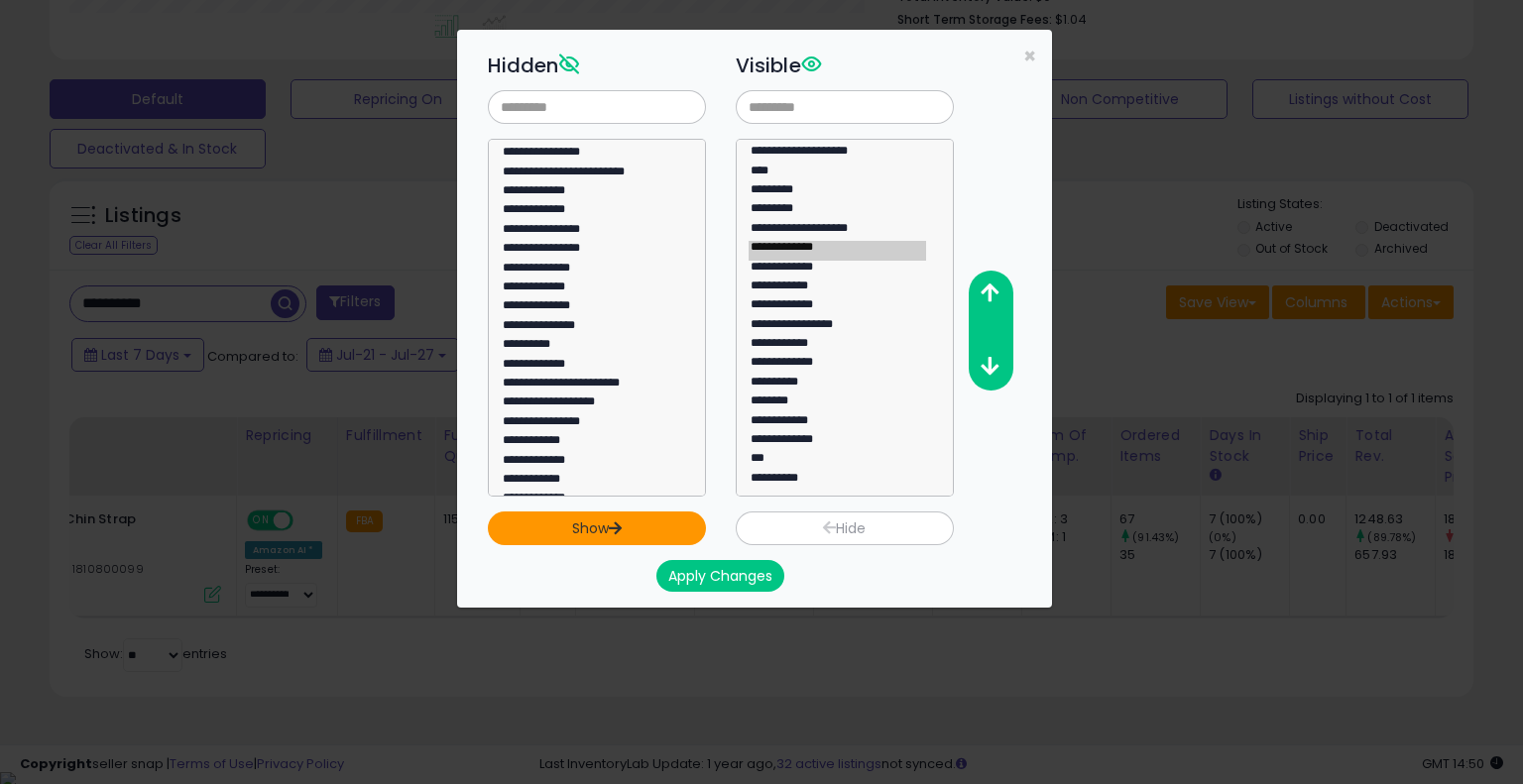 click on "Show" at bounding box center (597, 528) 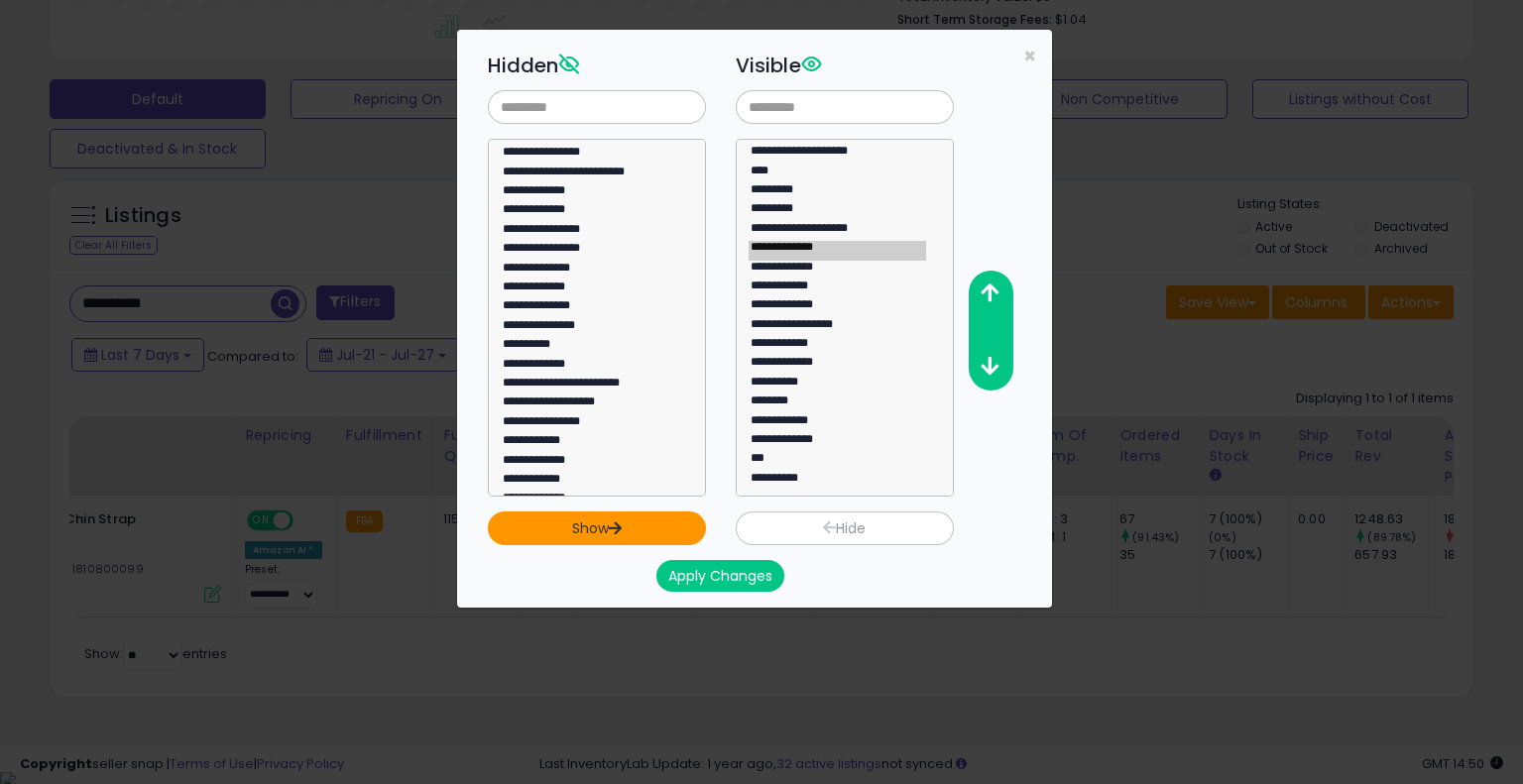 select 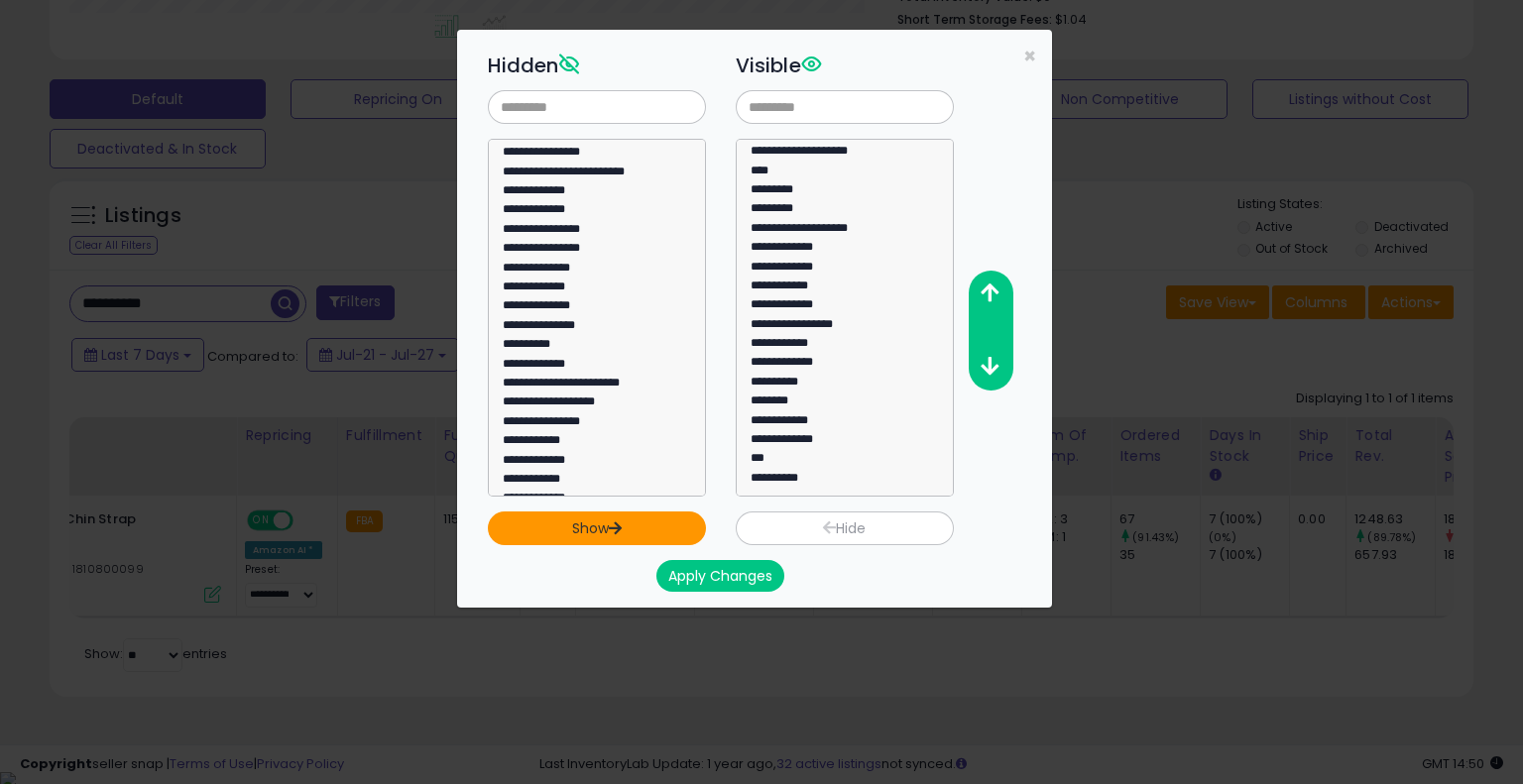 scroll, scrollTop: 76, scrollLeft: 0, axis: vertical 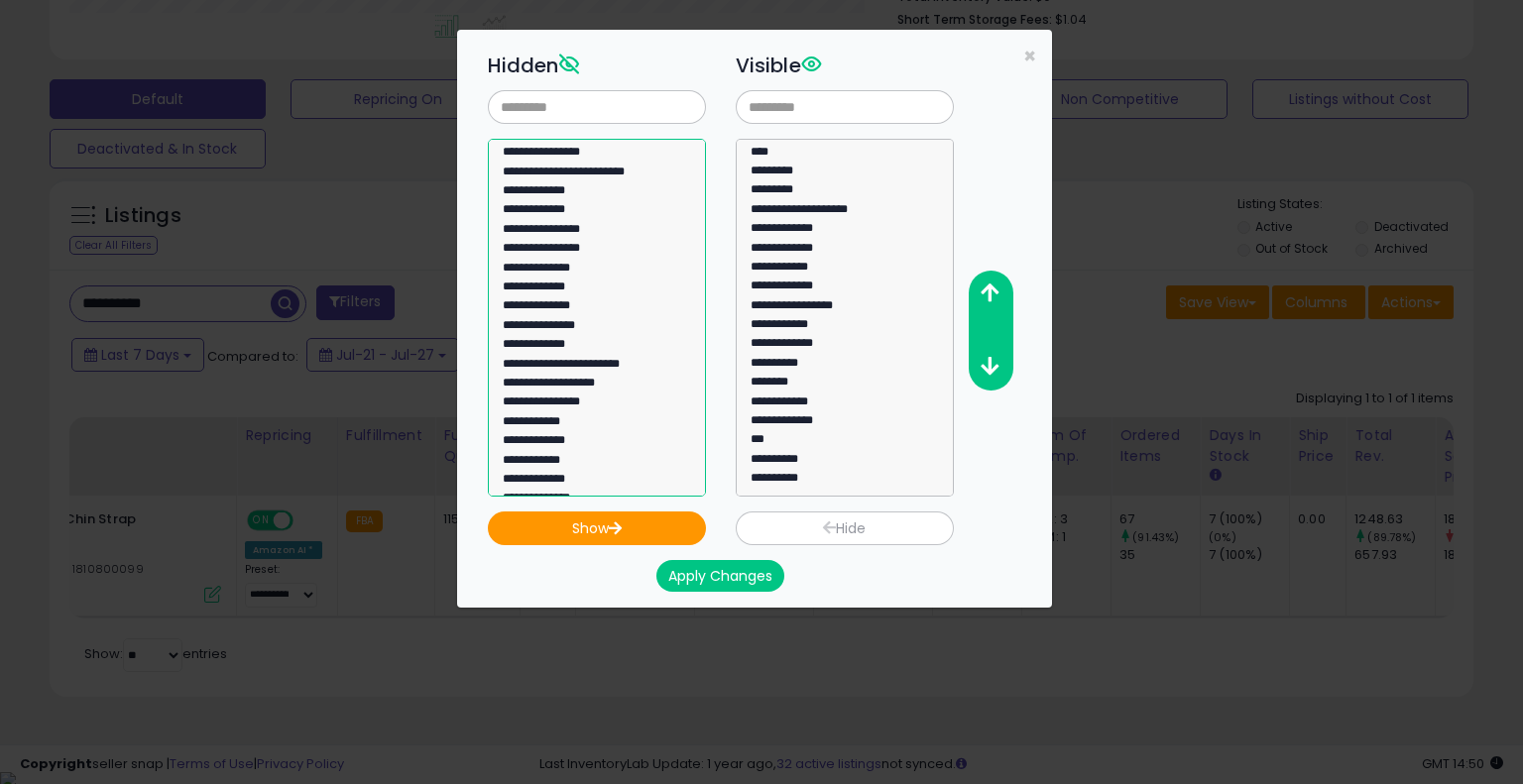 select on "**********" 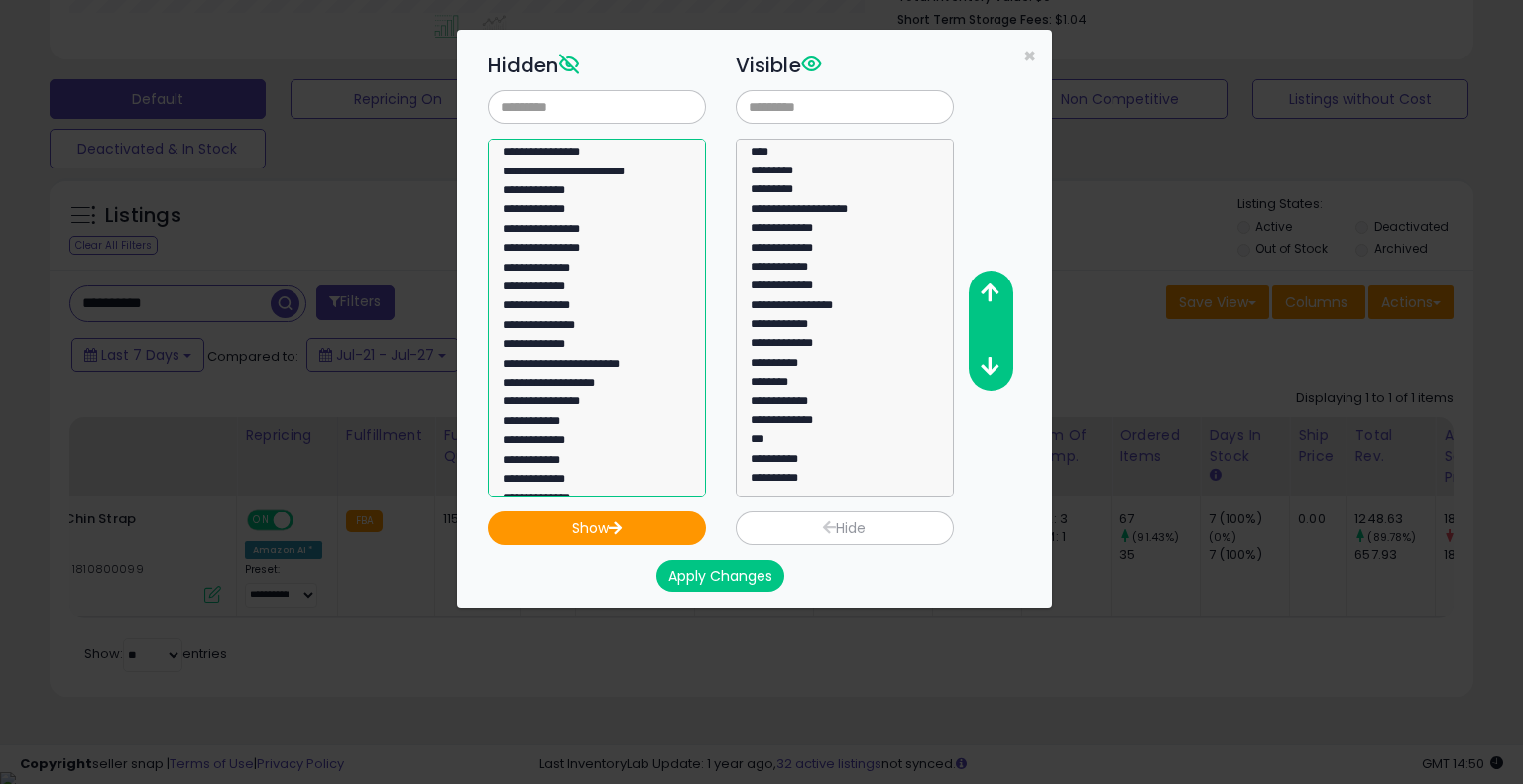 click on "**********" 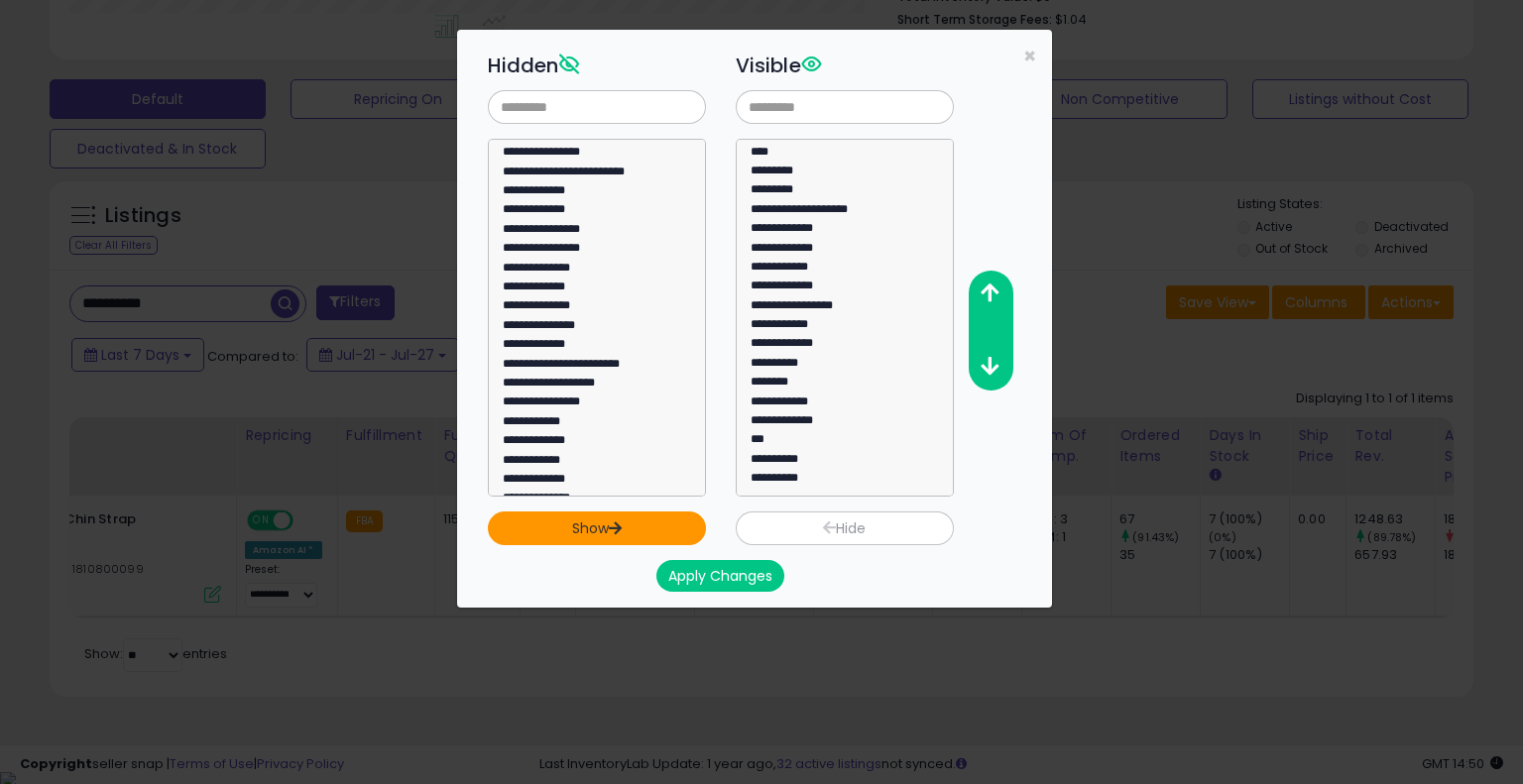 click on "Show" at bounding box center [597, 528] 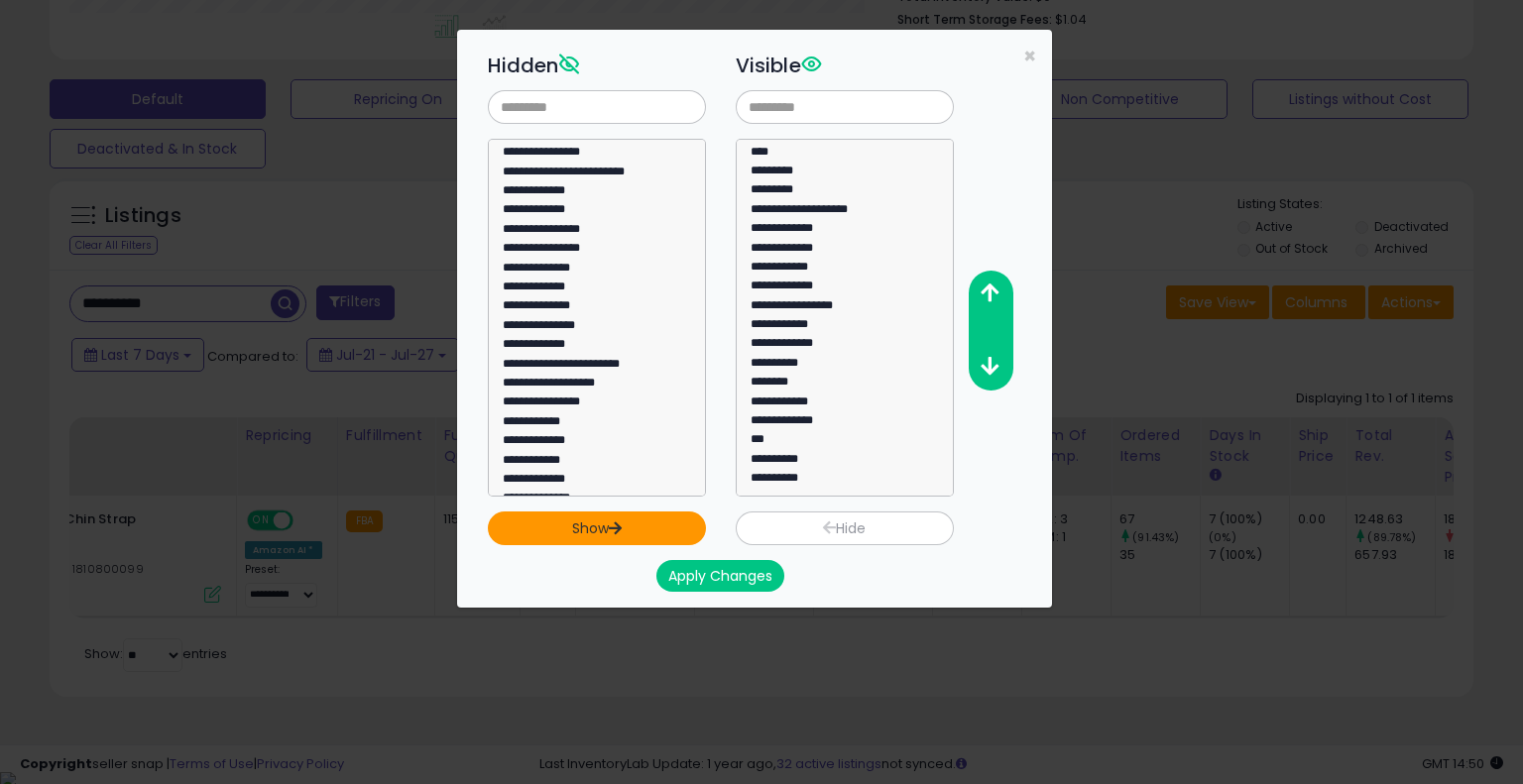 select 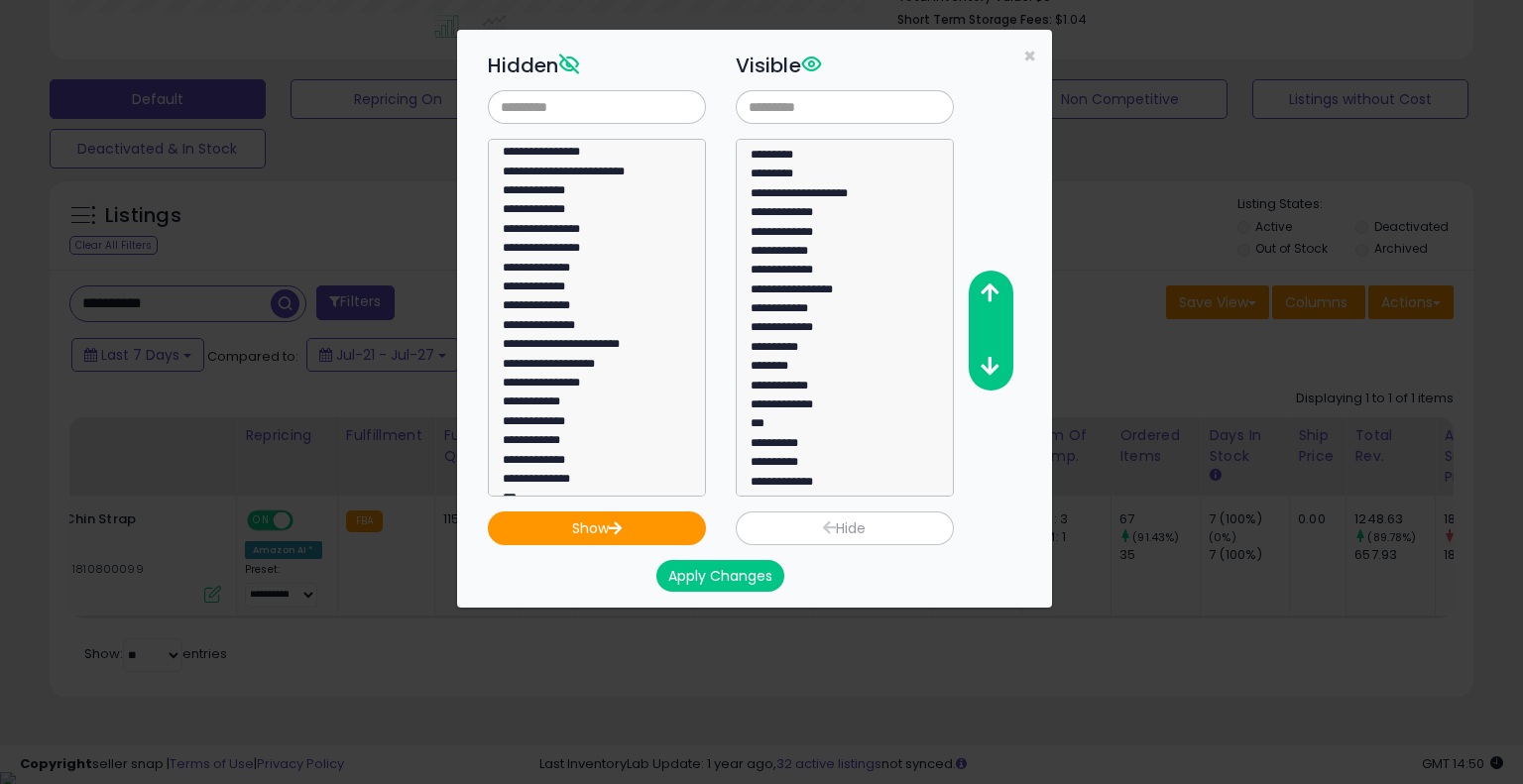 scroll, scrollTop: 95, scrollLeft: 0, axis: vertical 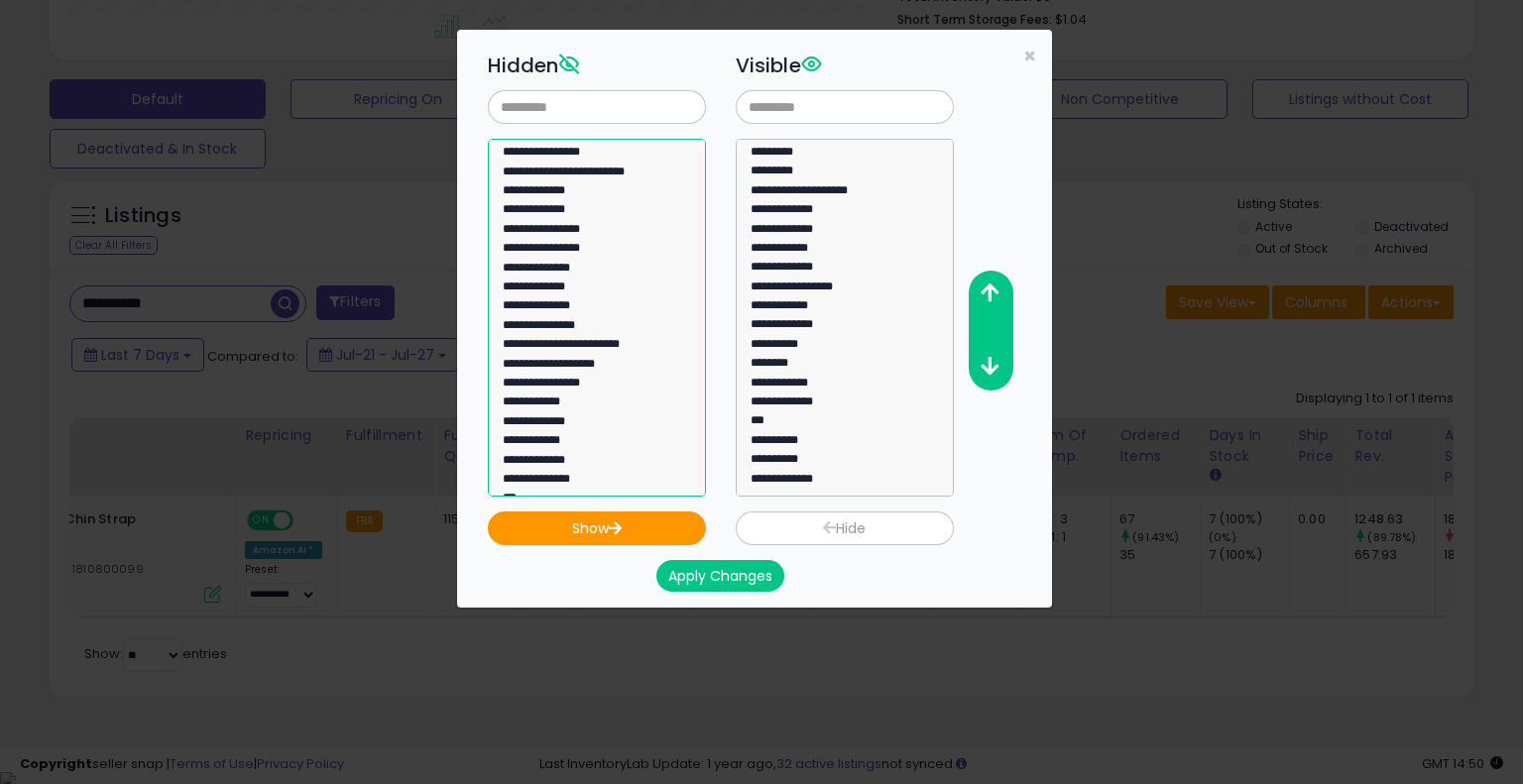 select on "**********" 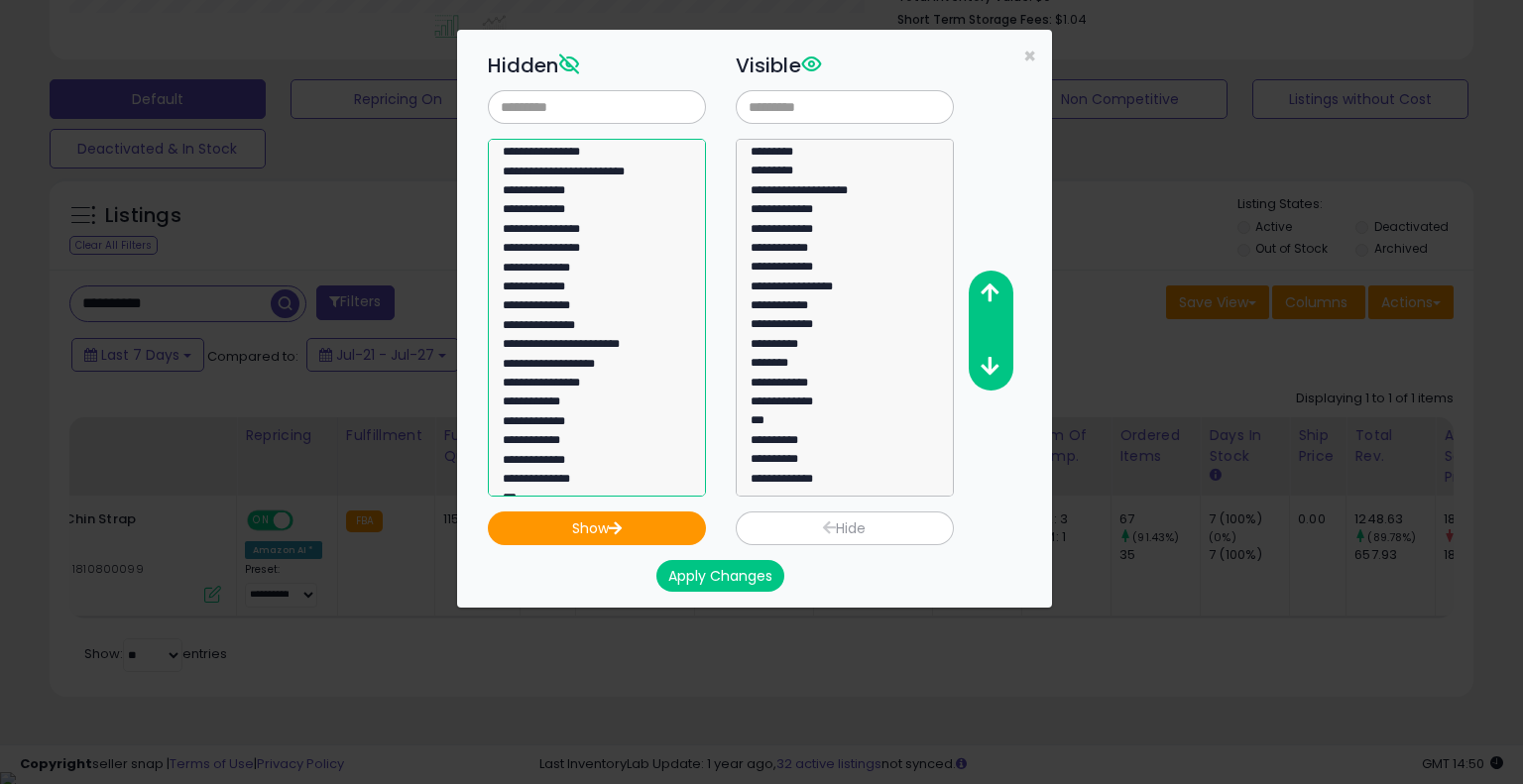 click on "**********" 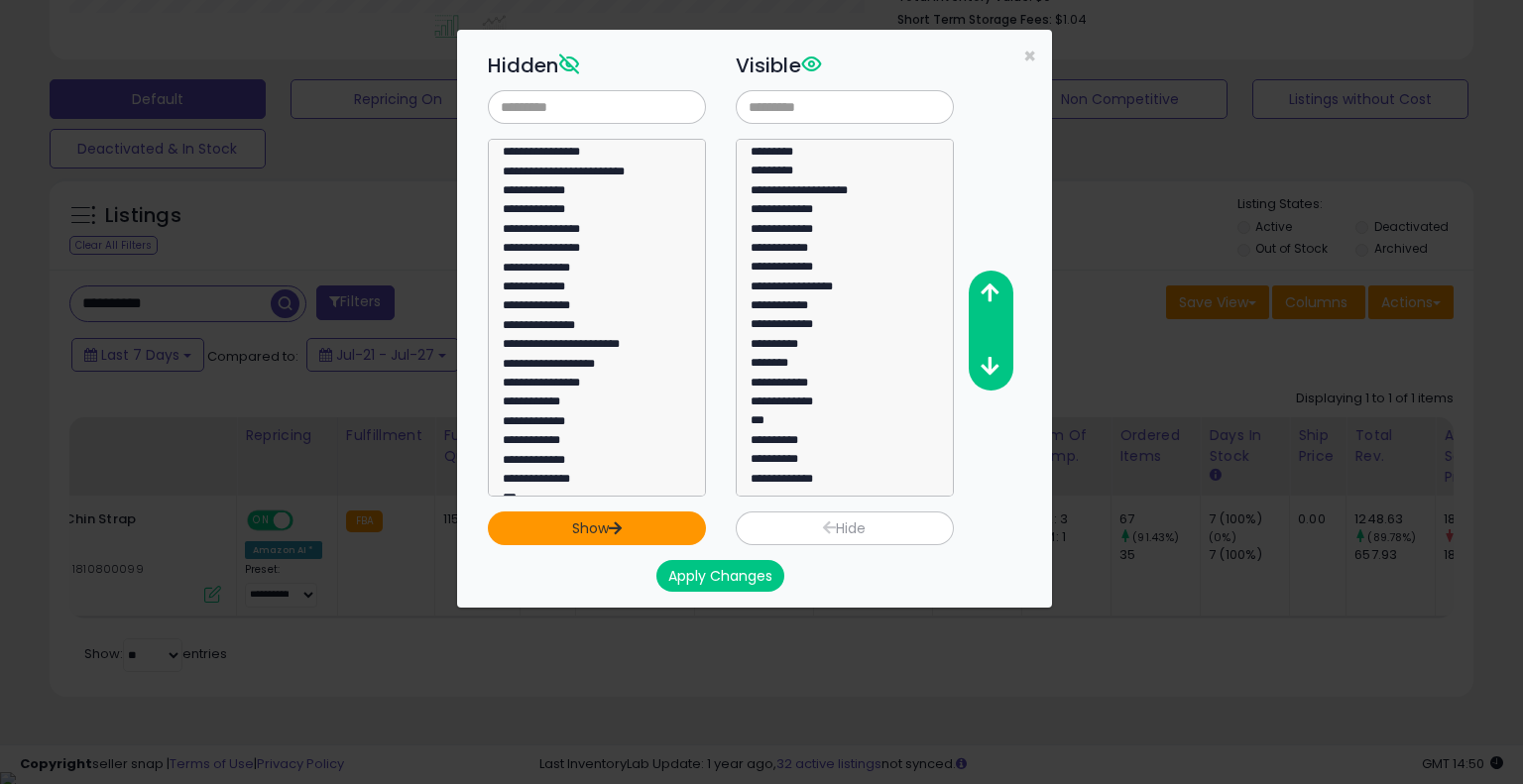 click on "Show" at bounding box center (597, 528) 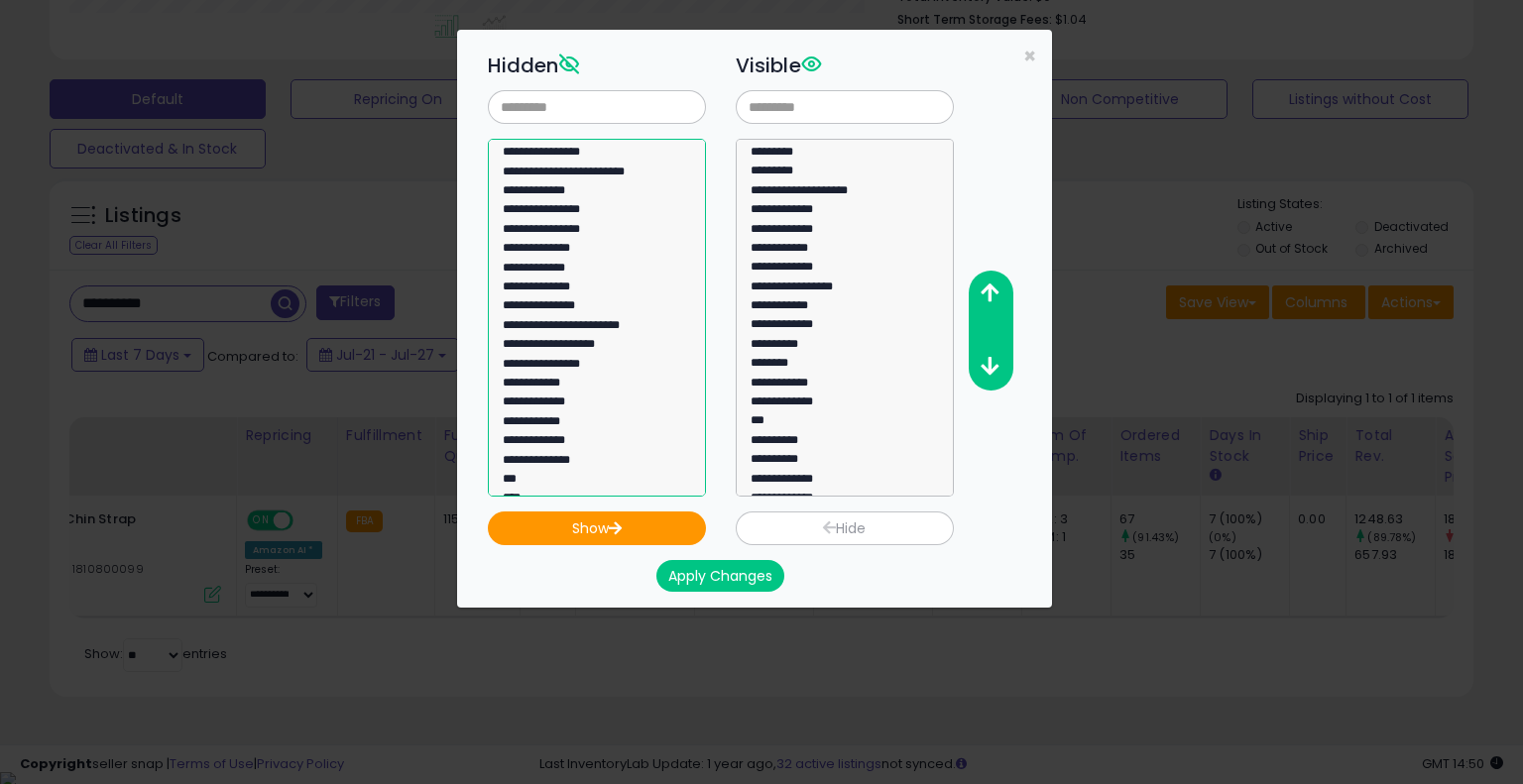 click on "**********" 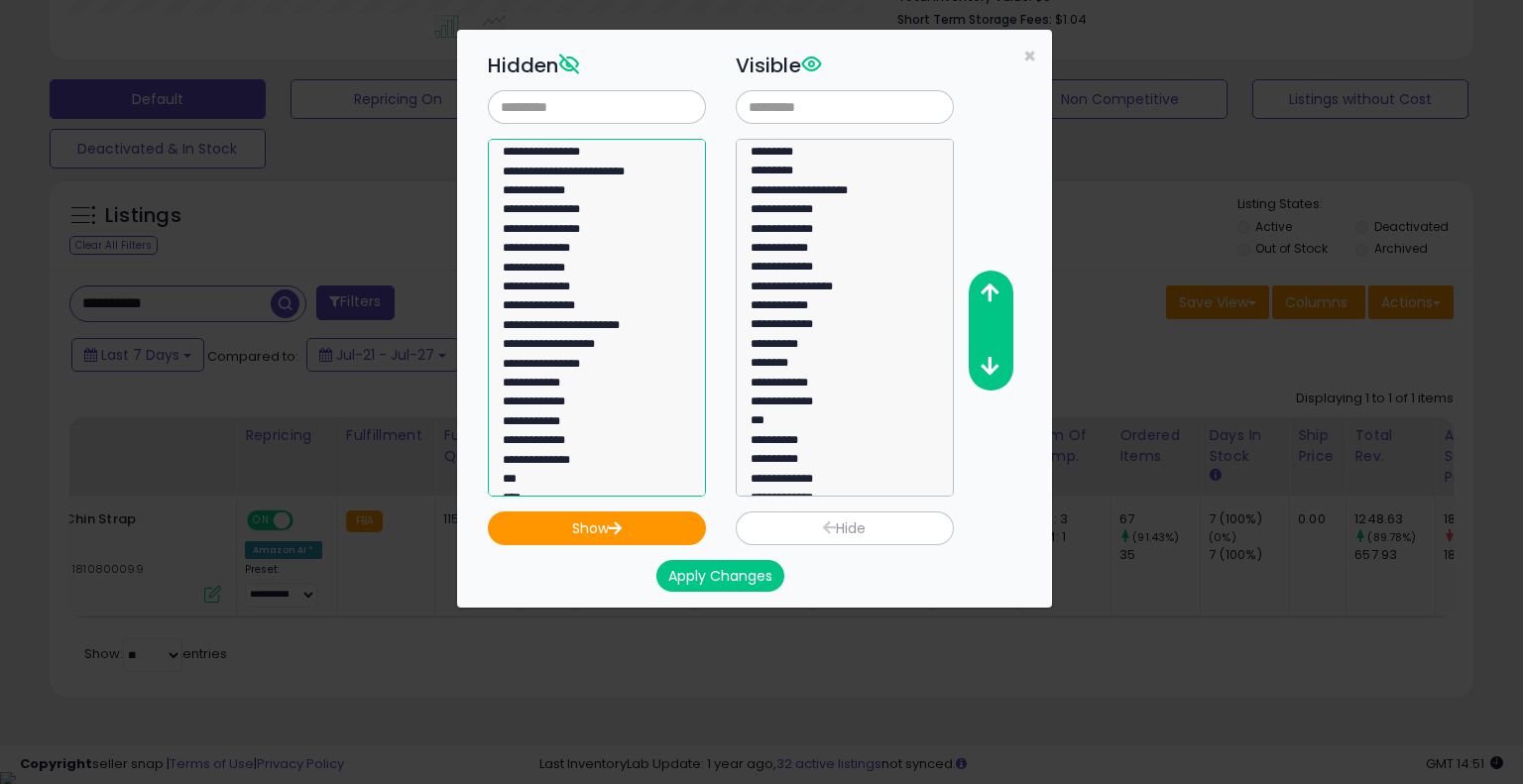 click on "**********" 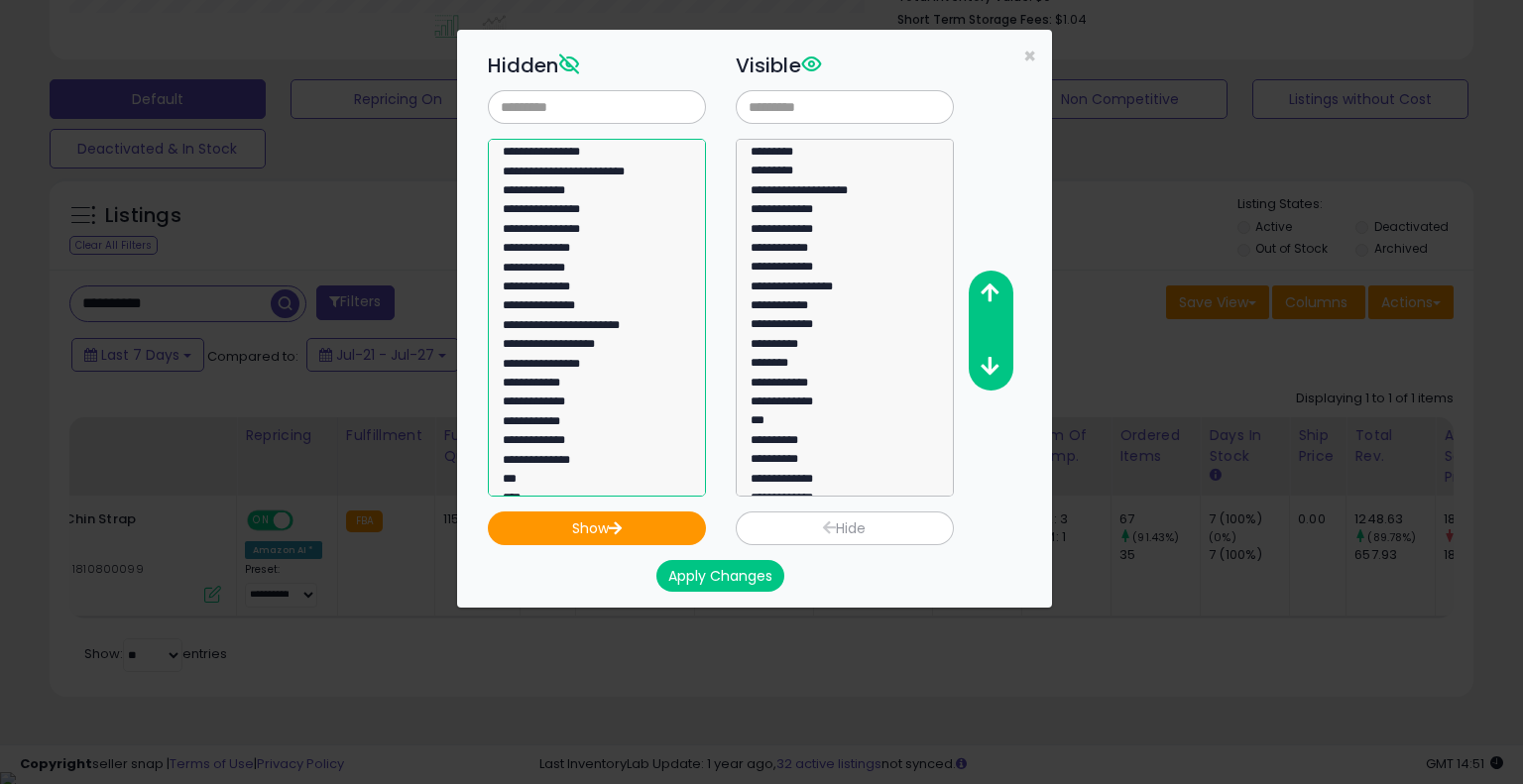 click on "**********" 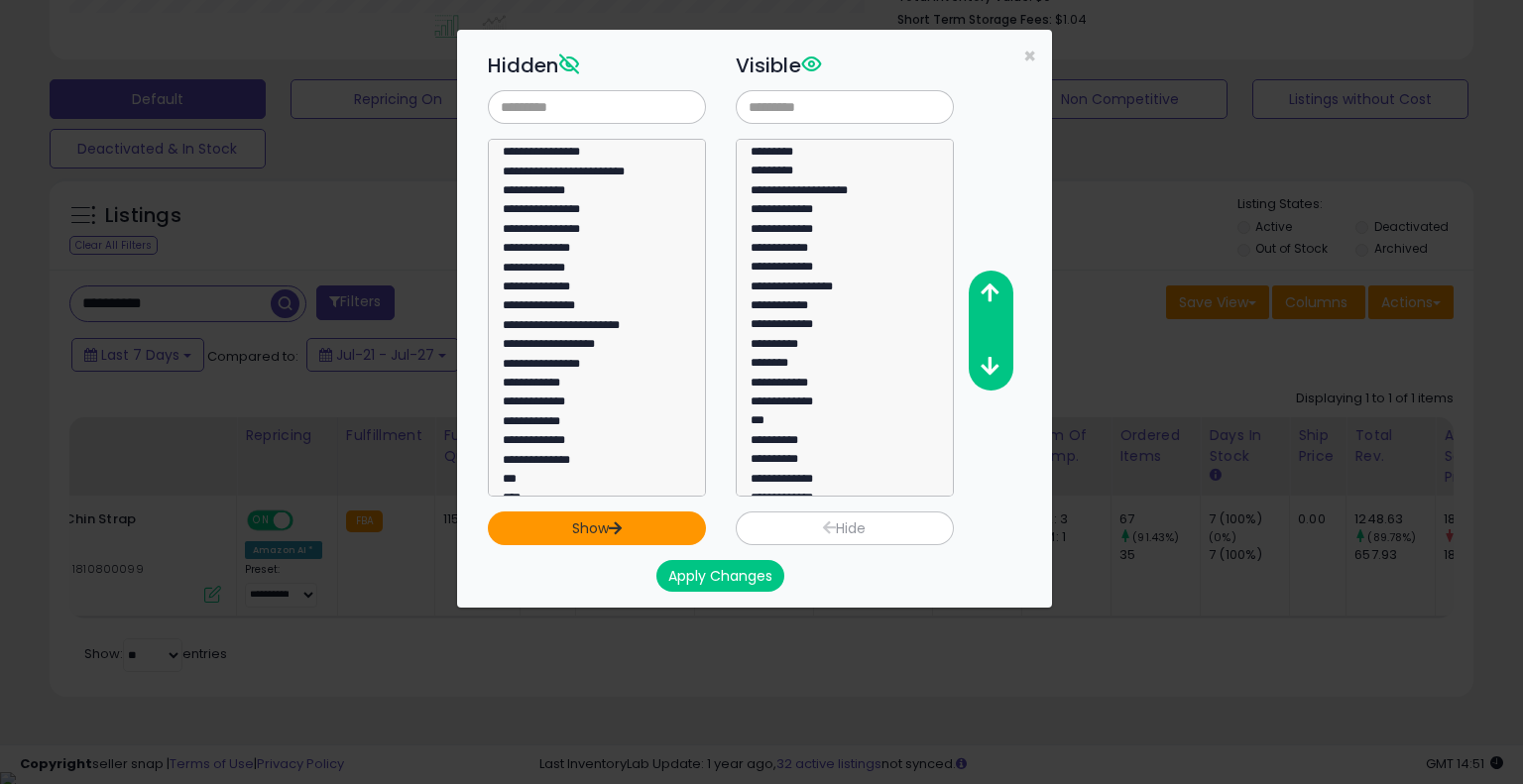 click on "Show" at bounding box center (597, 528) 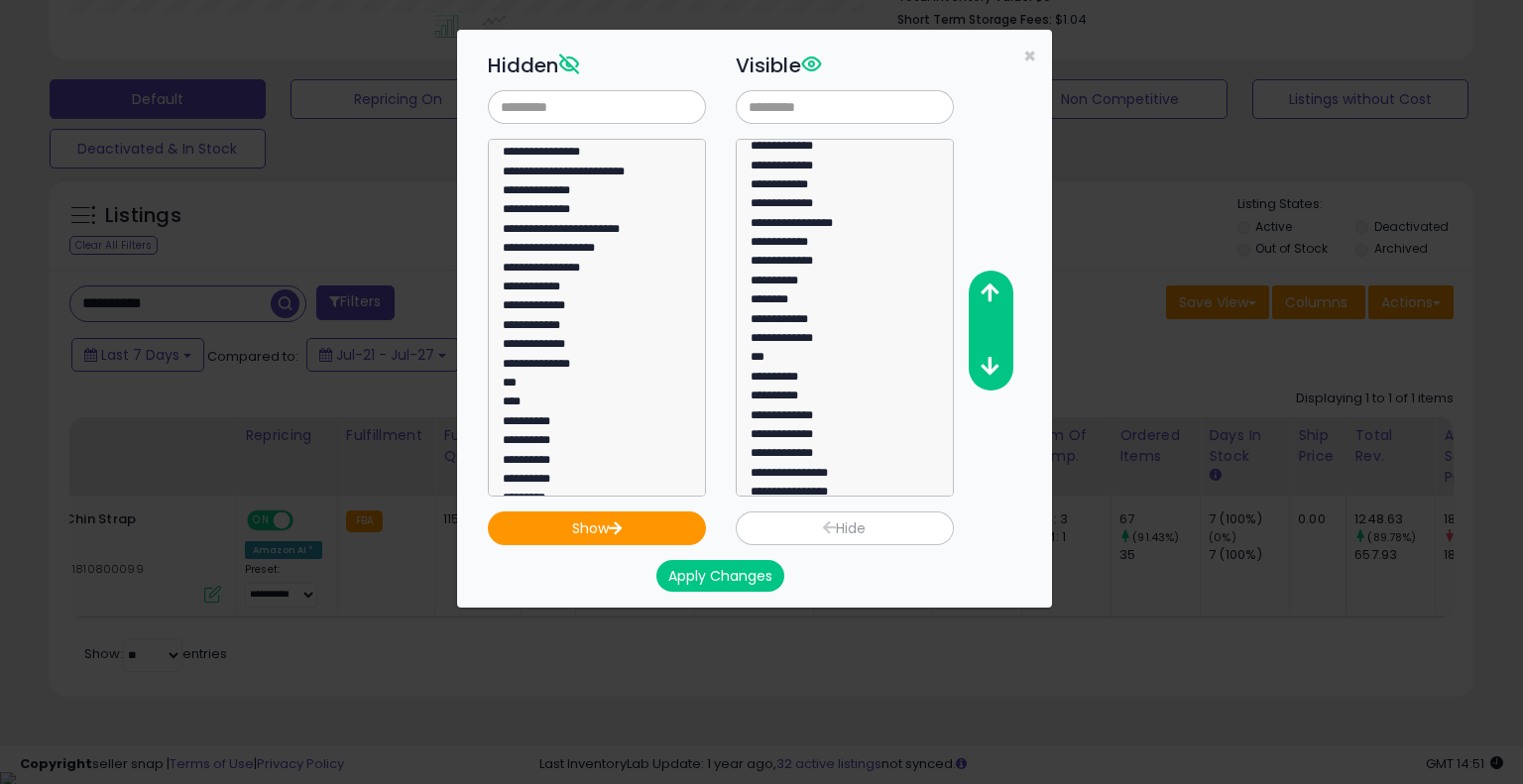 scroll, scrollTop: 211, scrollLeft: 0, axis: vertical 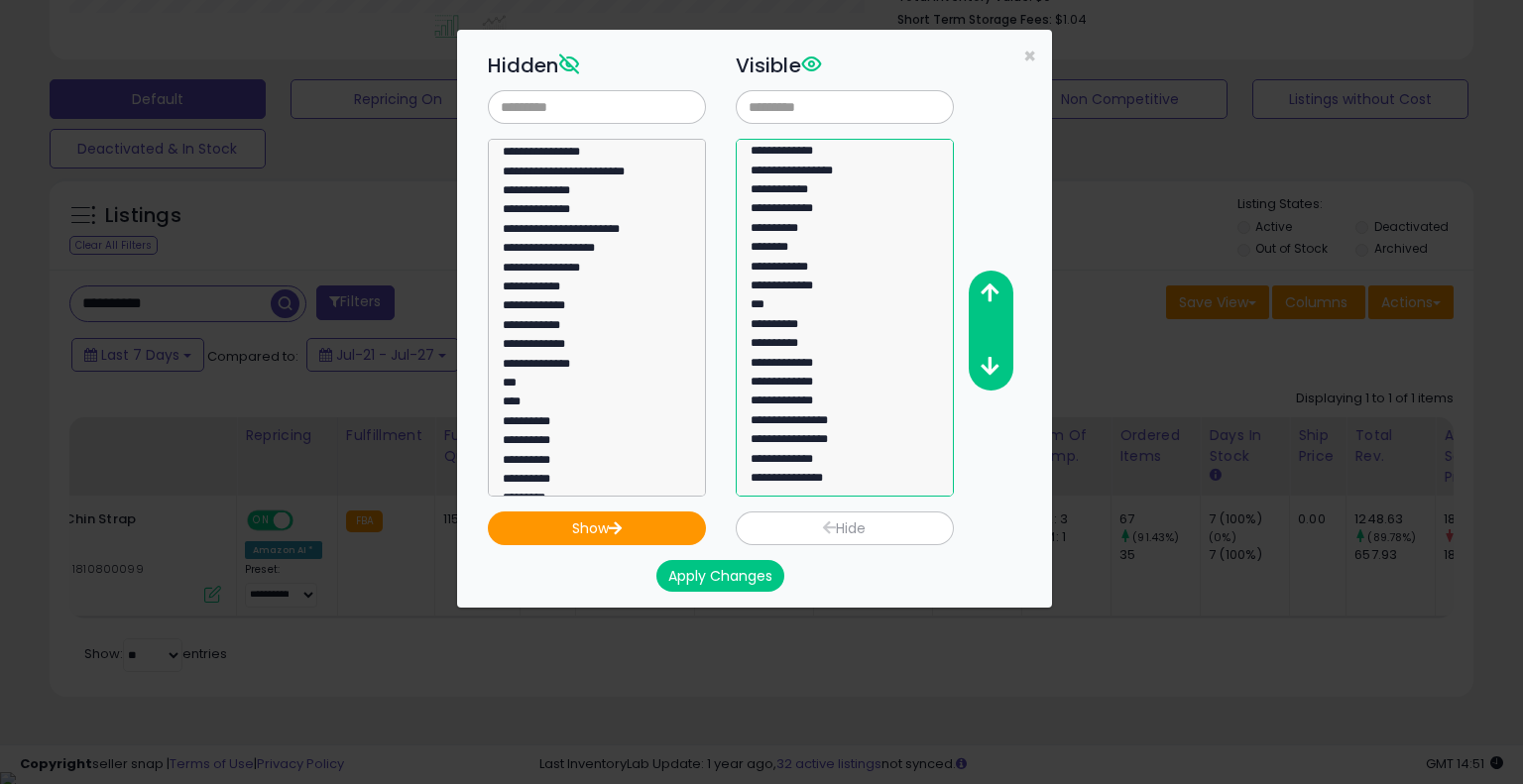 select on "**********" 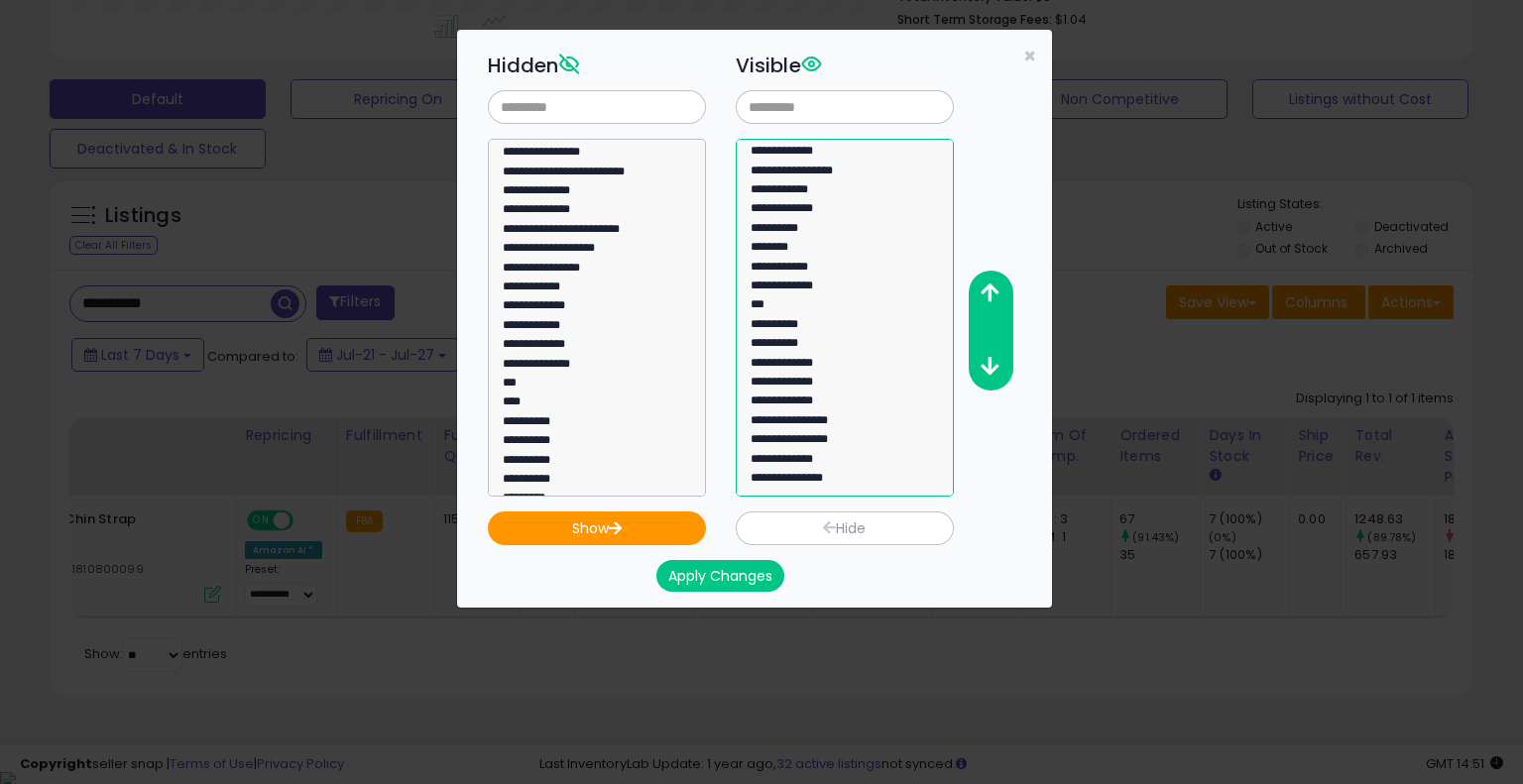 click on "**********" 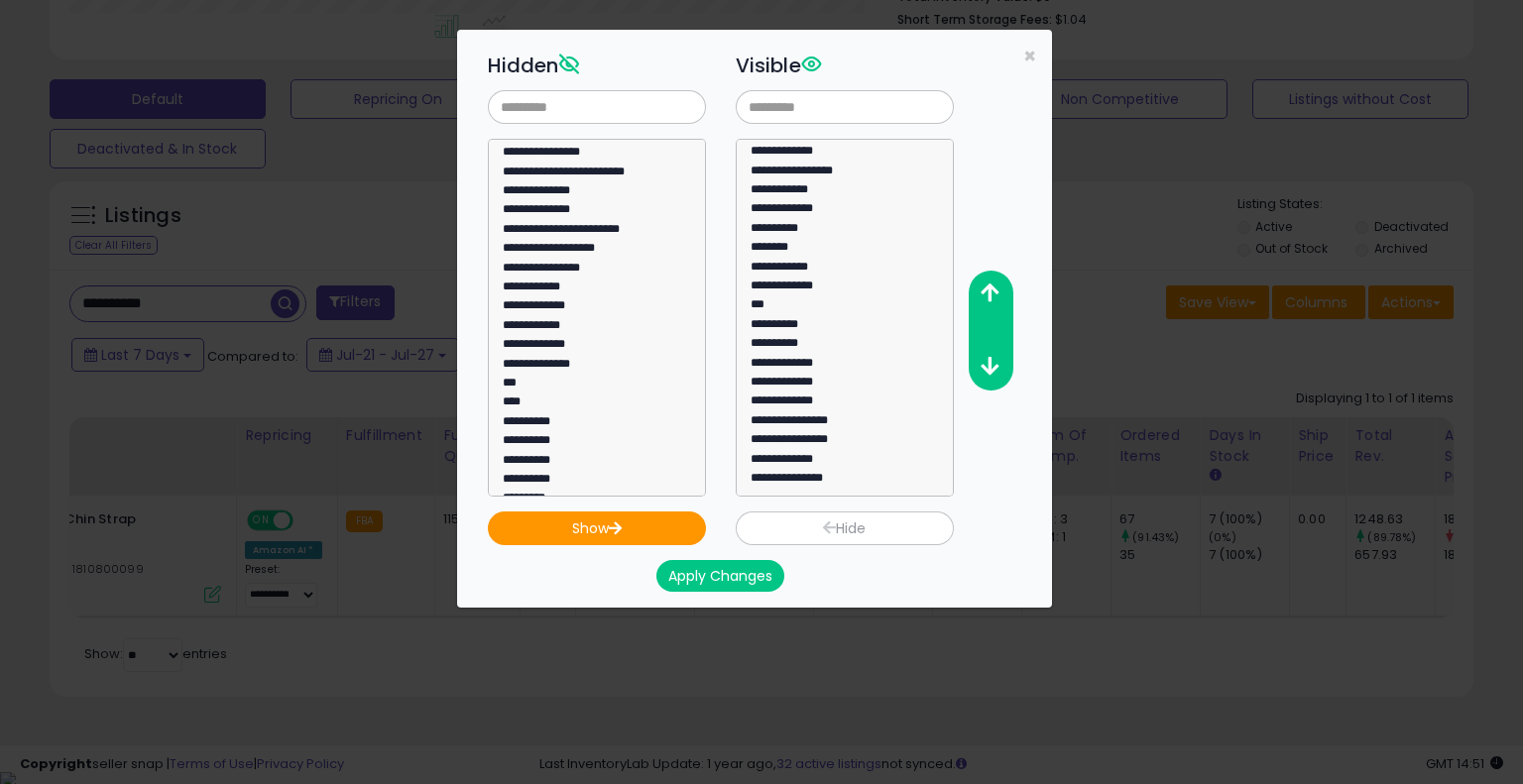 click on "Hide" at bounding box center (845, 528) 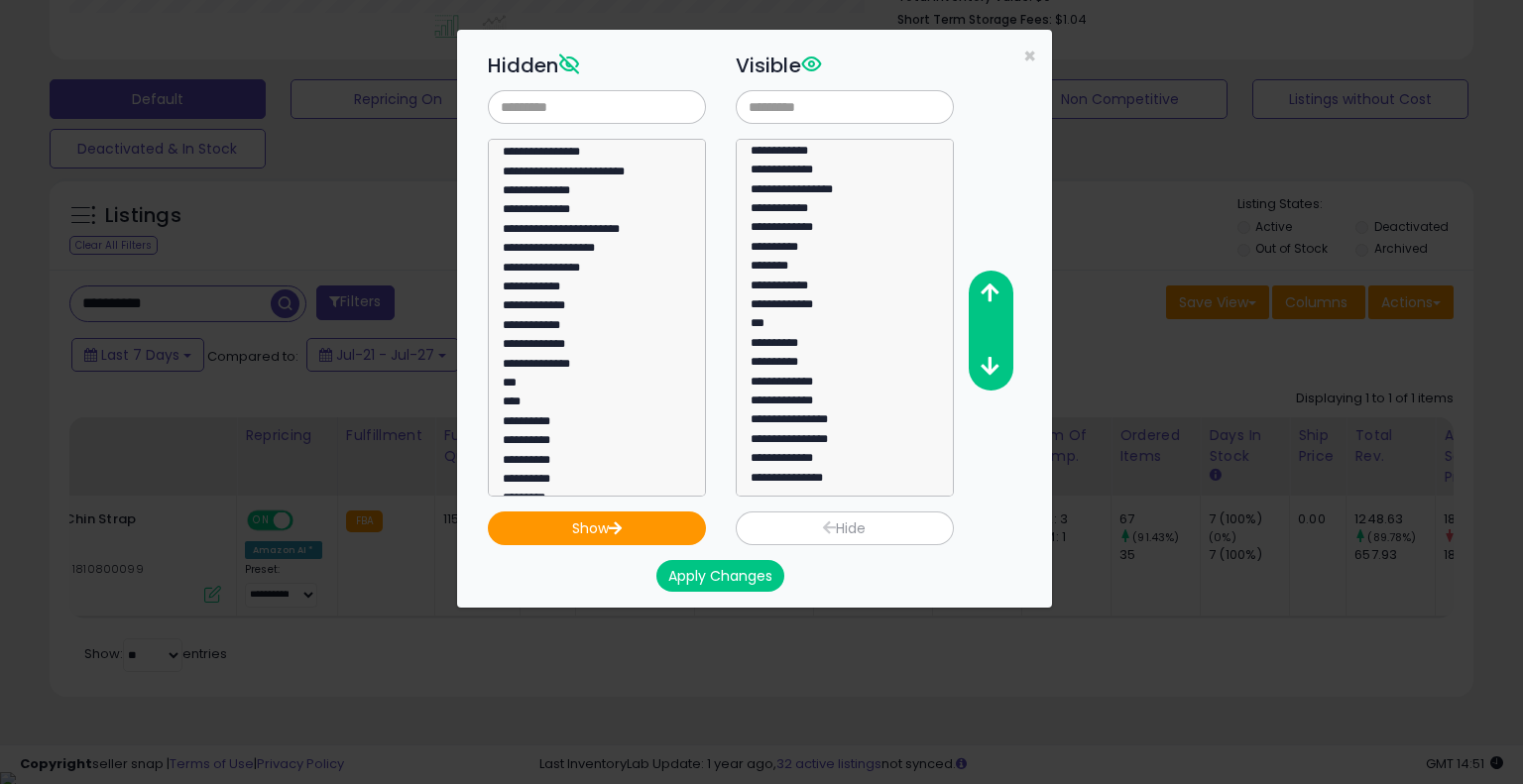 scroll, scrollTop: 192, scrollLeft: 0, axis: vertical 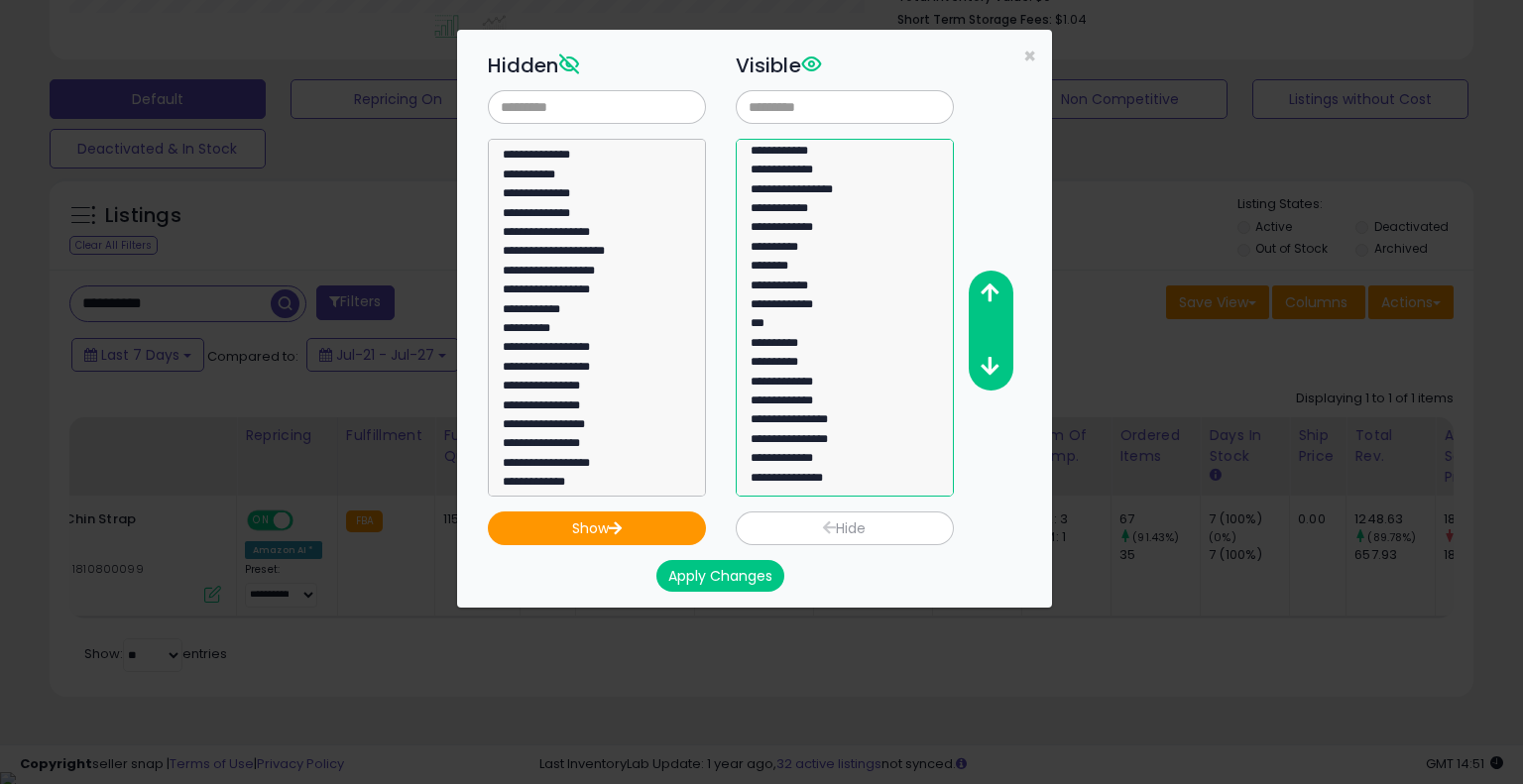 select on "**********" 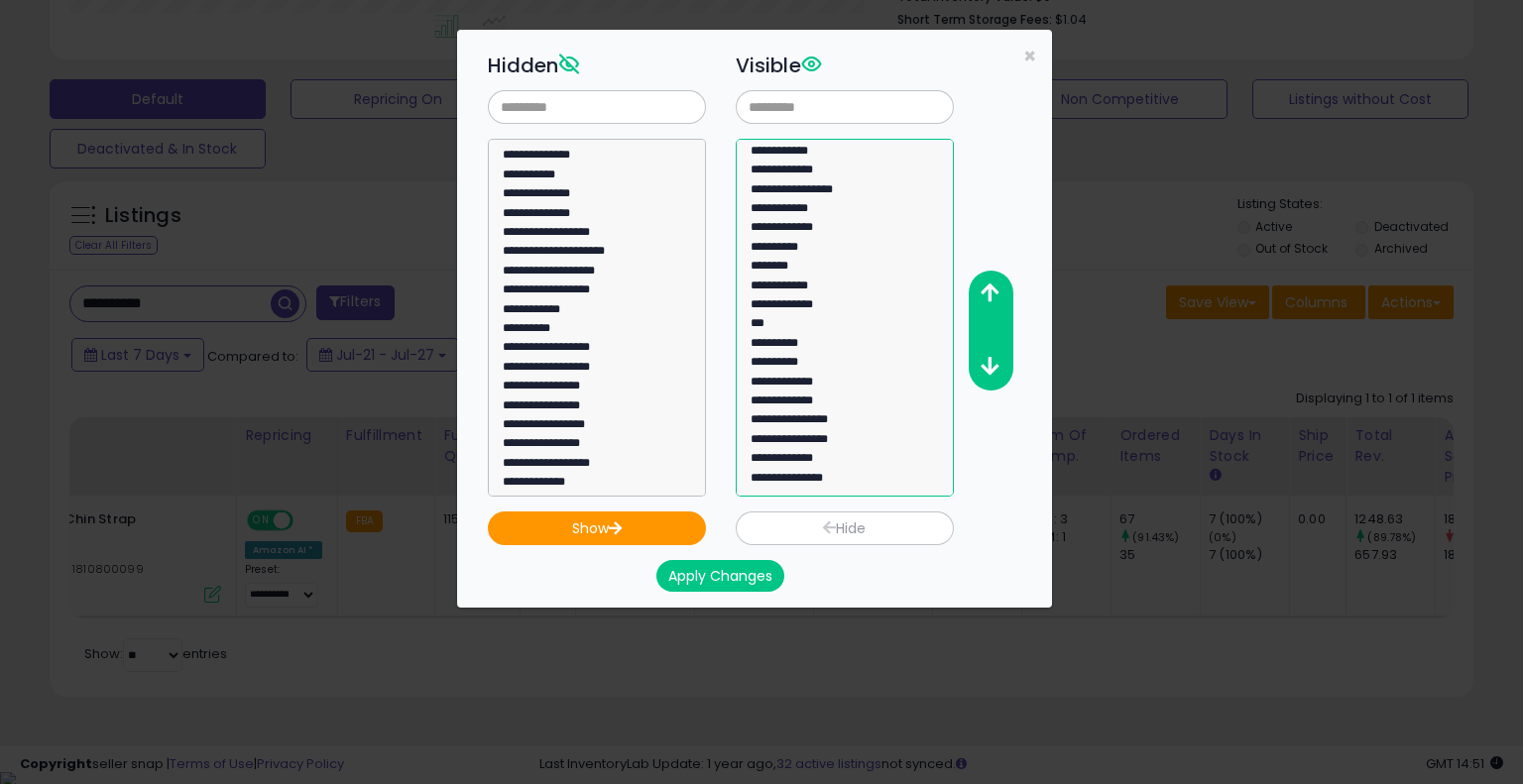 click on "**********" 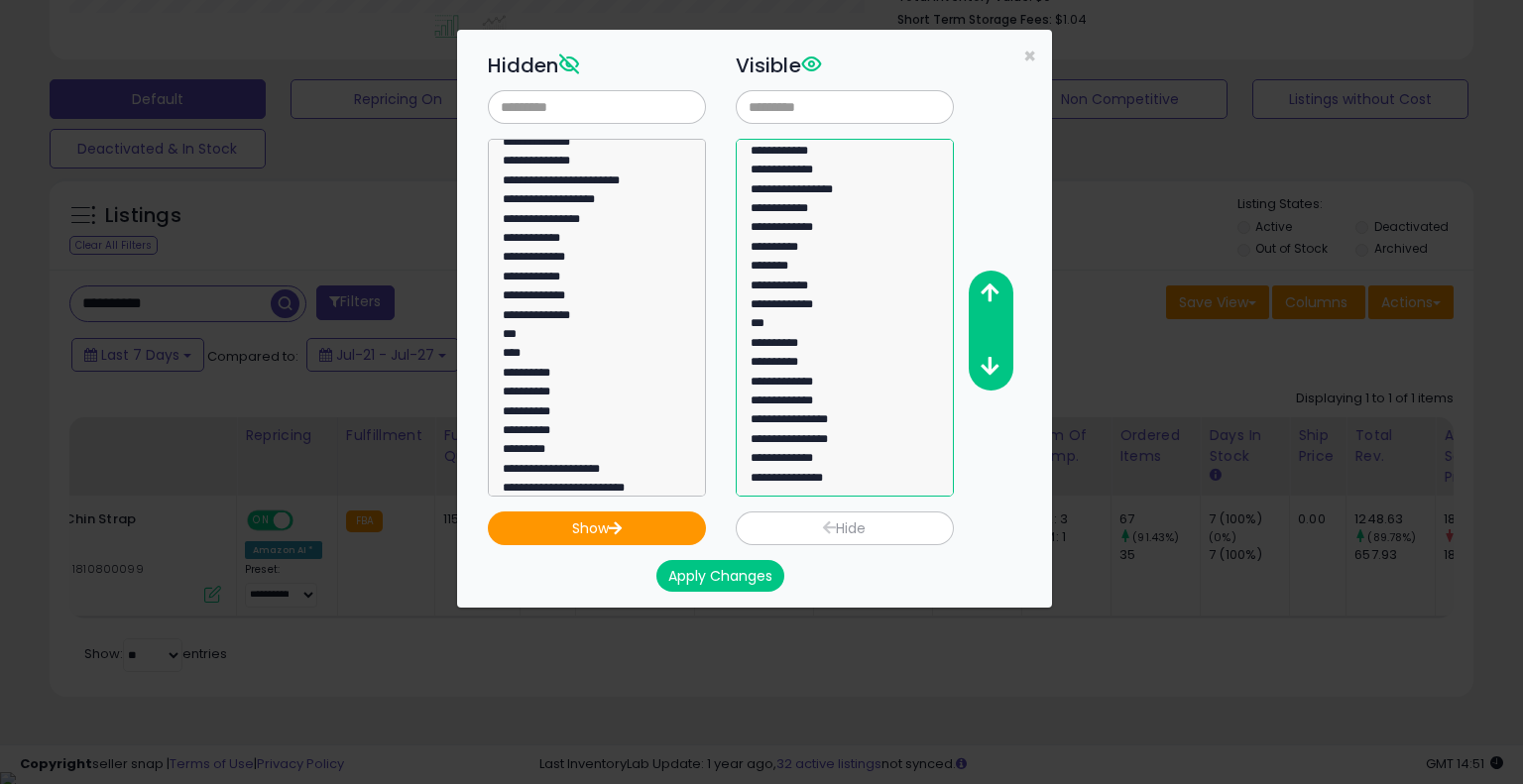 scroll, scrollTop: 653, scrollLeft: 0, axis: vertical 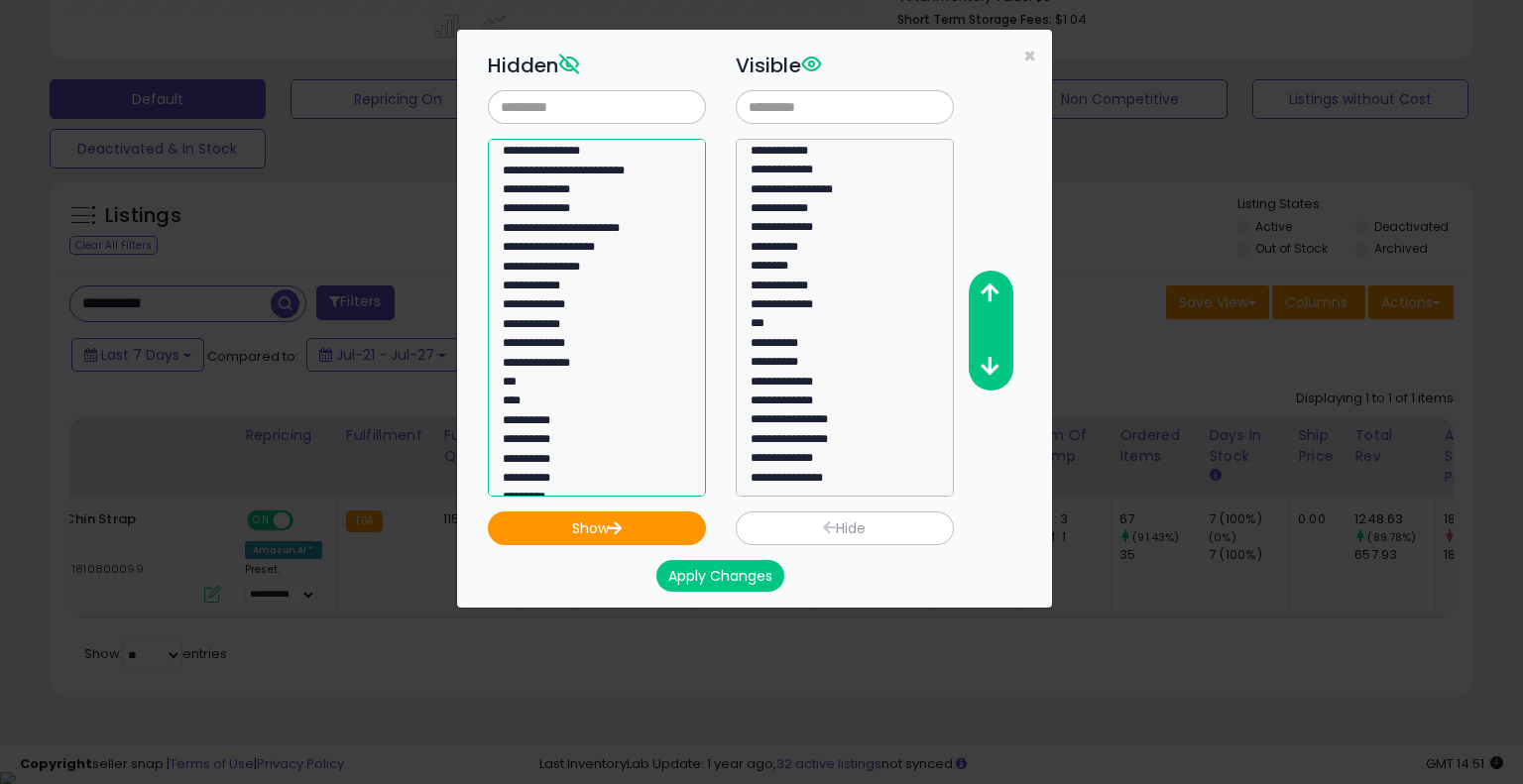 click on "**********" 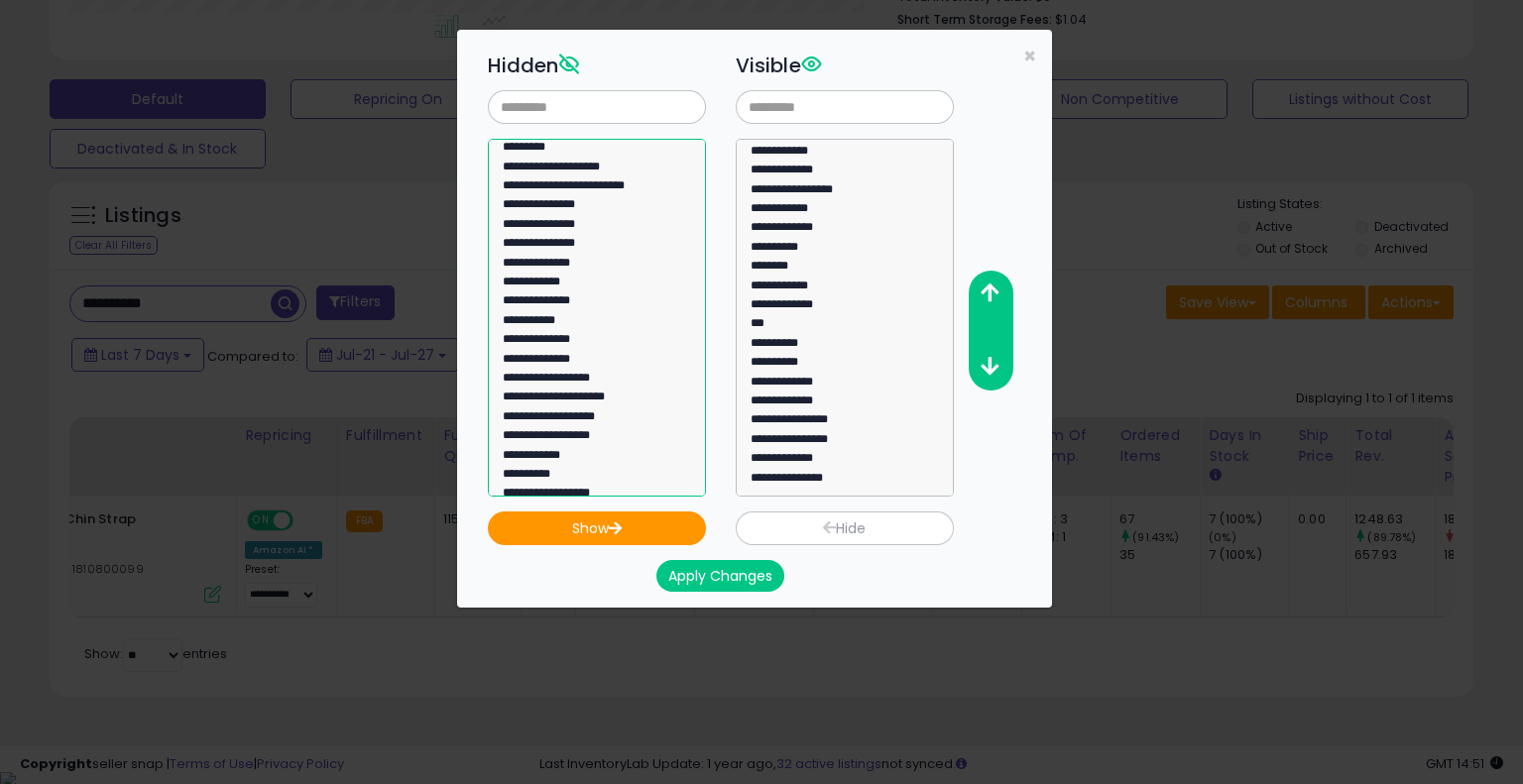 scroll, scrollTop: 1154, scrollLeft: 0, axis: vertical 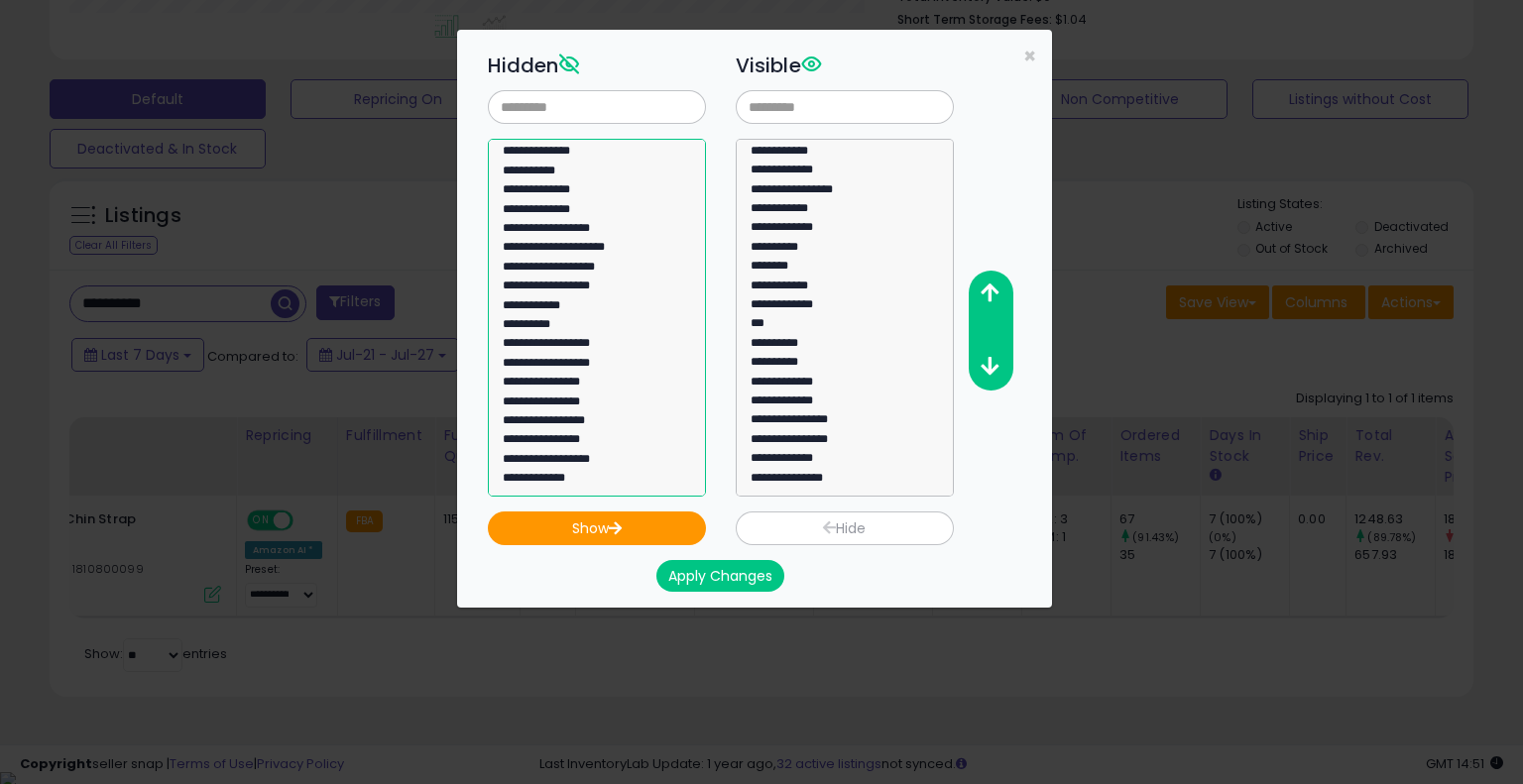 click on "**********" 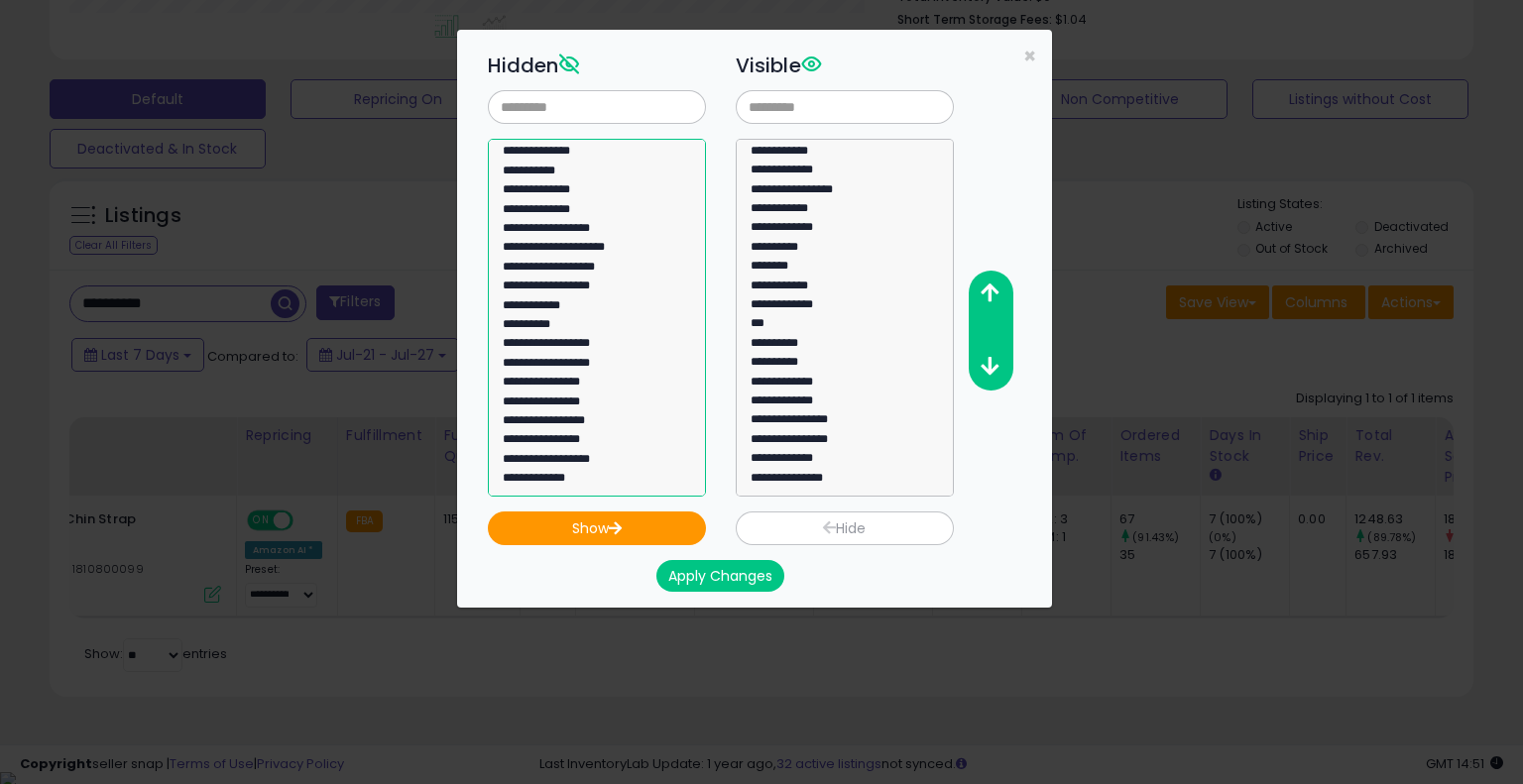 click on "**********" at bounding box center (597, 317) 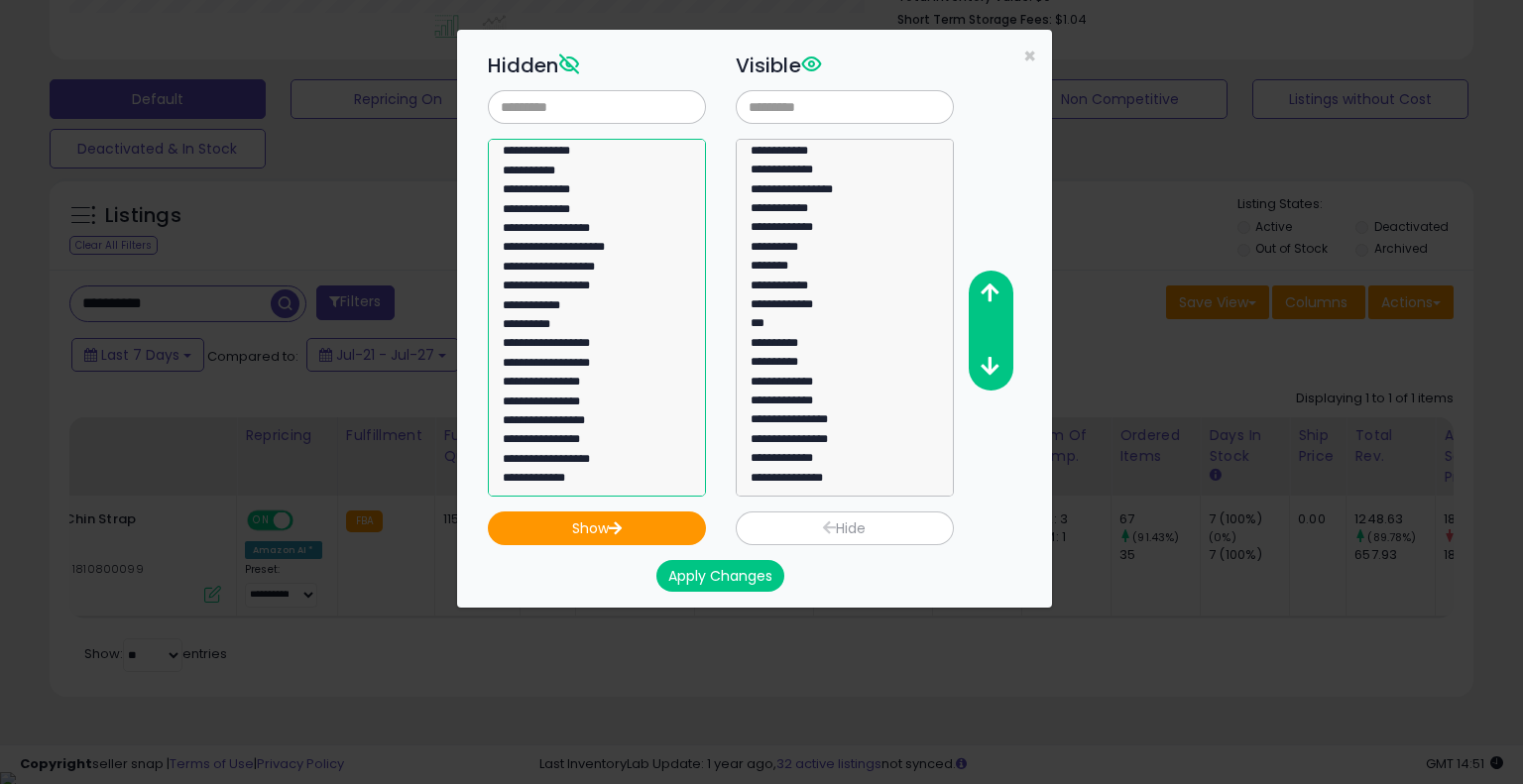 drag, startPoint x: 589, startPoint y: 473, endPoint x: 590, endPoint y: 485, distance: 12.0415946 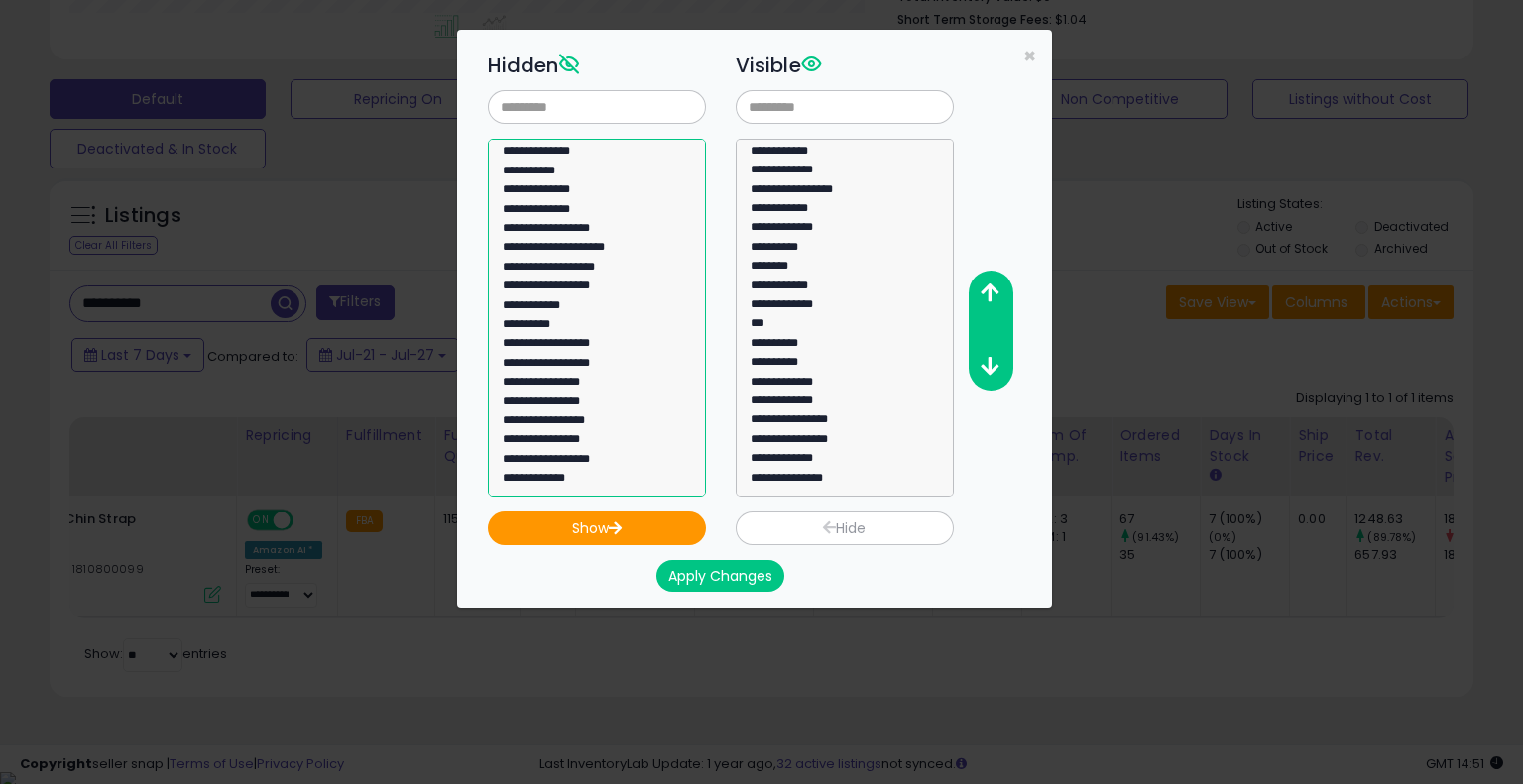 click on "**********" at bounding box center [597, 317] 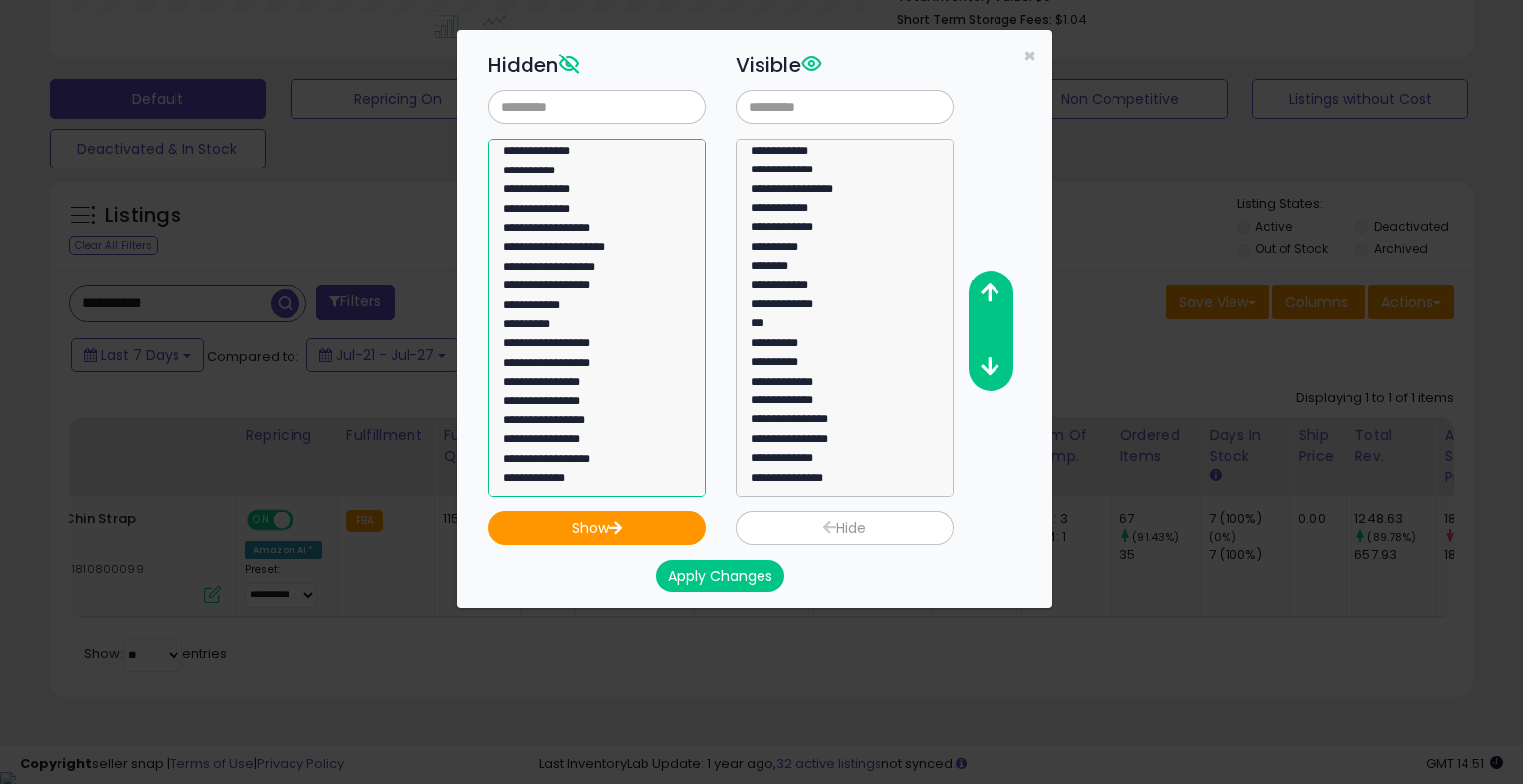 drag, startPoint x: 615, startPoint y: 481, endPoint x: 618, endPoint y: 436, distance: 45.099889 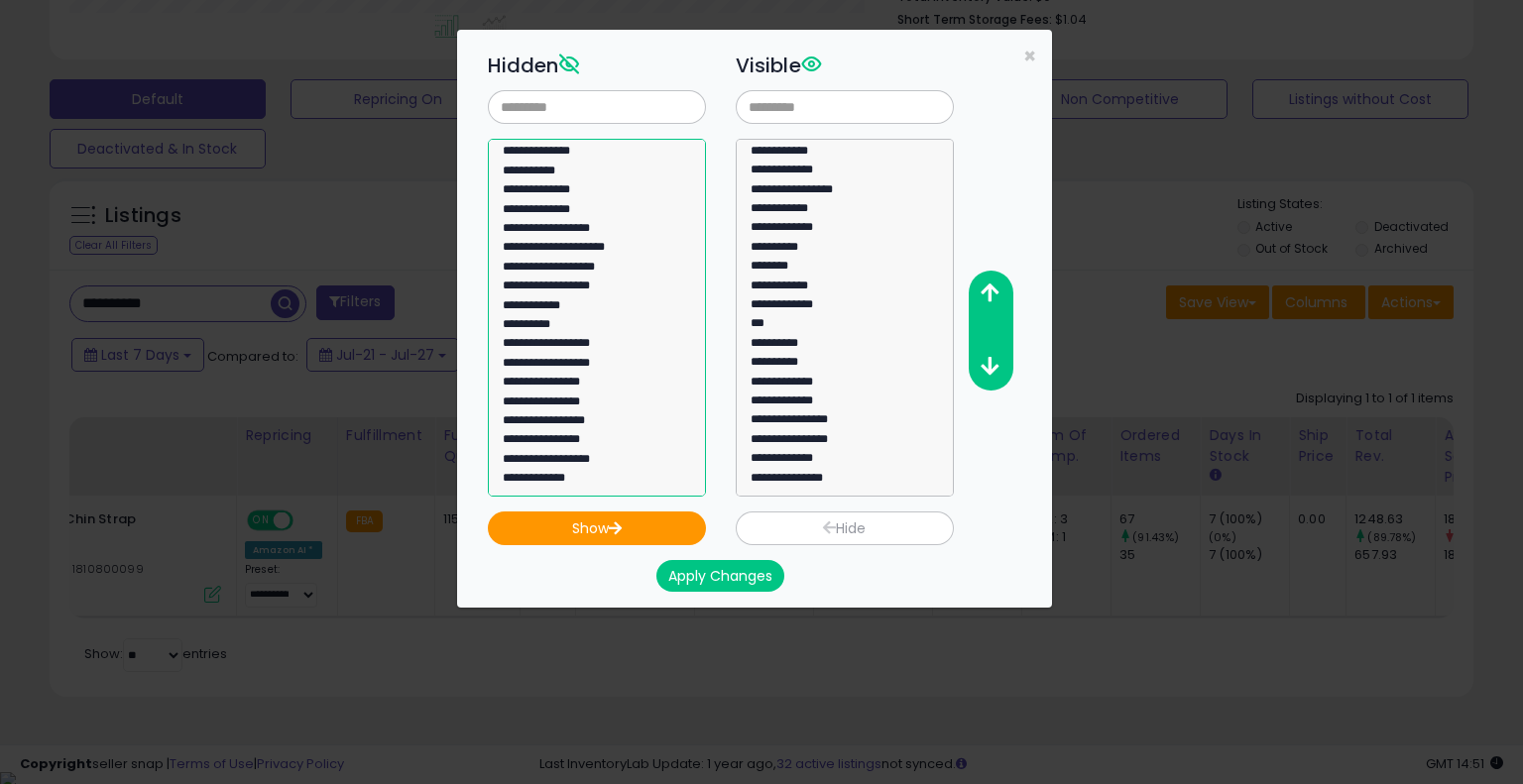click on "**********" at bounding box center (597, 317) 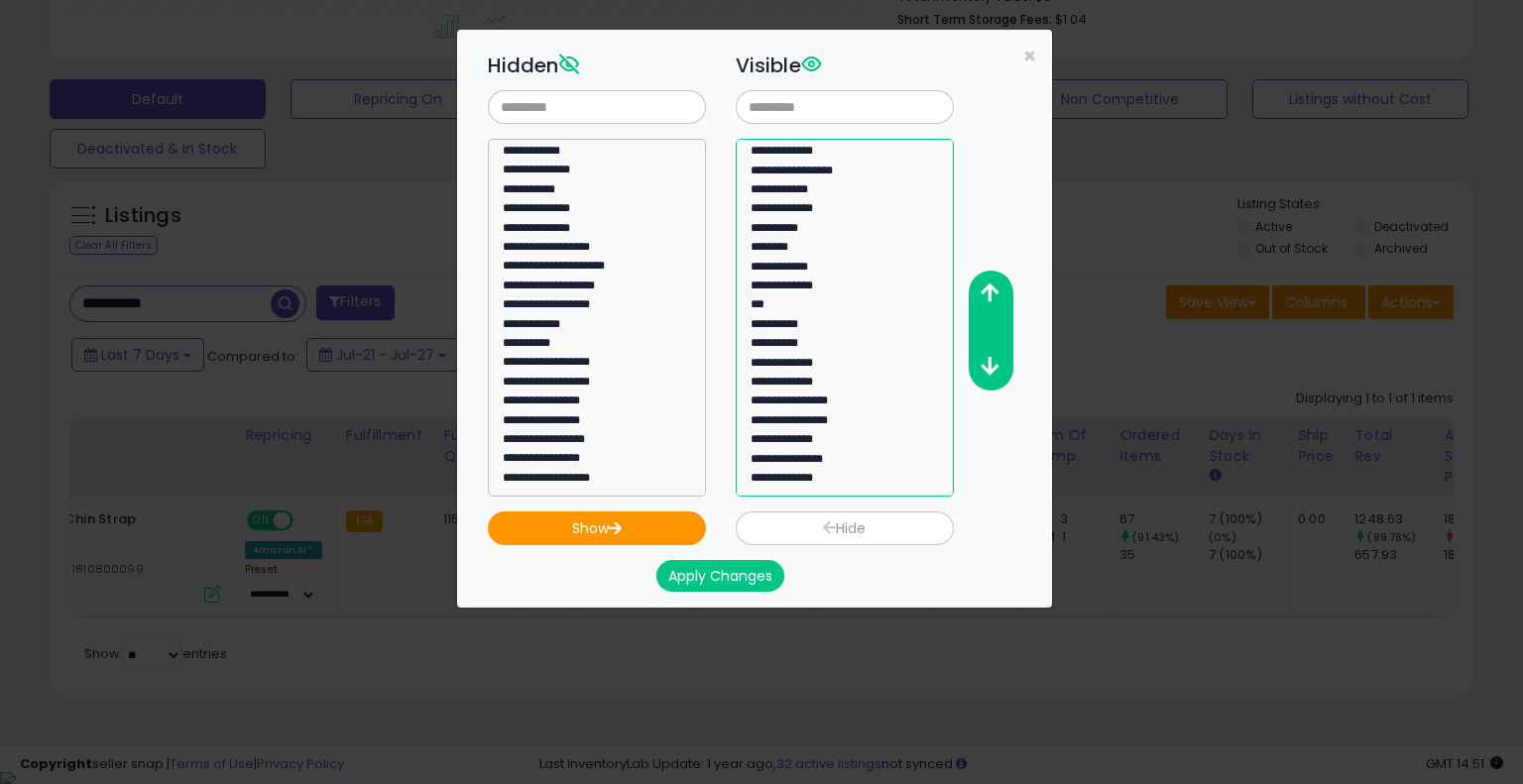 select on "**********" 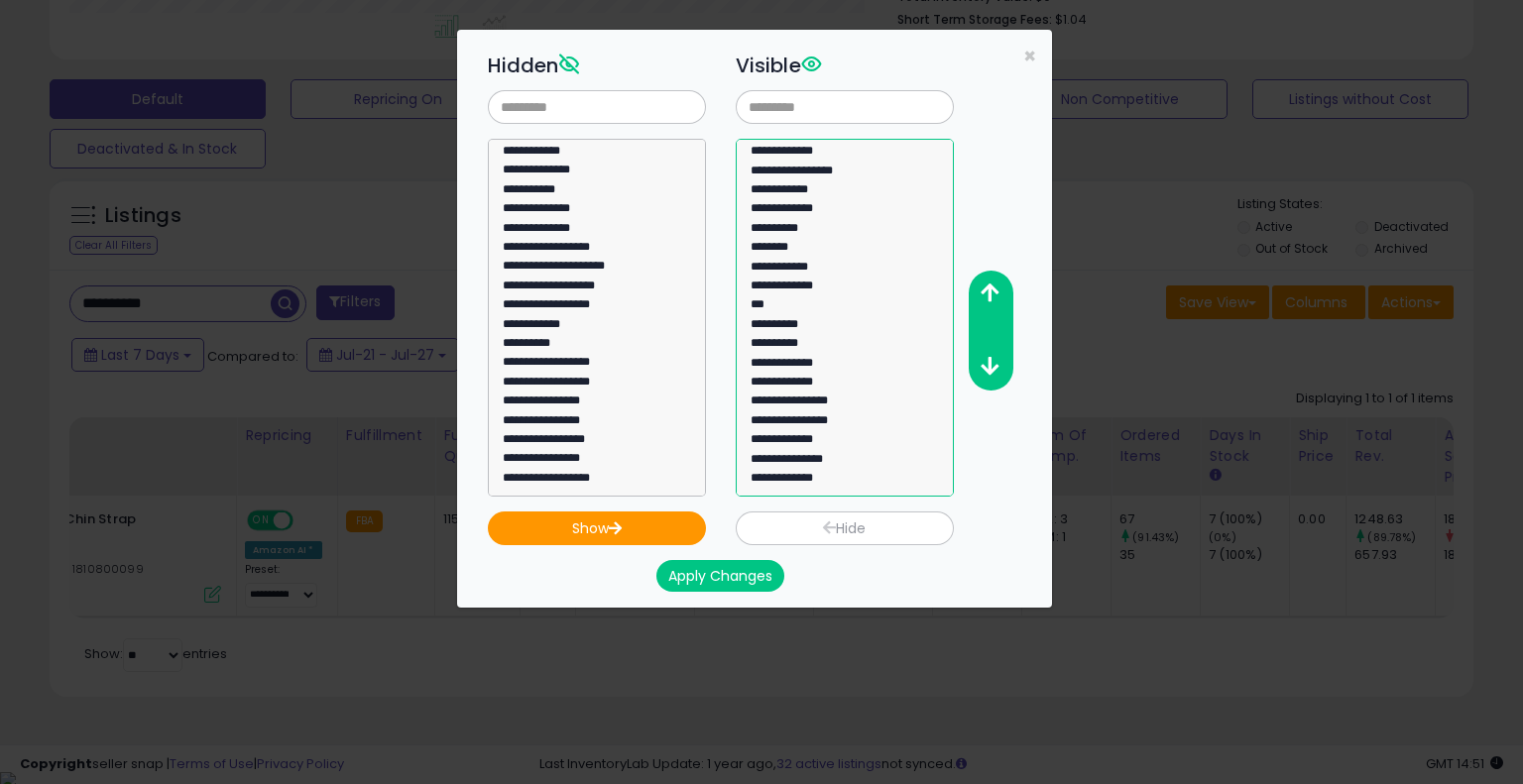click on "**********" 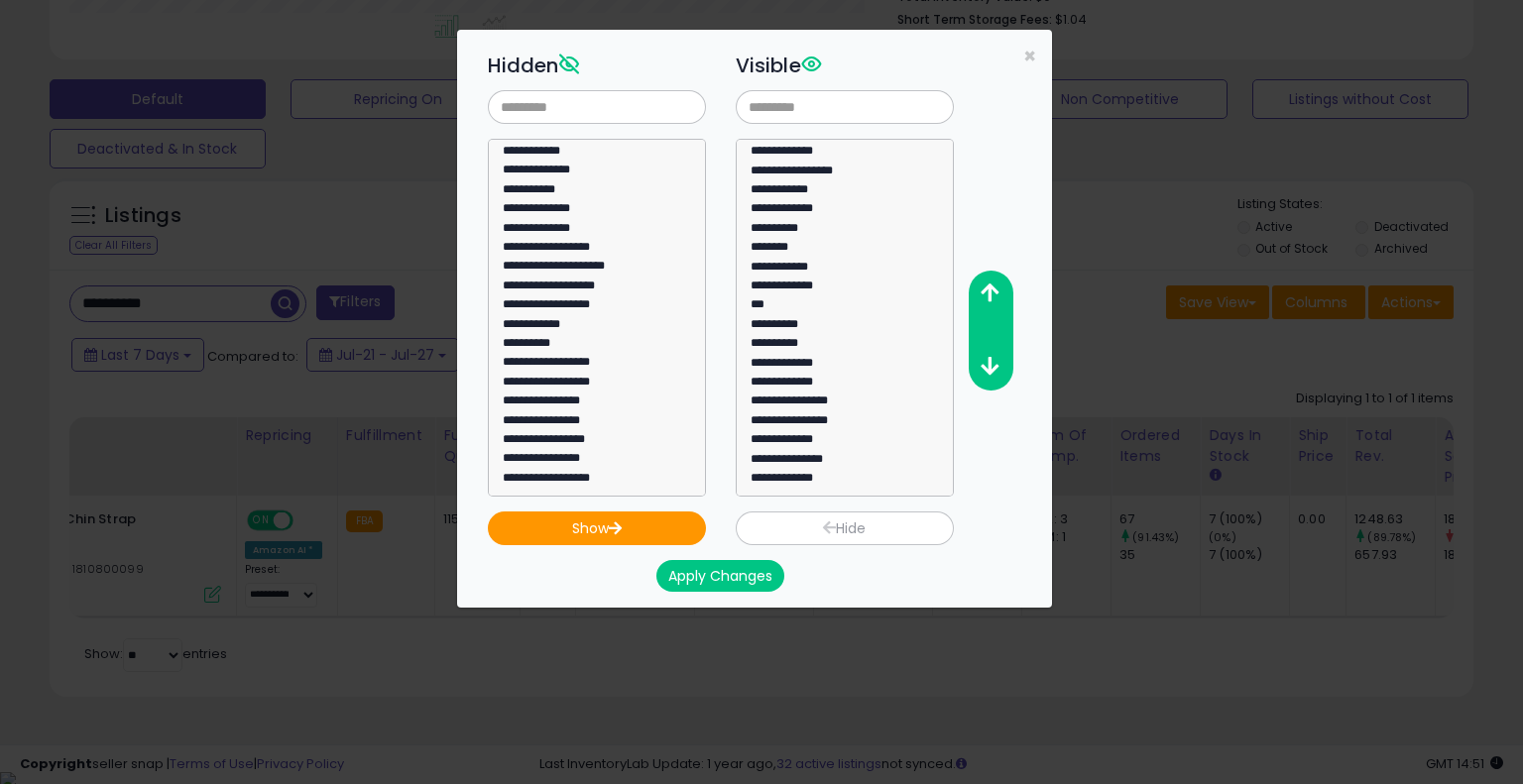 click at bounding box center (829, 527) 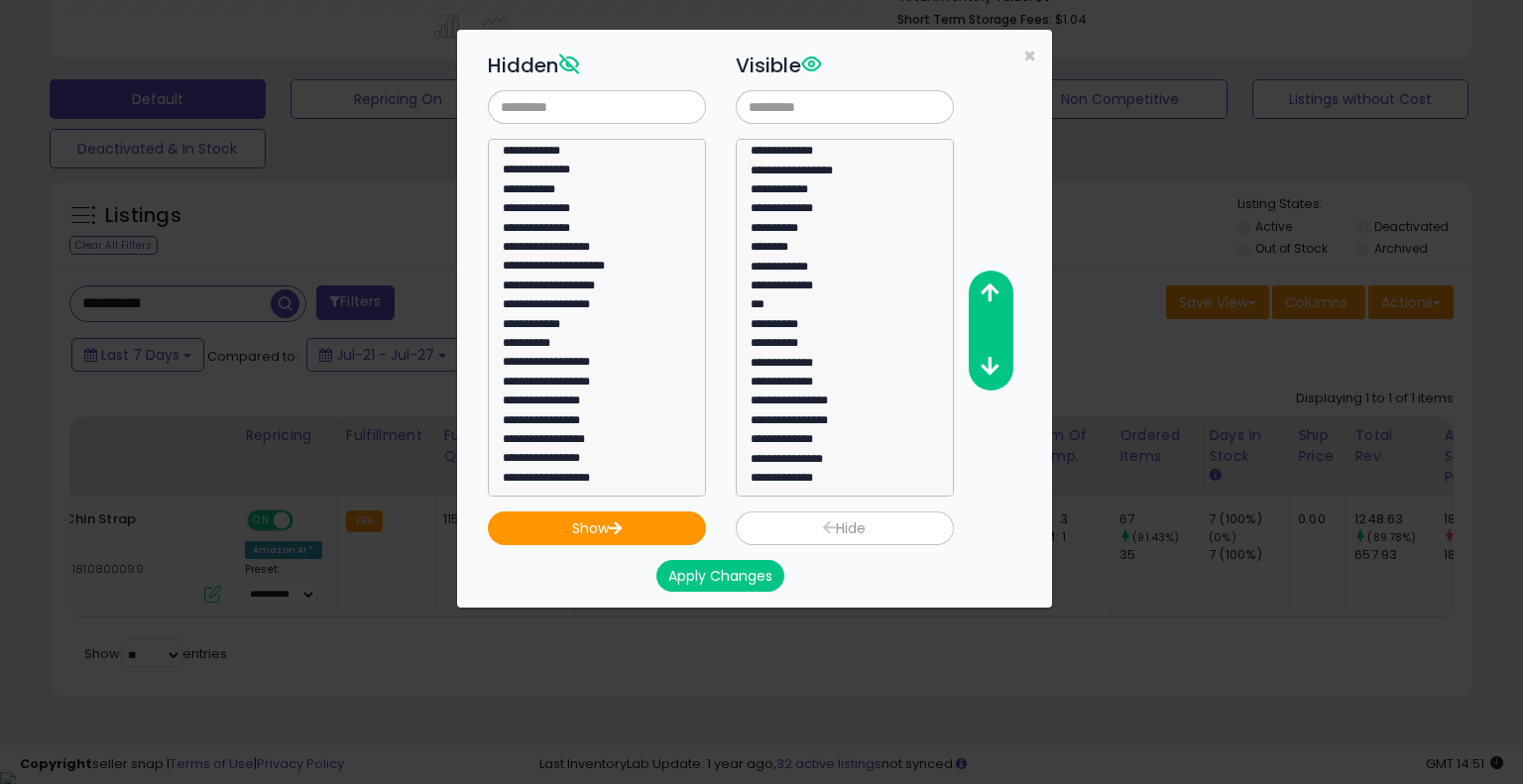 scroll, scrollTop: 192, scrollLeft: 0, axis: vertical 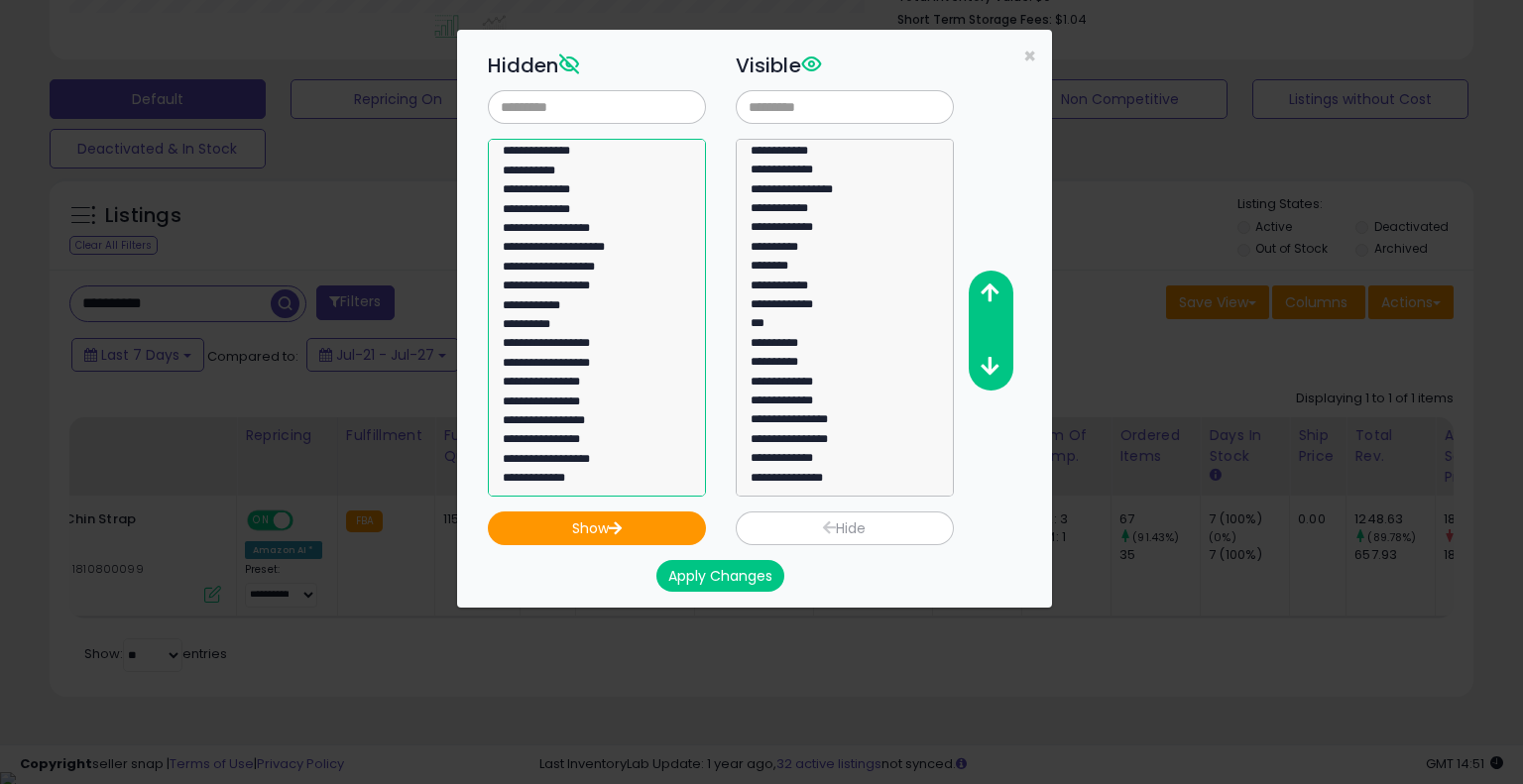 select on "**********" 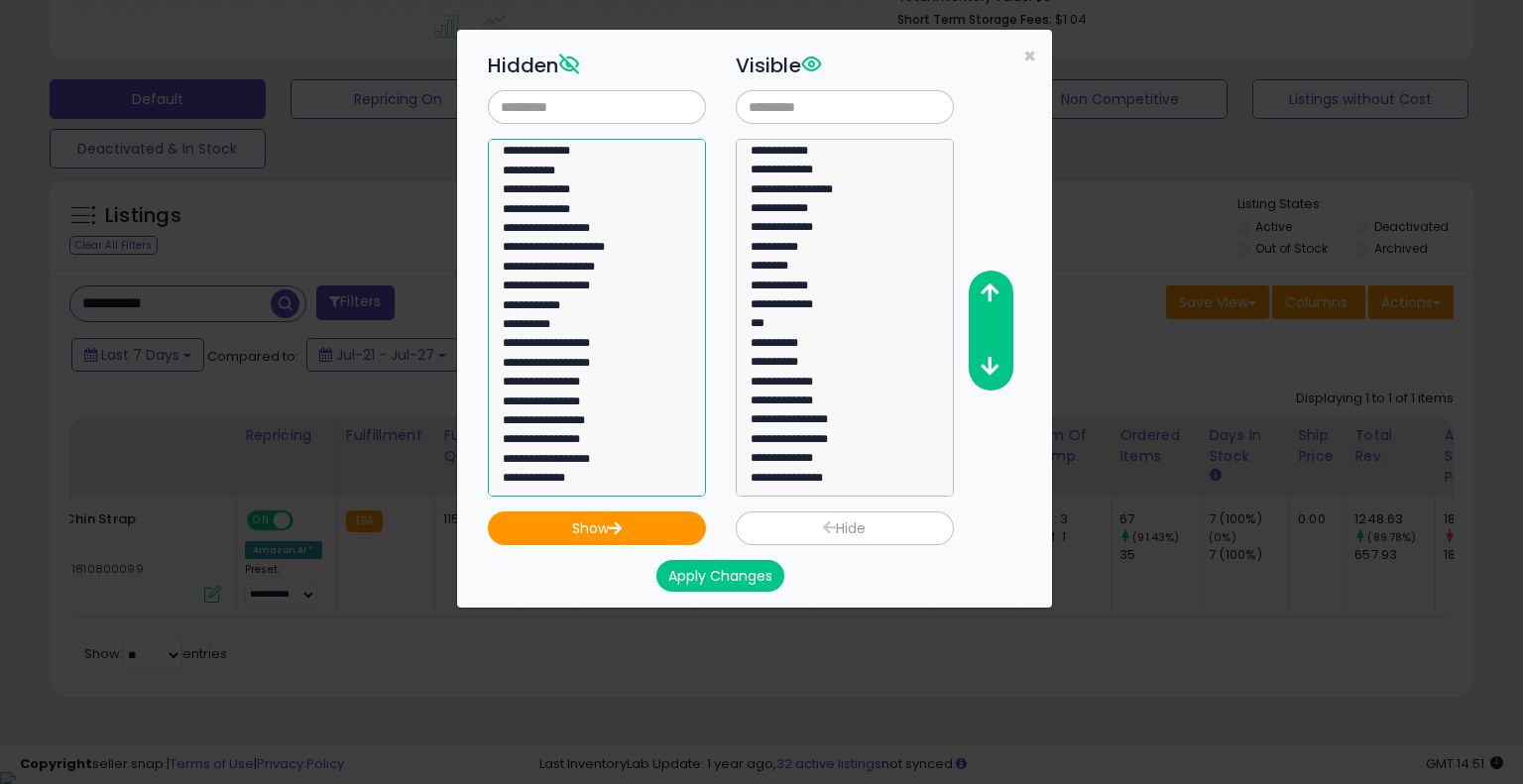 click on "**********" 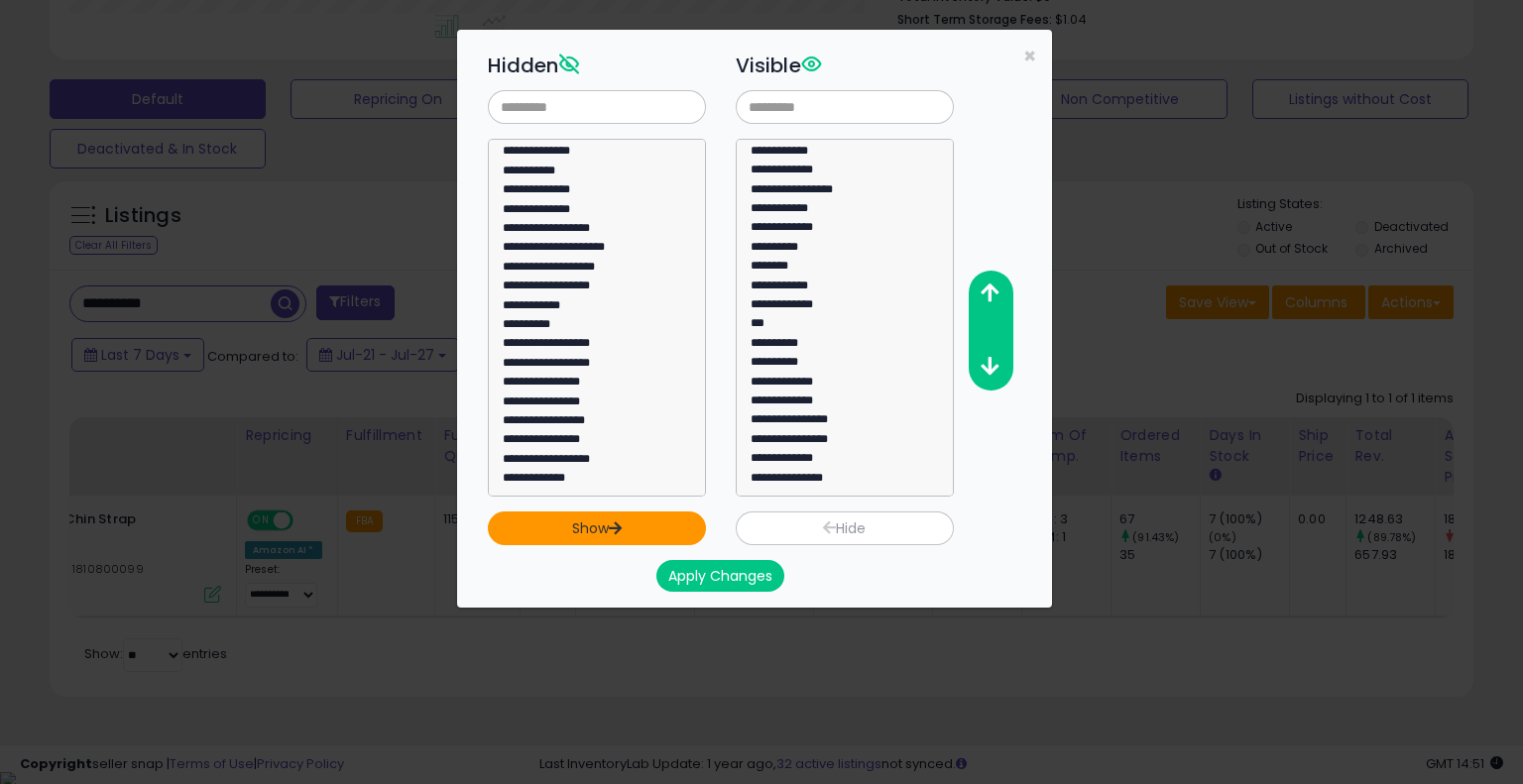click on "Show" at bounding box center [597, 528] 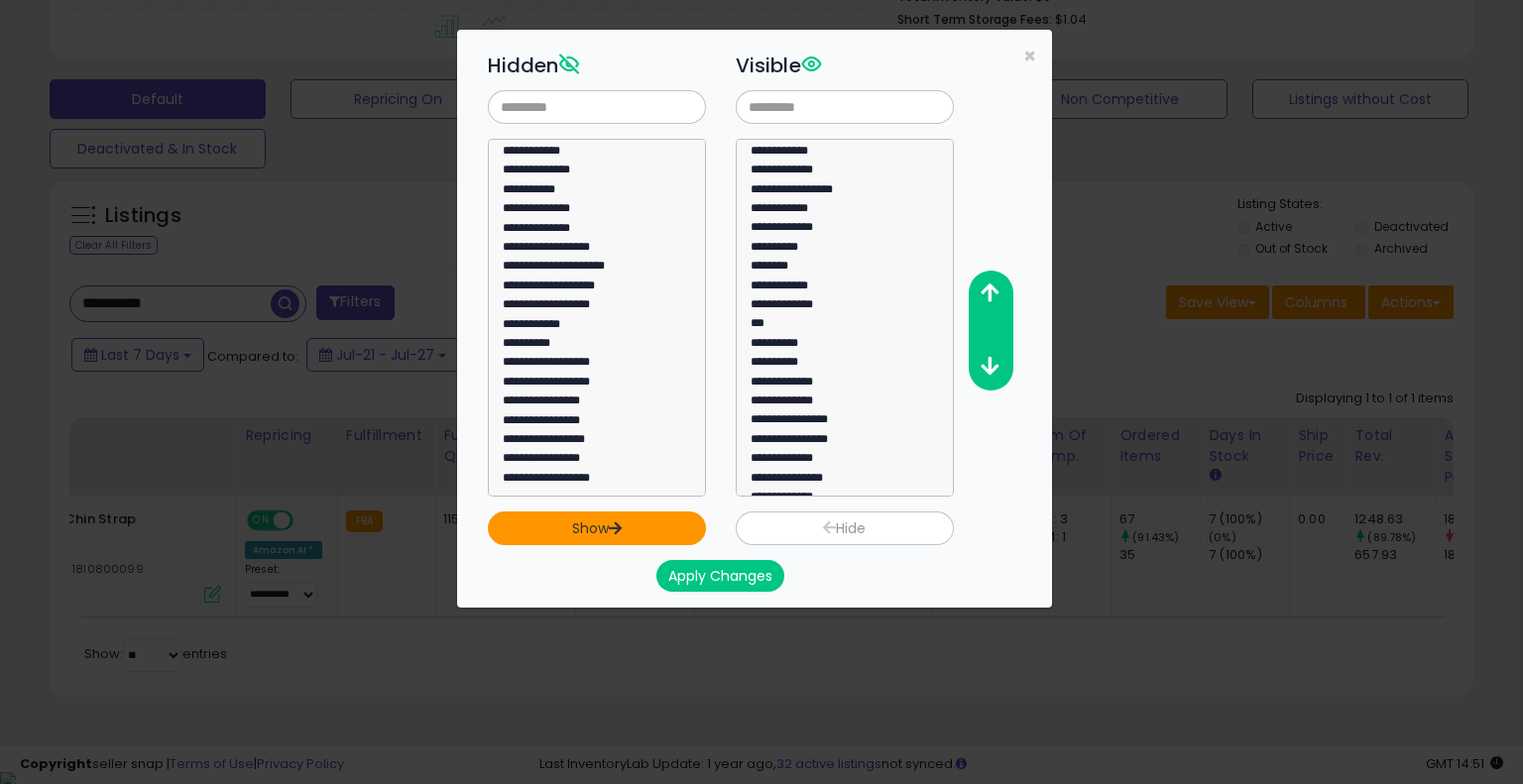 scroll, scrollTop: 1134, scrollLeft: 0, axis: vertical 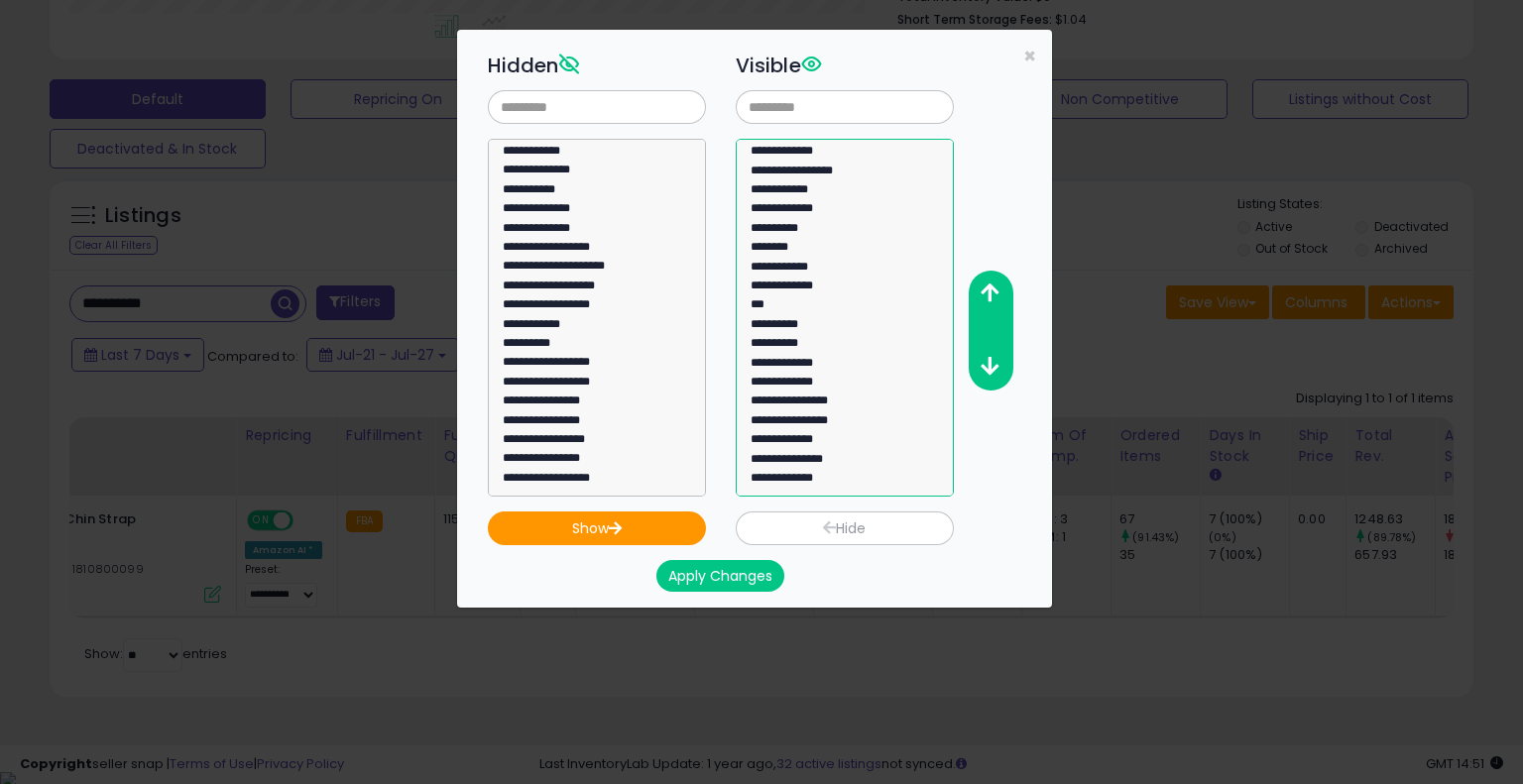 click on "**********" 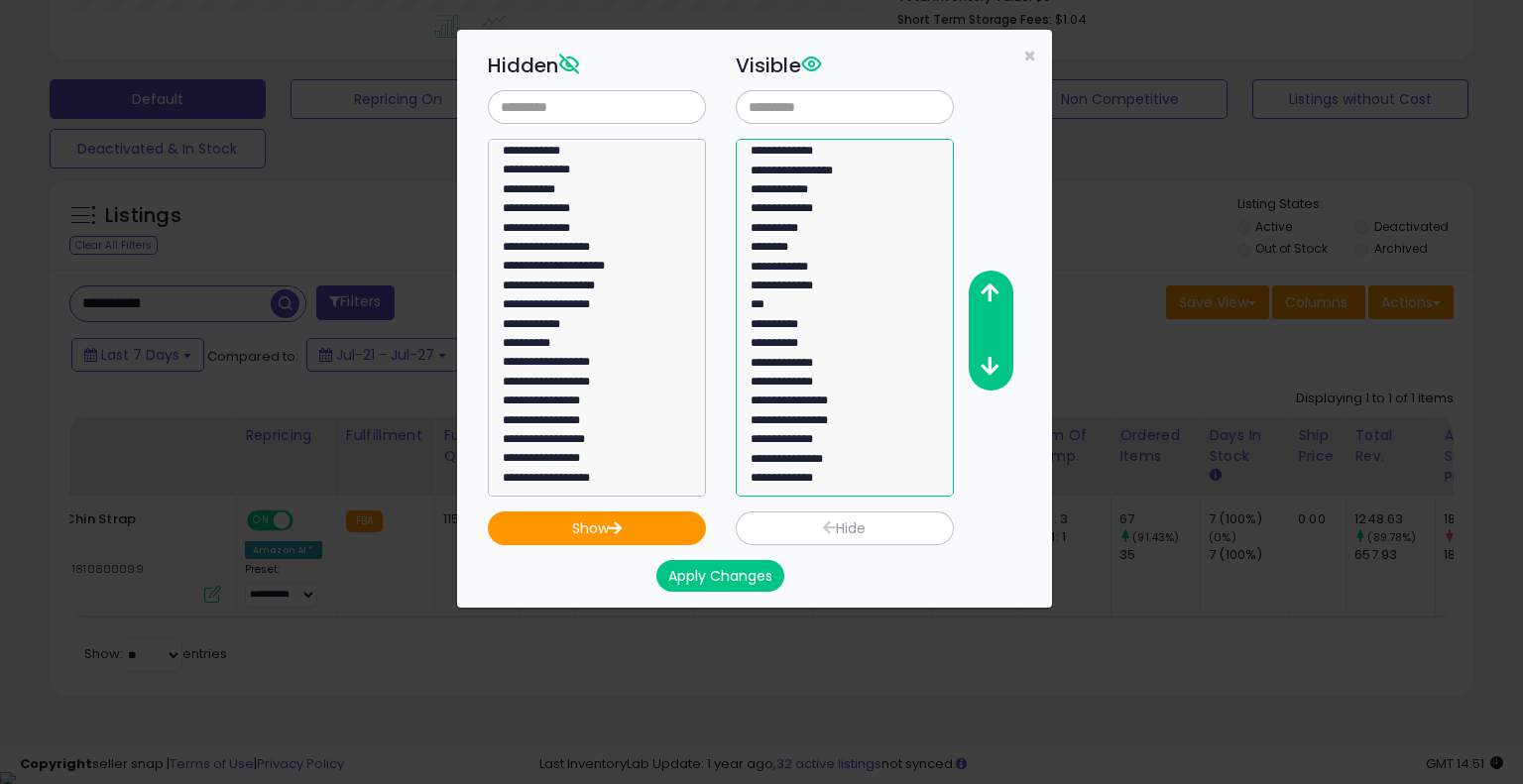 drag, startPoint x: 835, startPoint y: 481, endPoint x: 835, endPoint y: 451, distance: 30 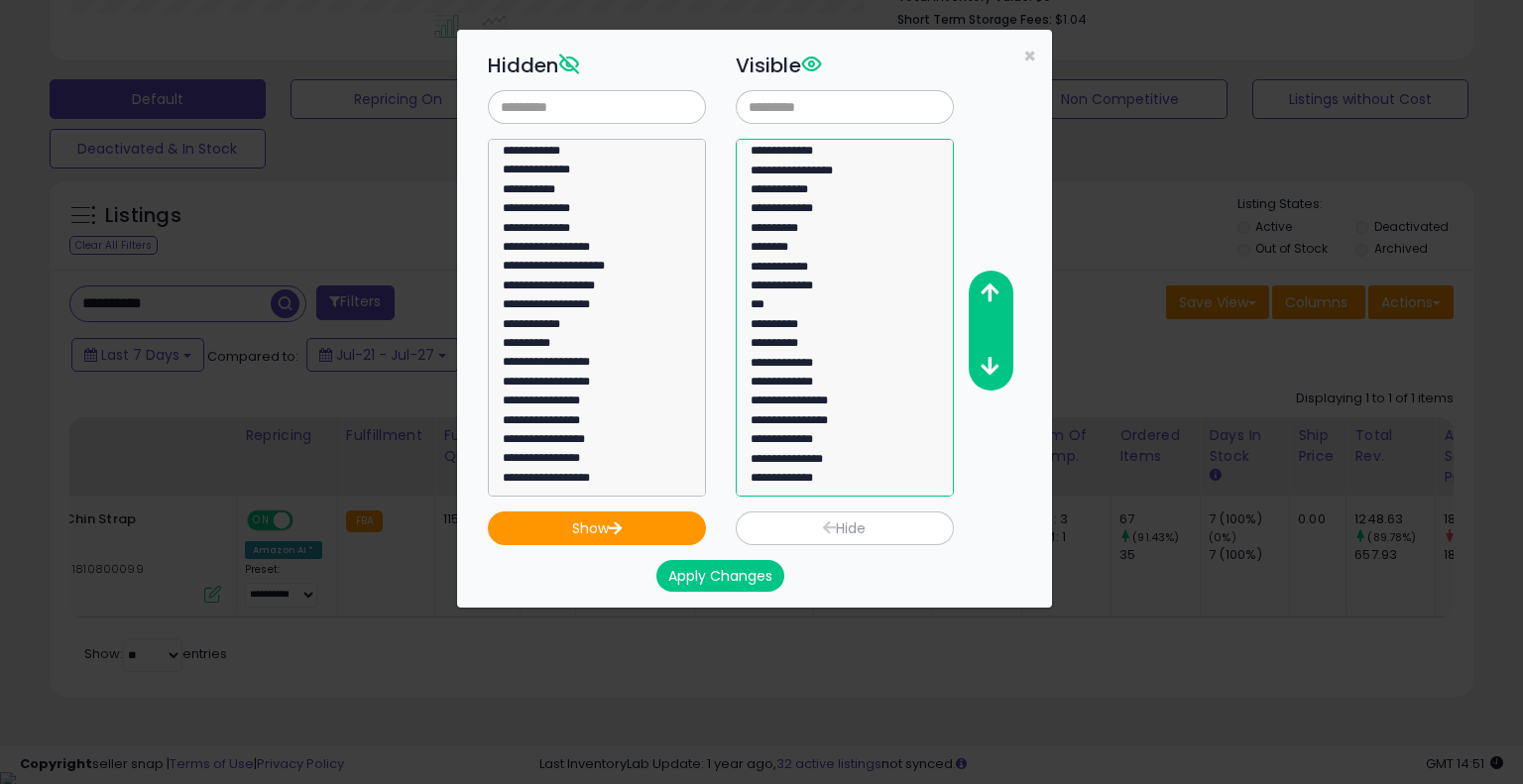 click on "**********" at bounding box center (845, 317) 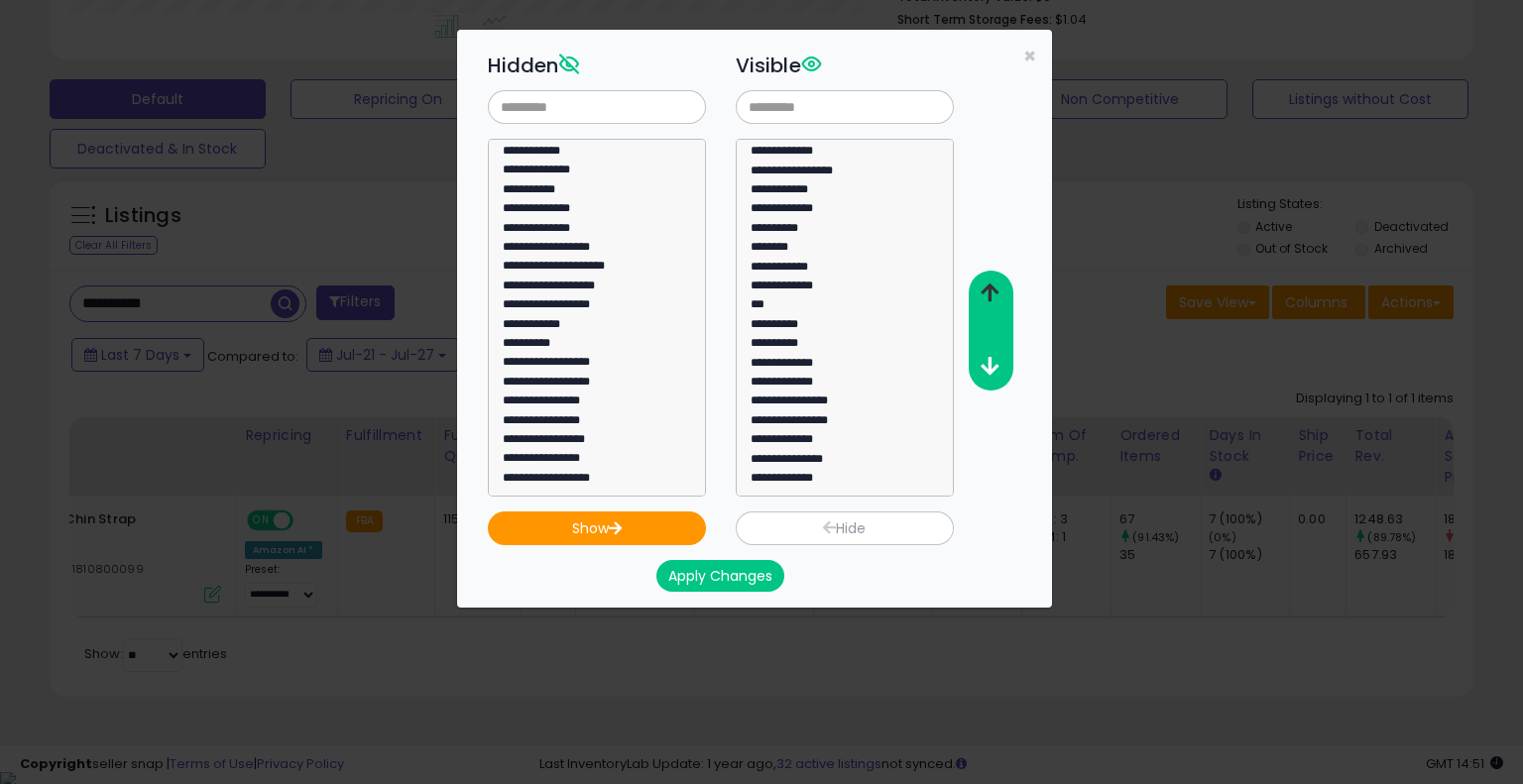 click at bounding box center [990, 293] 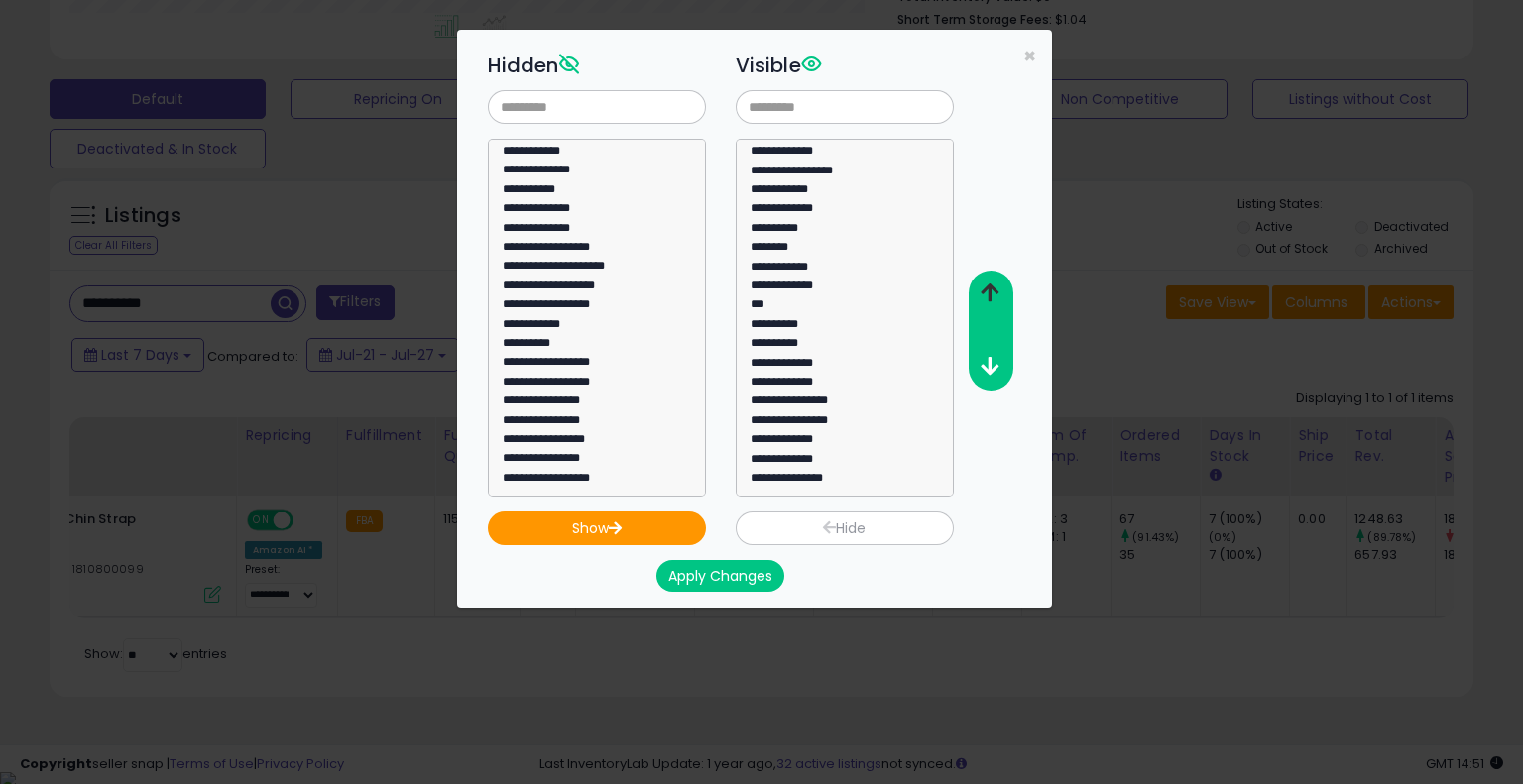 click at bounding box center [990, 293] 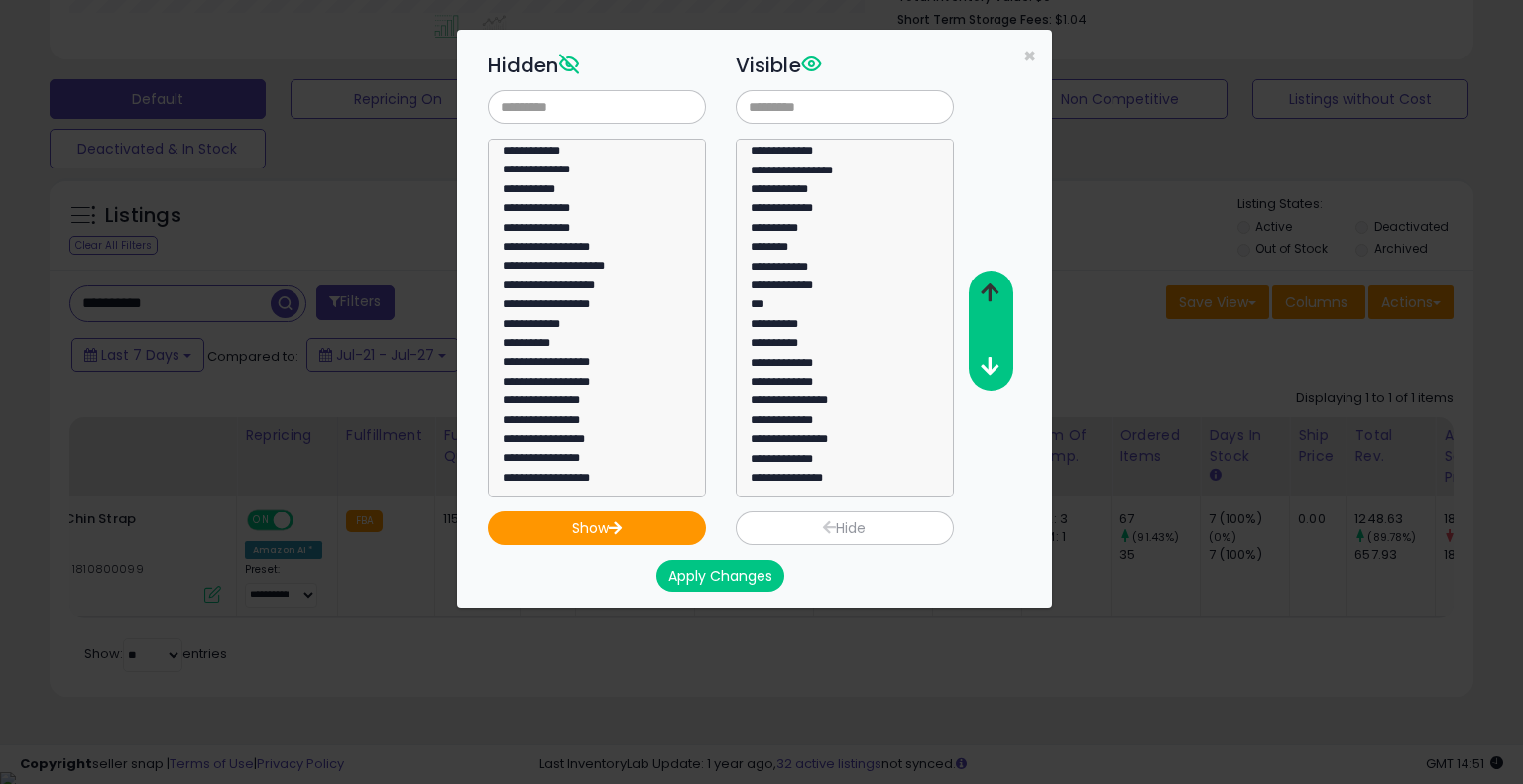 click at bounding box center (990, 293) 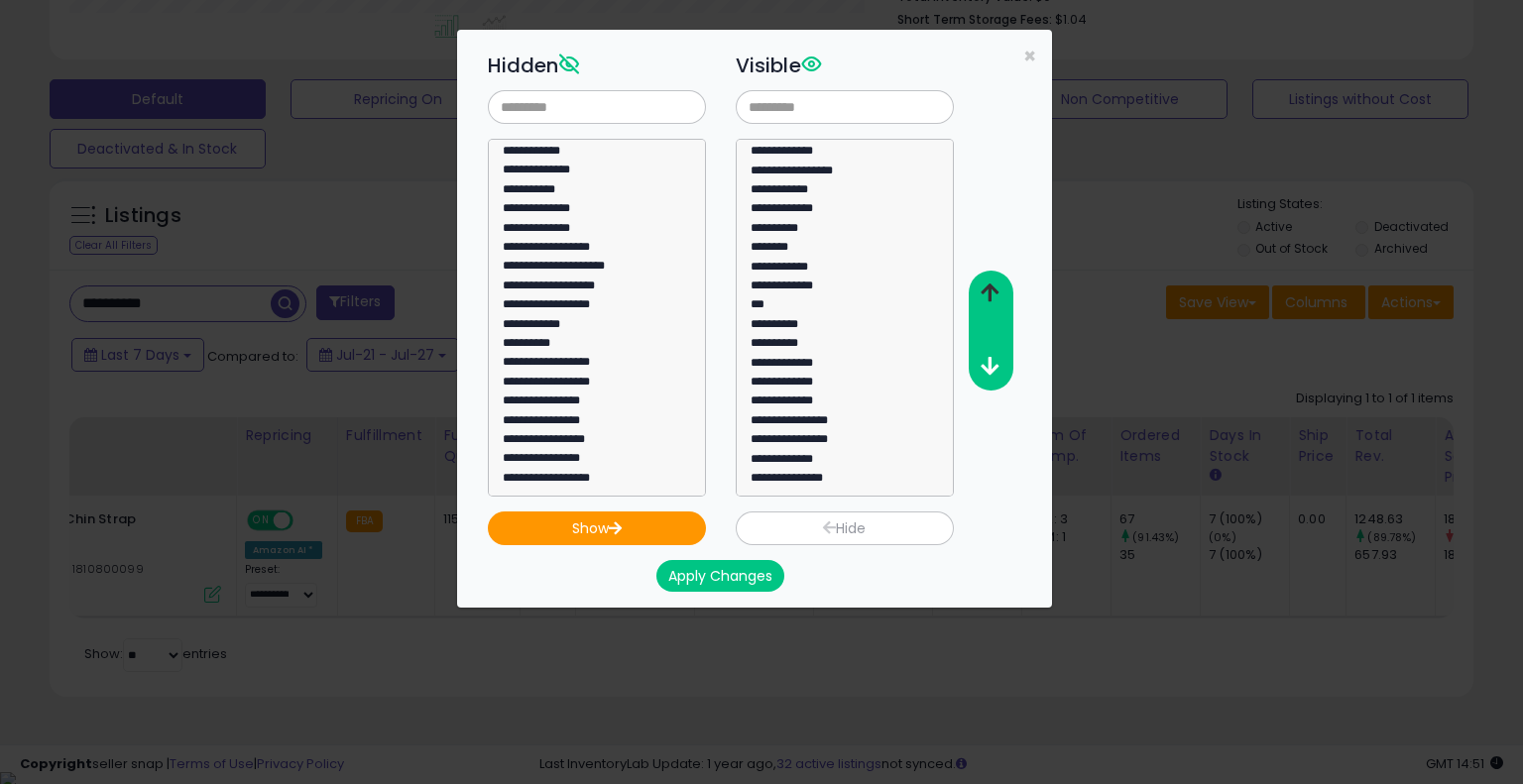 click at bounding box center [990, 293] 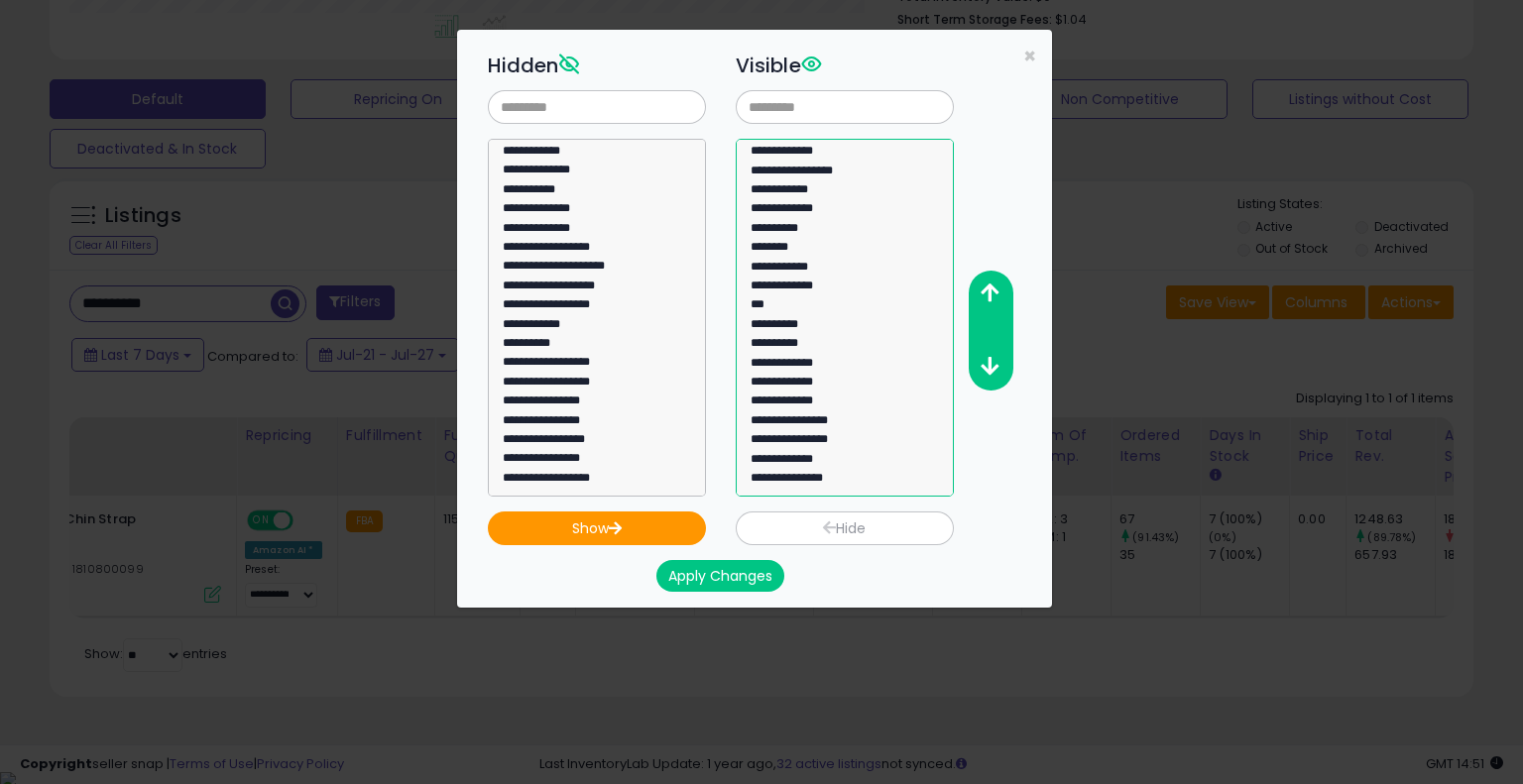 select on "**********" 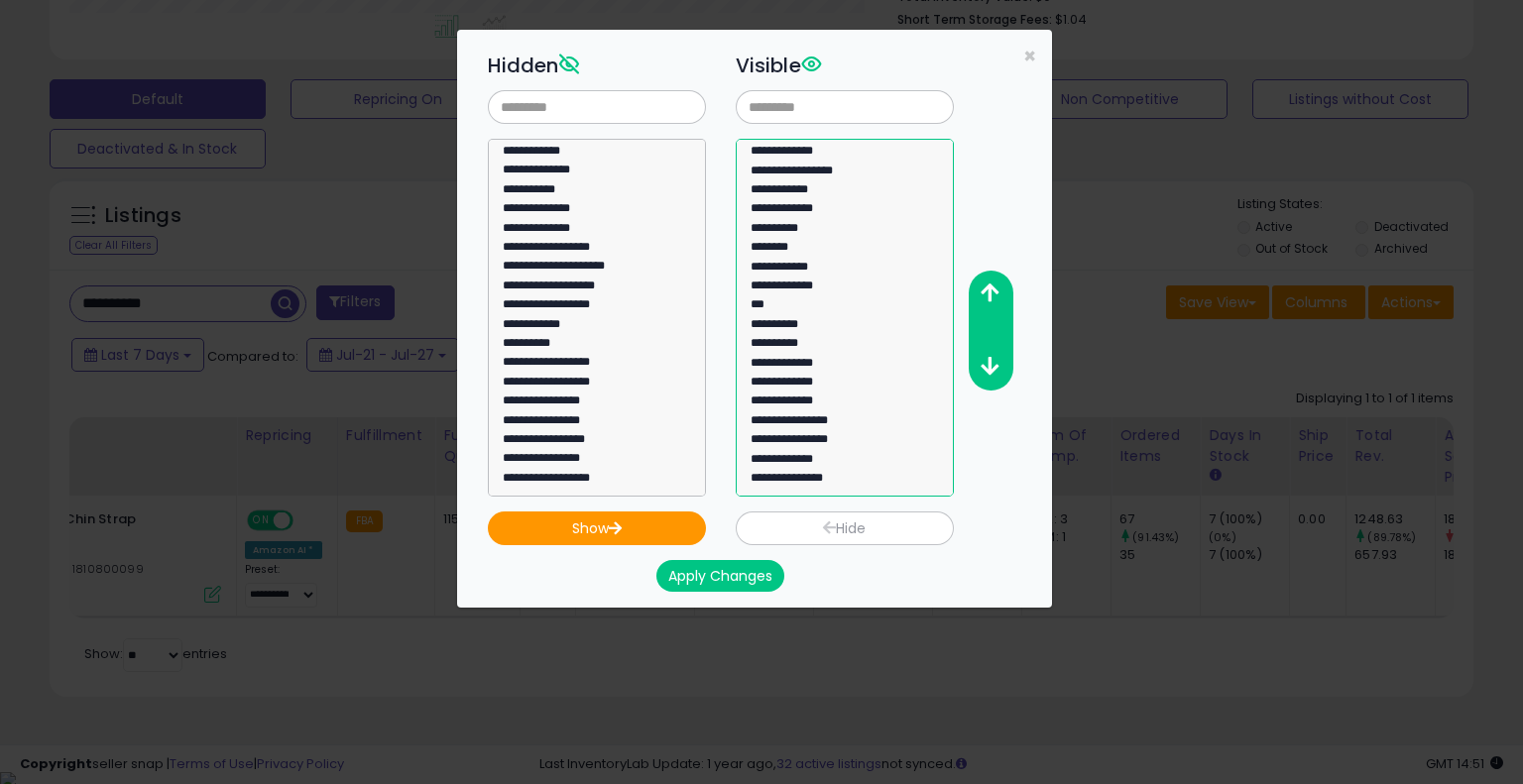 click on "**********" 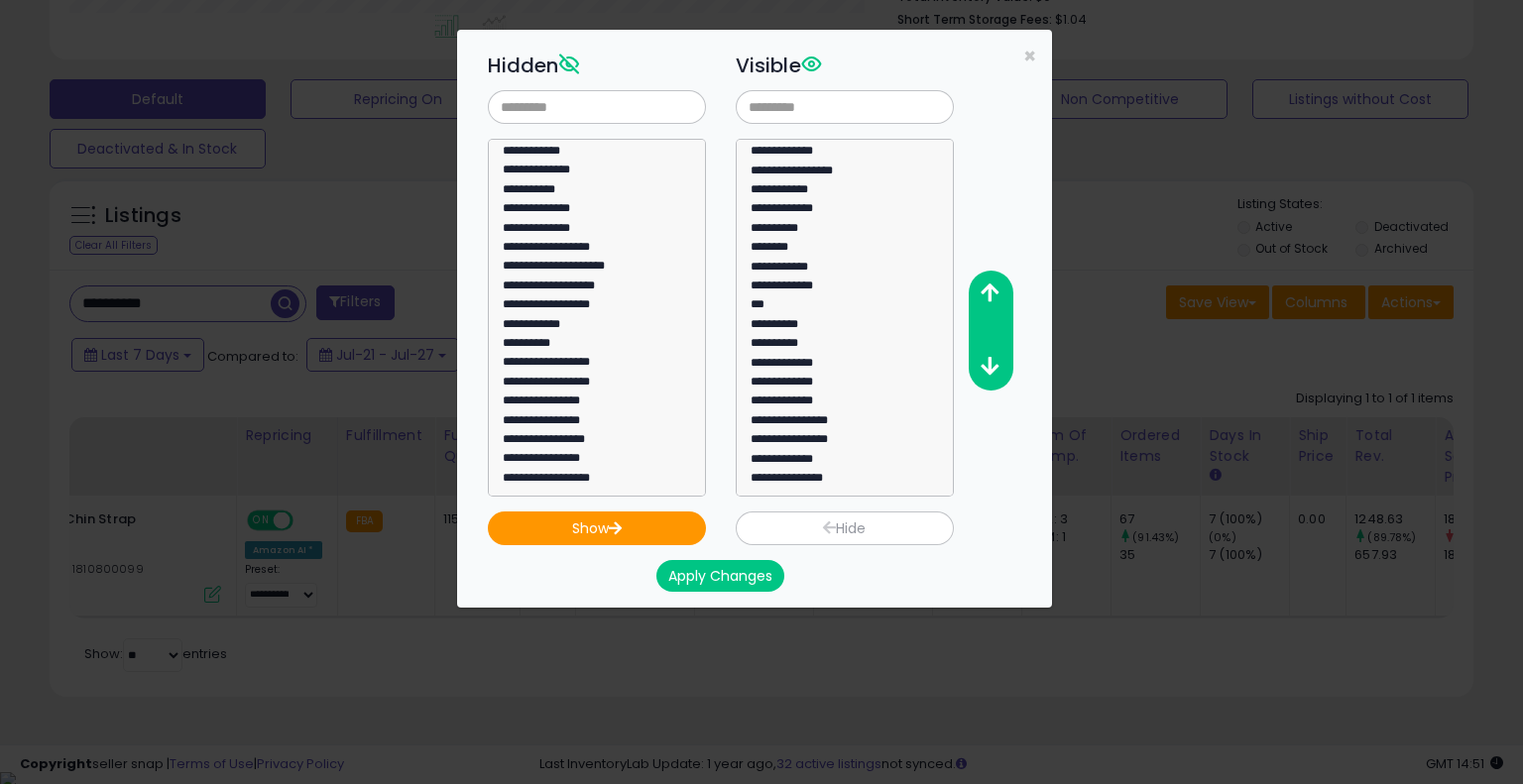 click on "Hide" at bounding box center [845, 528] 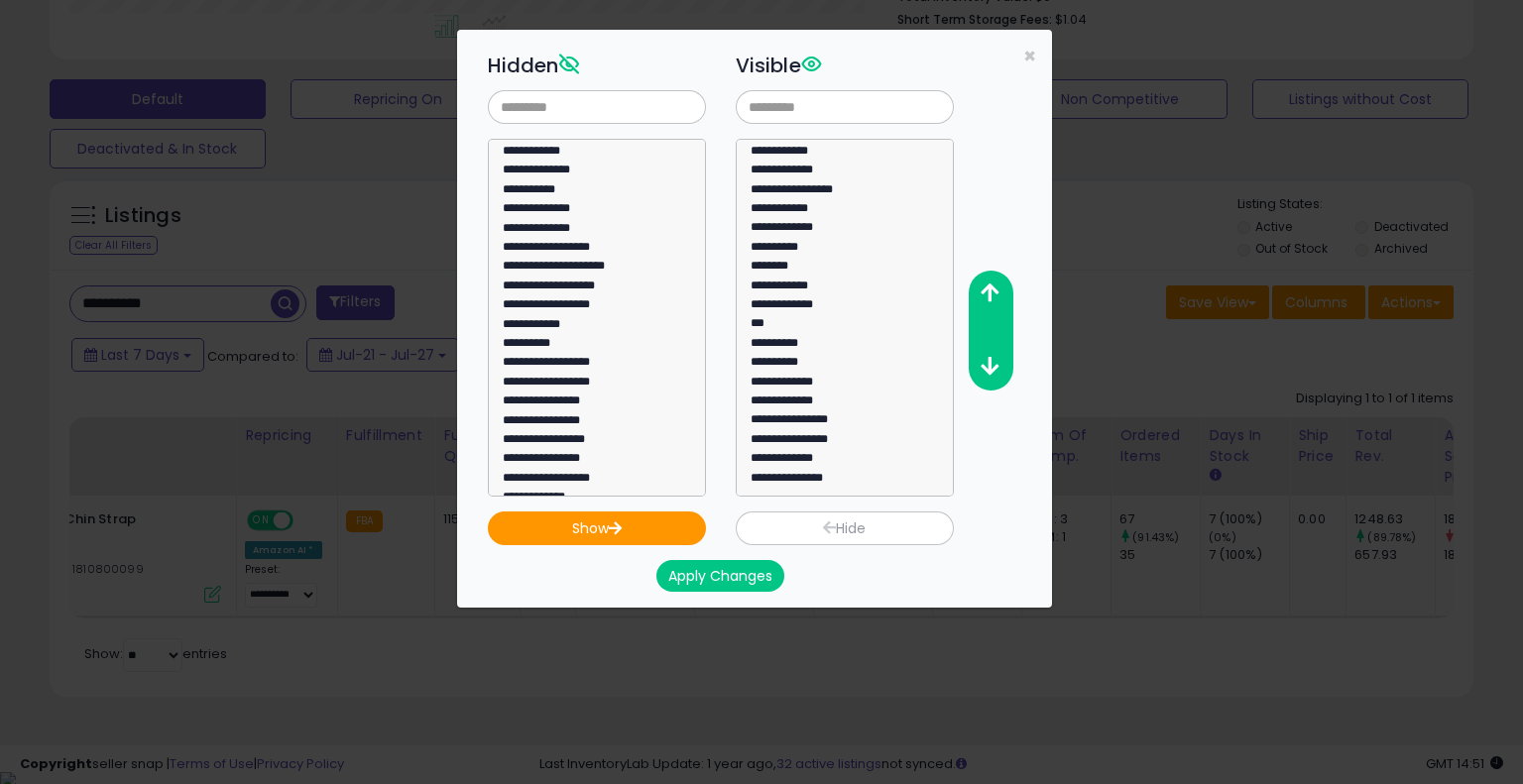 scroll, scrollTop: 192, scrollLeft: 0, axis: vertical 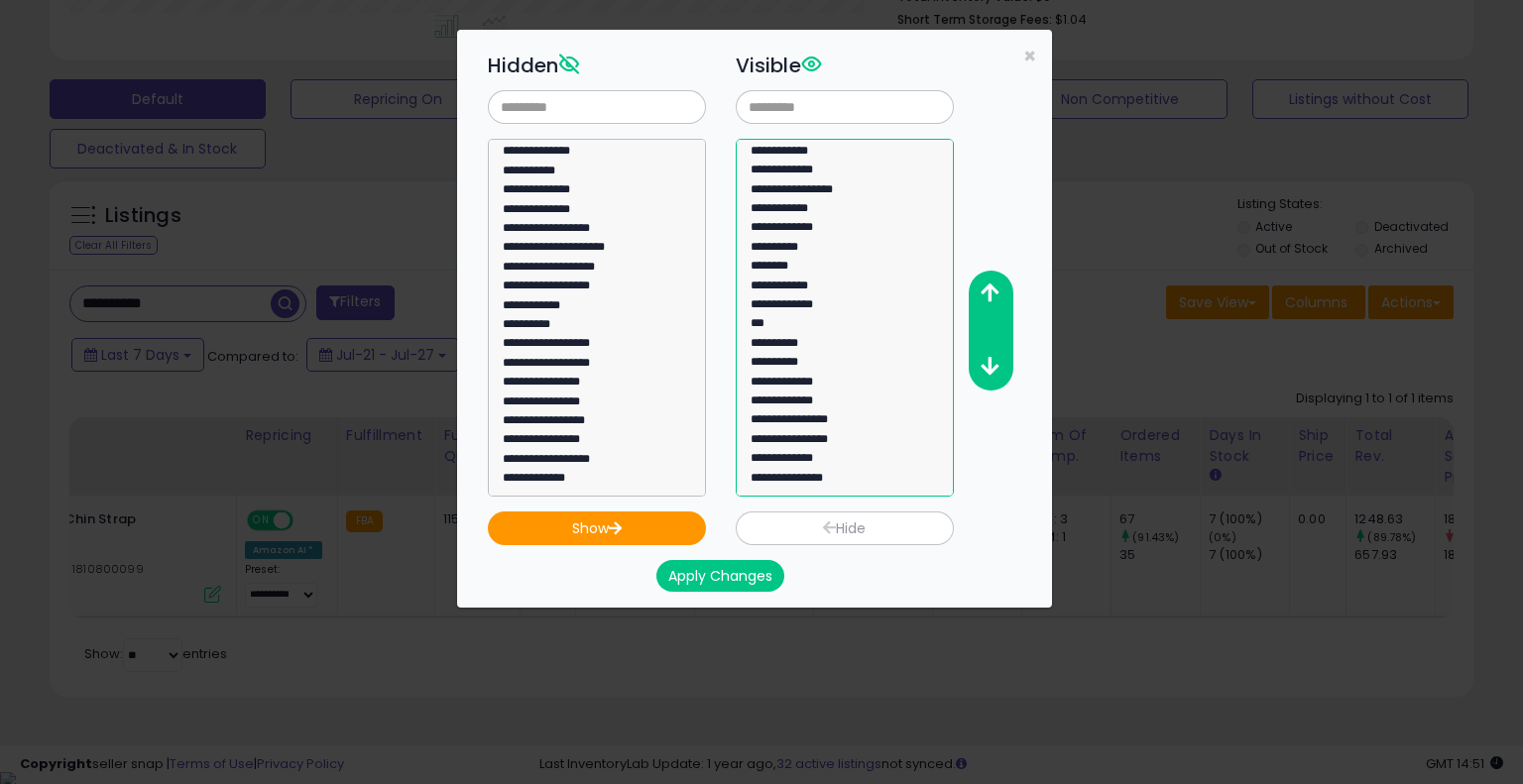click on "**********" 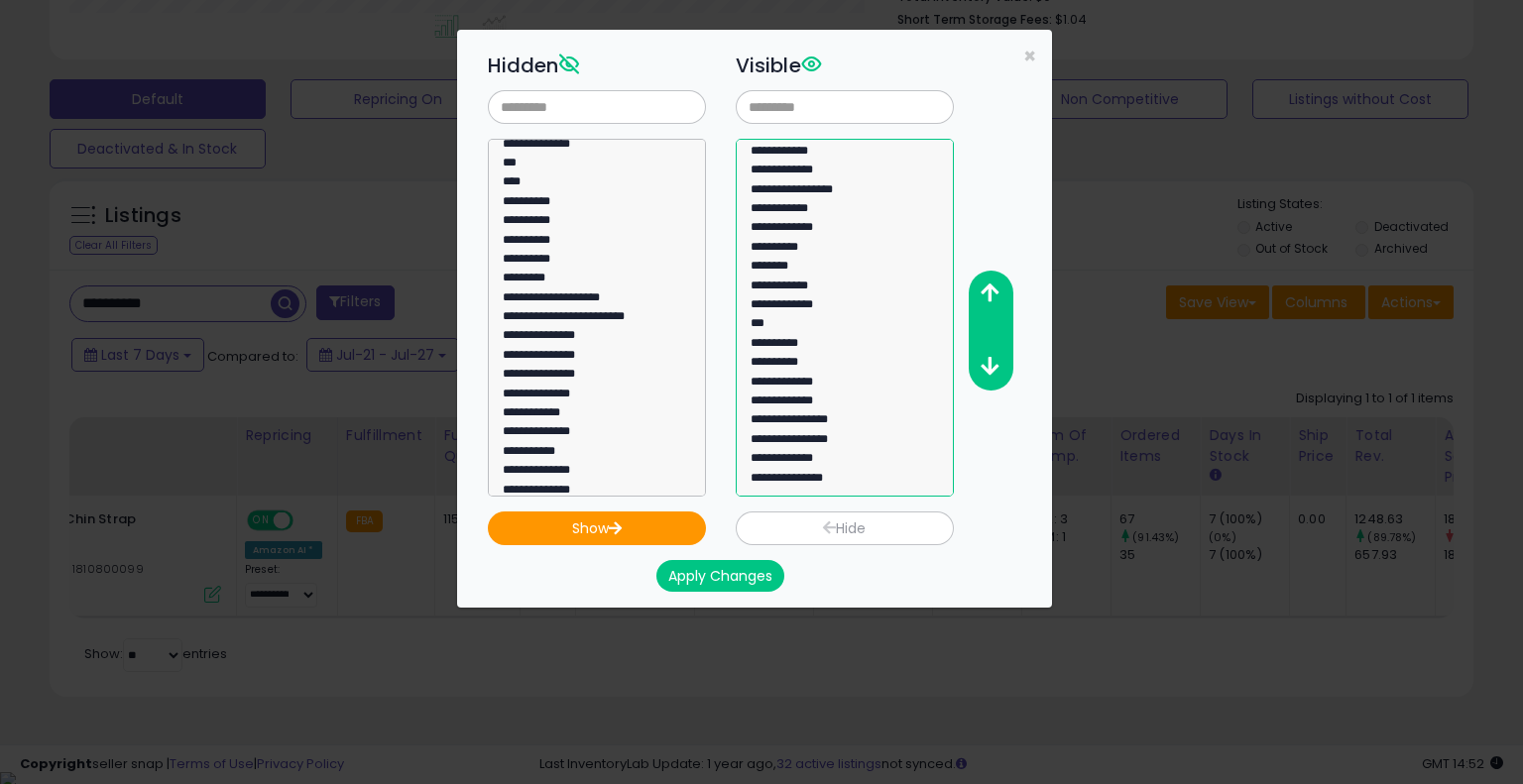 scroll, scrollTop: 1154, scrollLeft: 0, axis: vertical 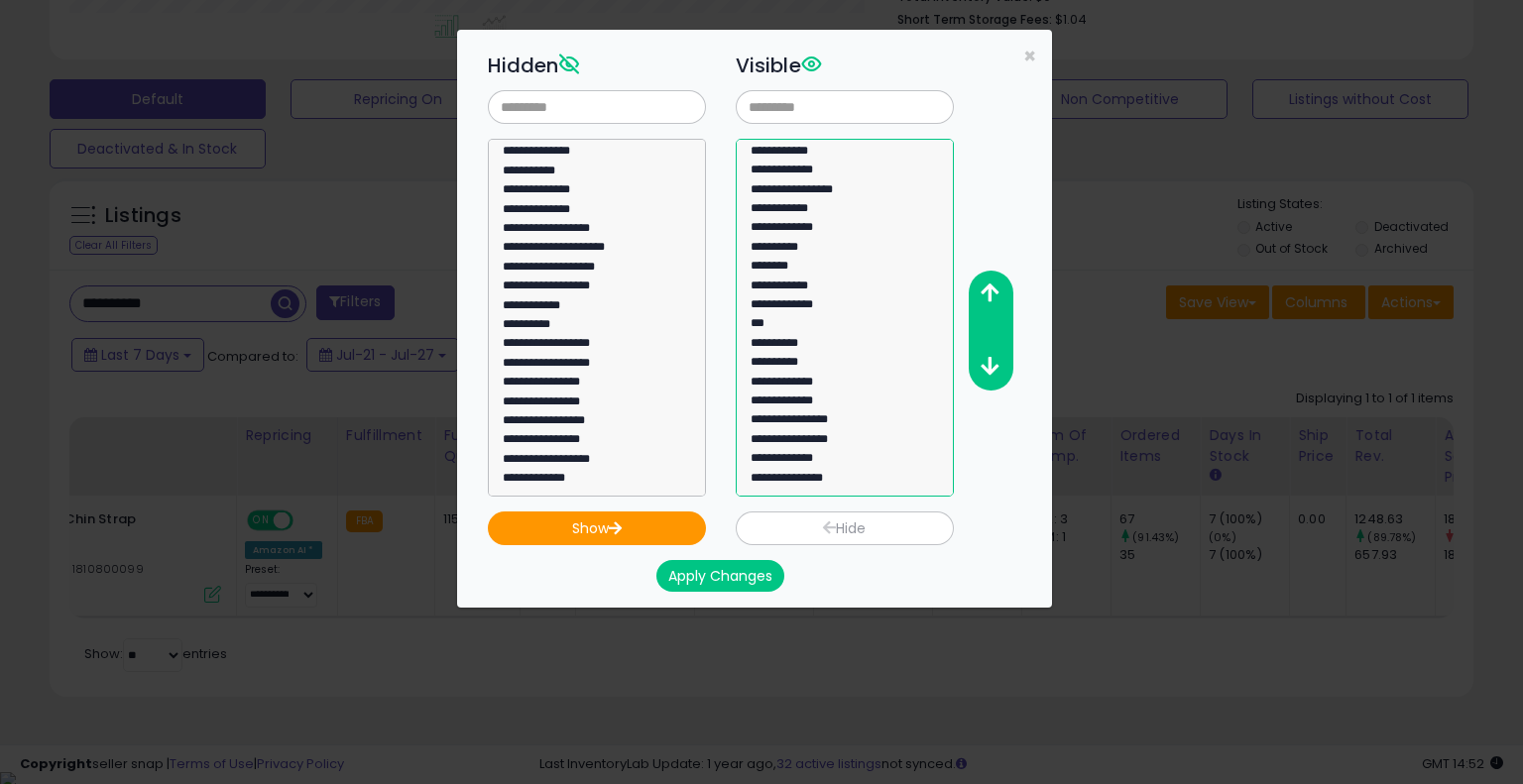 click on "**********" 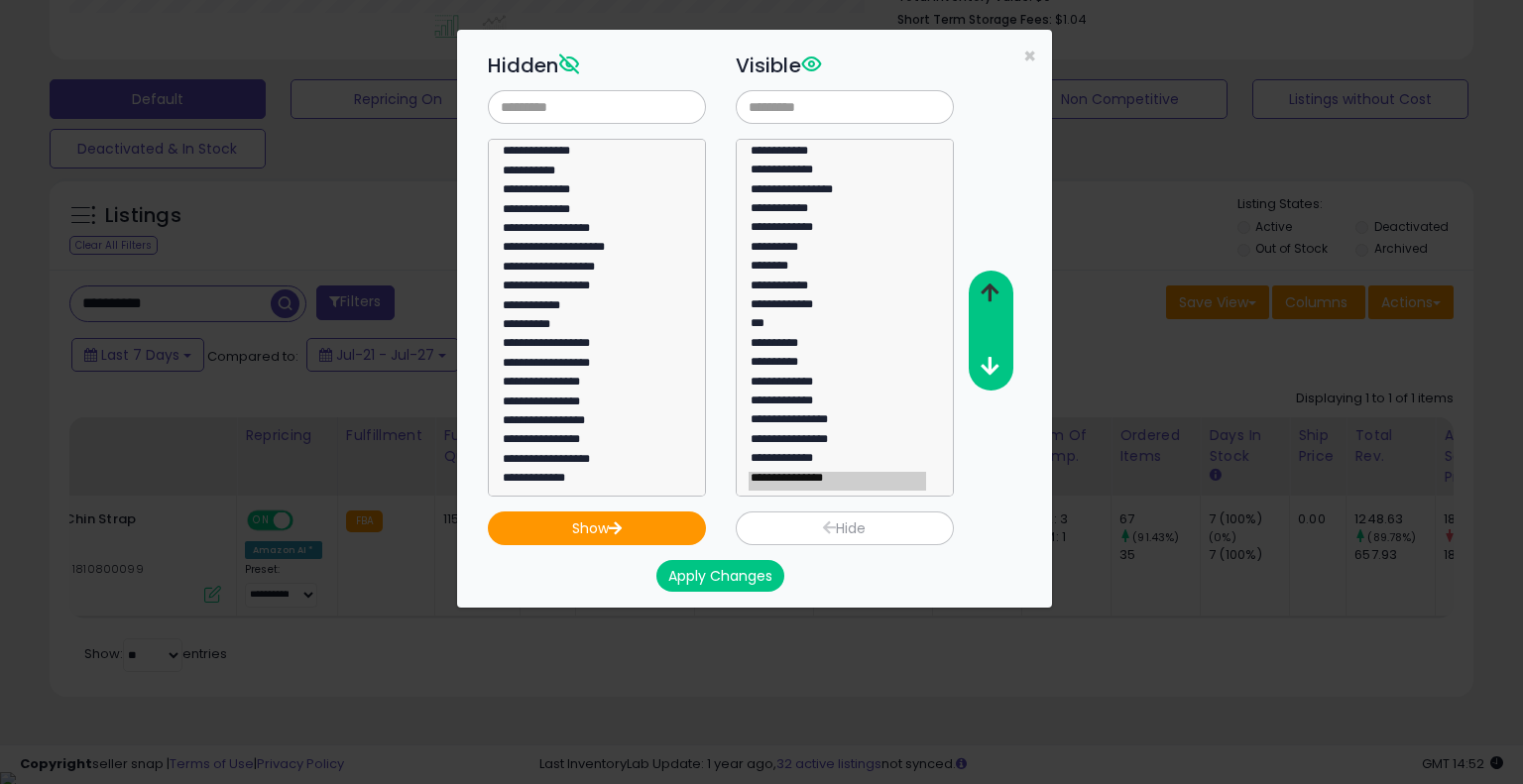 click at bounding box center [990, 292] 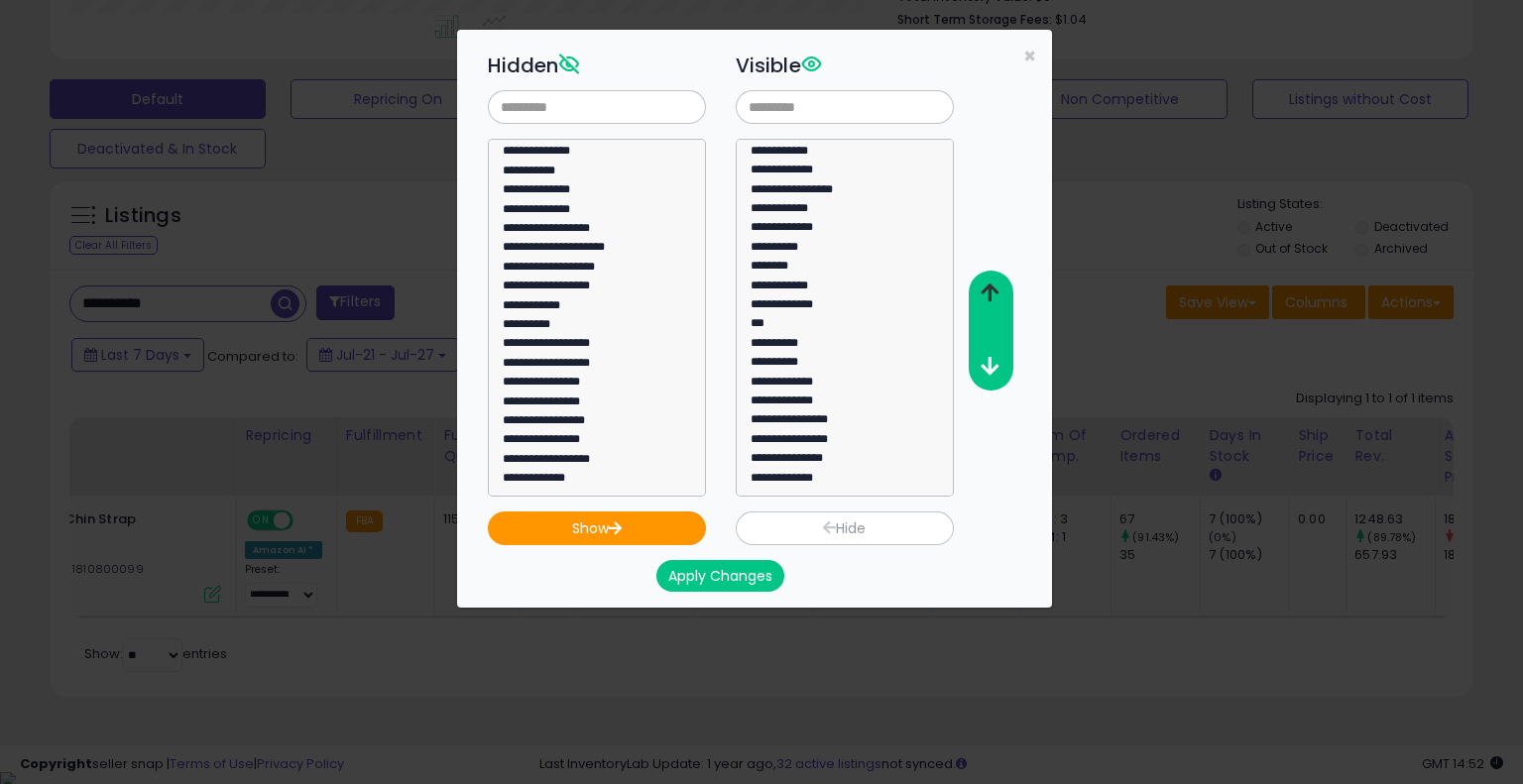 click at bounding box center [990, 292] 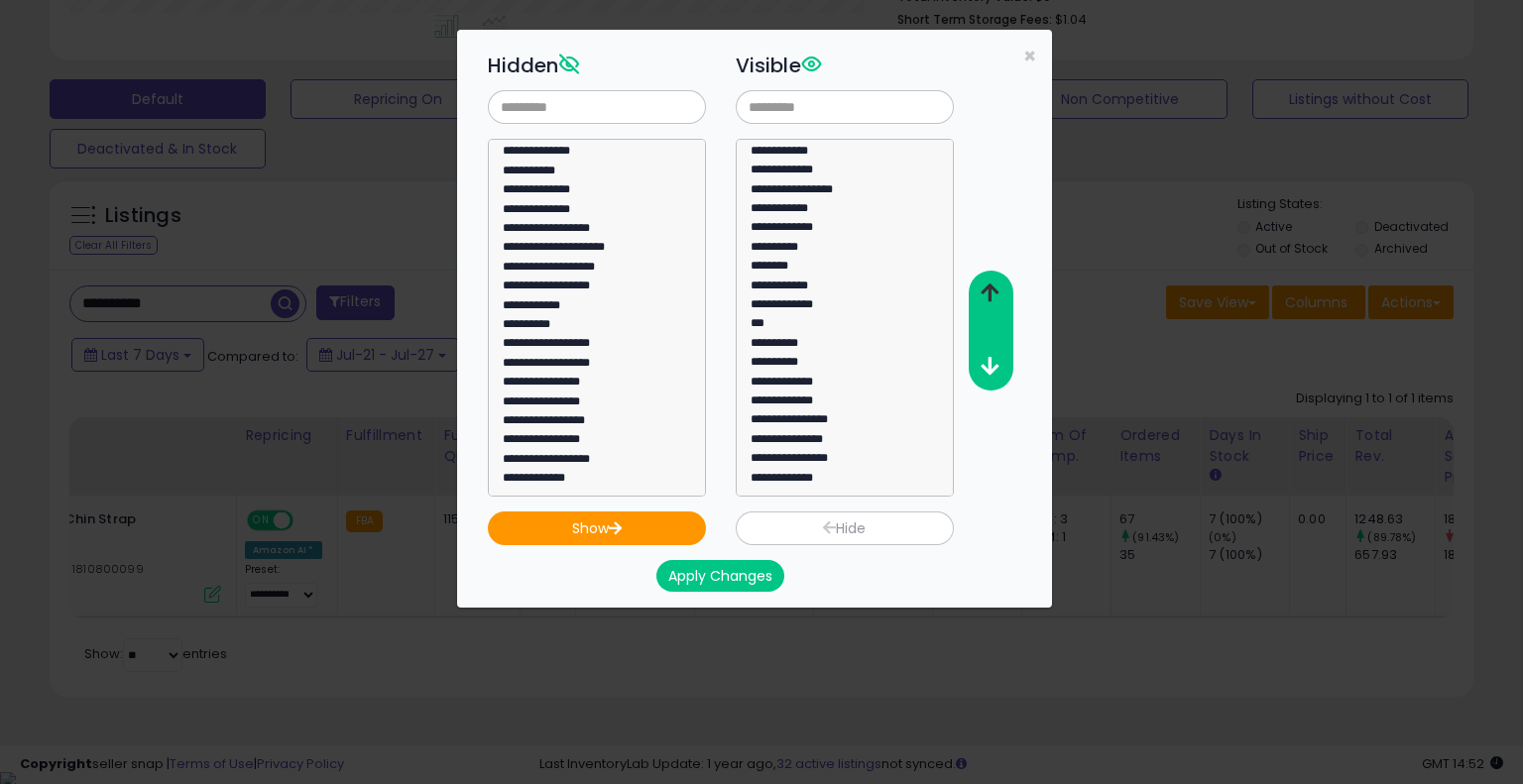 click at bounding box center [990, 292] 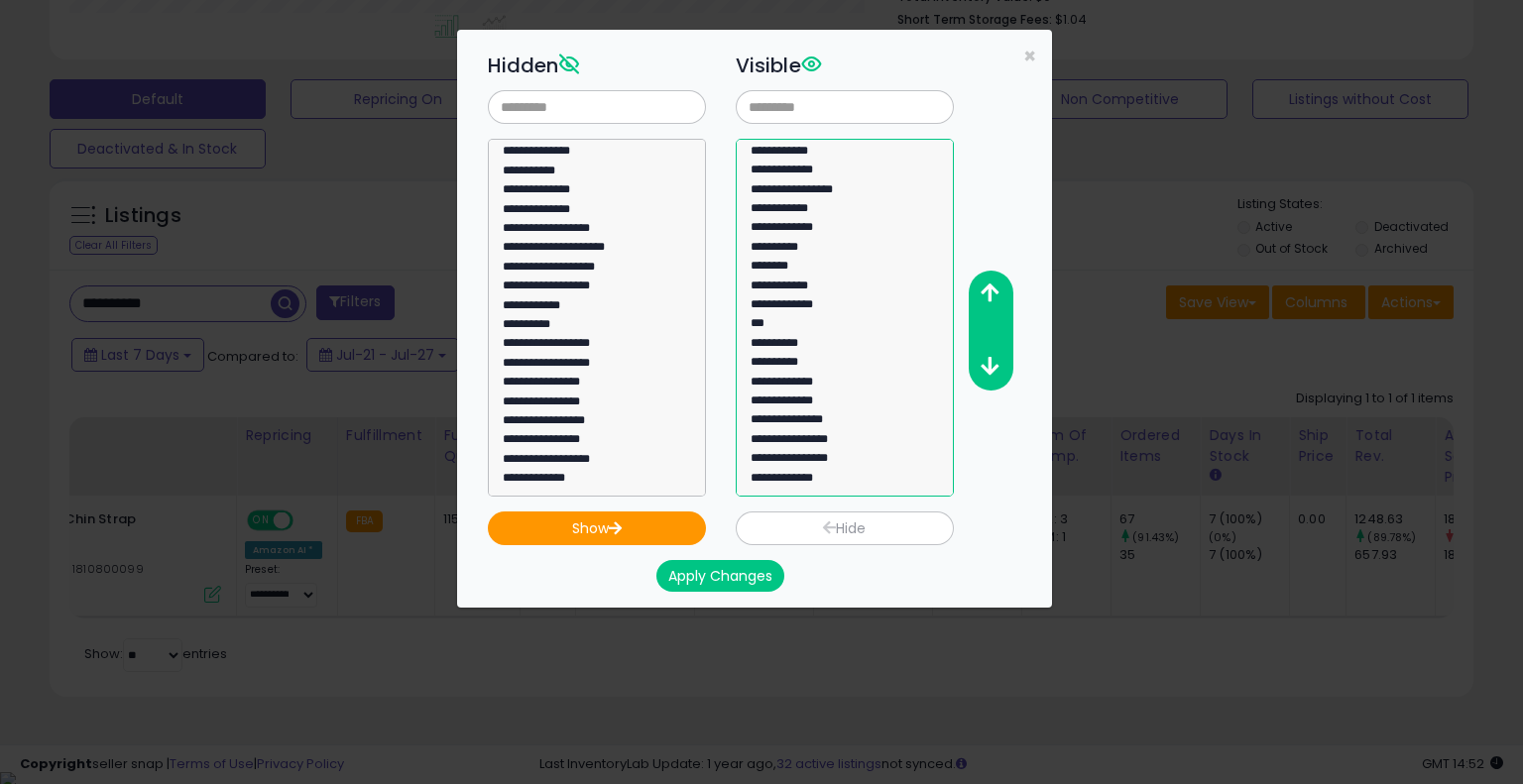 click on "**********" 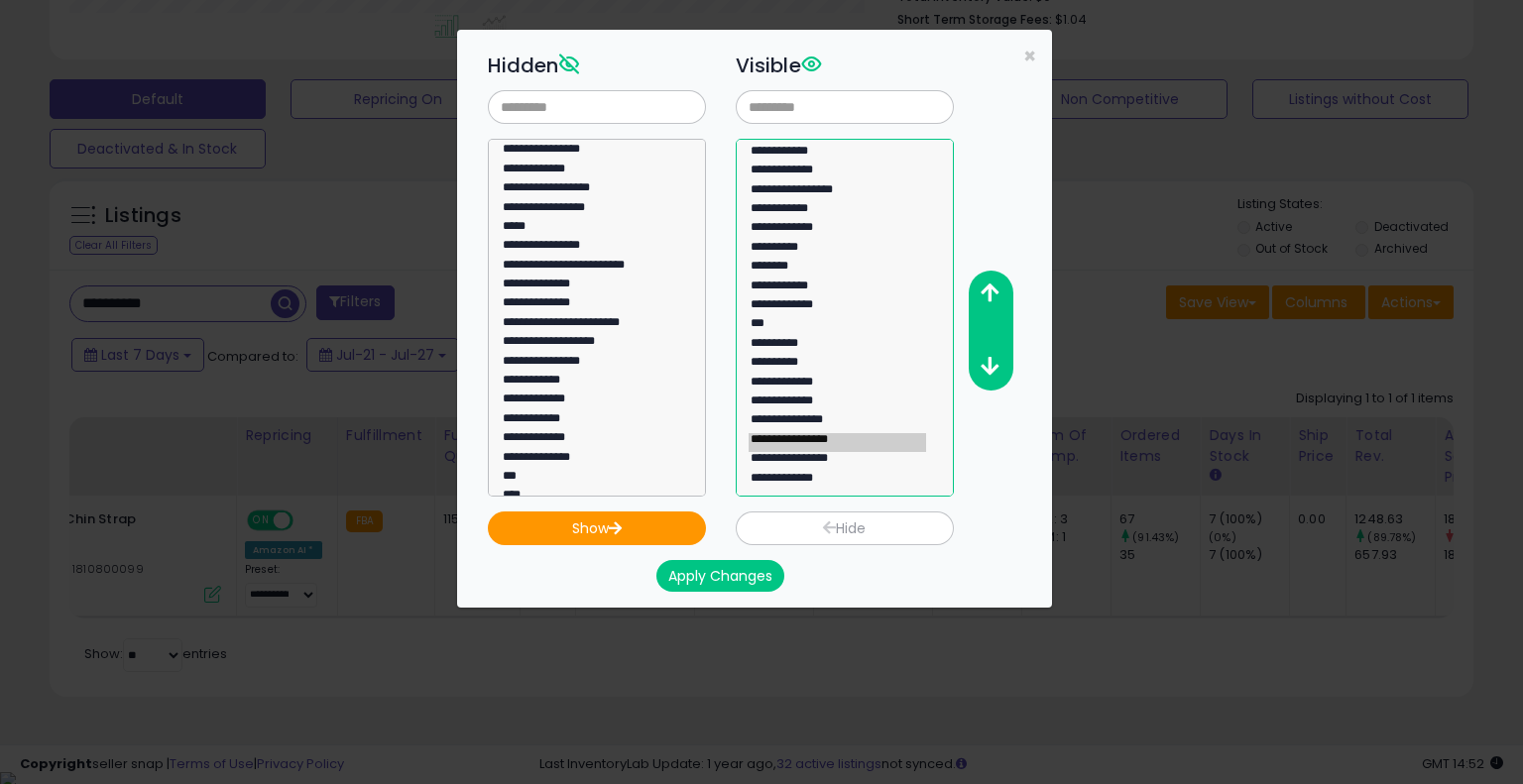 scroll, scrollTop: 460, scrollLeft: 0, axis: vertical 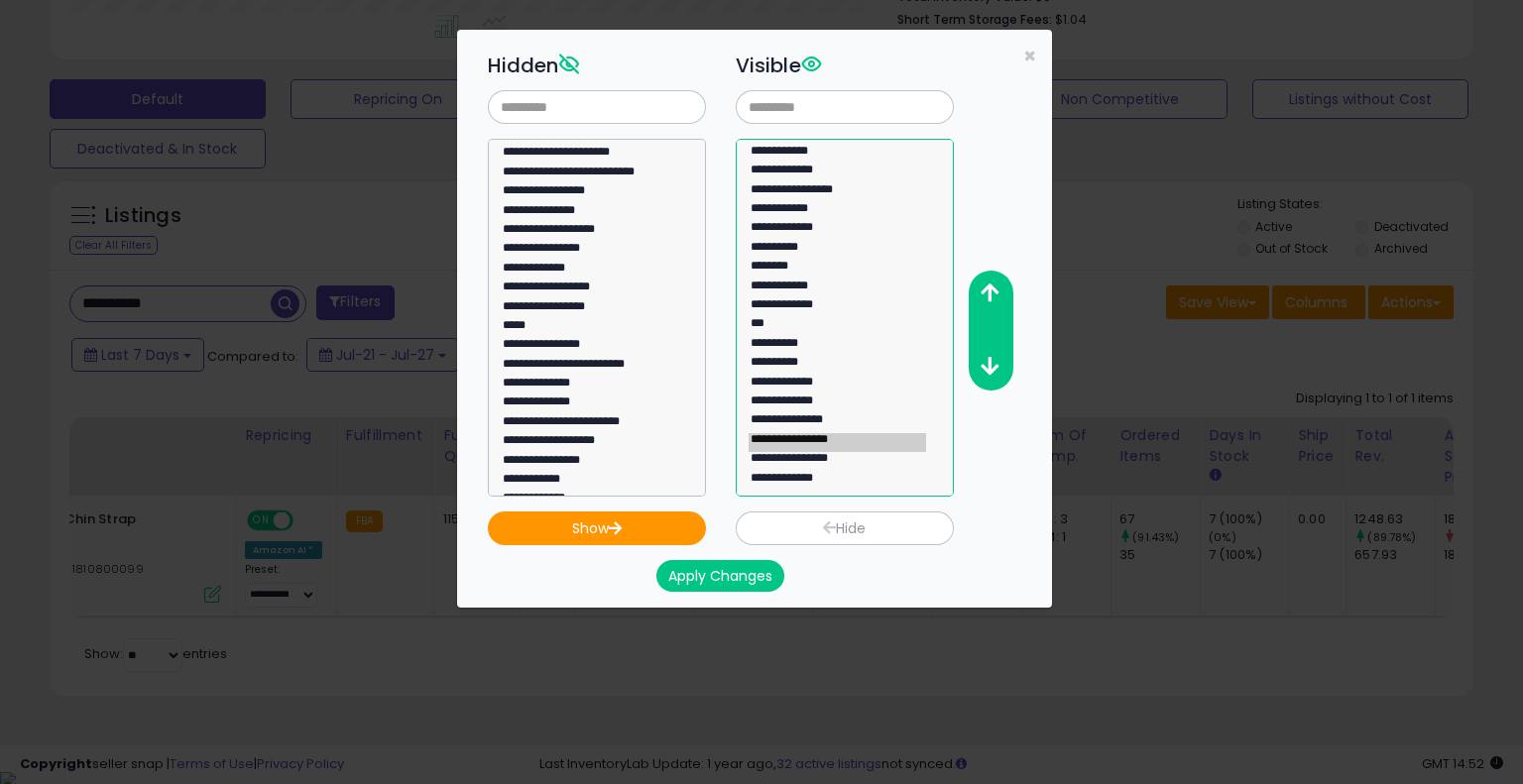 click on "**********" 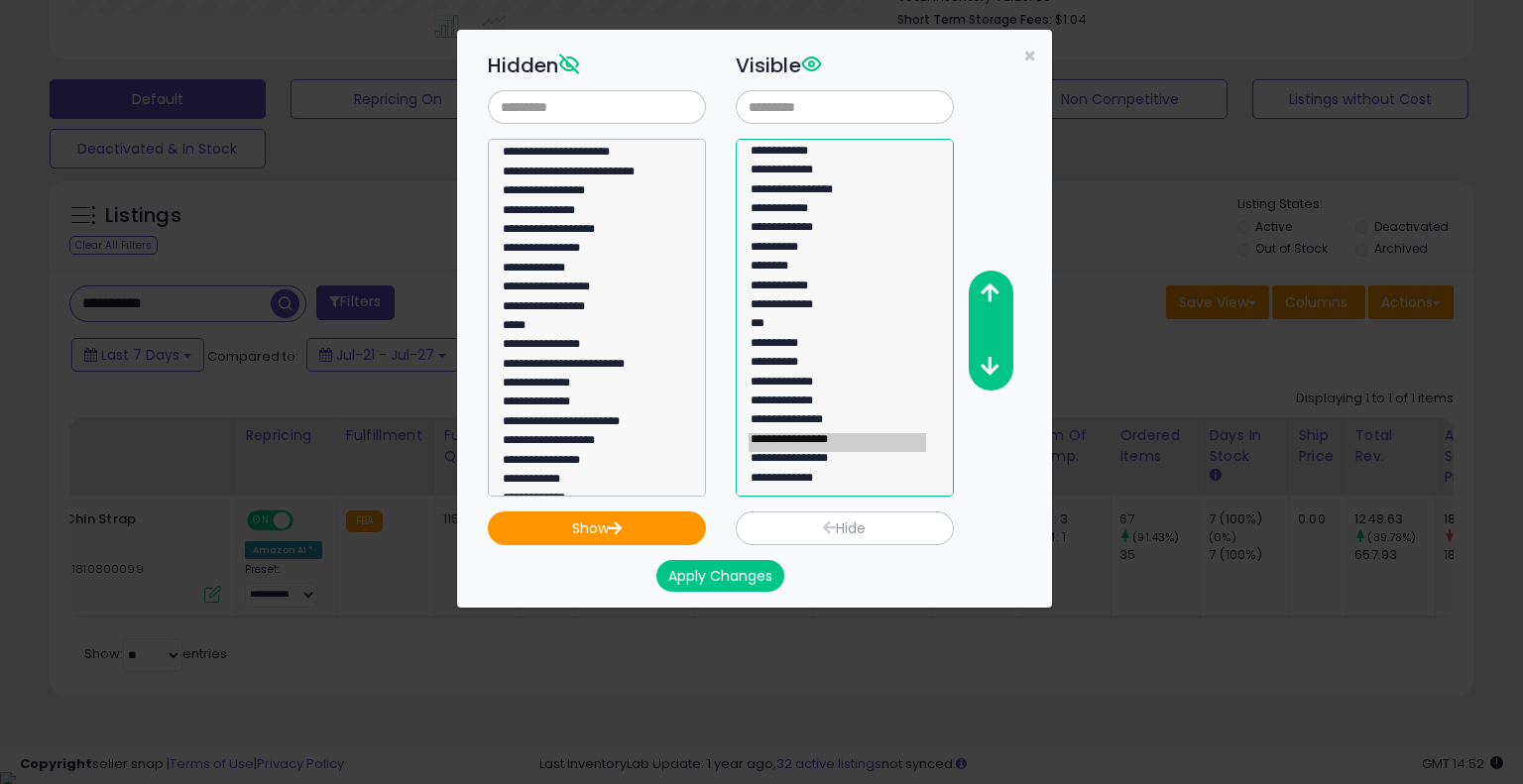 select on "**********" 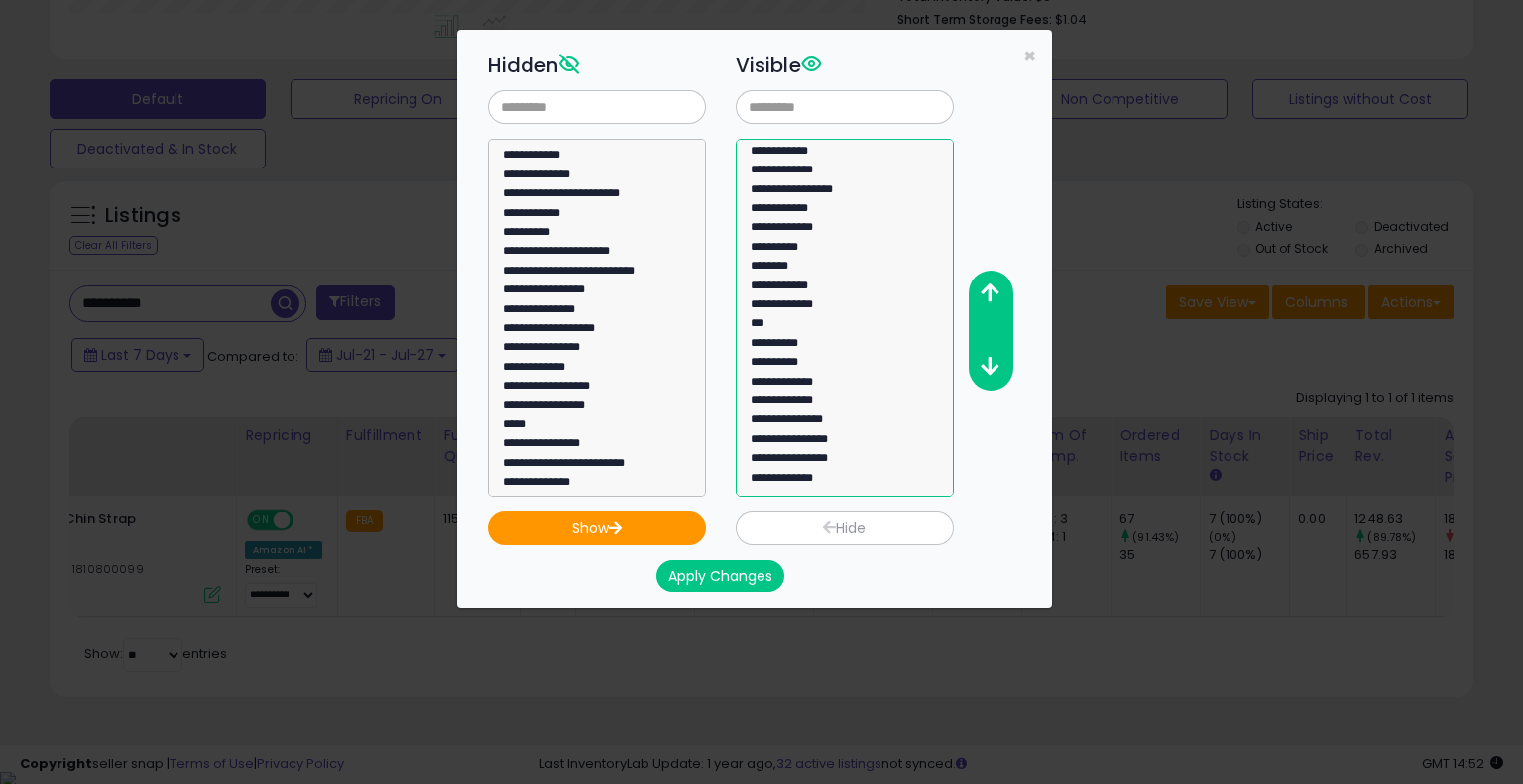 scroll, scrollTop: 361, scrollLeft: 0, axis: vertical 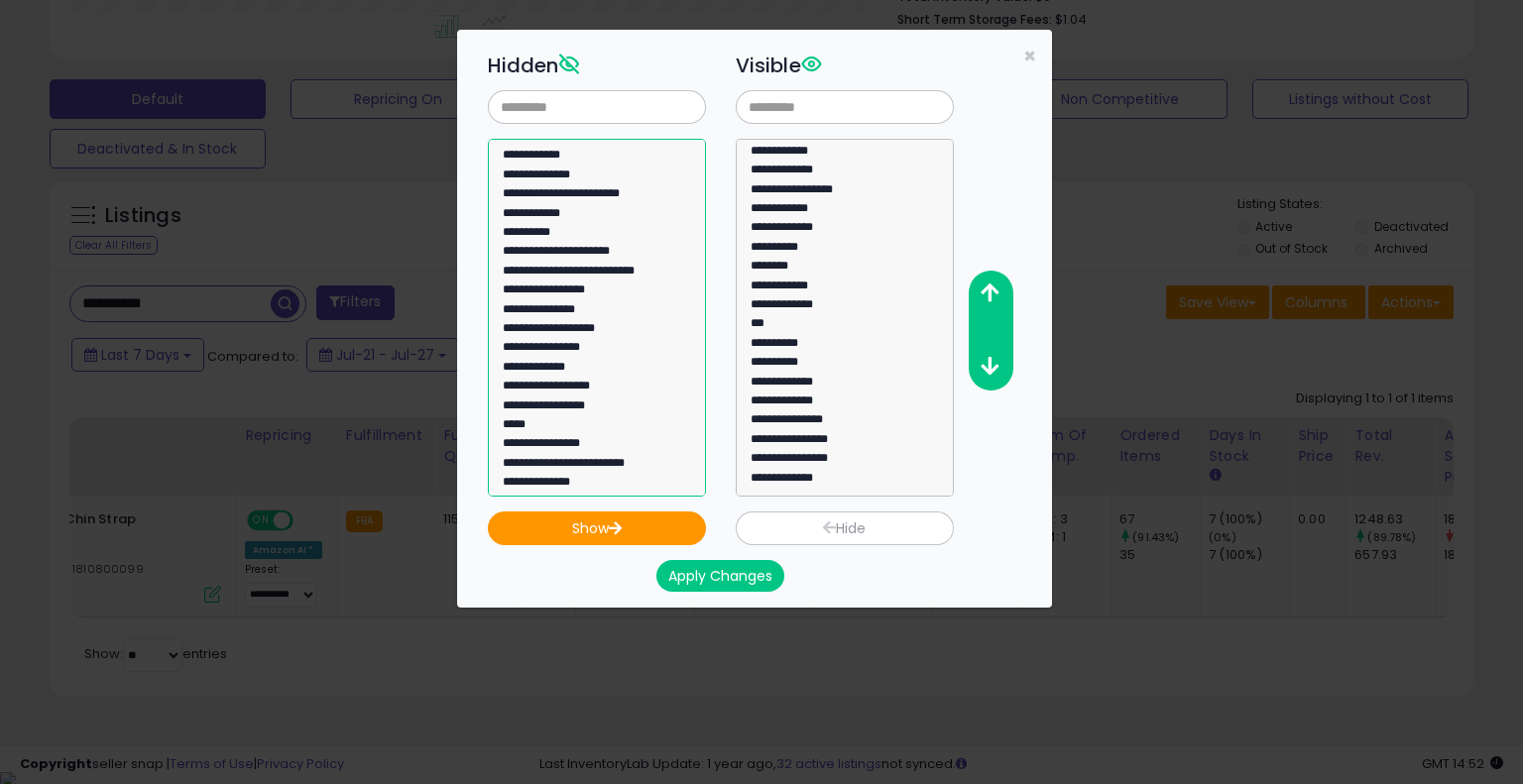 select on "**********" 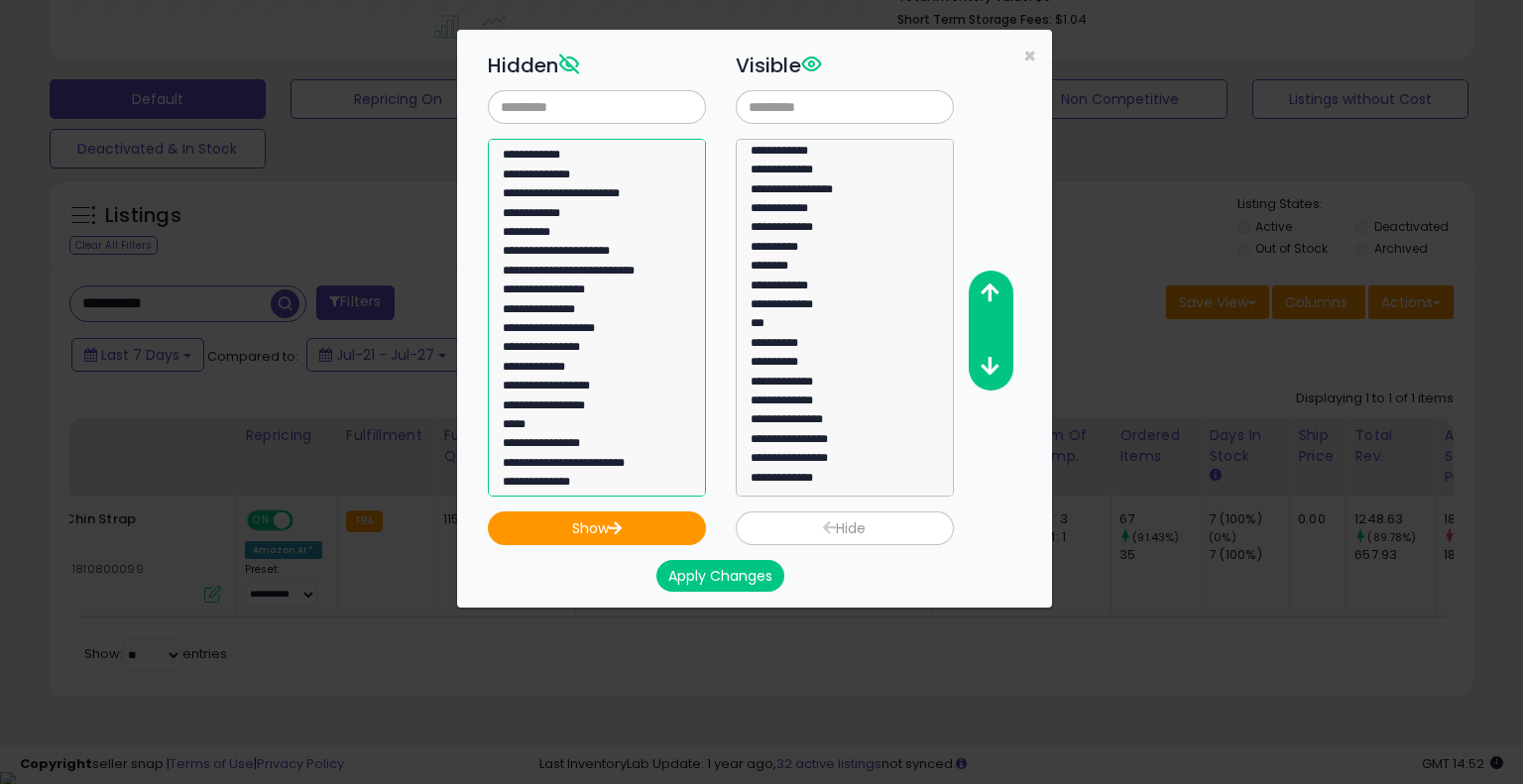 click on "**********" 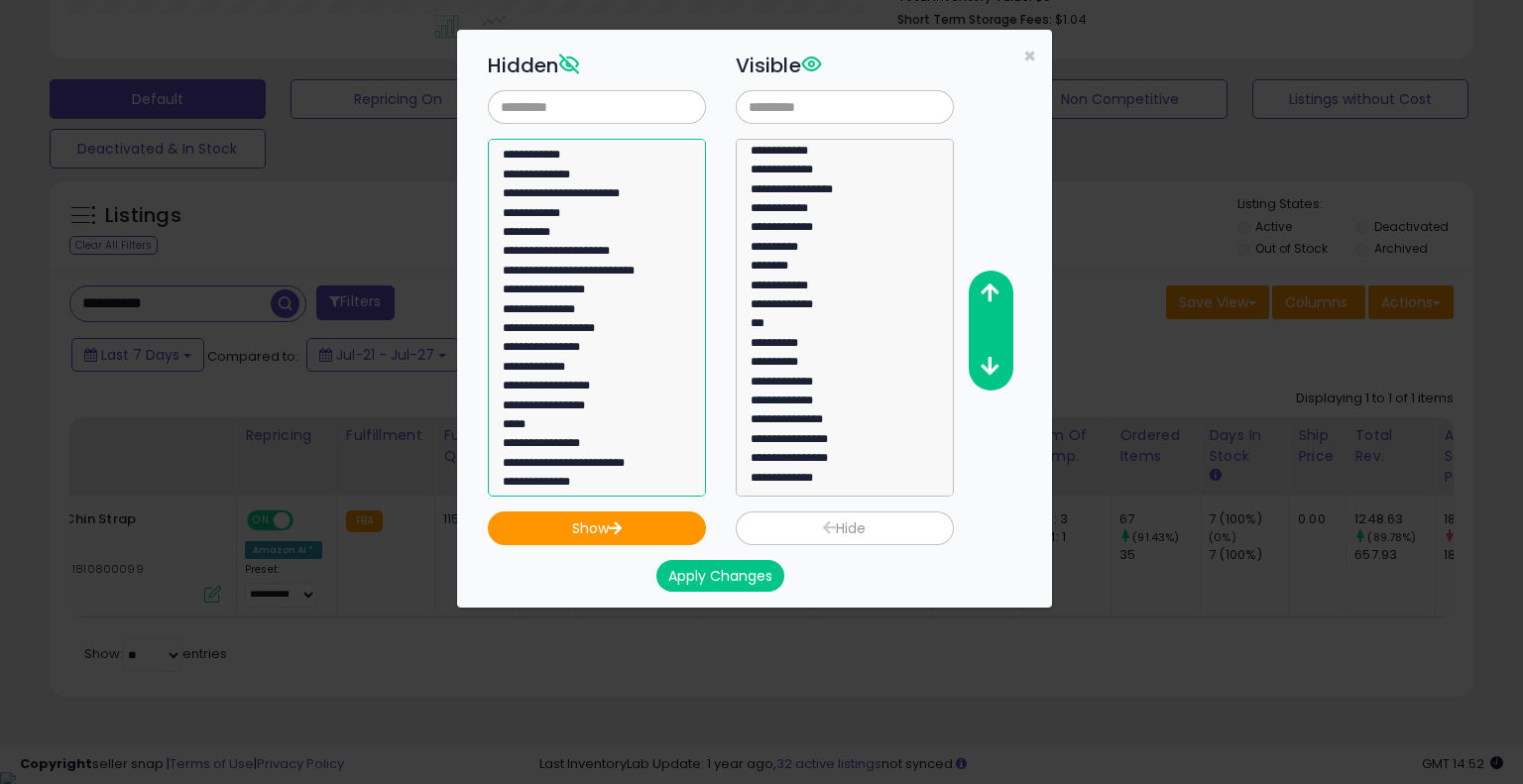 scroll, scrollTop: 0, scrollLeft: 0, axis: both 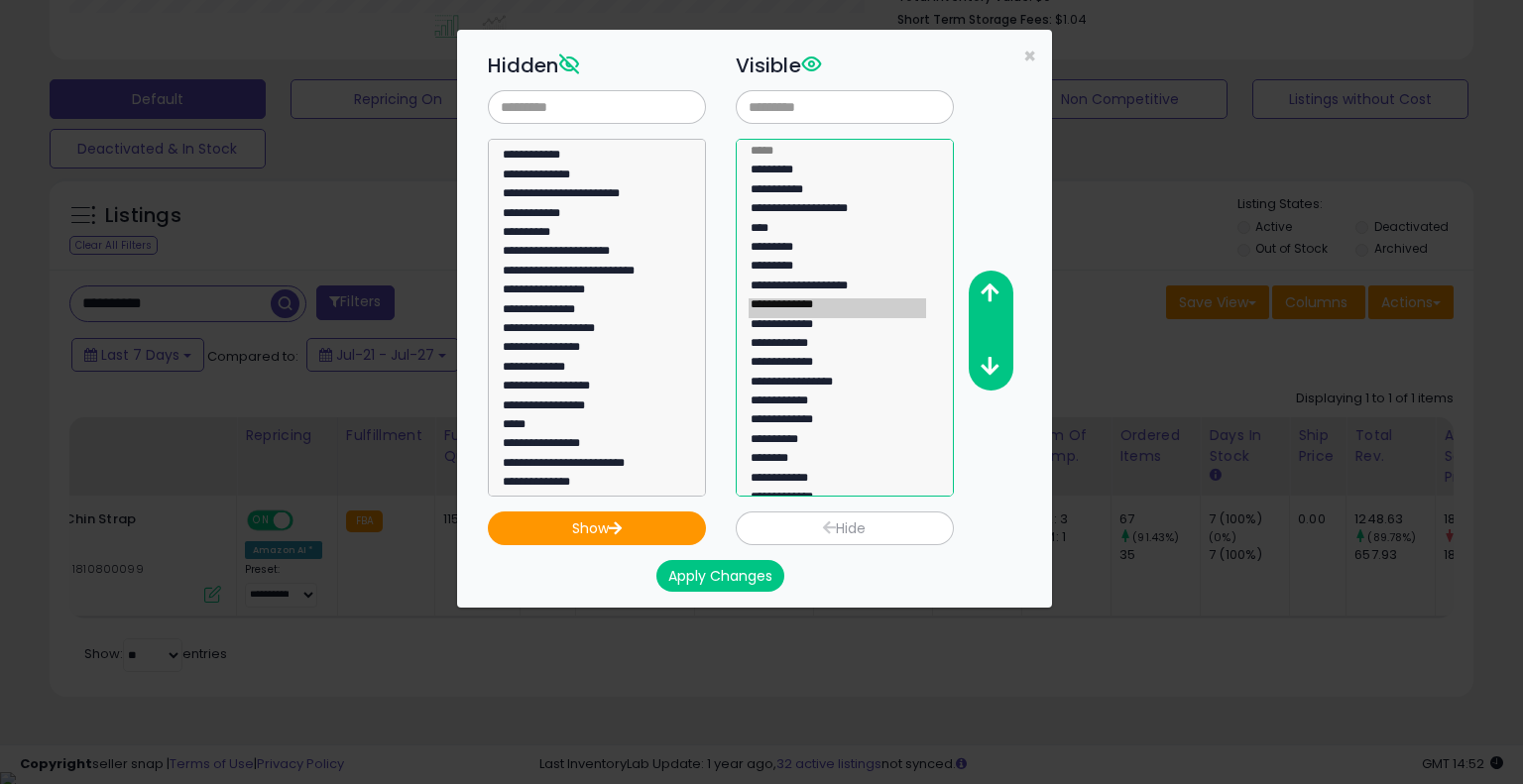 select on "**********" 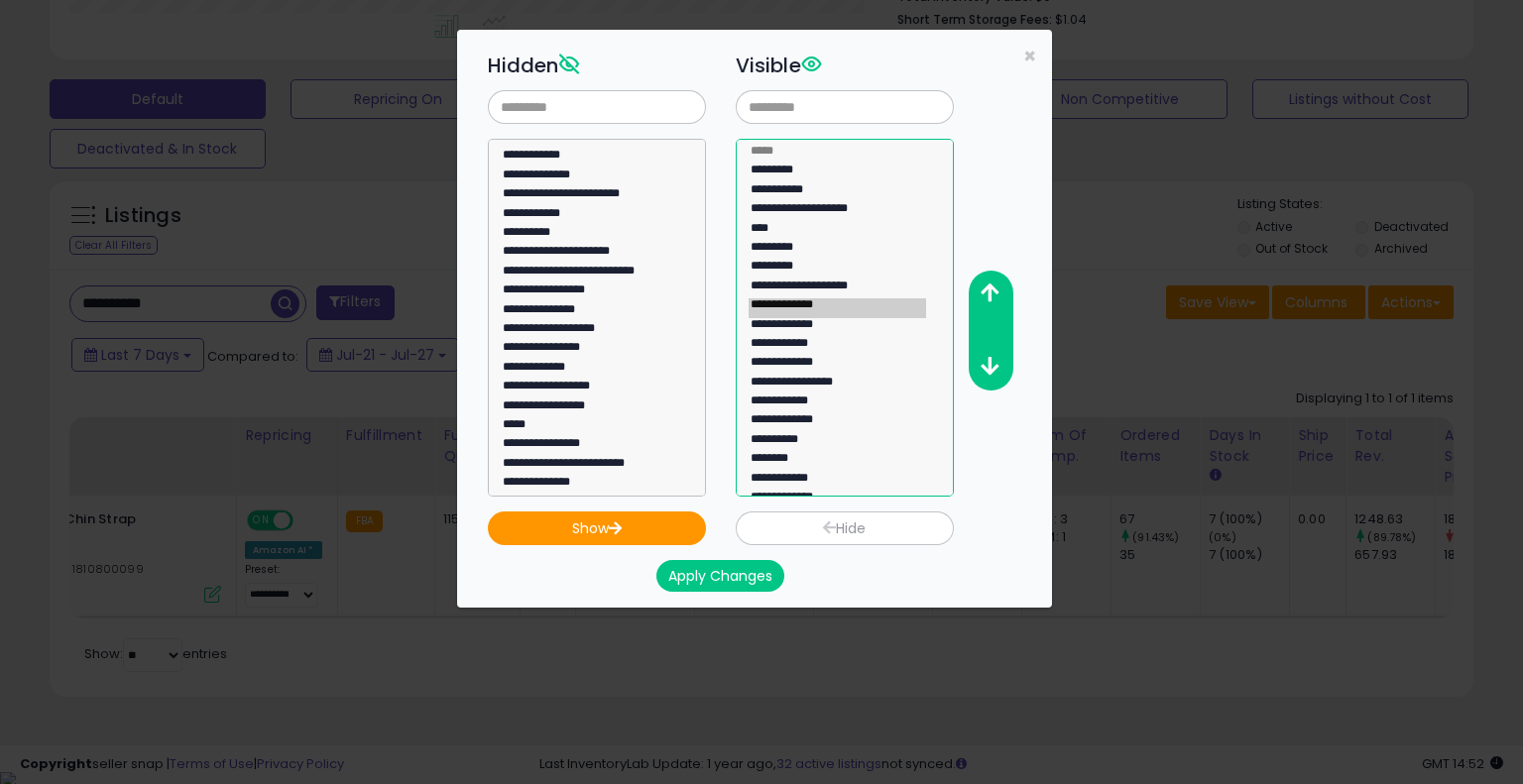 click on "**********" 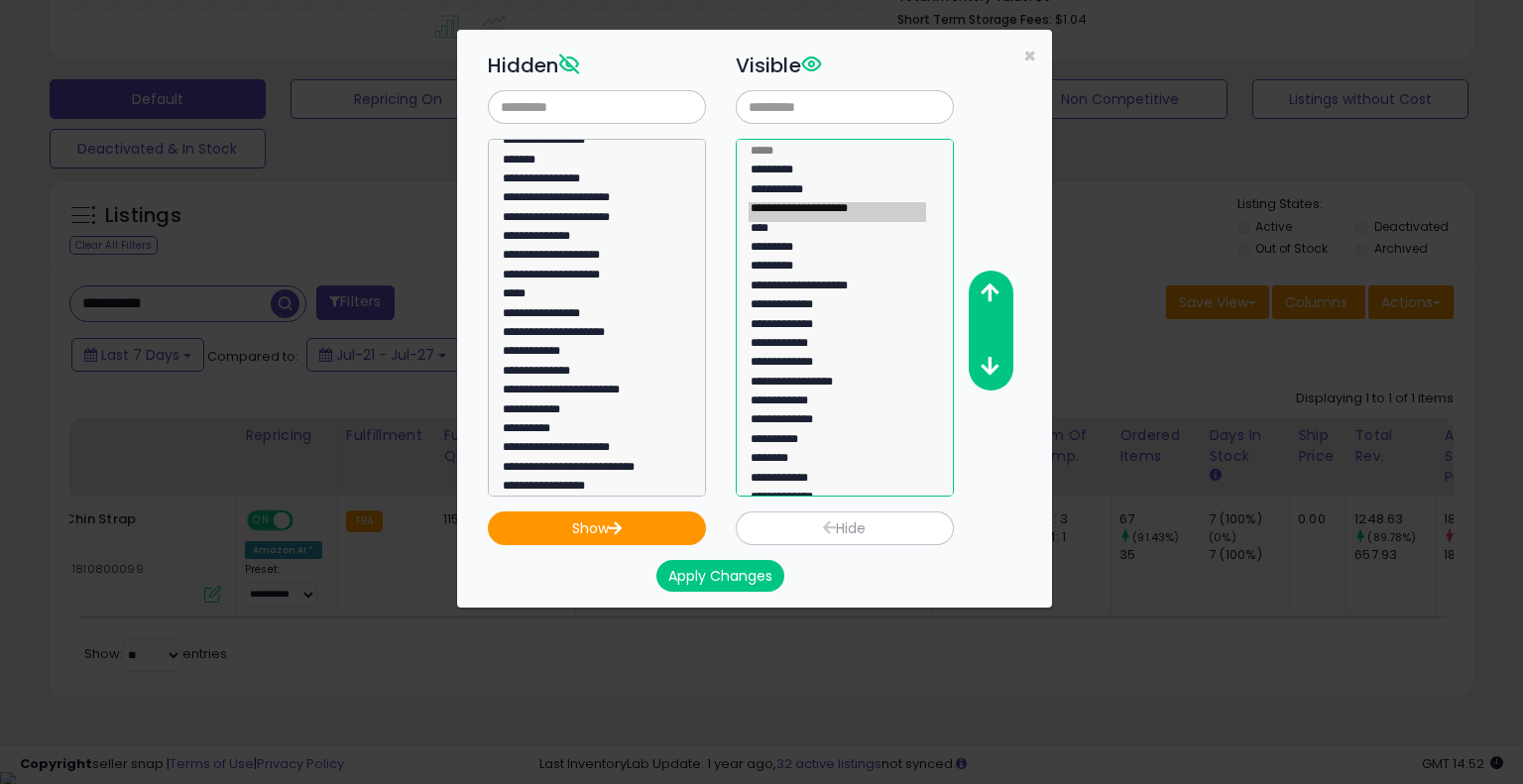 scroll, scrollTop: 198, scrollLeft: 0, axis: vertical 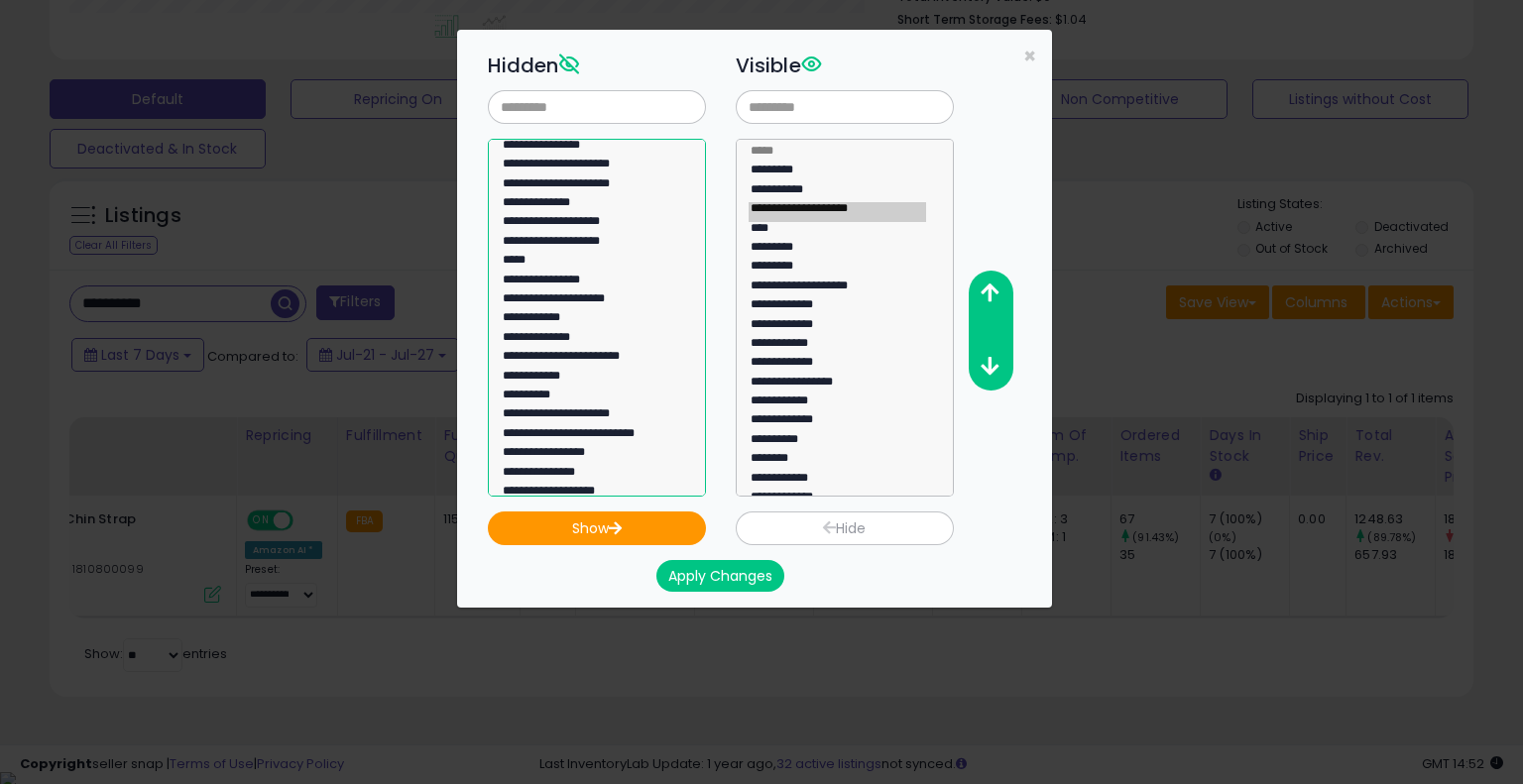 click on "**********" 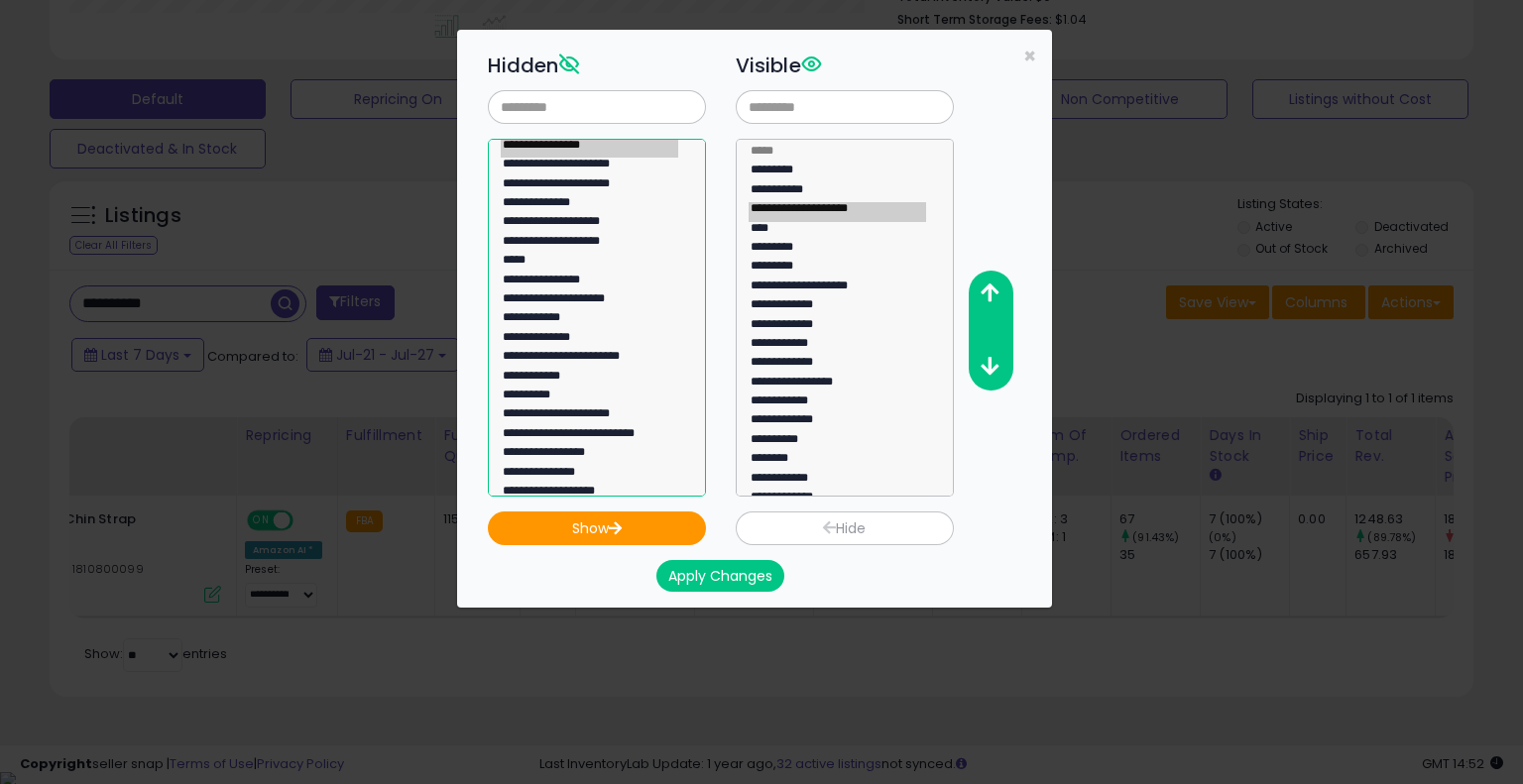 scroll, scrollTop: 297, scrollLeft: 0, axis: vertical 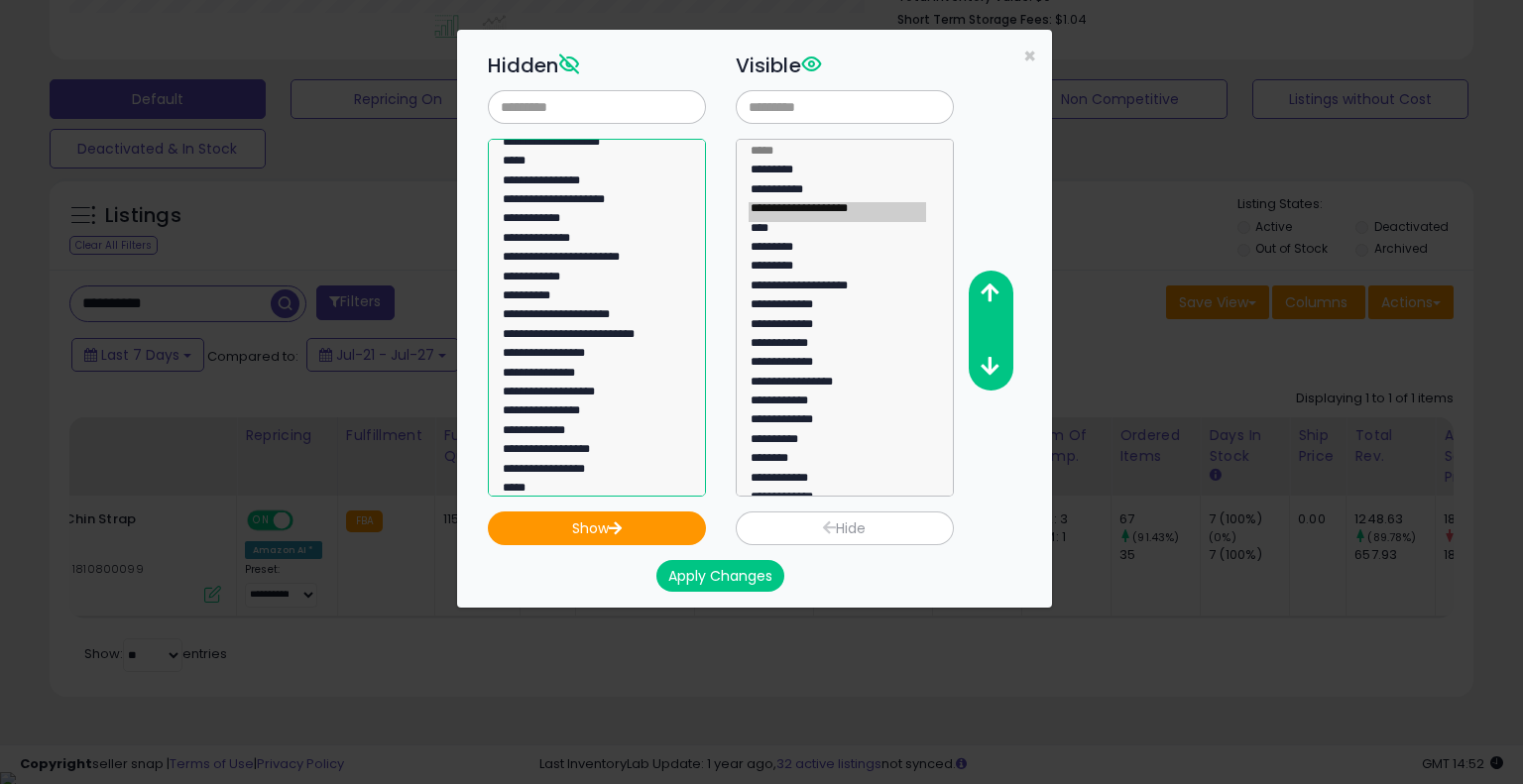 click on "**********" 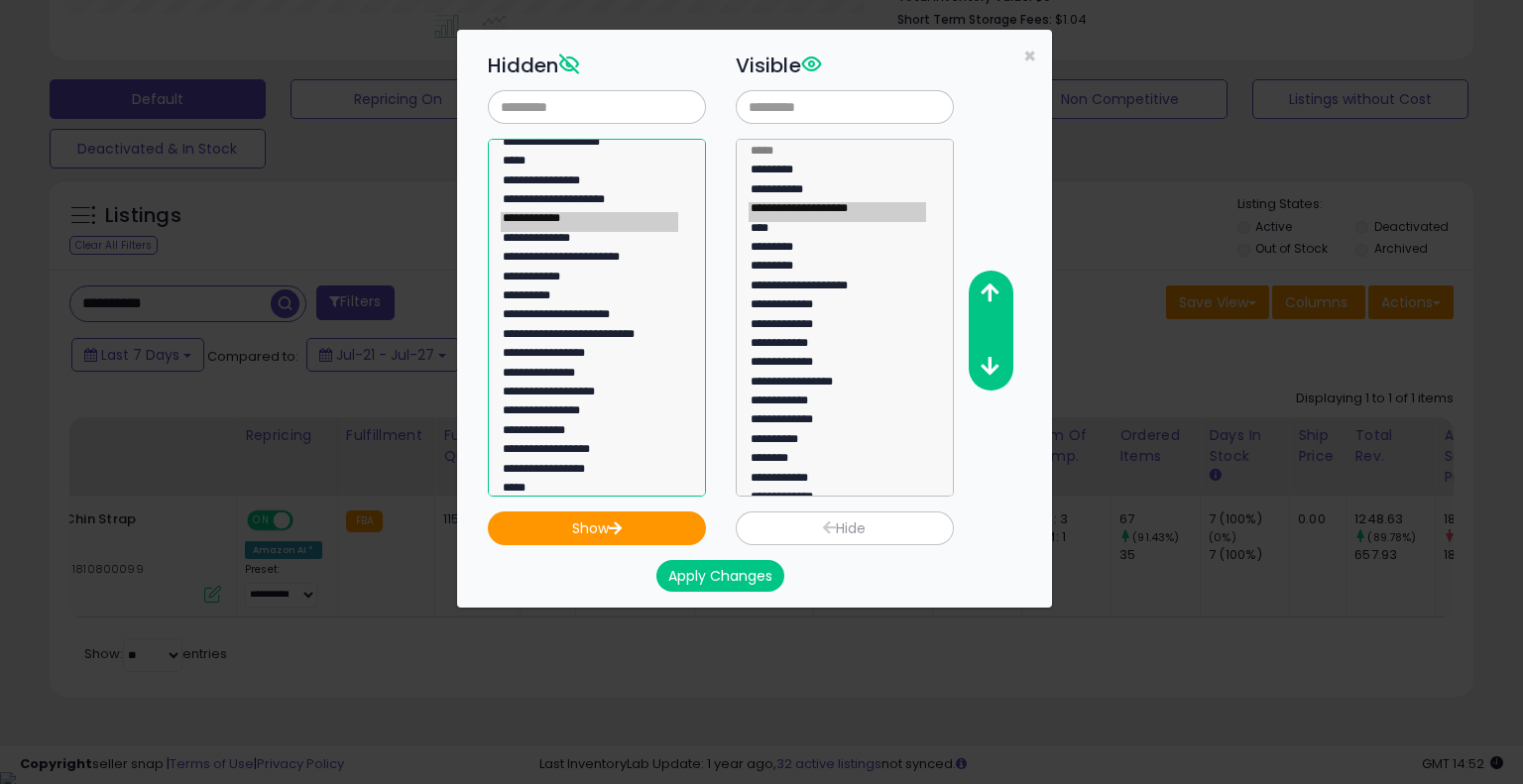scroll, scrollTop: 396, scrollLeft: 0, axis: vertical 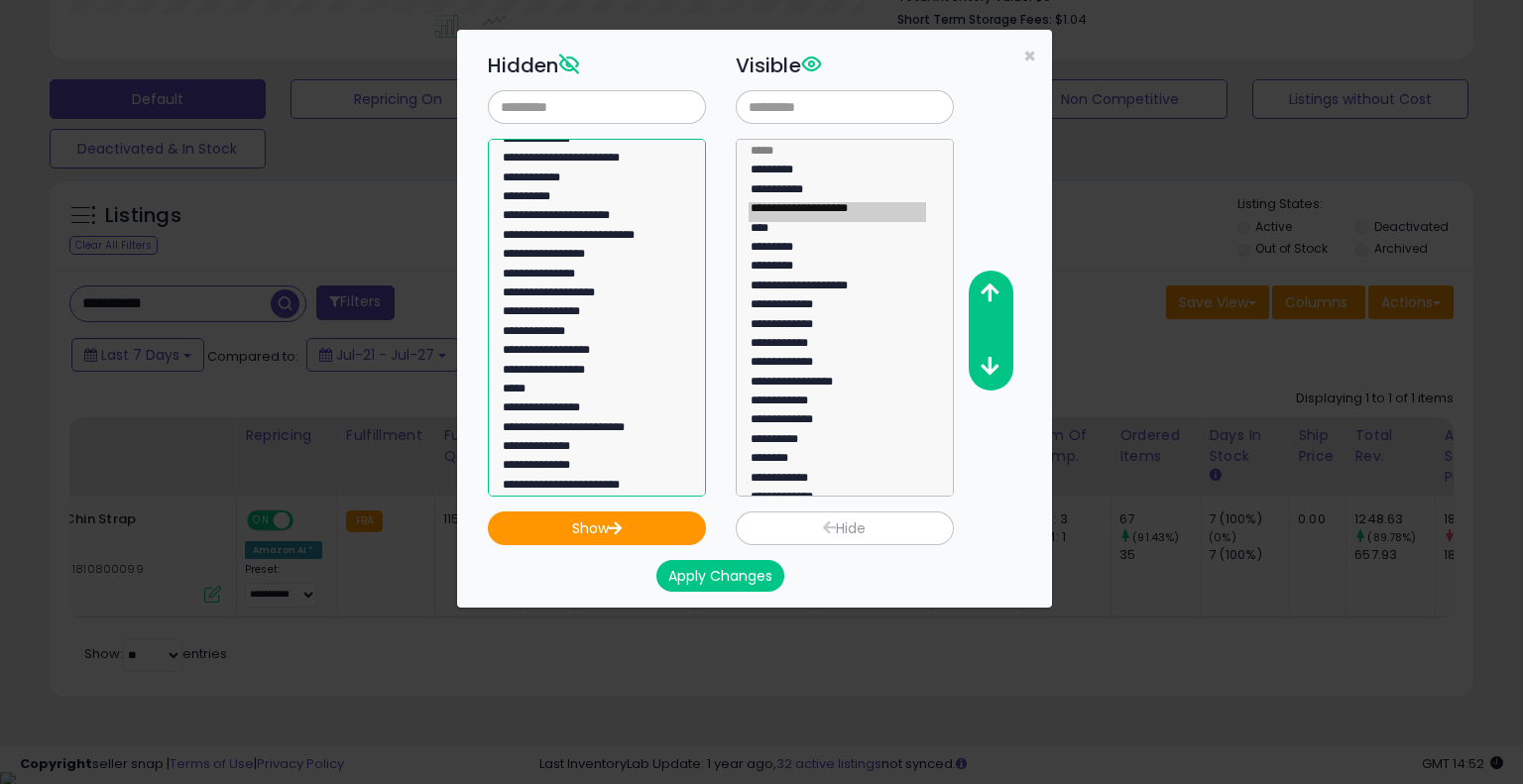click on "**********" 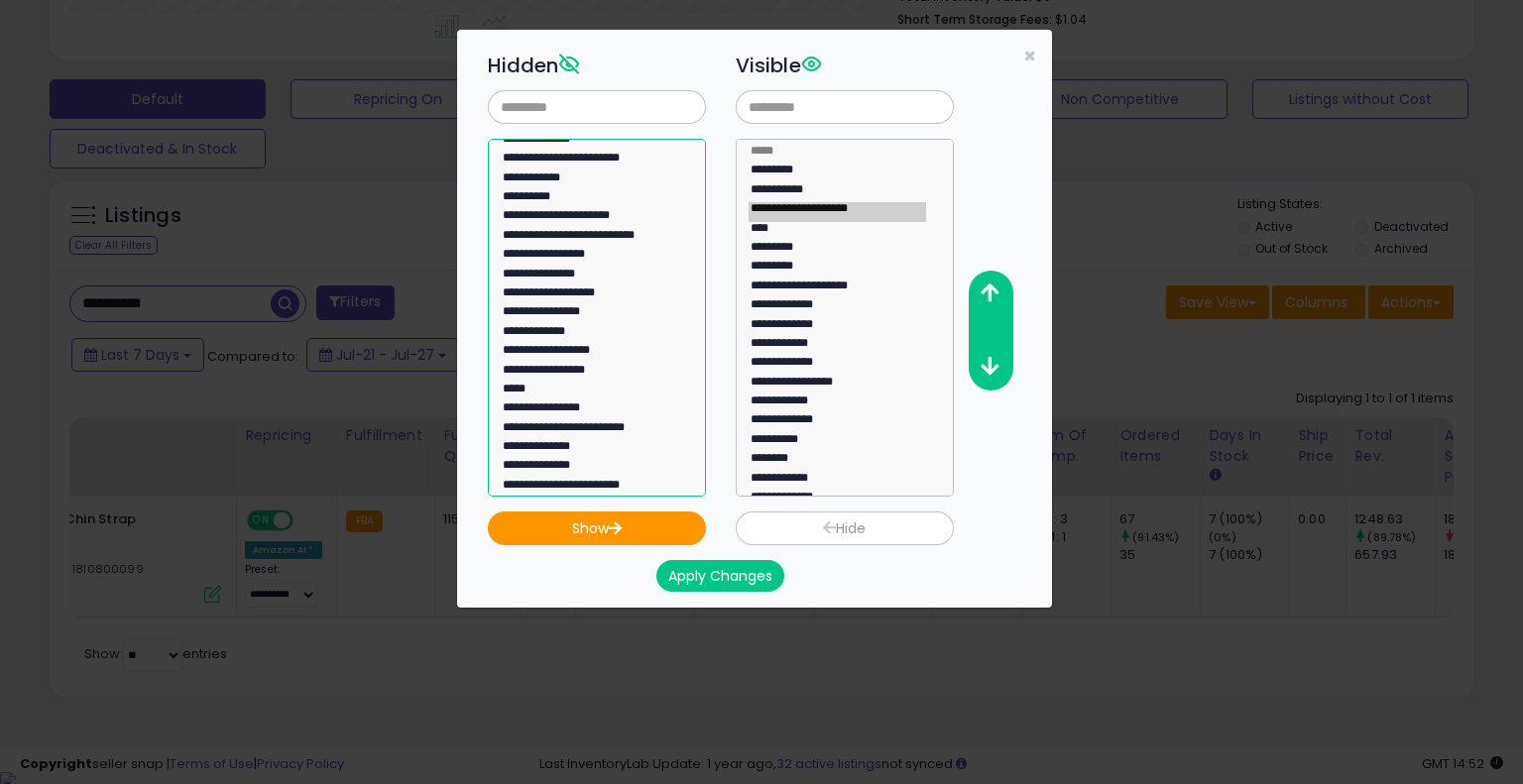 click on "**********" 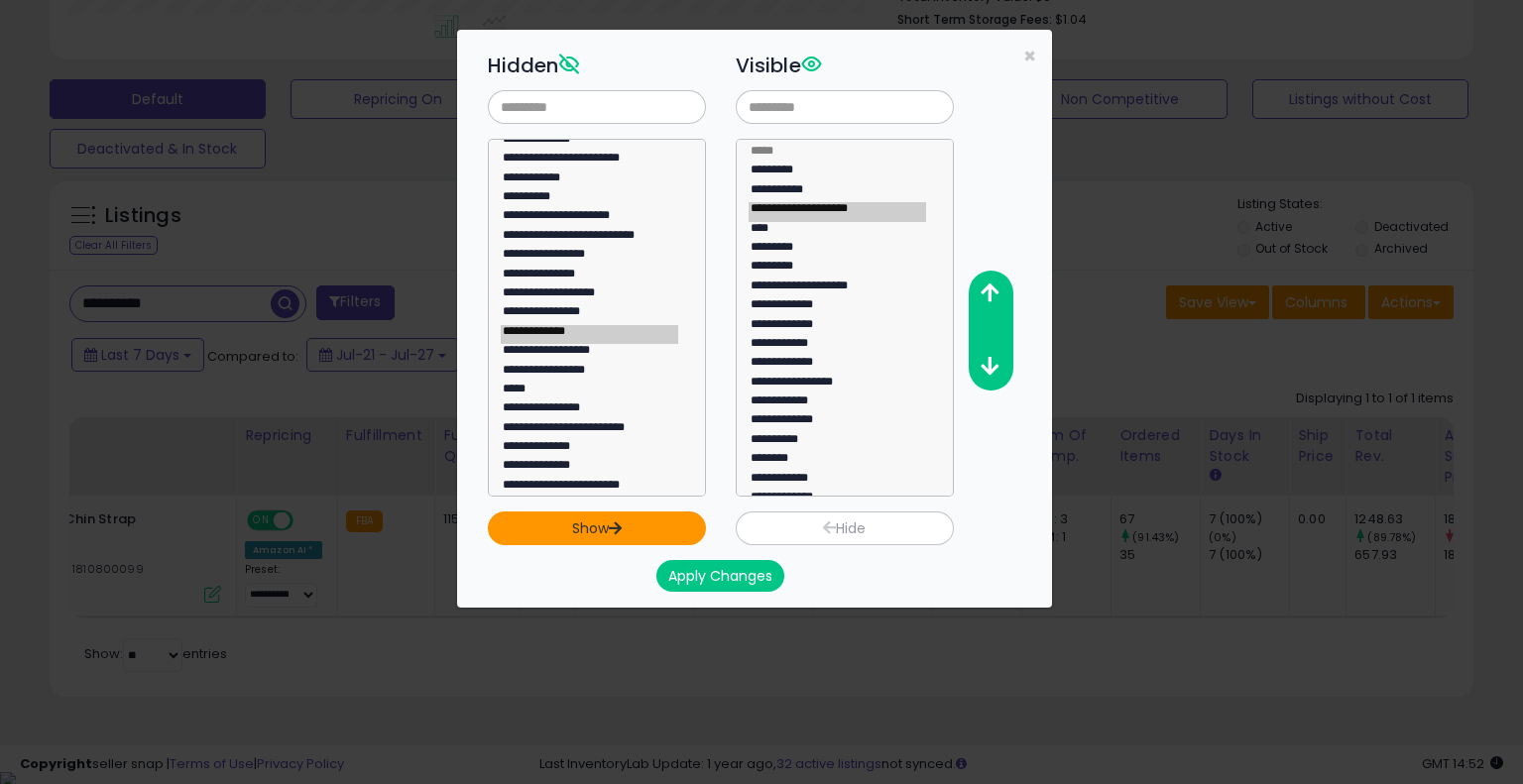 click on "Show" at bounding box center [597, 528] 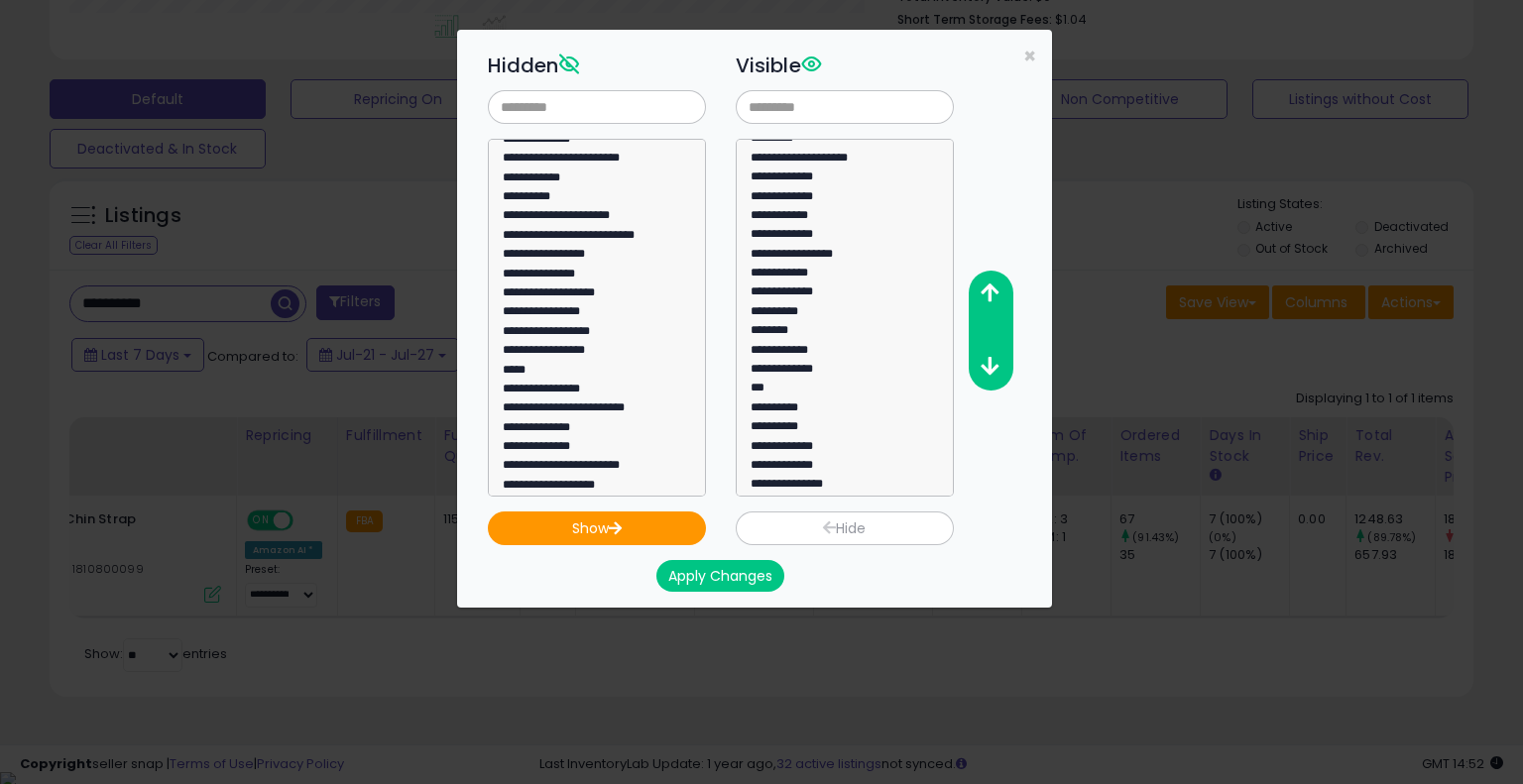 scroll, scrollTop: 211, scrollLeft: 0, axis: vertical 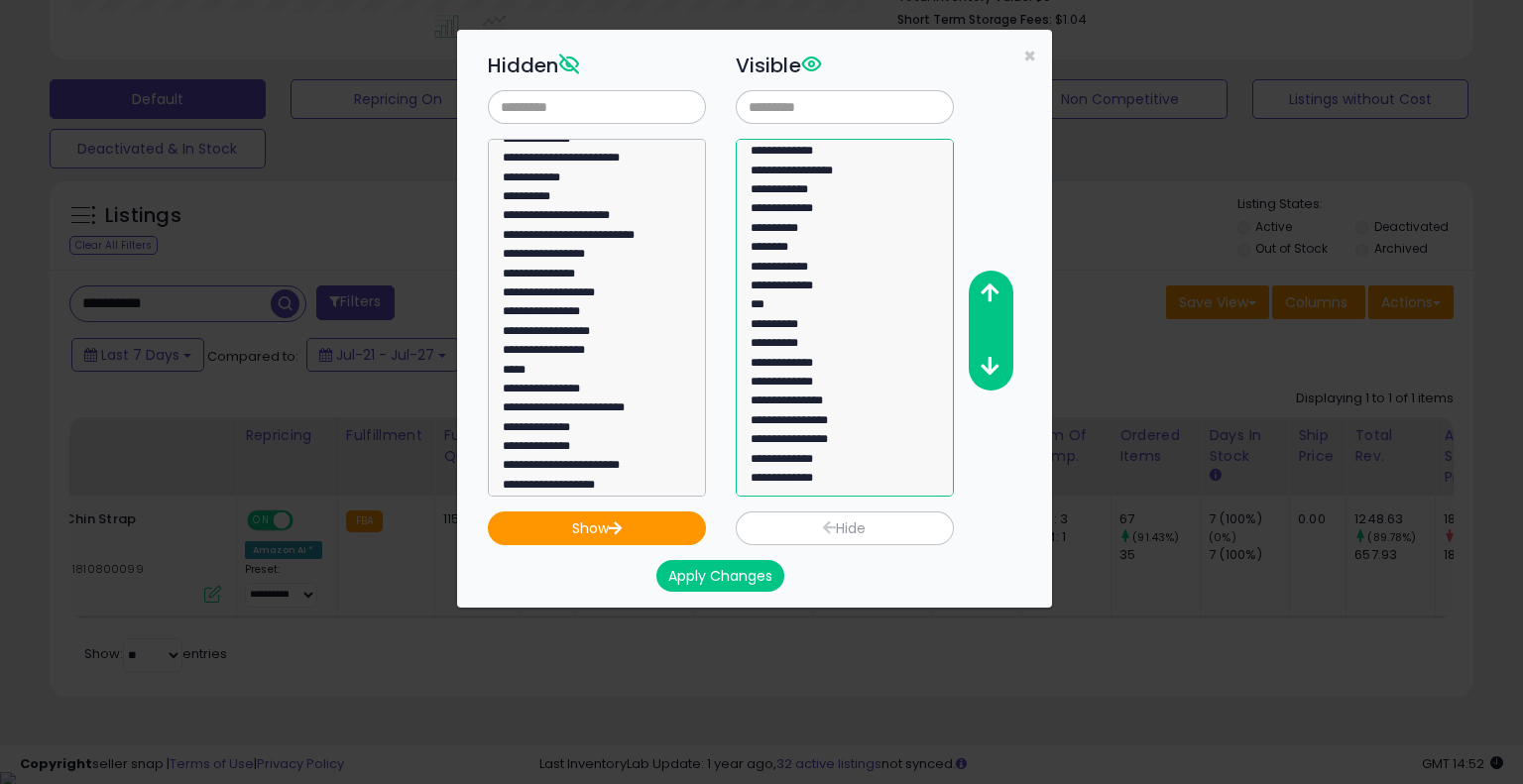 click on "**********" 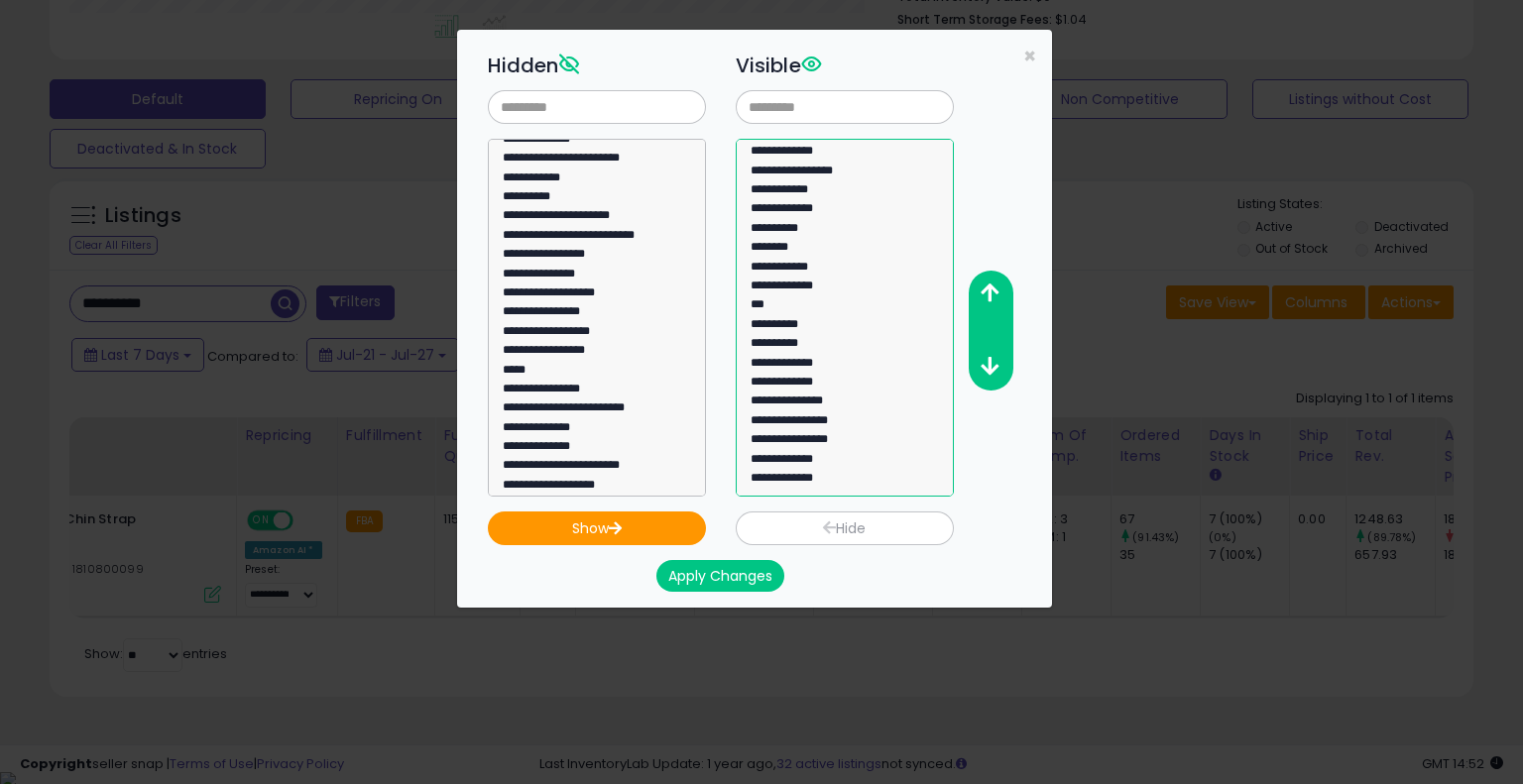 select on "**********" 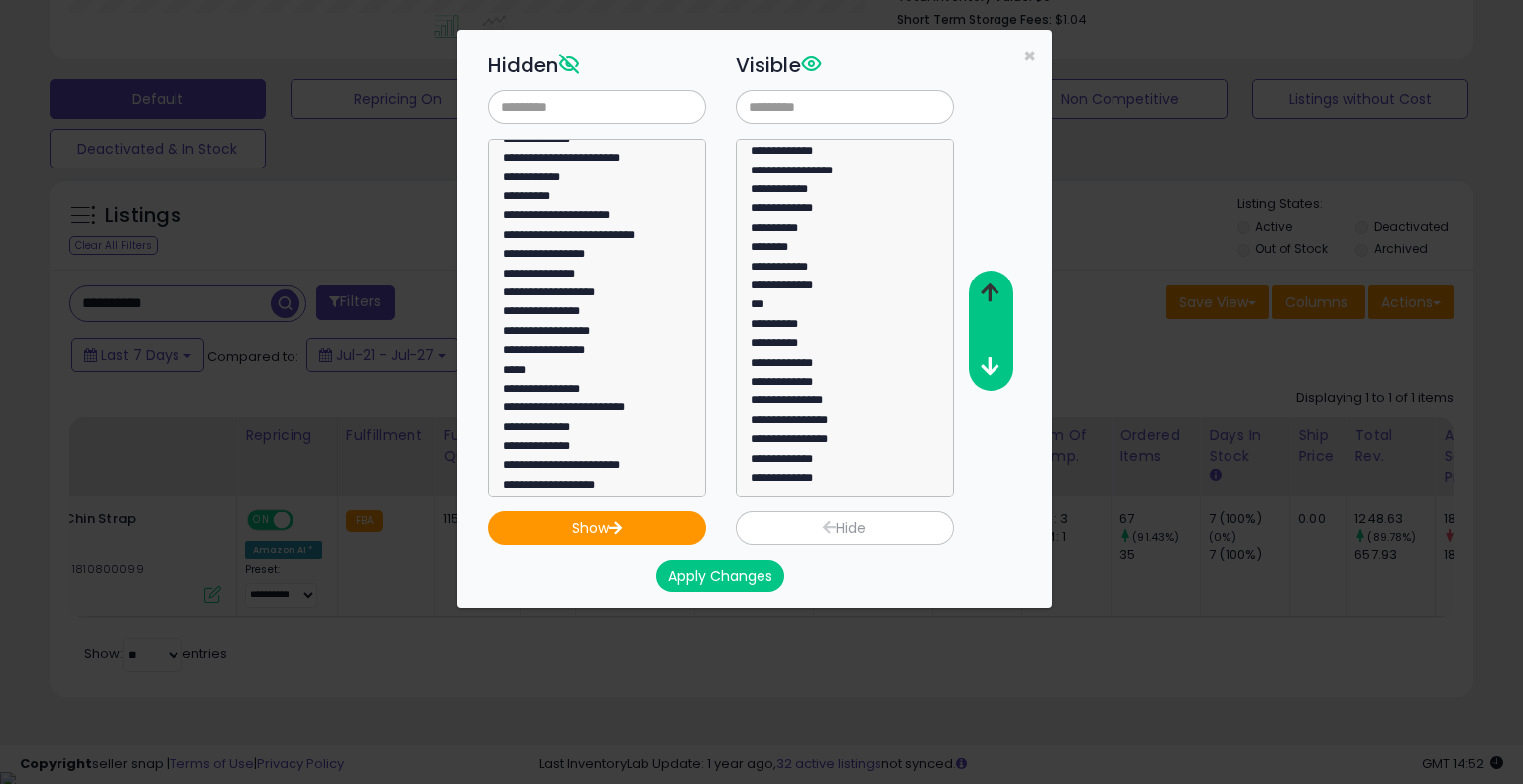 click at bounding box center [990, 293] 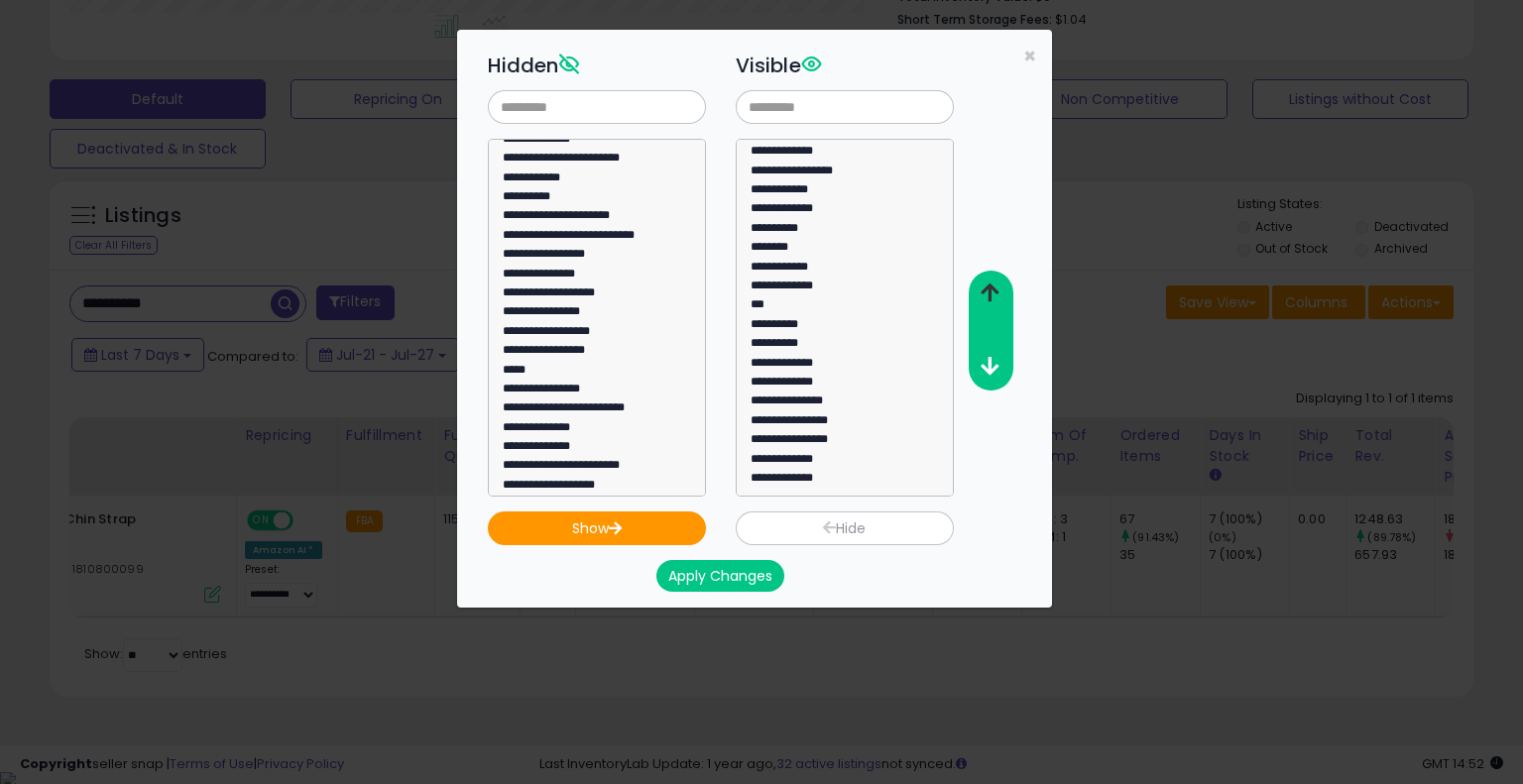 click at bounding box center [990, 293] 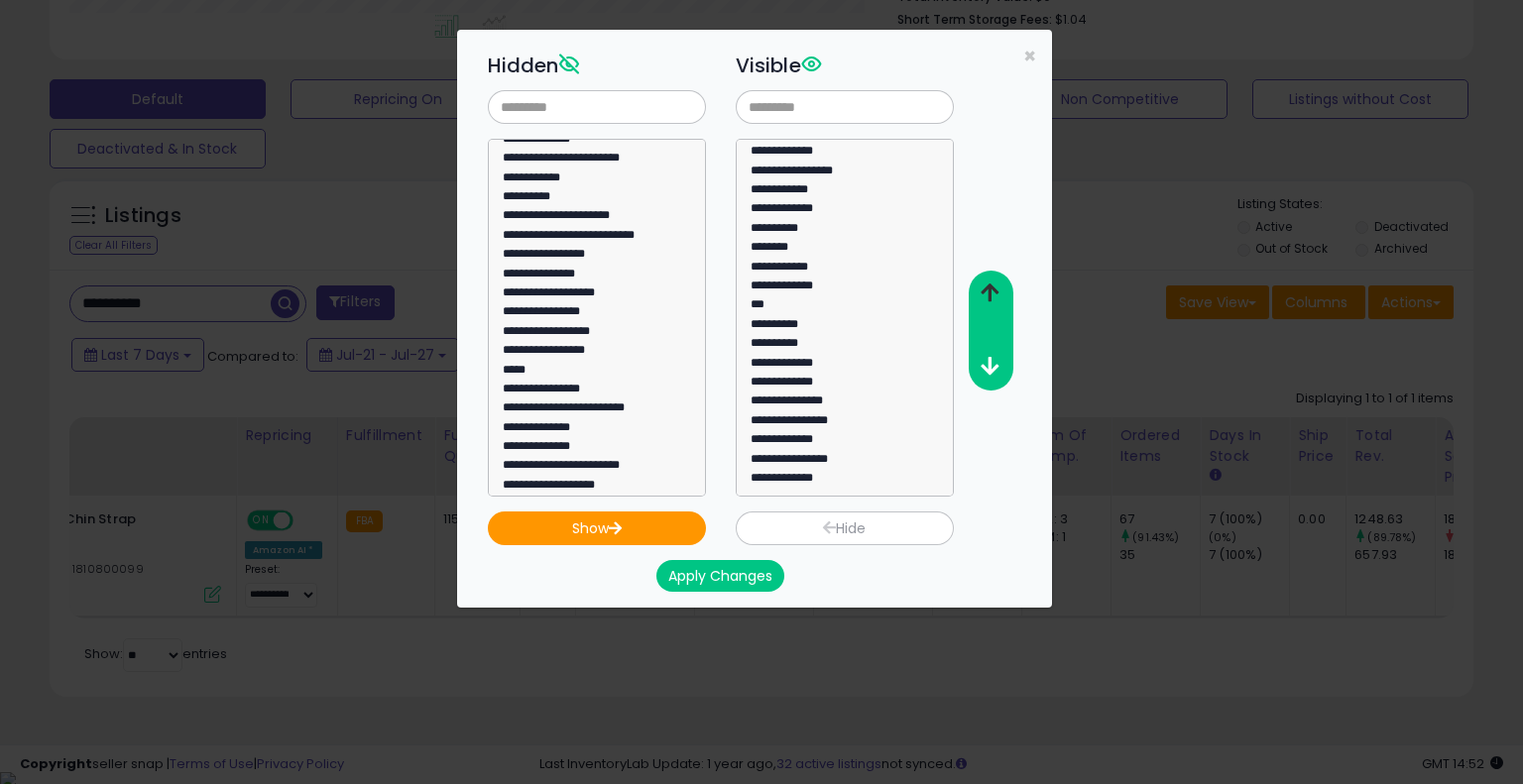click at bounding box center (990, 293) 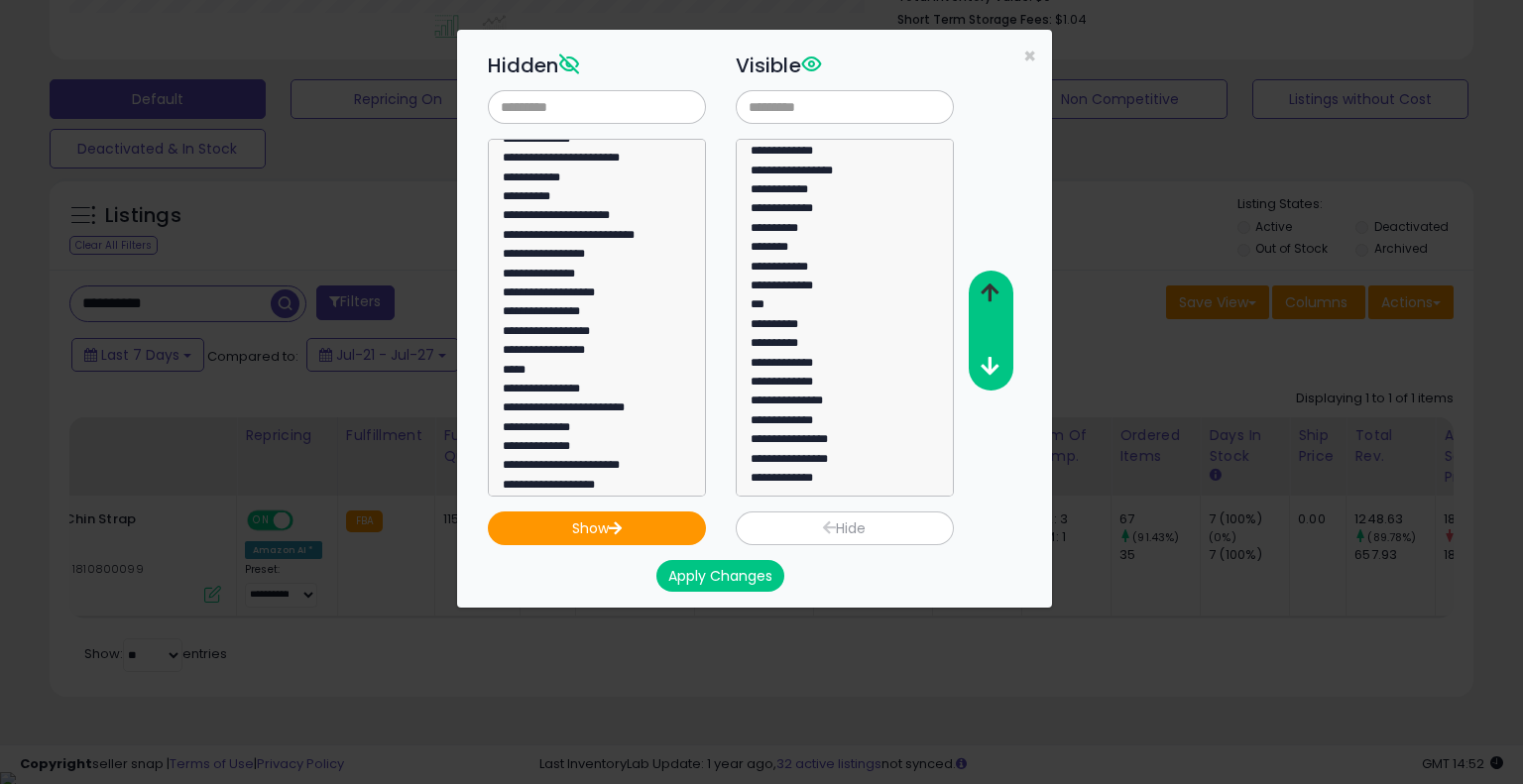 click at bounding box center (990, 293) 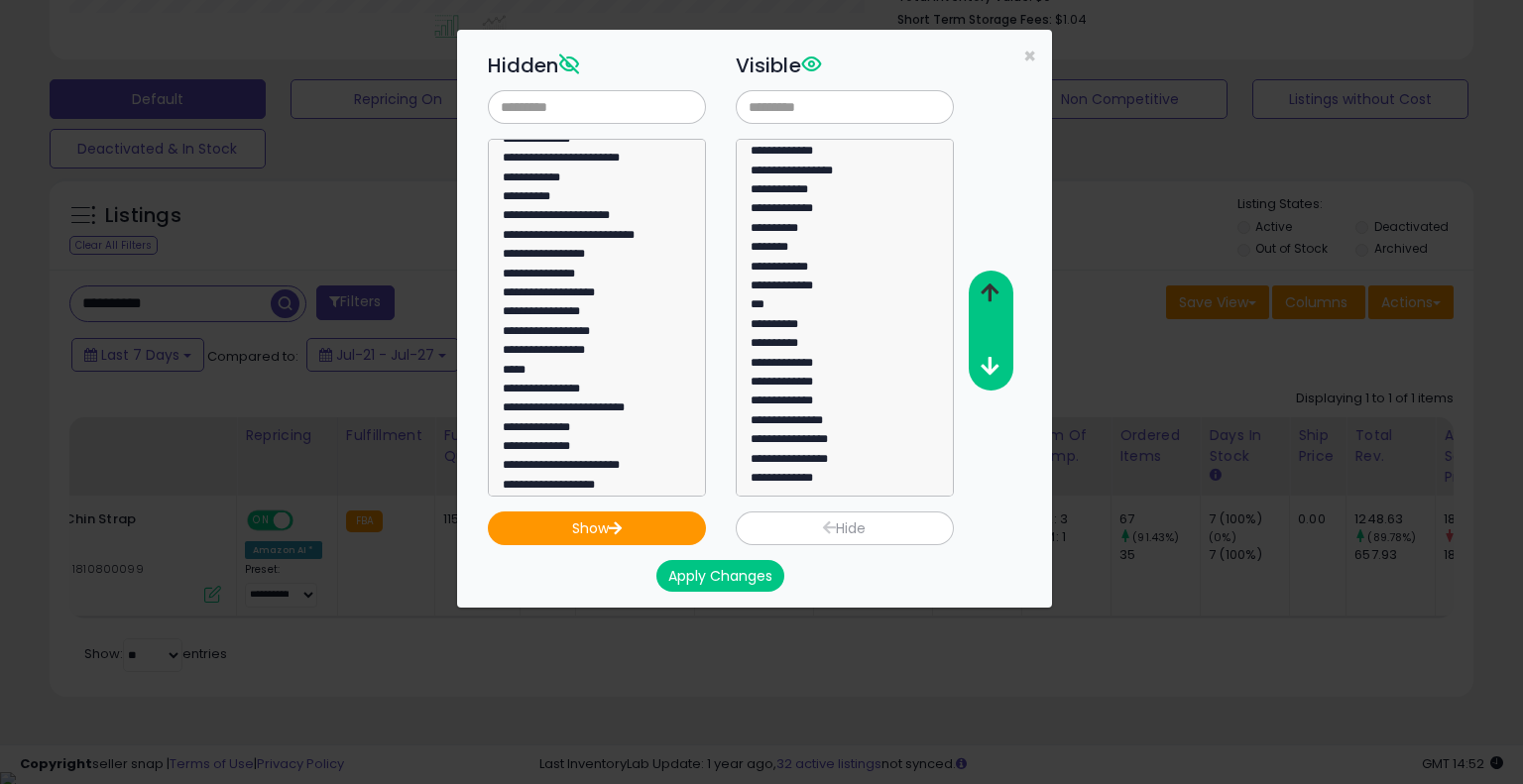 click at bounding box center [990, 293] 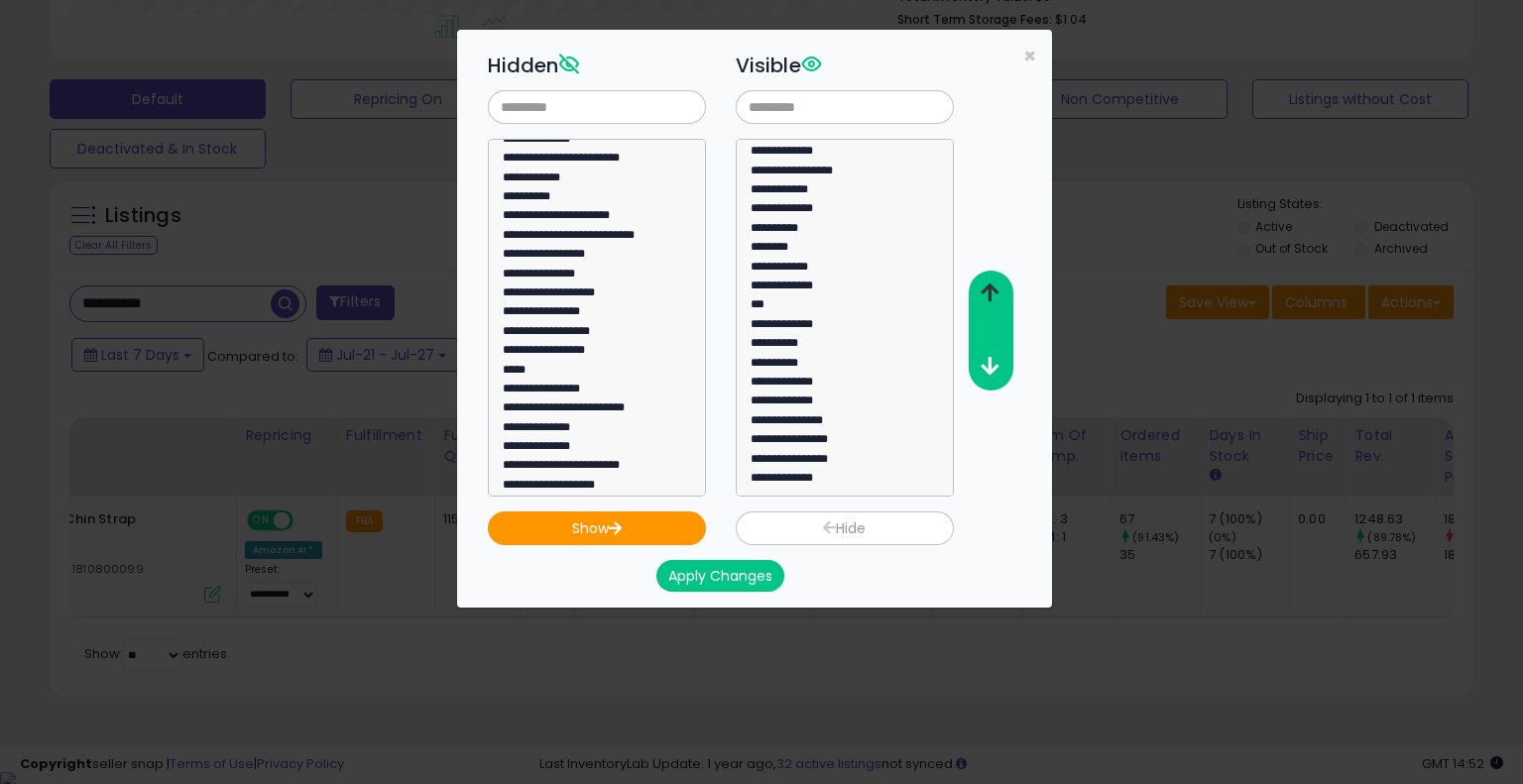click at bounding box center (990, 293) 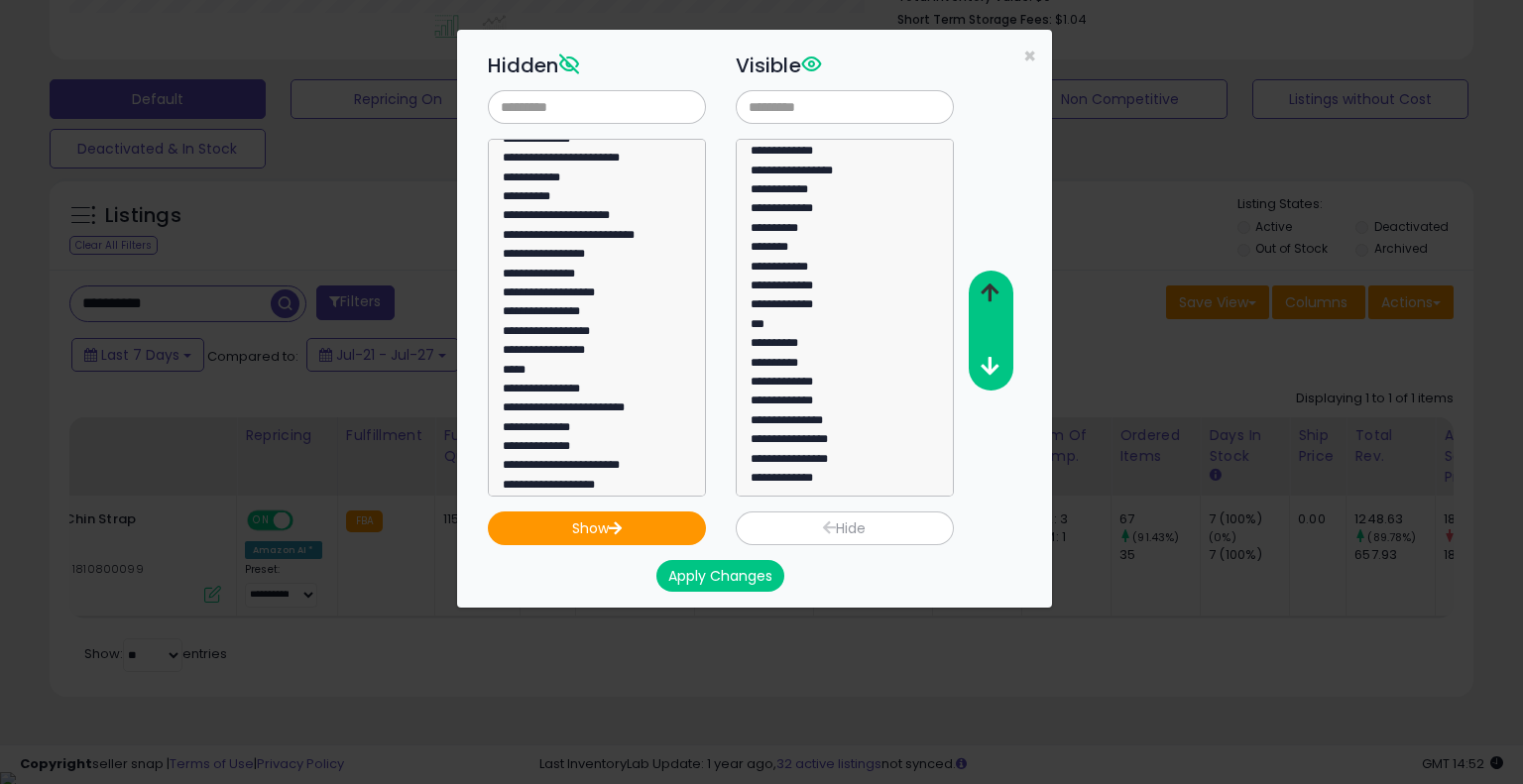 click at bounding box center [990, 293] 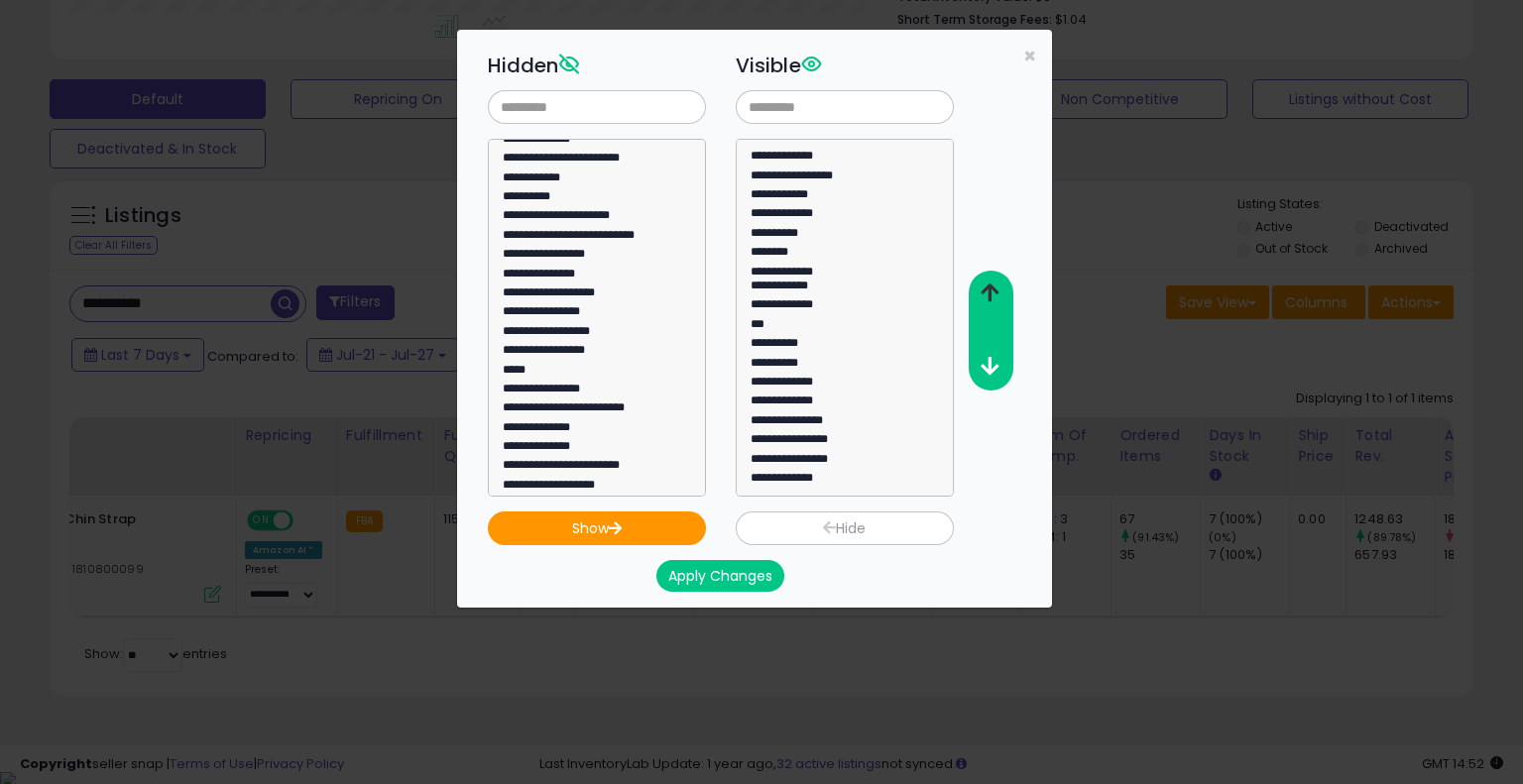 click at bounding box center [990, 293] 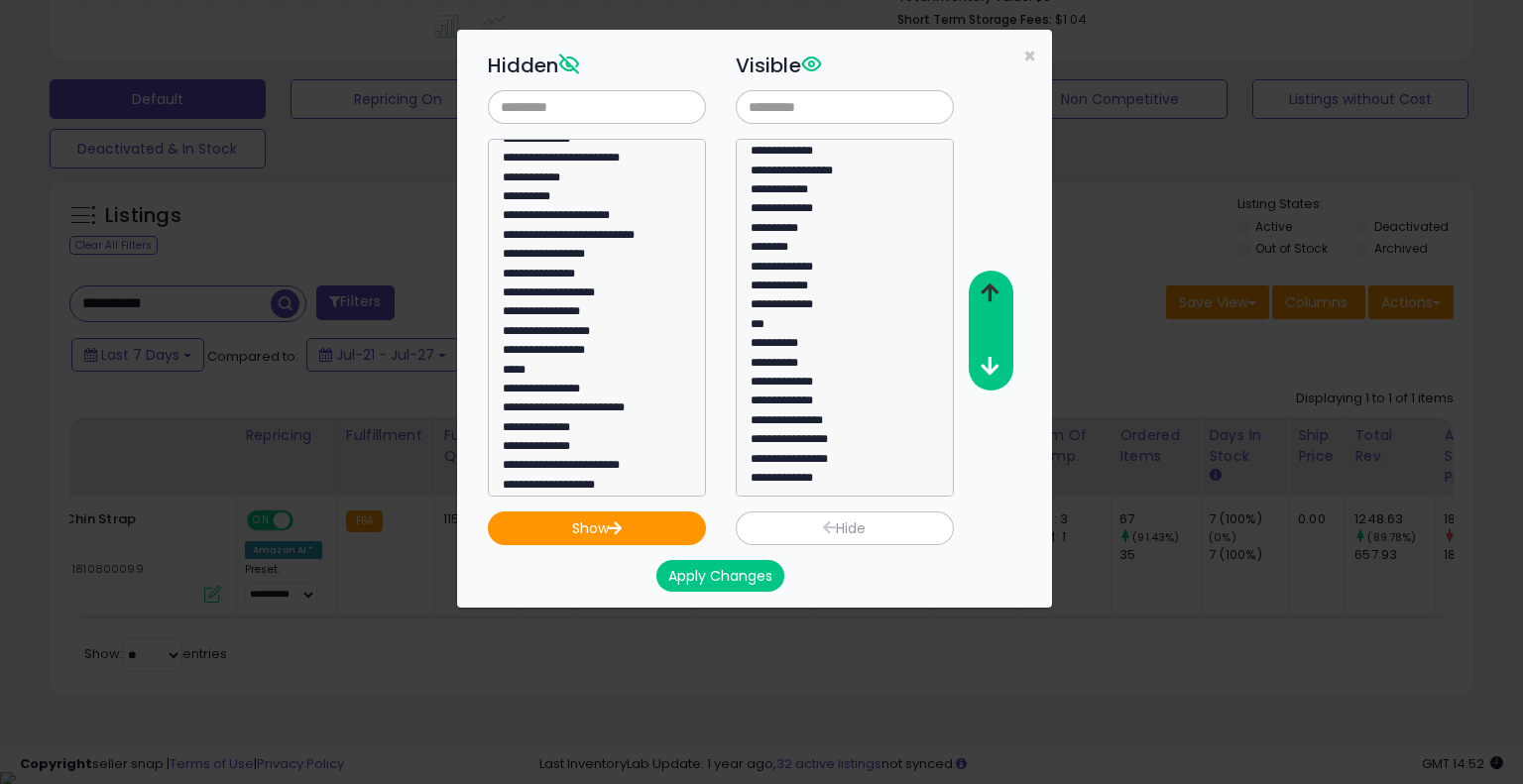 click at bounding box center (990, 293) 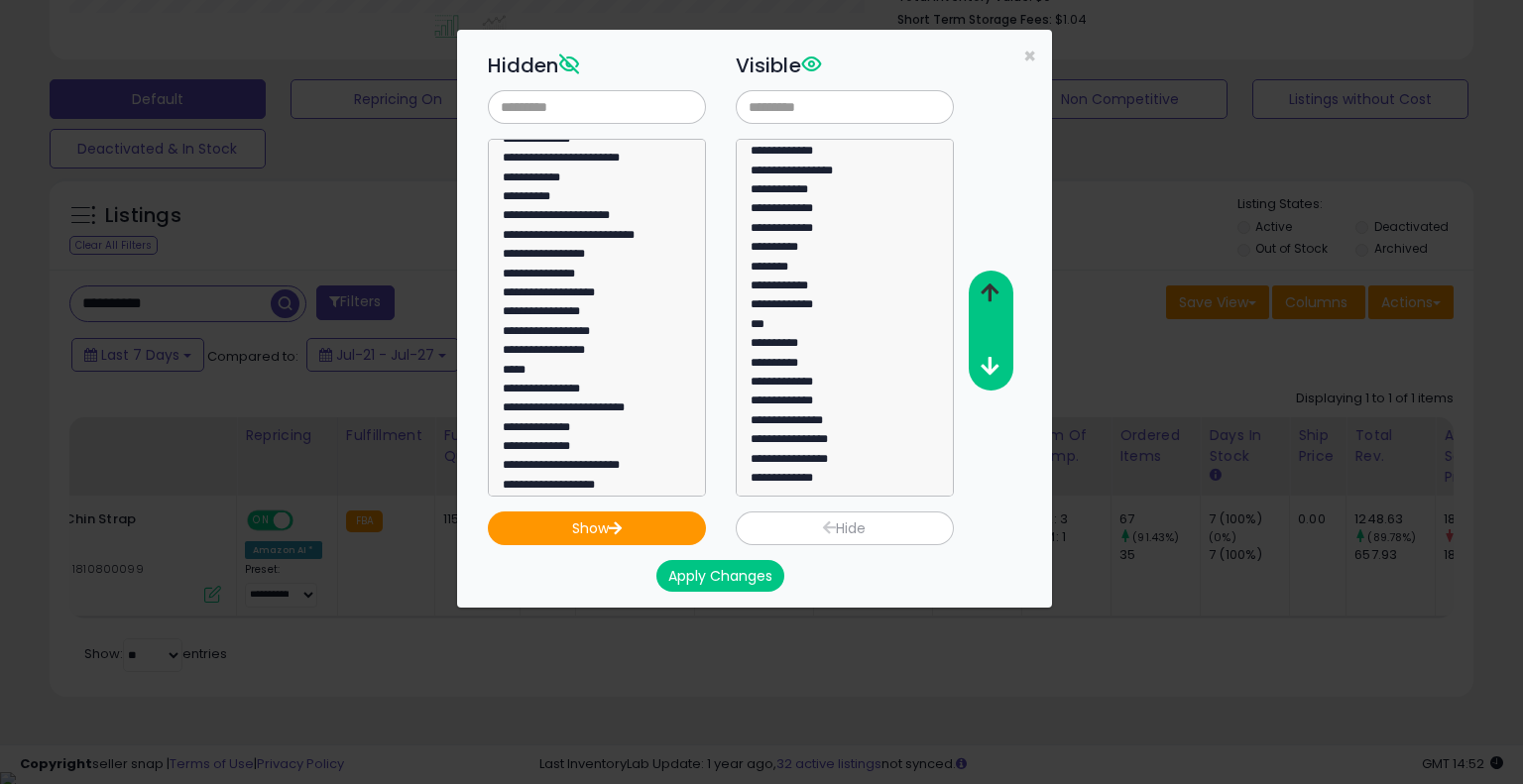 click at bounding box center (990, 293) 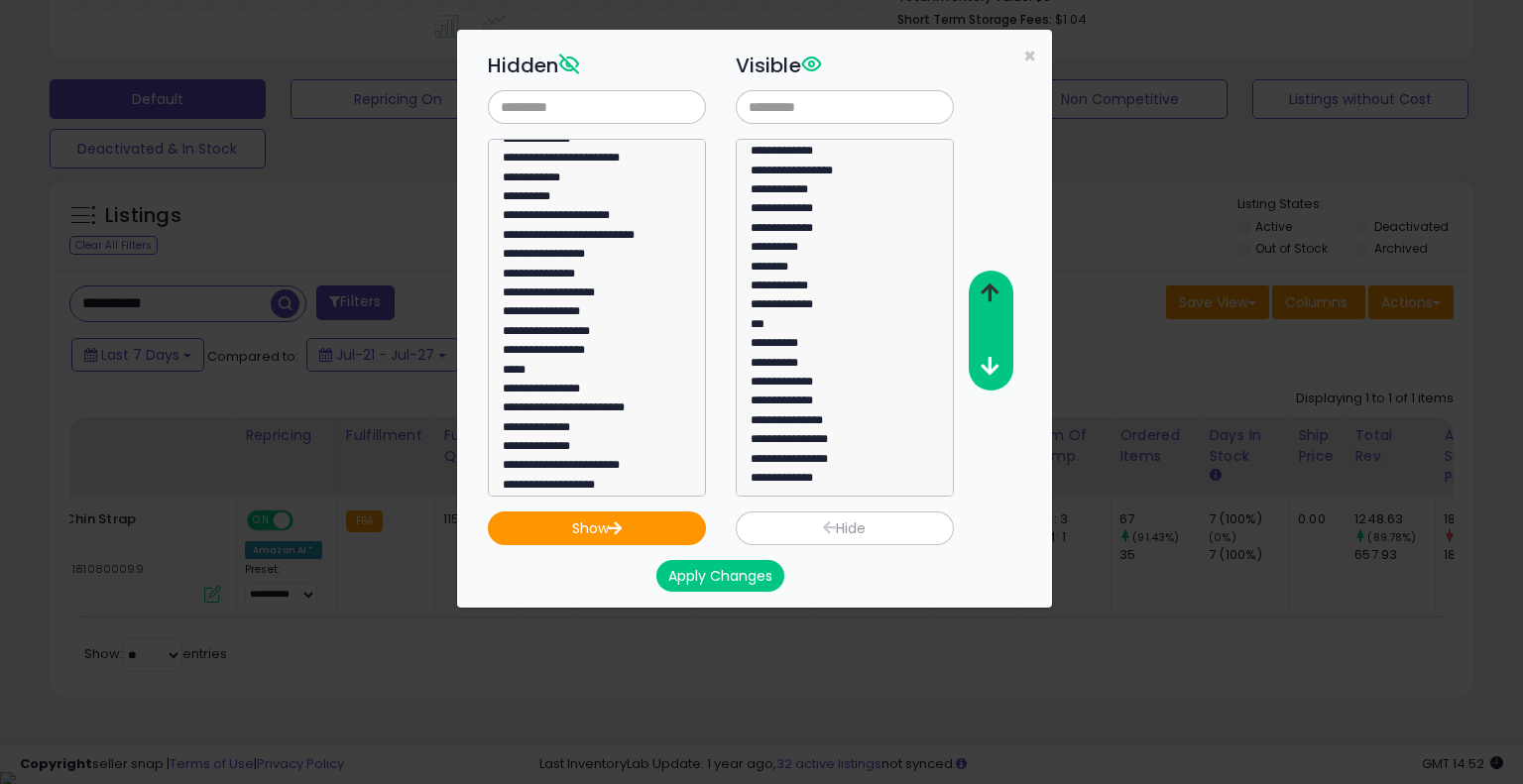 click at bounding box center (990, 293) 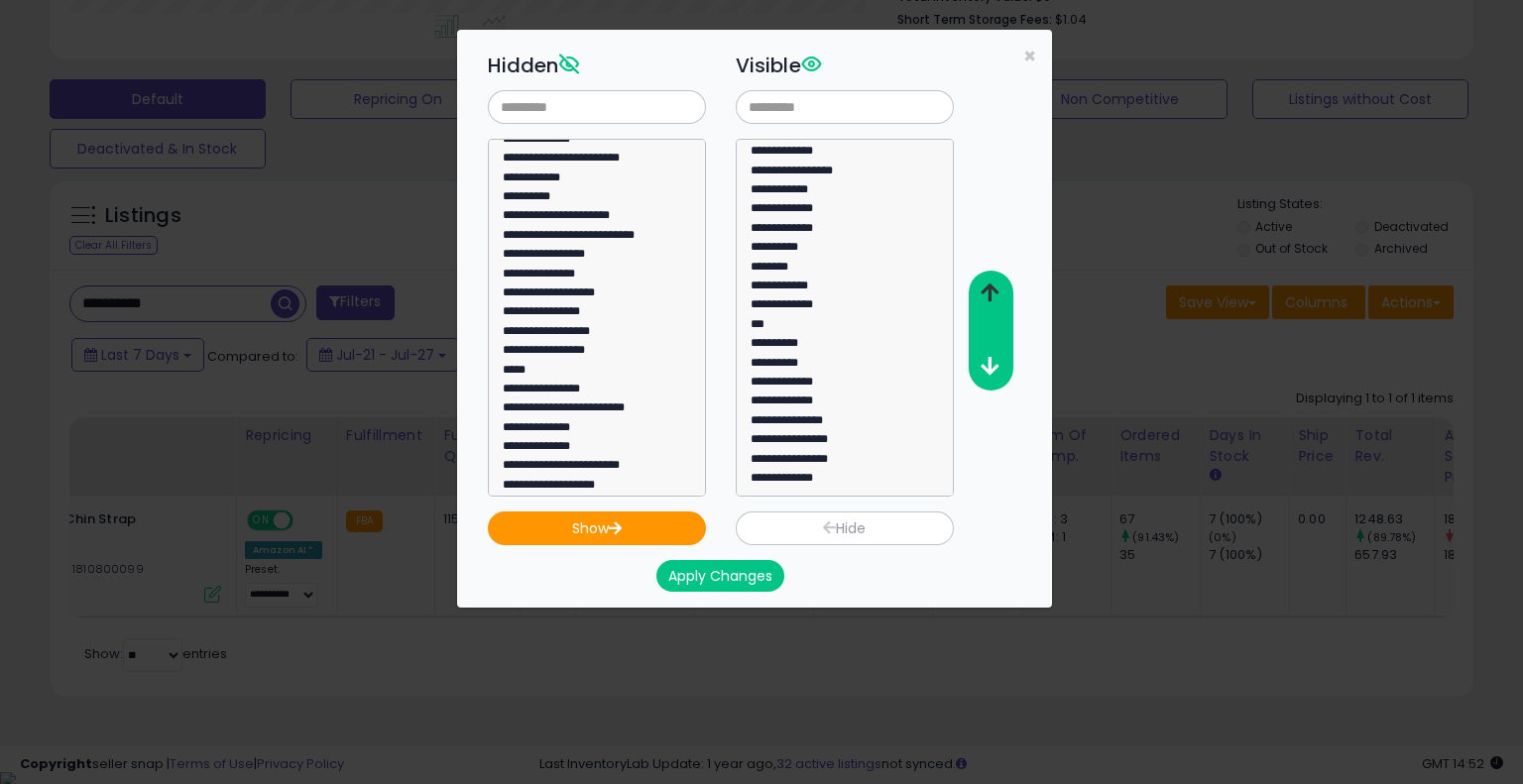 click at bounding box center [990, 293] 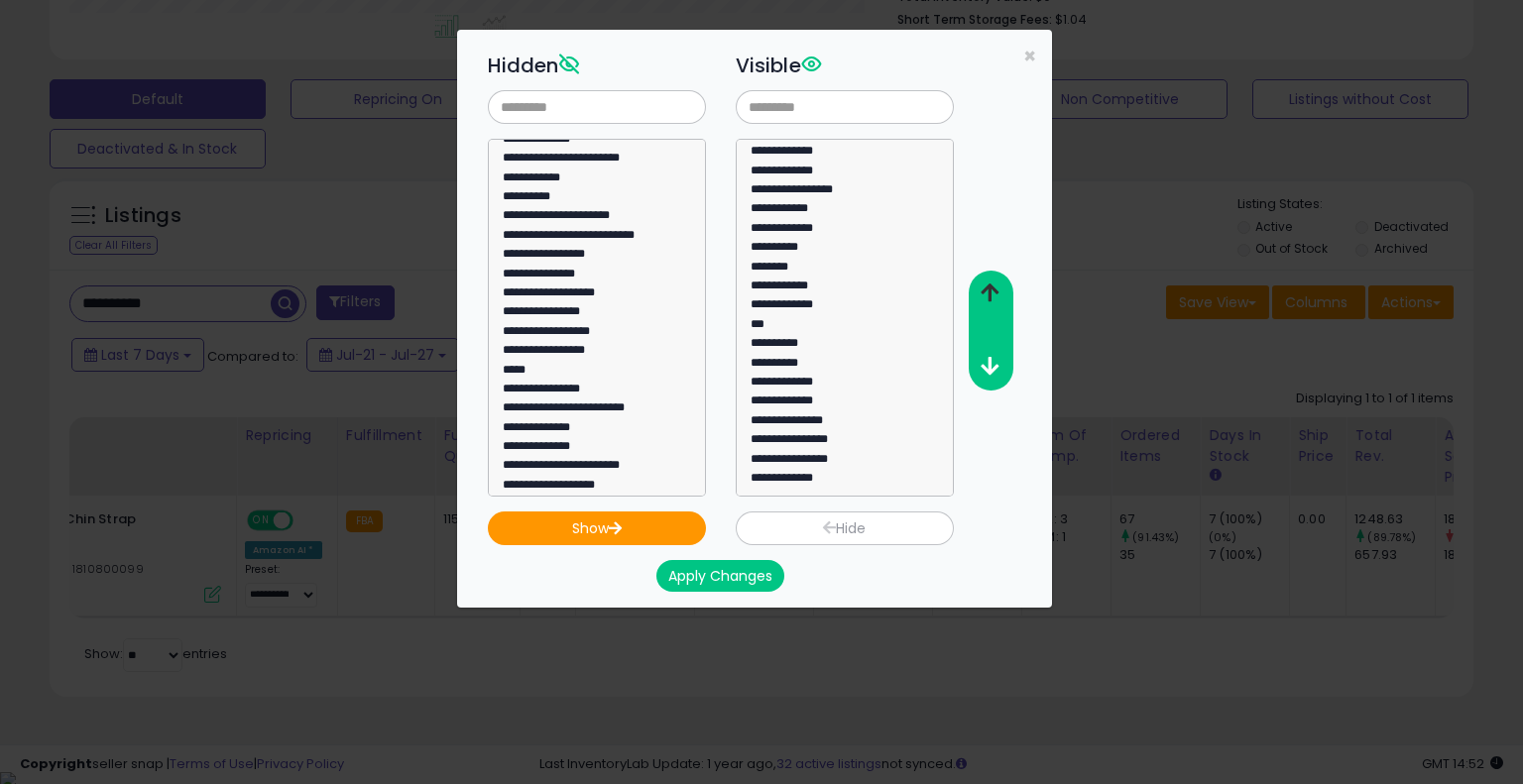 click at bounding box center (990, 293) 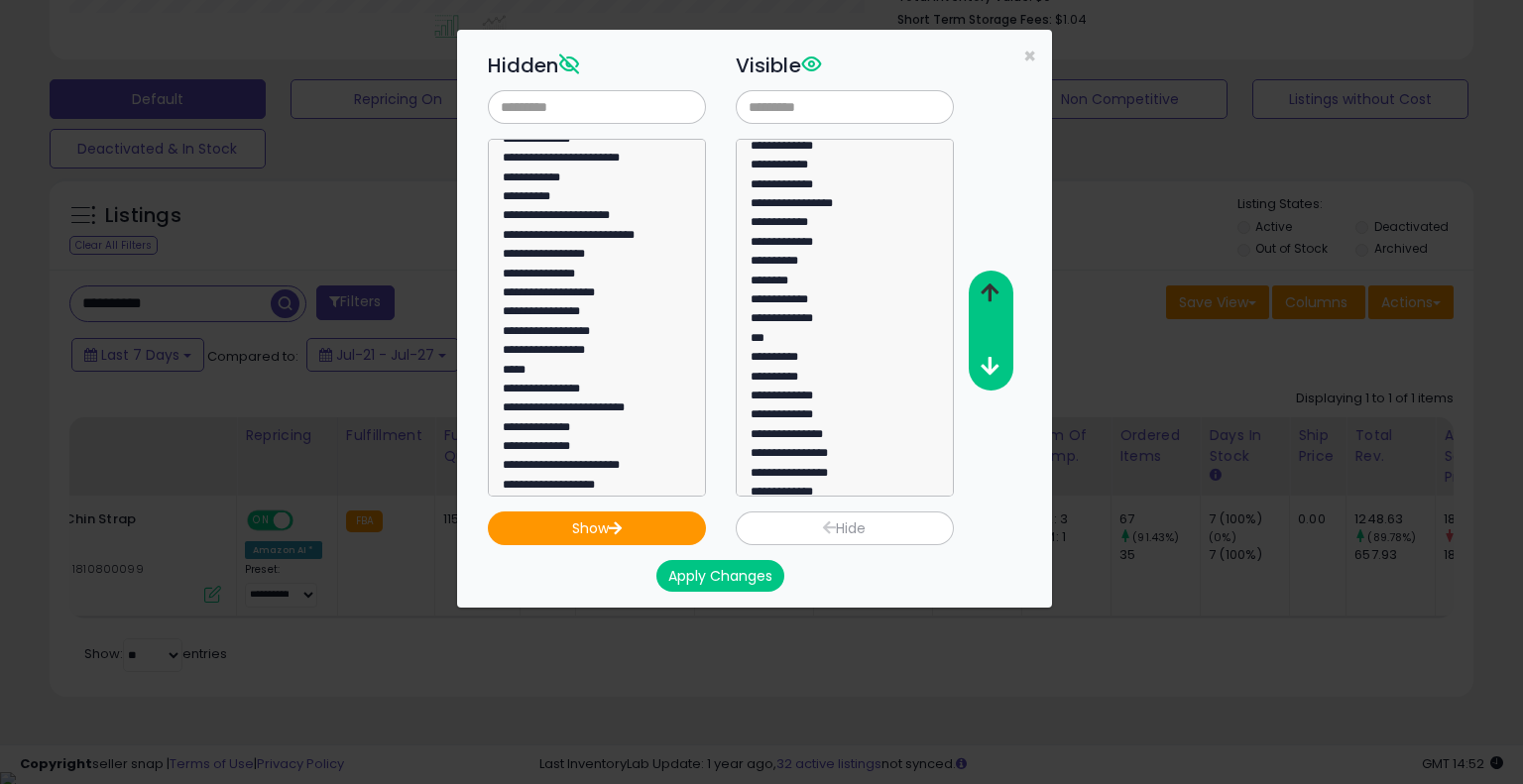 click at bounding box center [990, 293] 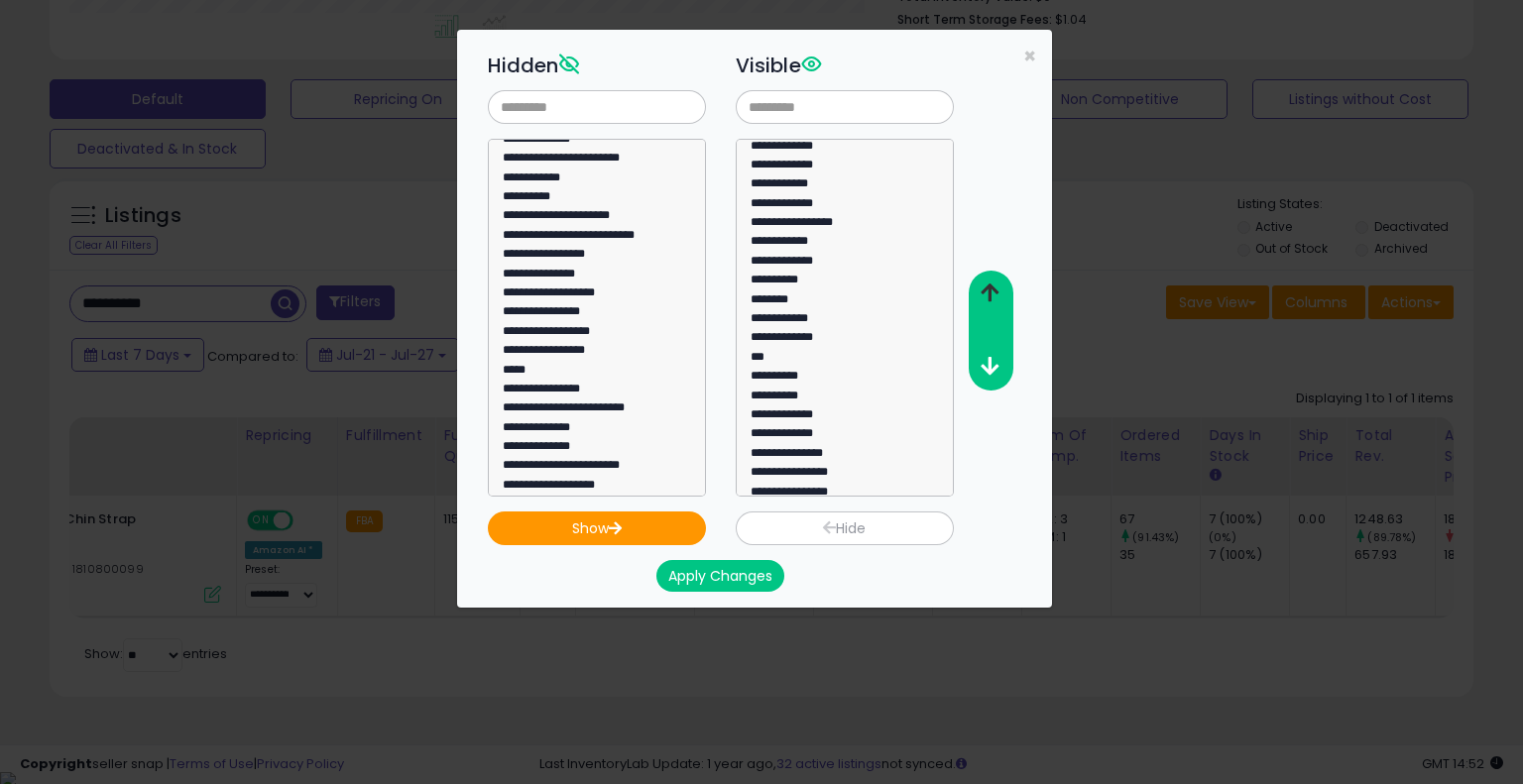 click at bounding box center [990, 293] 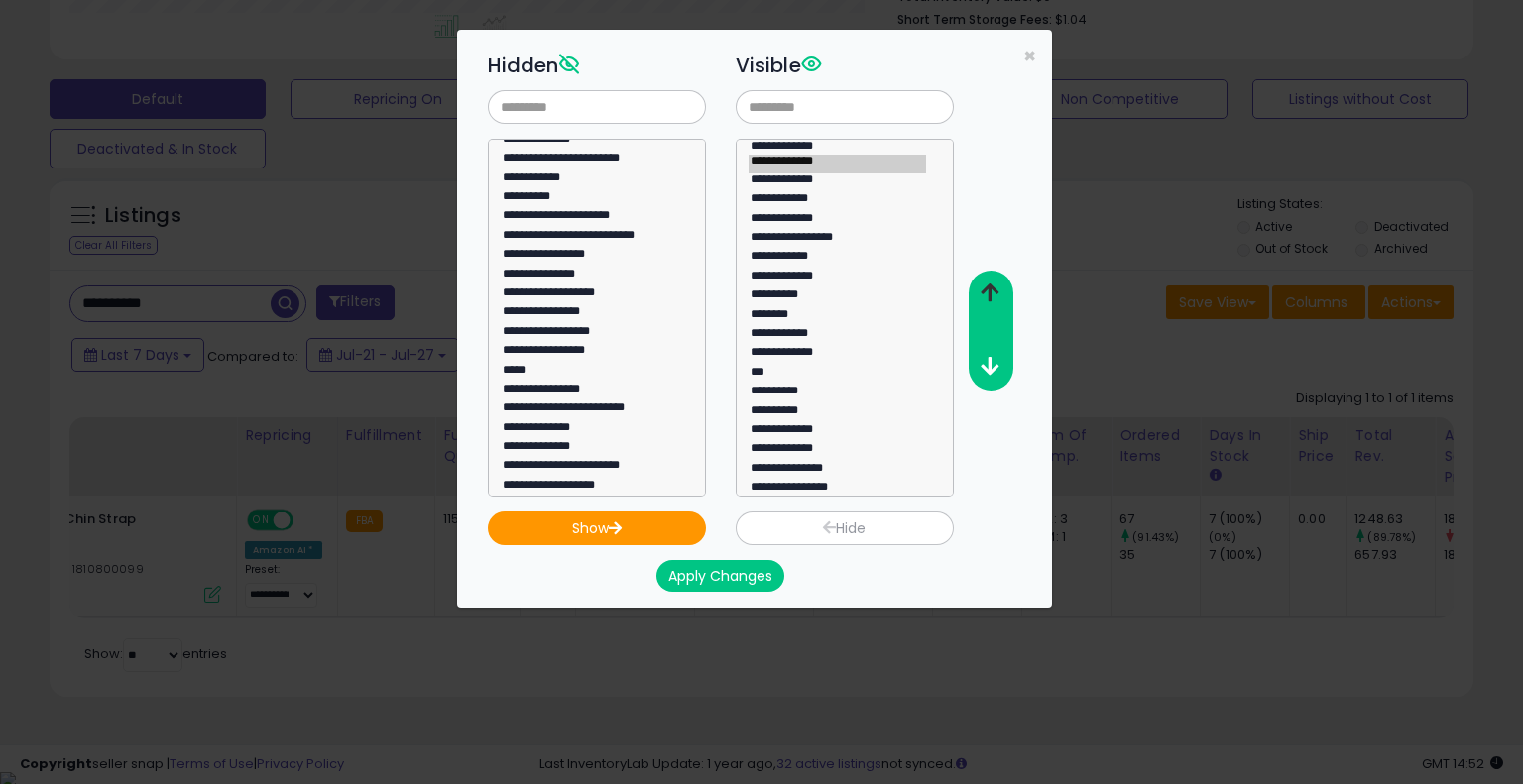 click at bounding box center (990, 293) 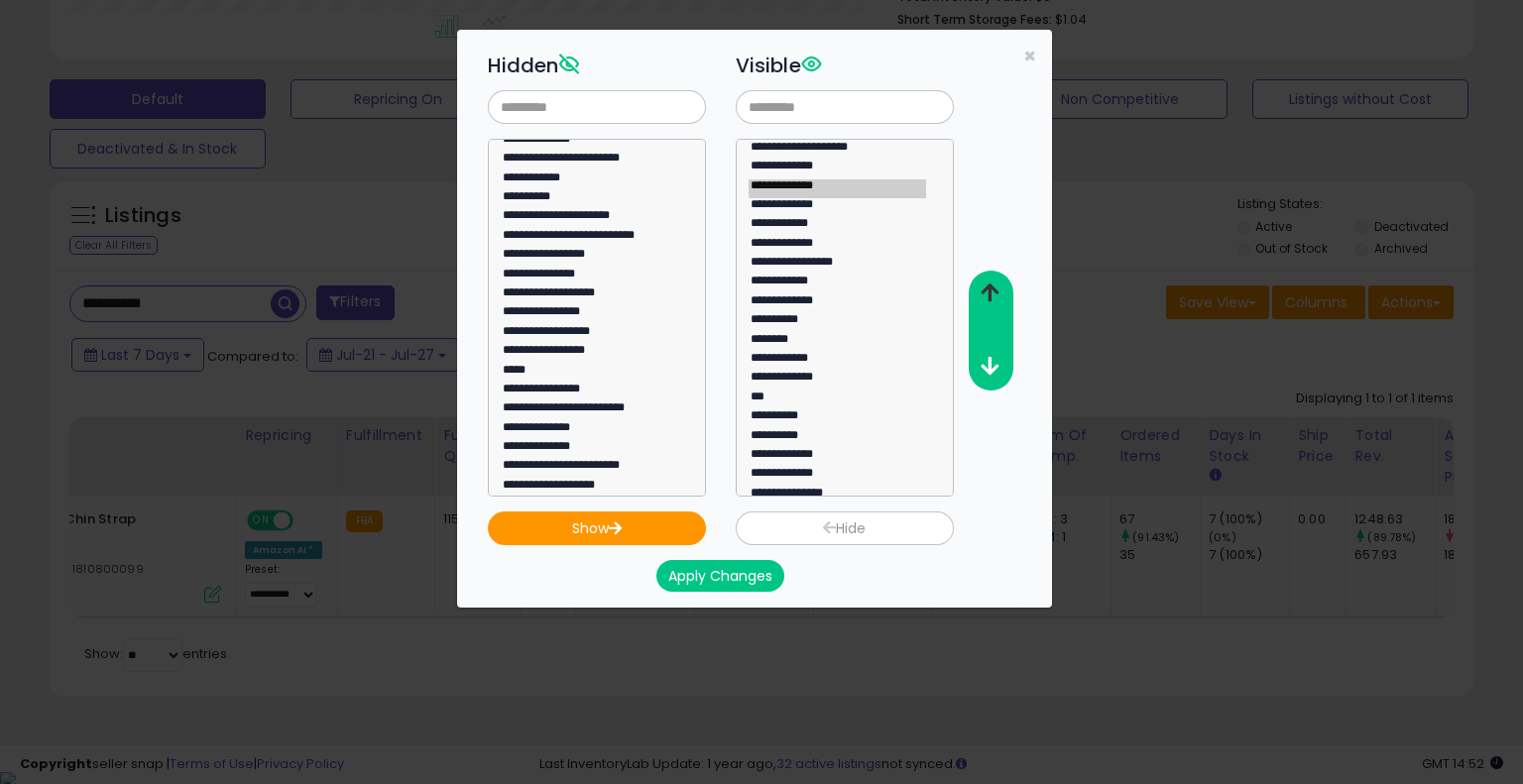 click at bounding box center [990, 293] 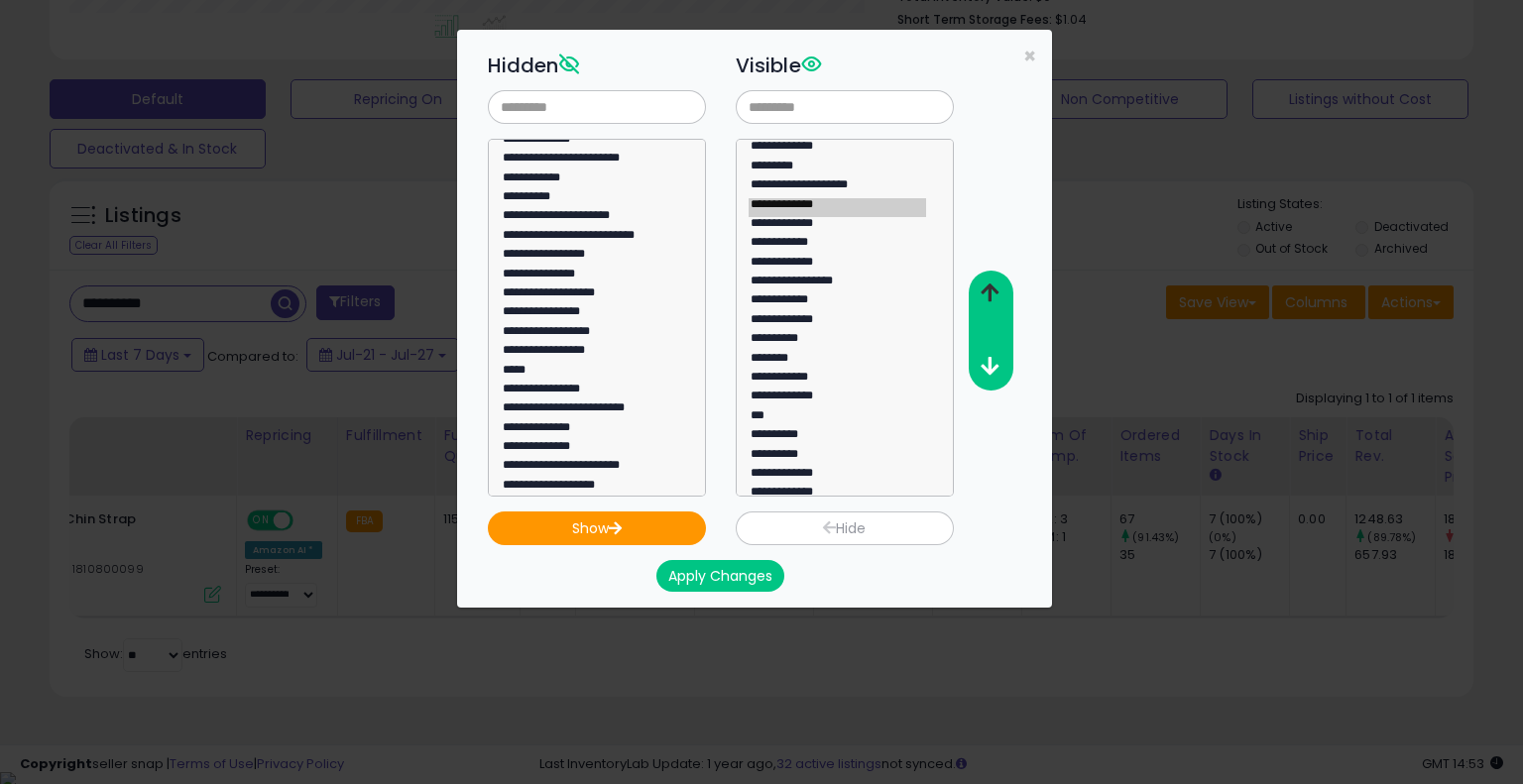 click at bounding box center (990, 293) 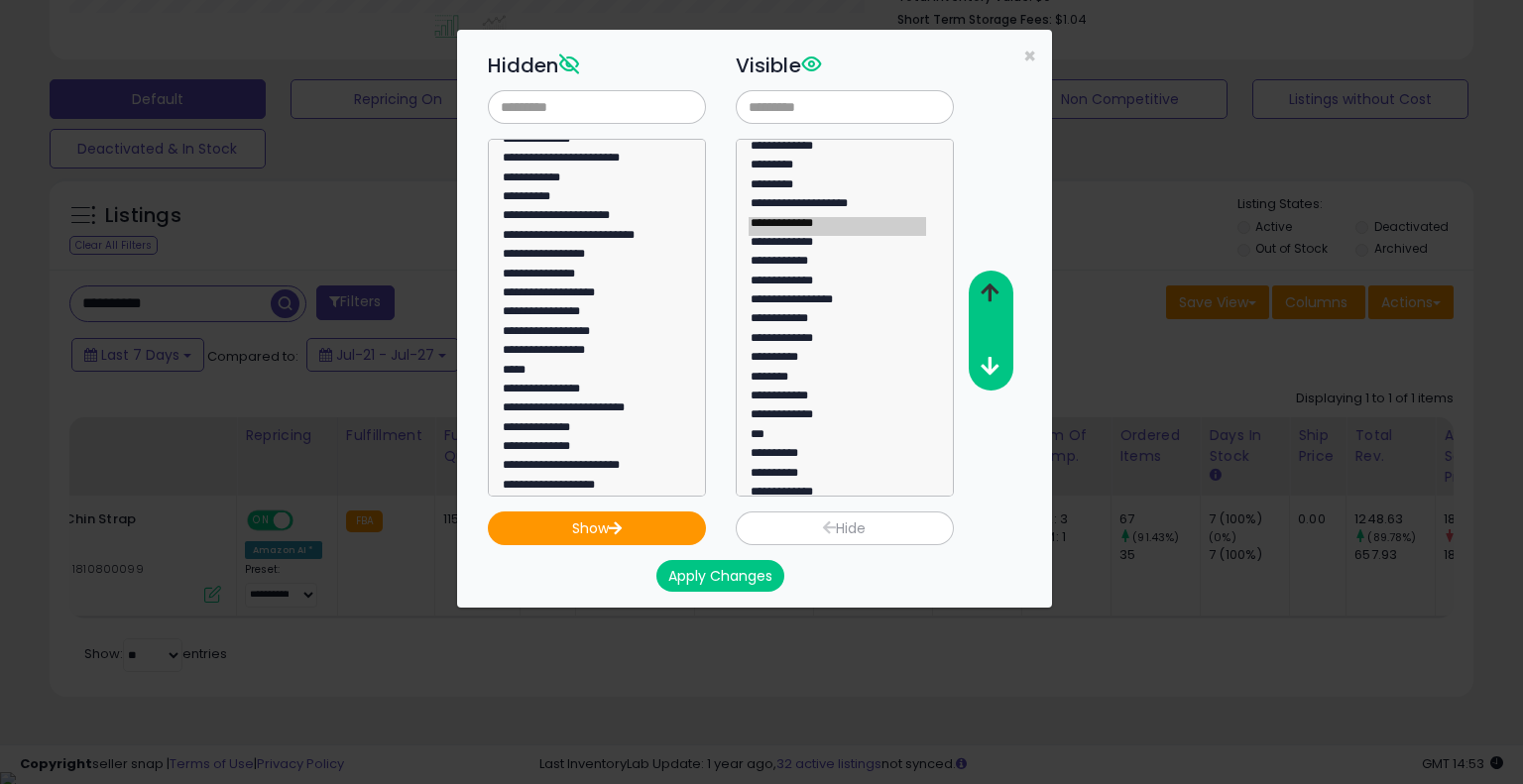 click at bounding box center (990, 293) 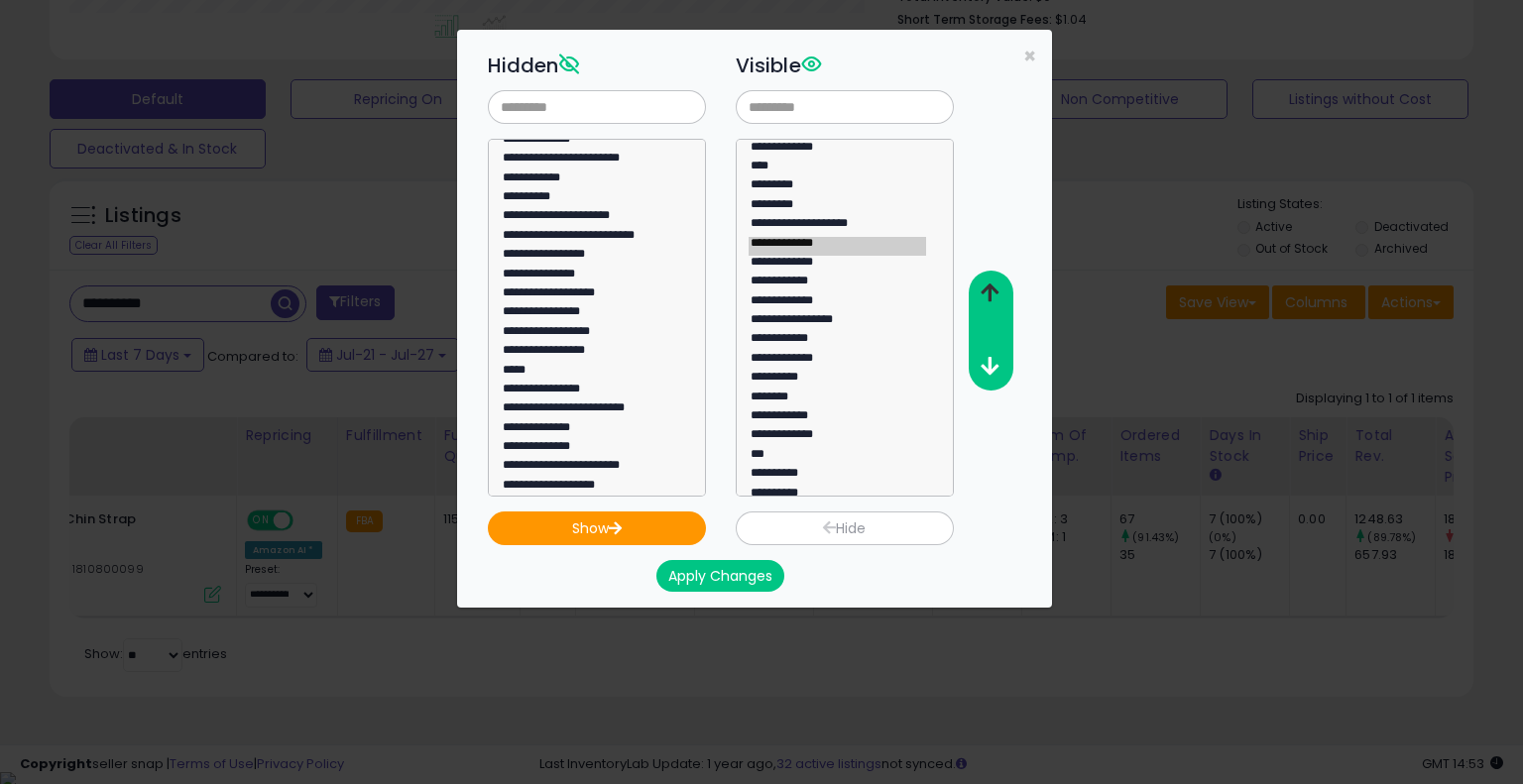 click at bounding box center (990, 293) 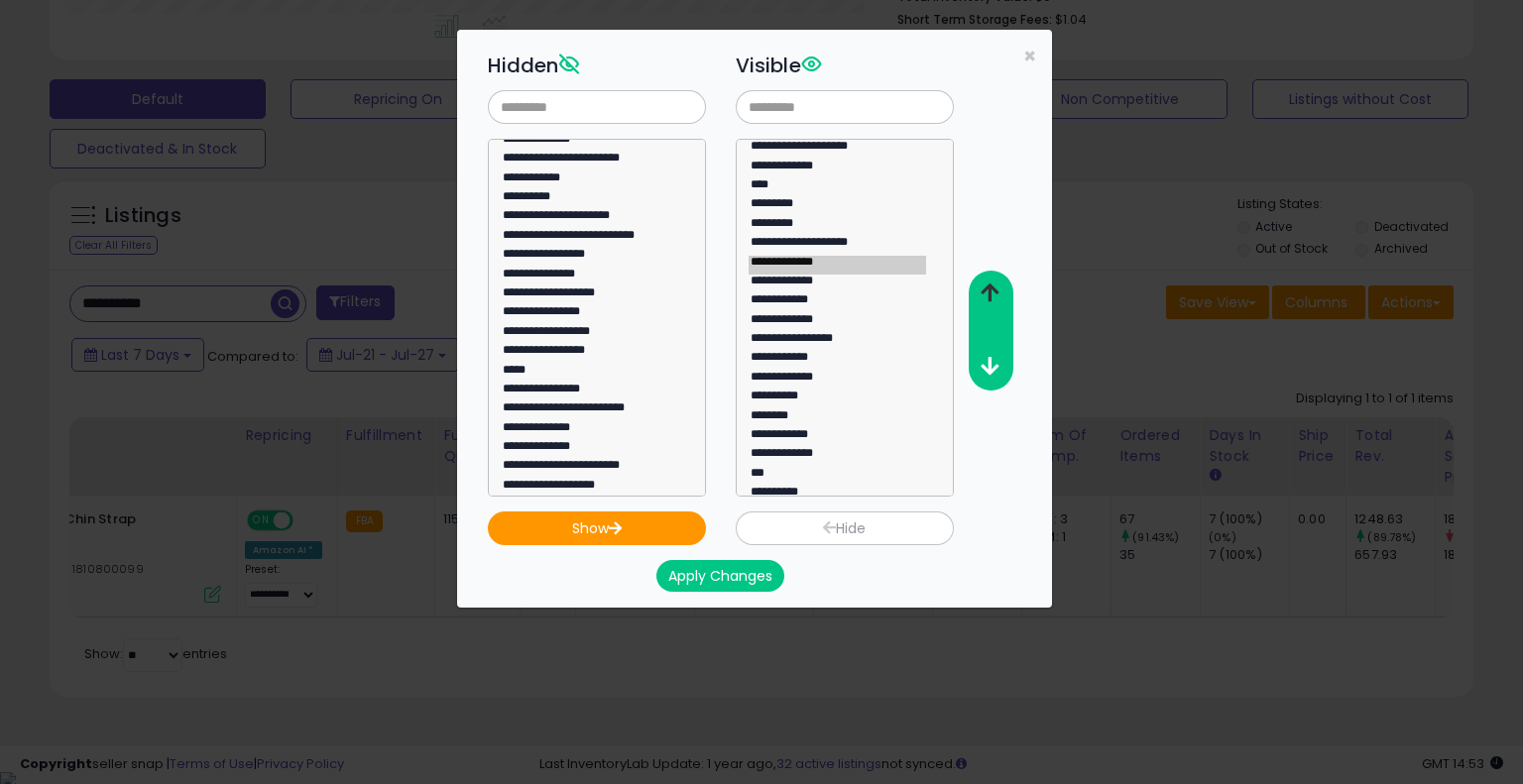 click at bounding box center [990, 293] 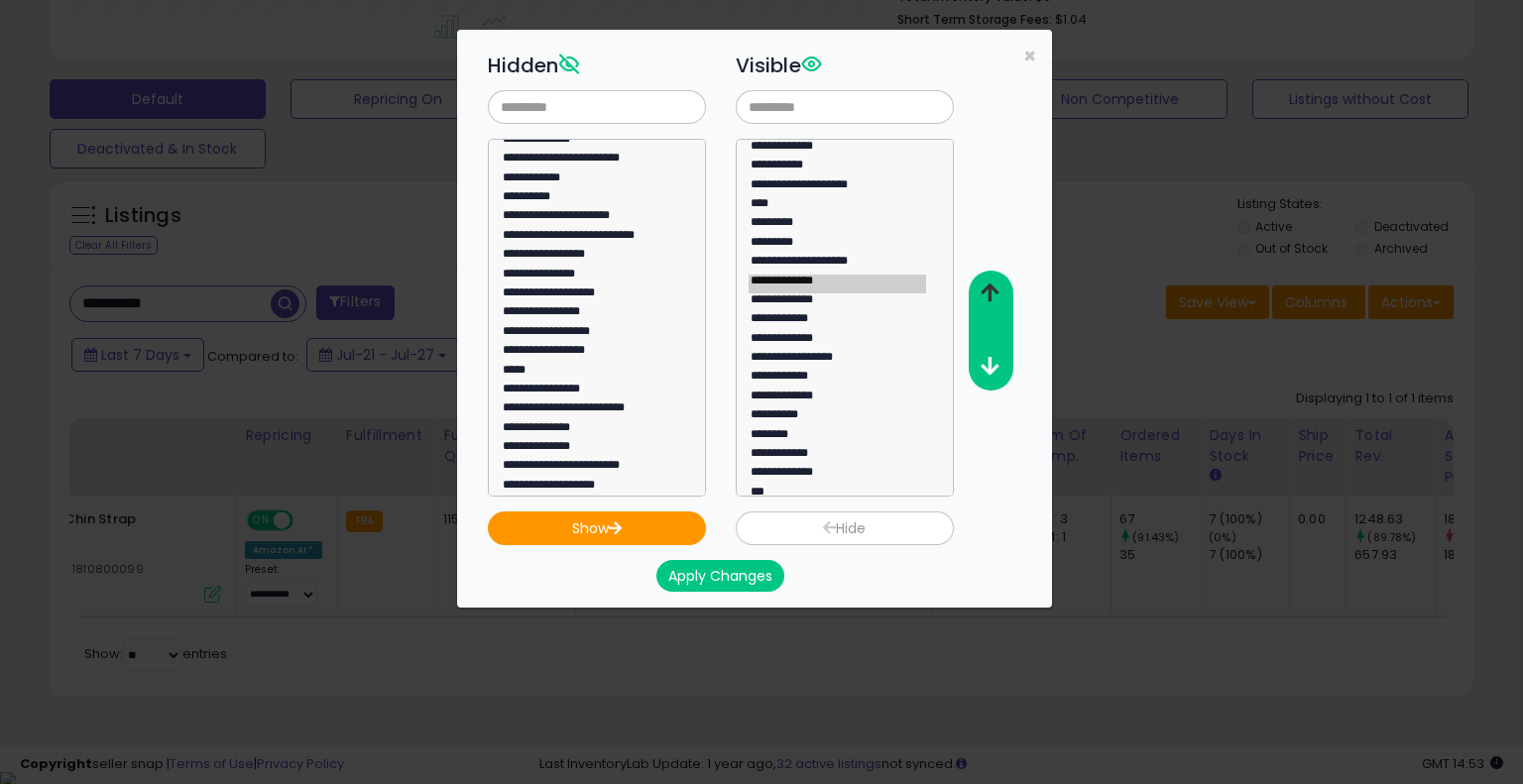 click at bounding box center [990, 293] 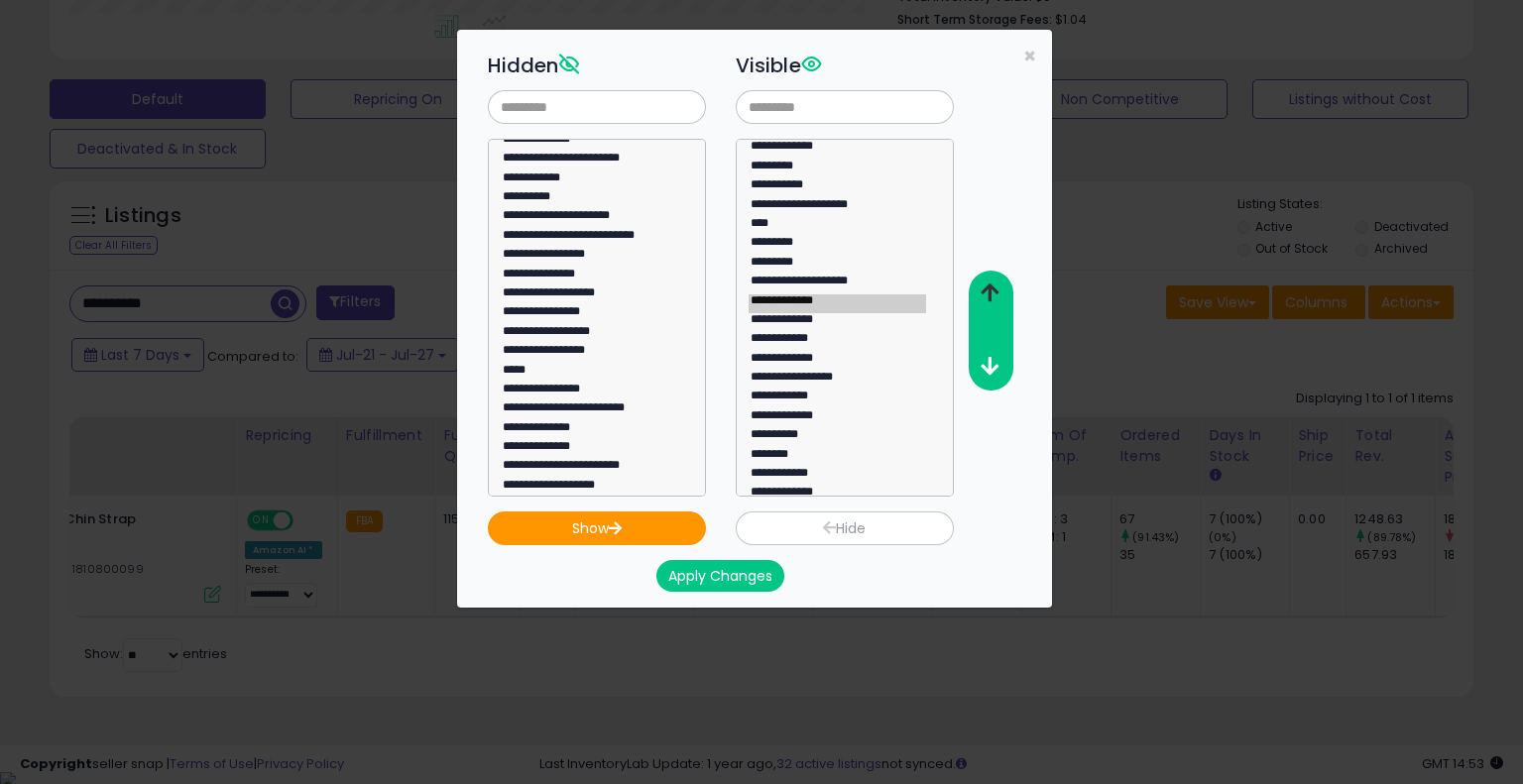 click at bounding box center (990, 293) 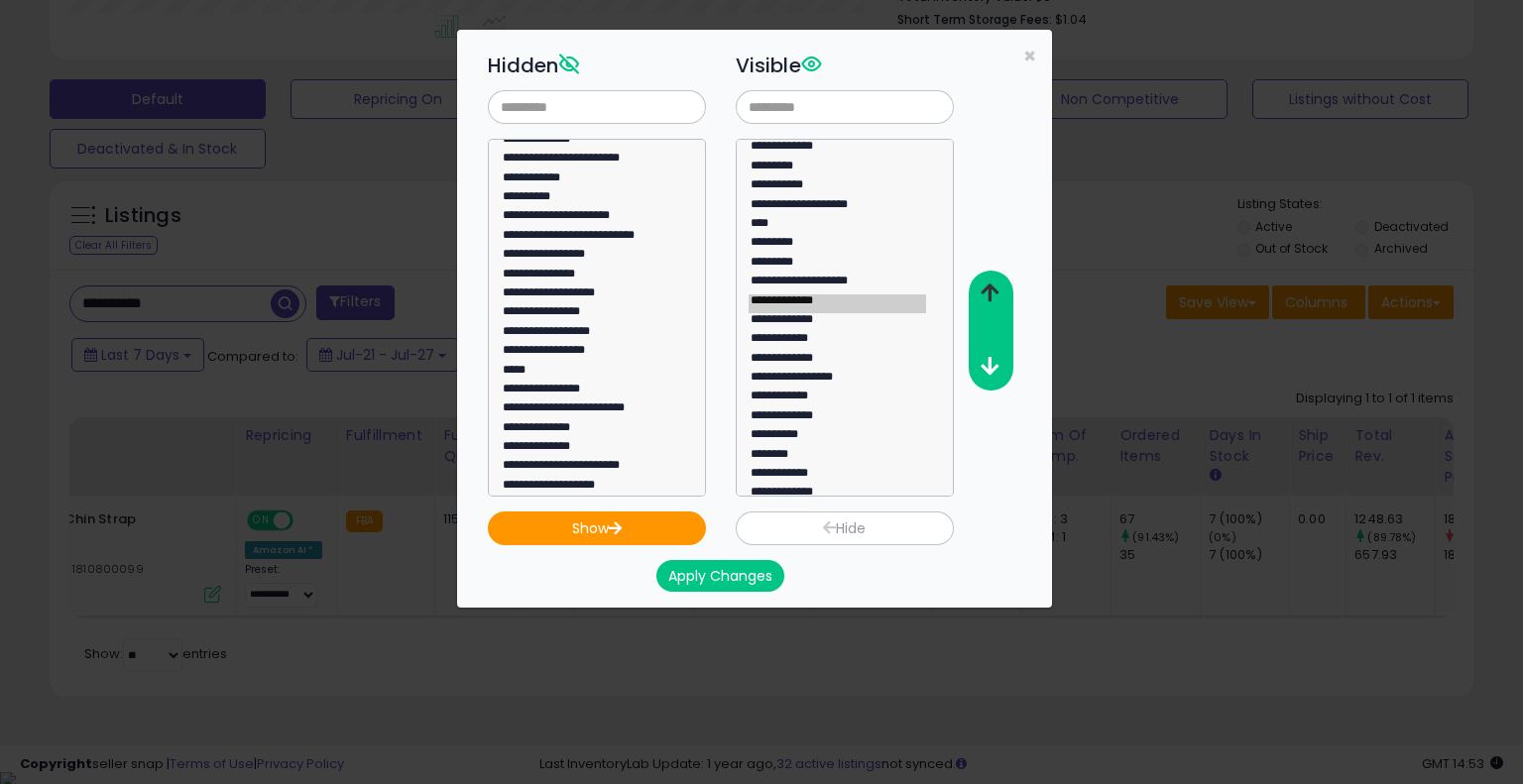 scroll, scrollTop: 4, scrollLeft: 0, axis: vertical 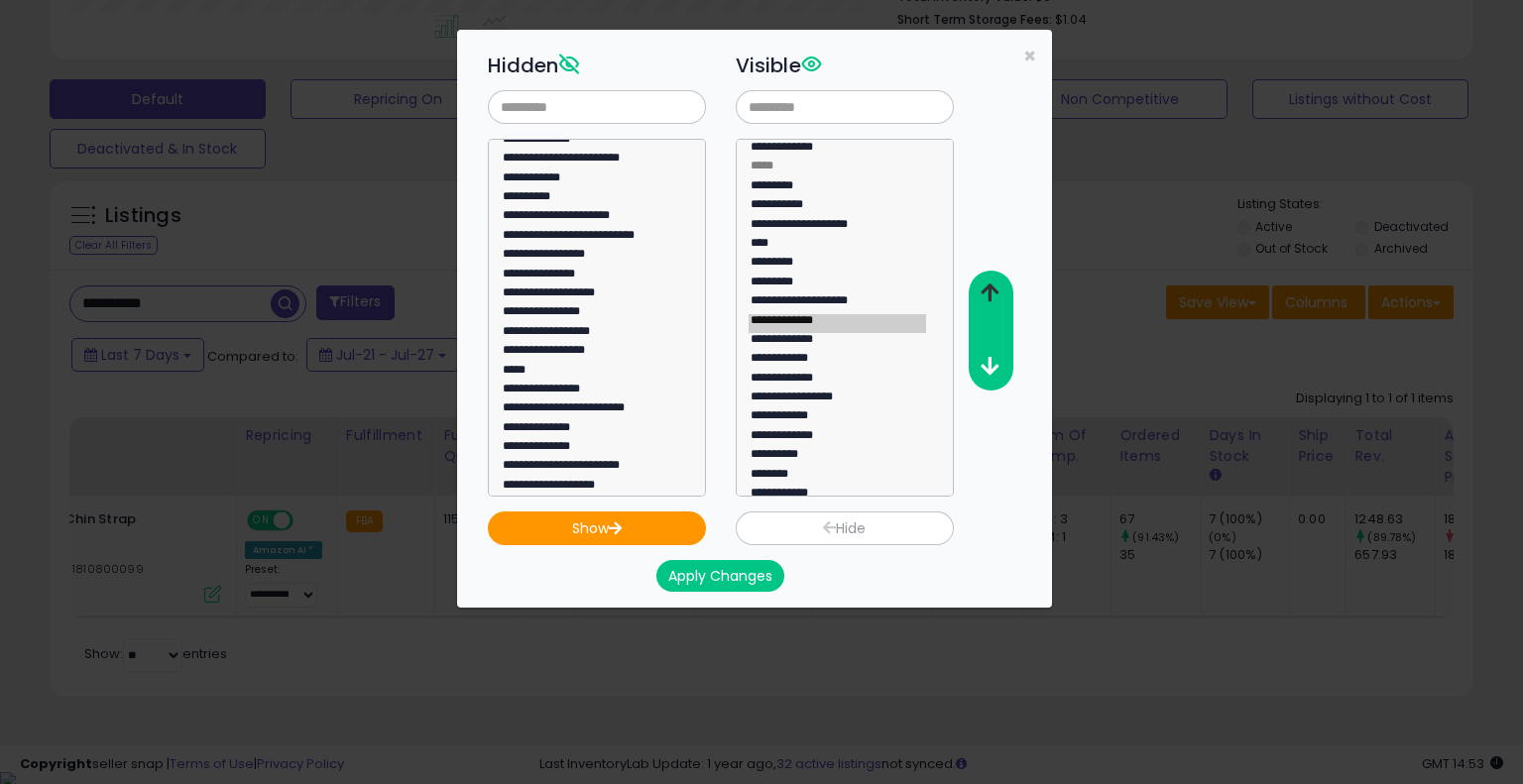 click at bounding box center (990, 293) 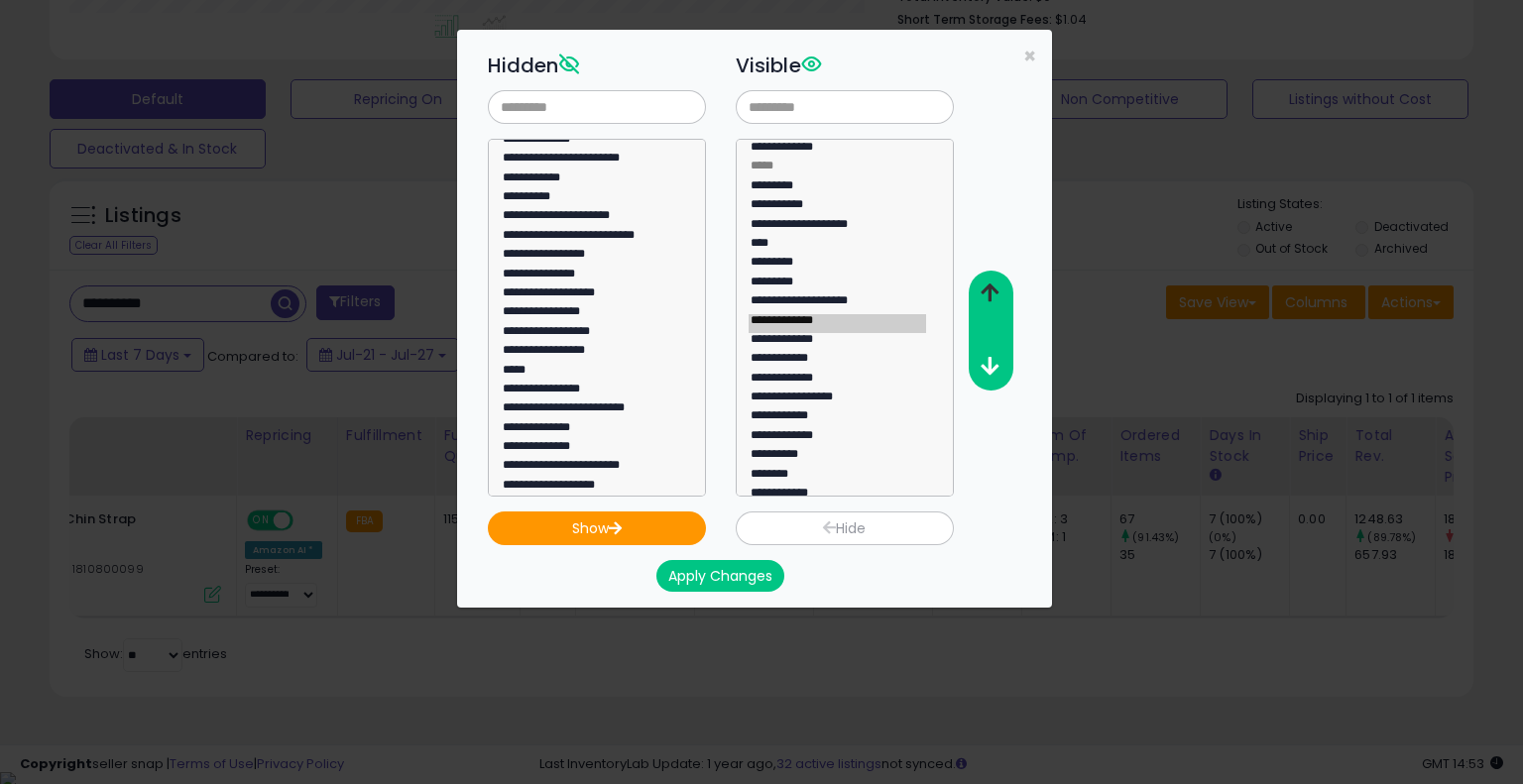 click at bounding box center (990, 293) 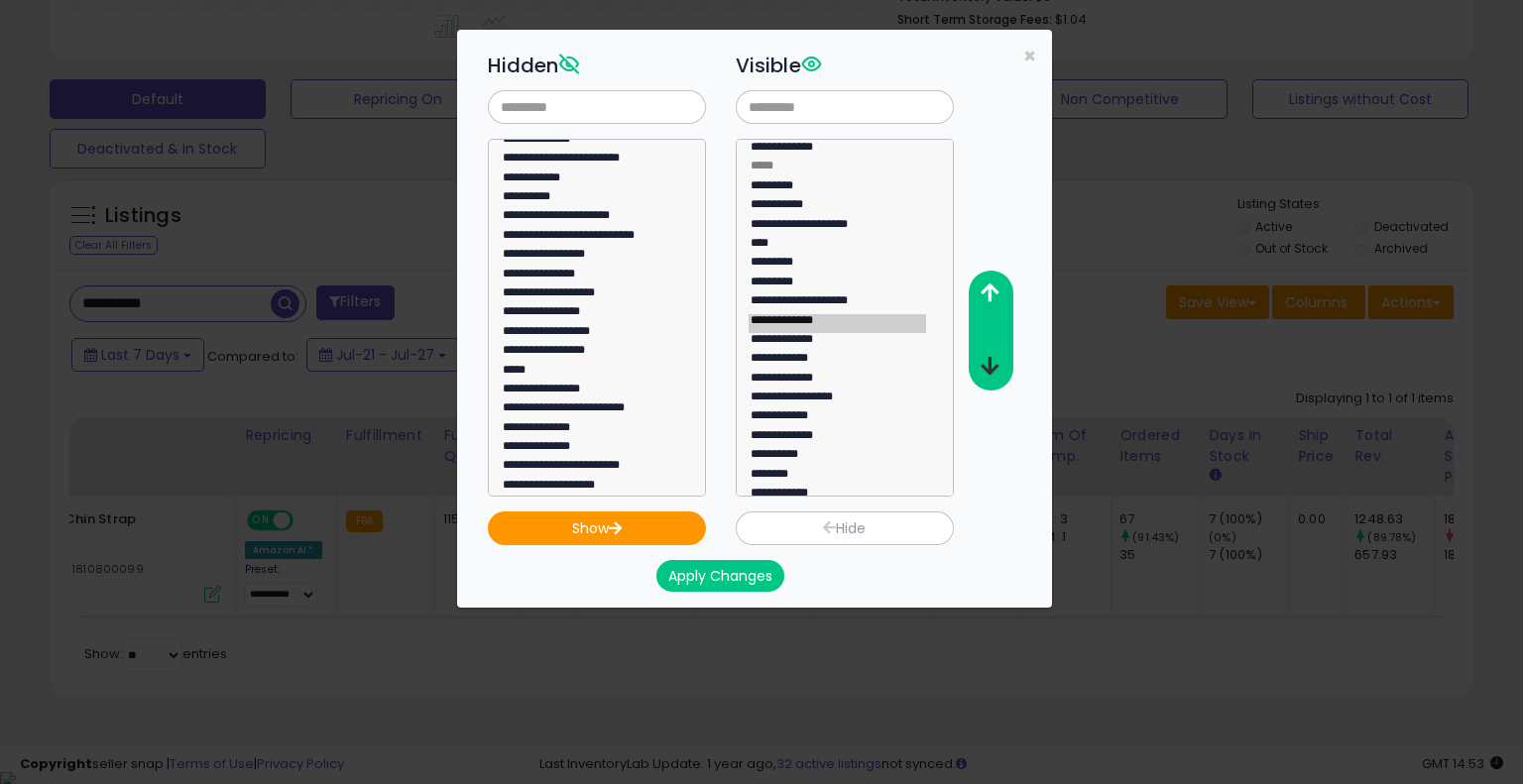 click at bounding box center [990, 366] 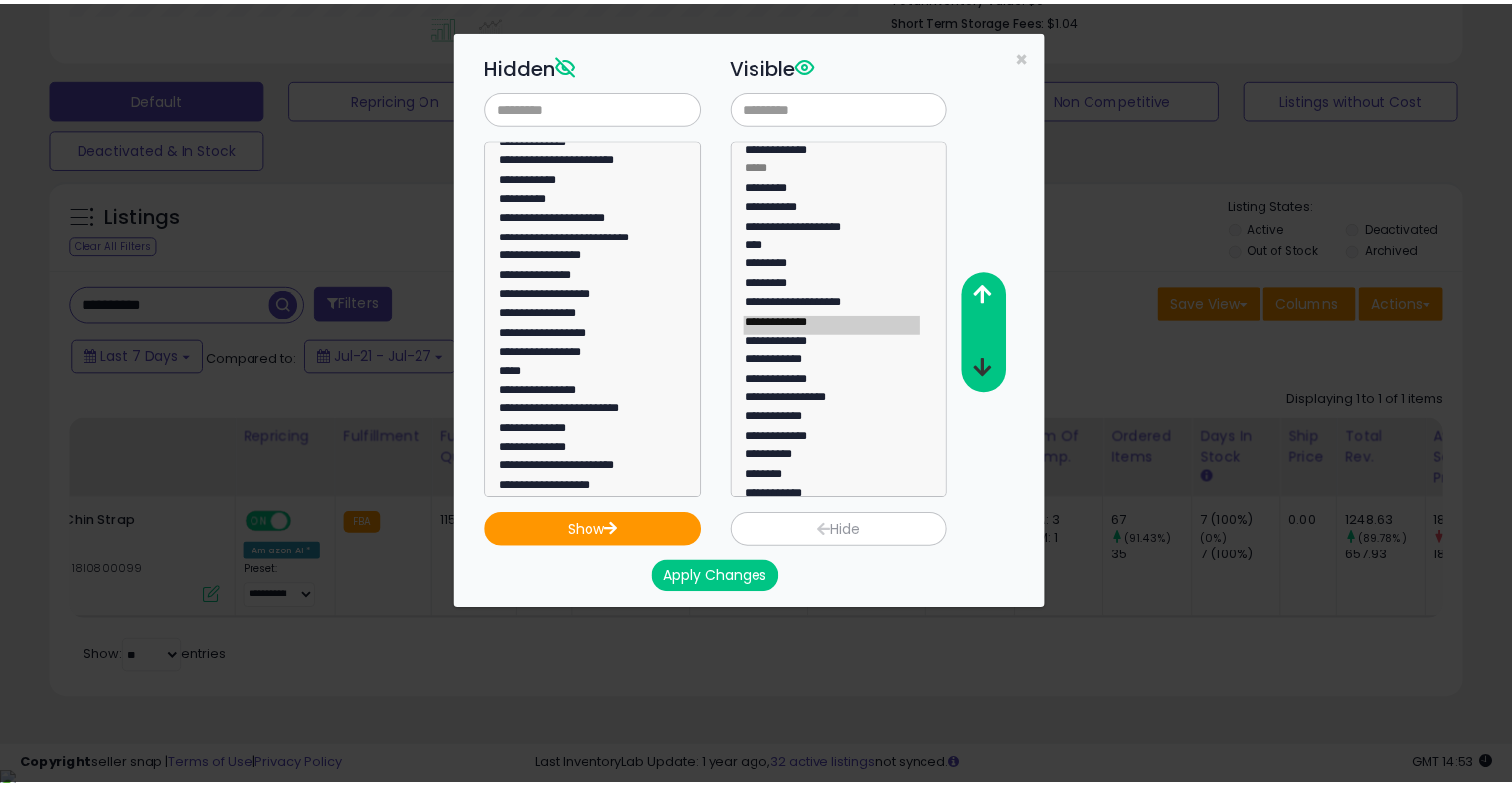 scroll, scrollTop: 0, scrollLeft: 0, axis: both 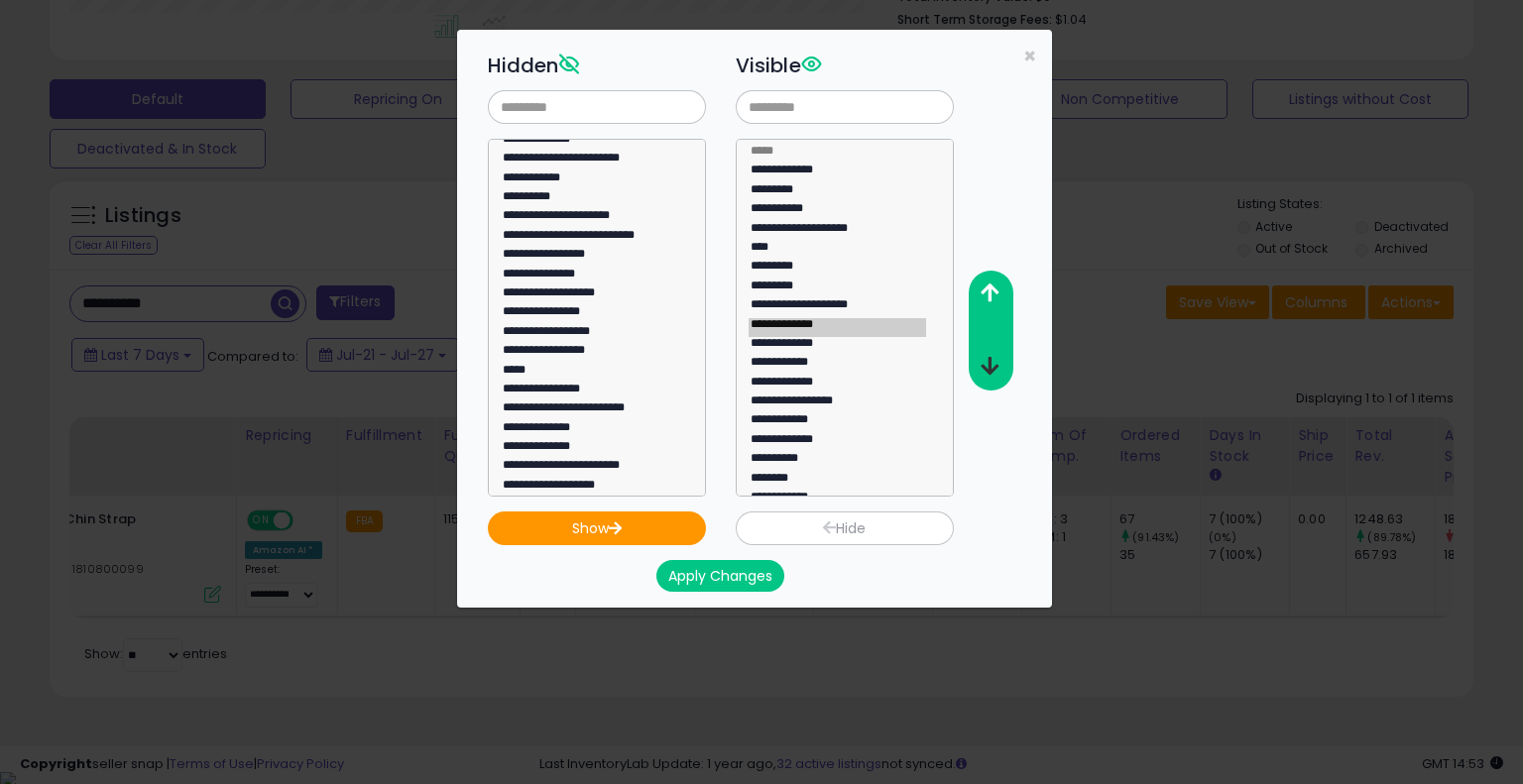 click at bounding box center [990, 366] 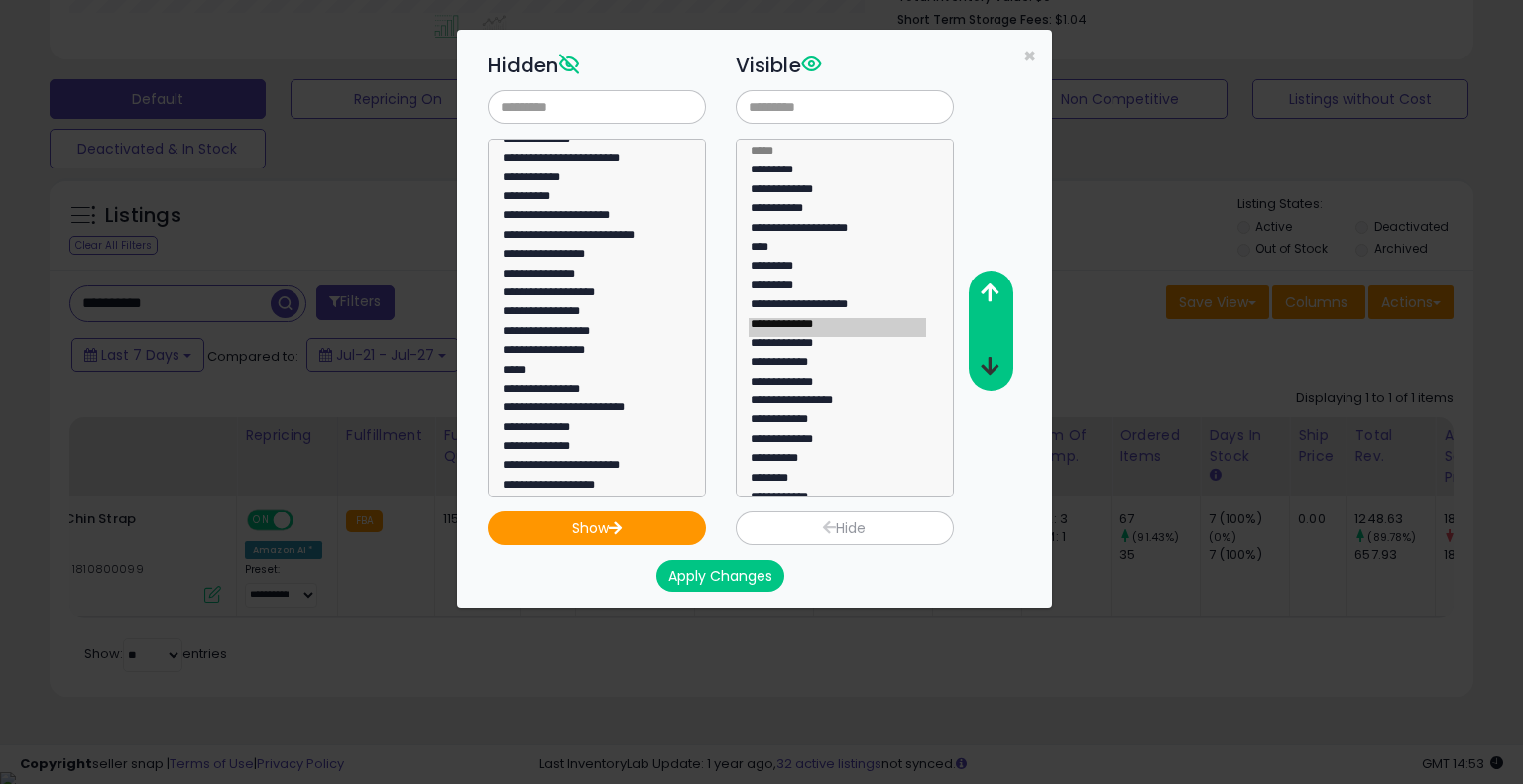 click at bounding box center [990, 366] 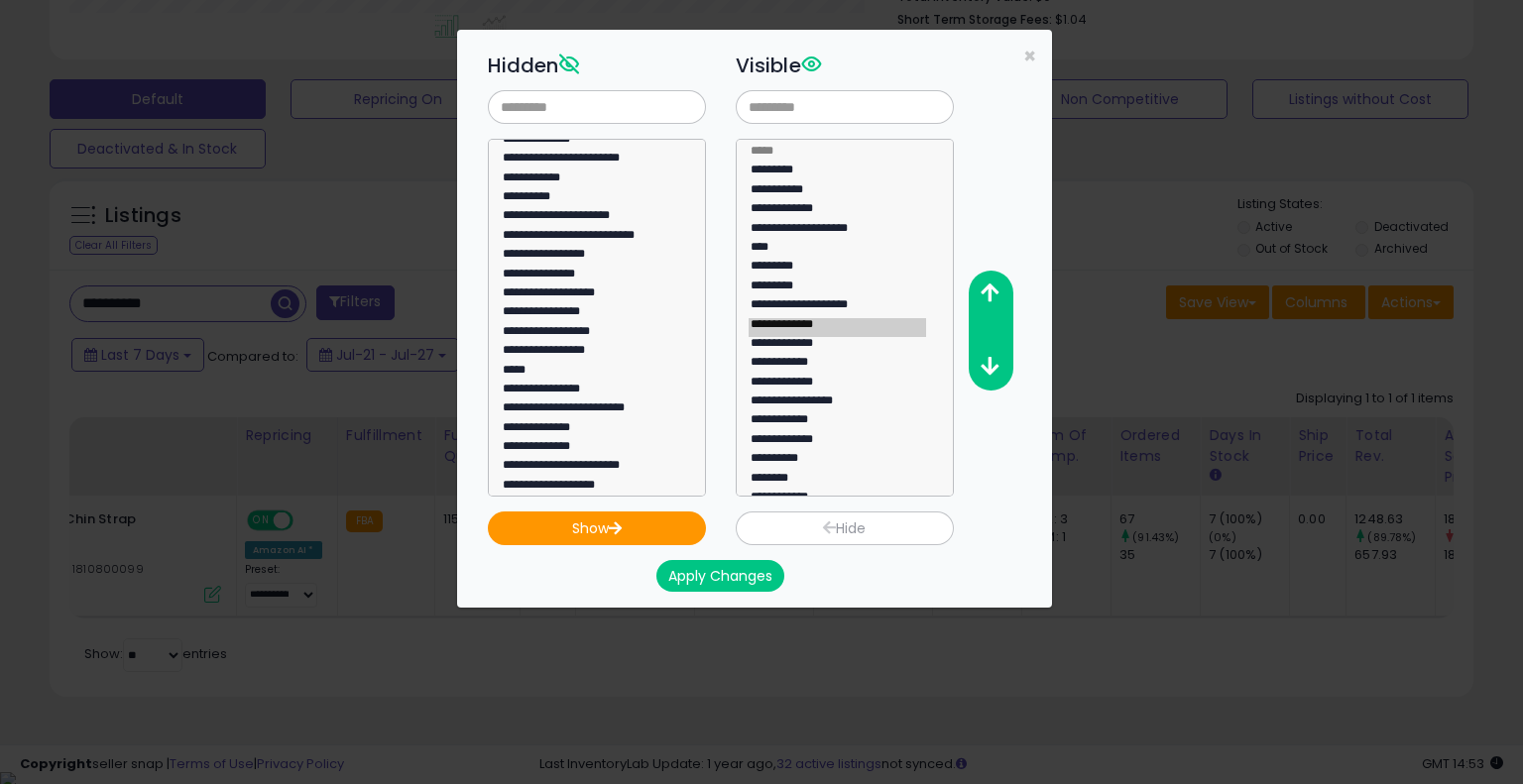 click on "Apply Changes" at bounding box center (720, 576) 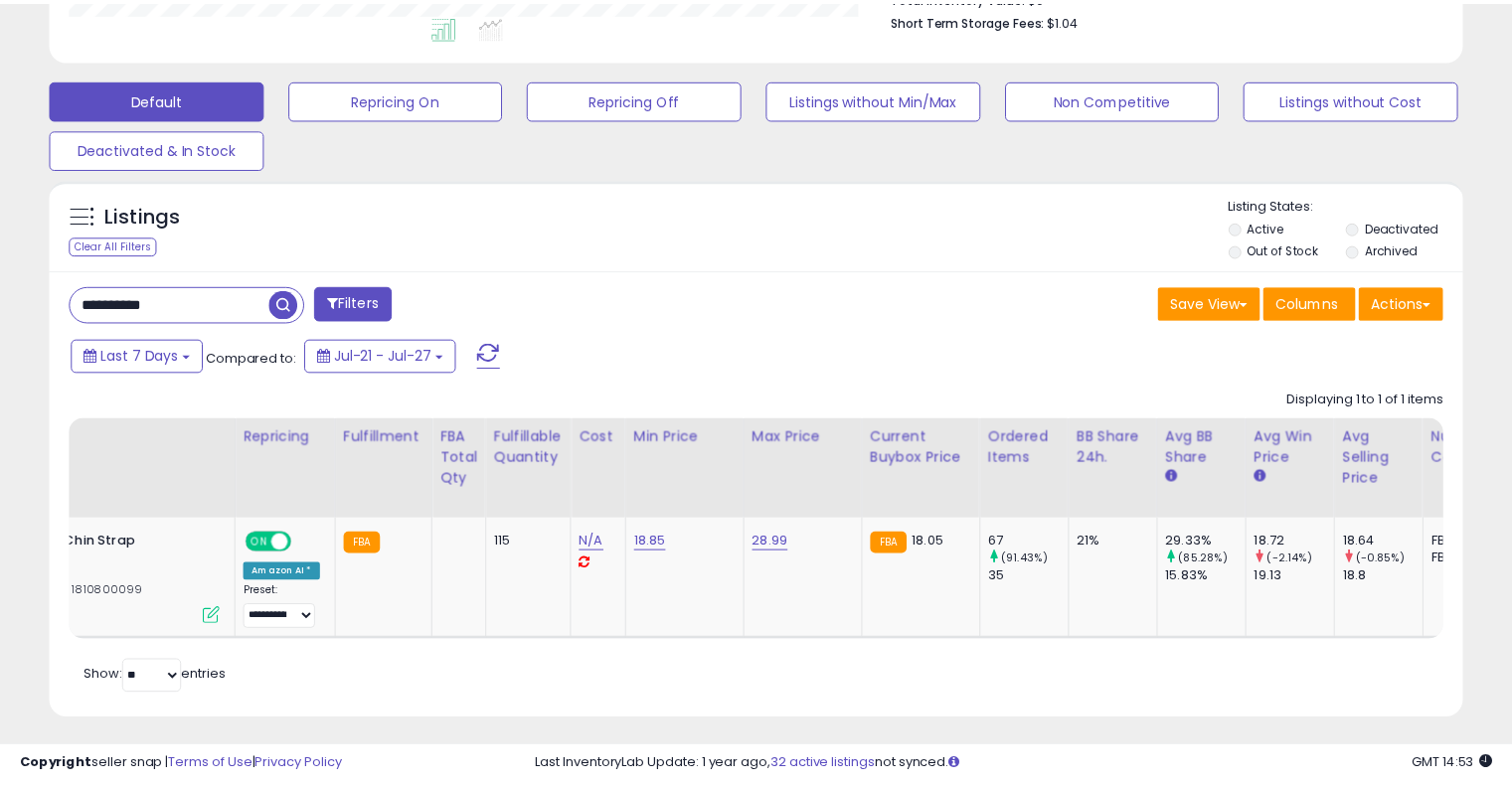 scroll, scrollTop: 406, scrollLeft: 817, axis: both 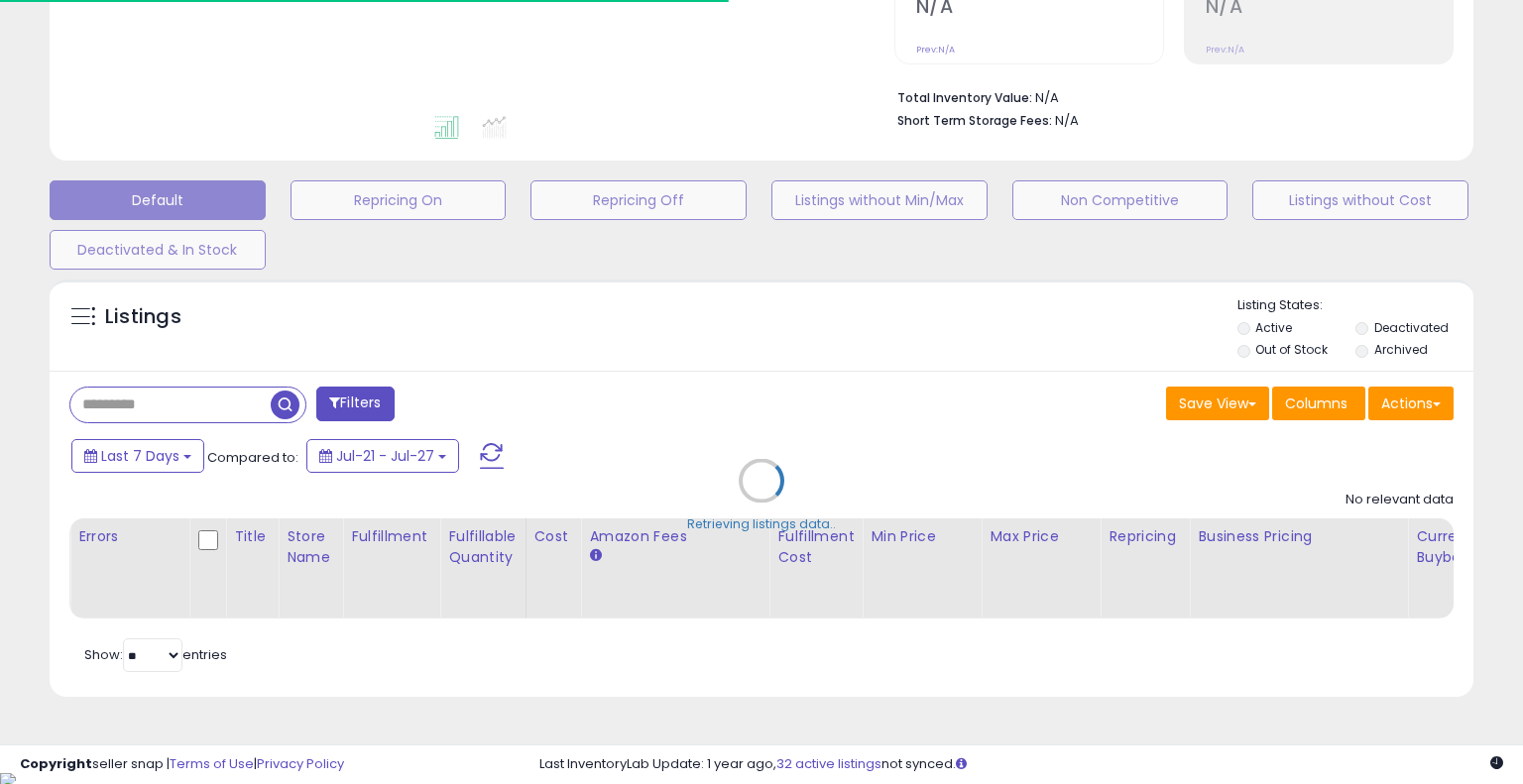 type on "**********" 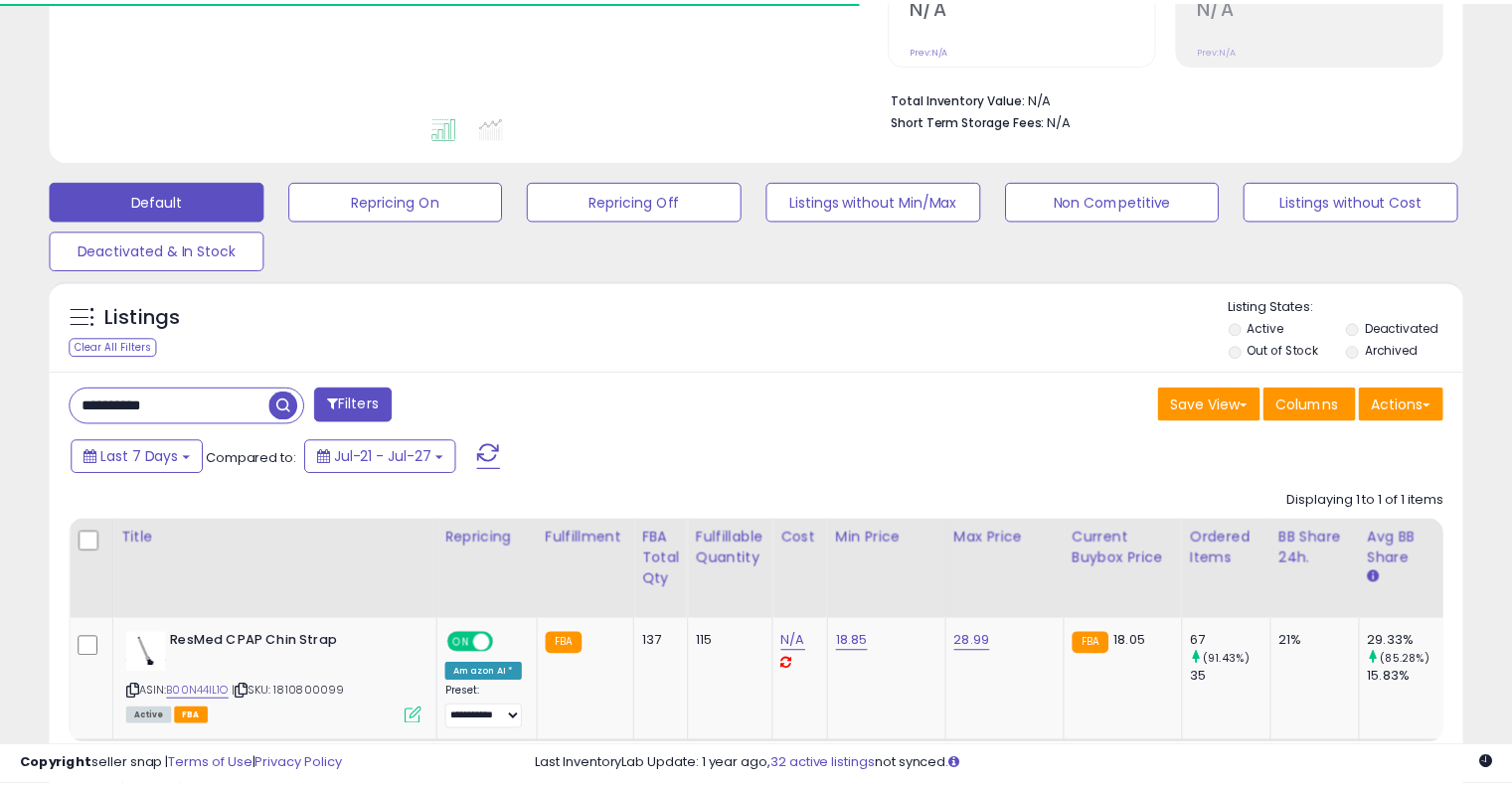 scroll, scrollTop: 446, scrollLeft: 0, axis: vertical 